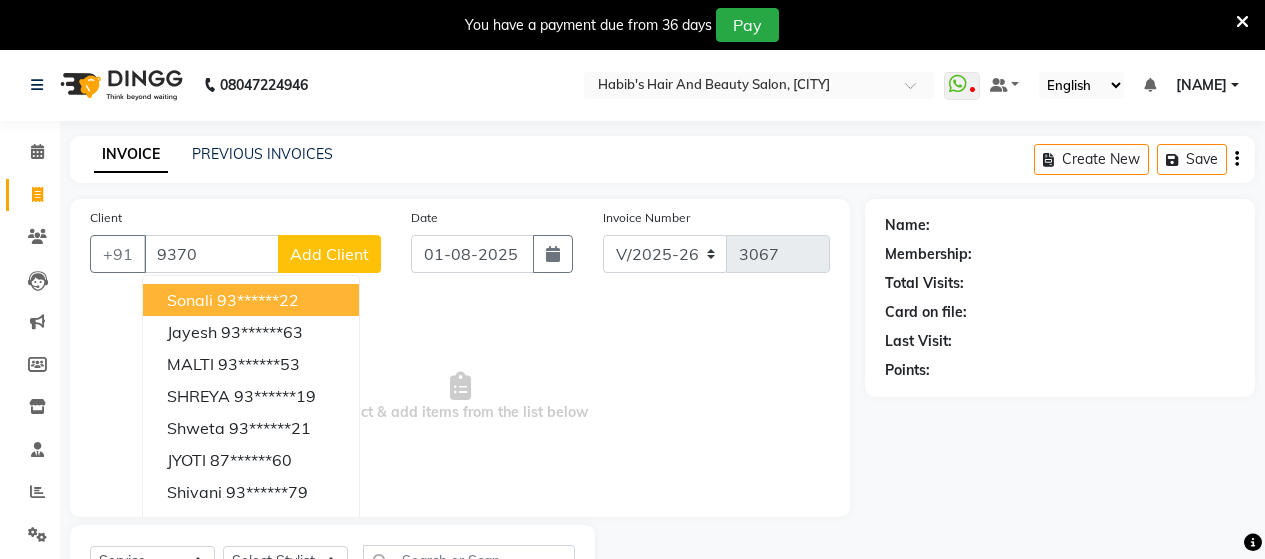 select on "6429" 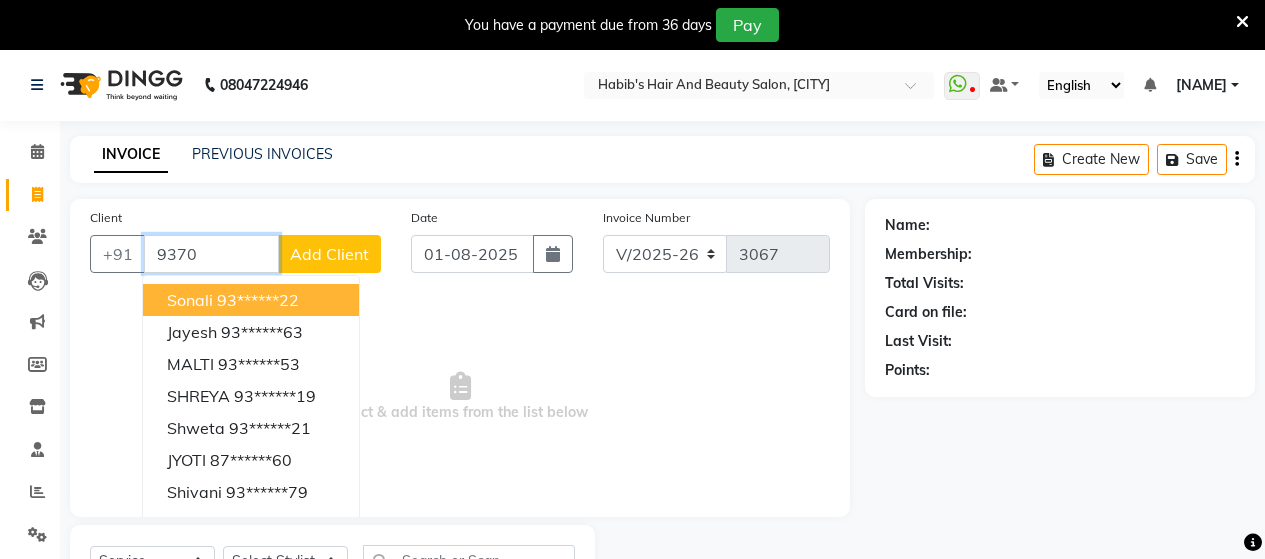 scroll, scrollTop: 90, scrollLeft: 0, axis: vertical 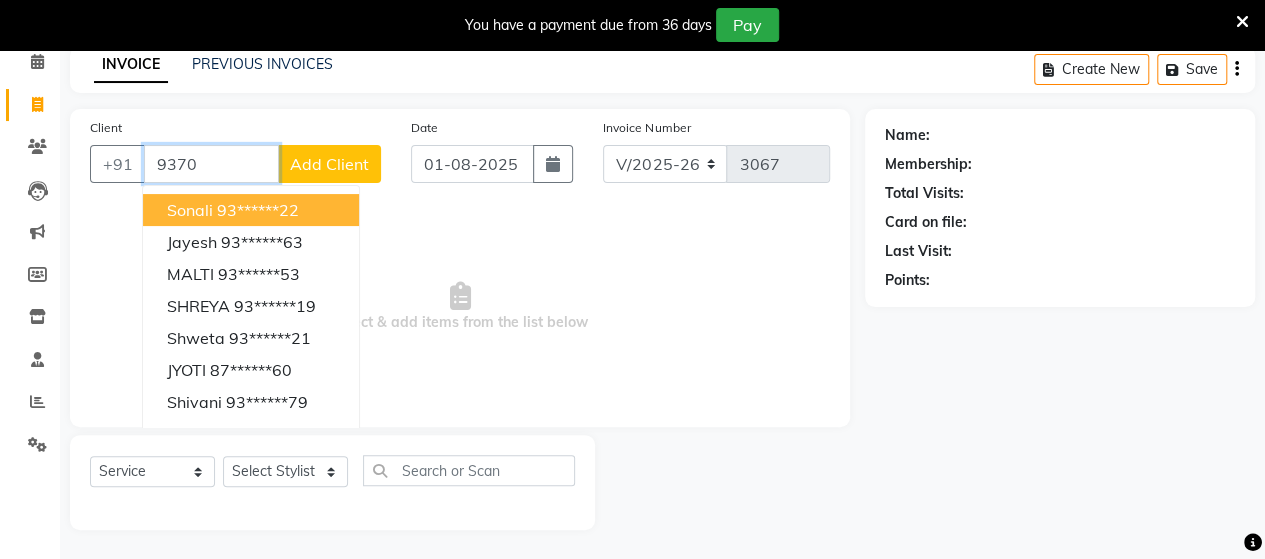 click on "9370" at bounding box center [211, 164] 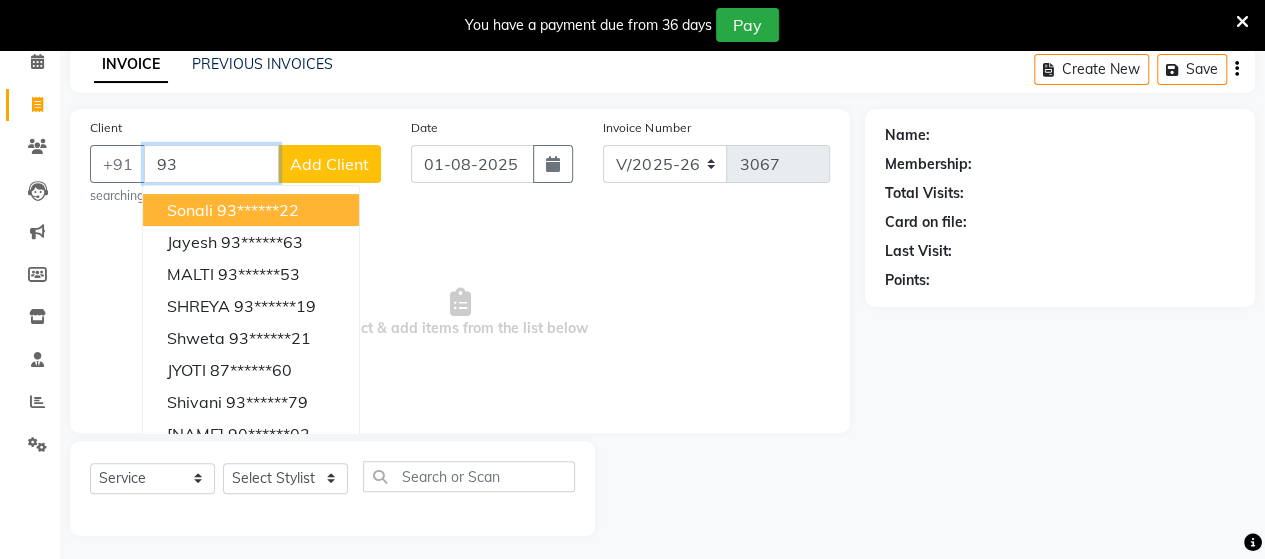 type on "9" 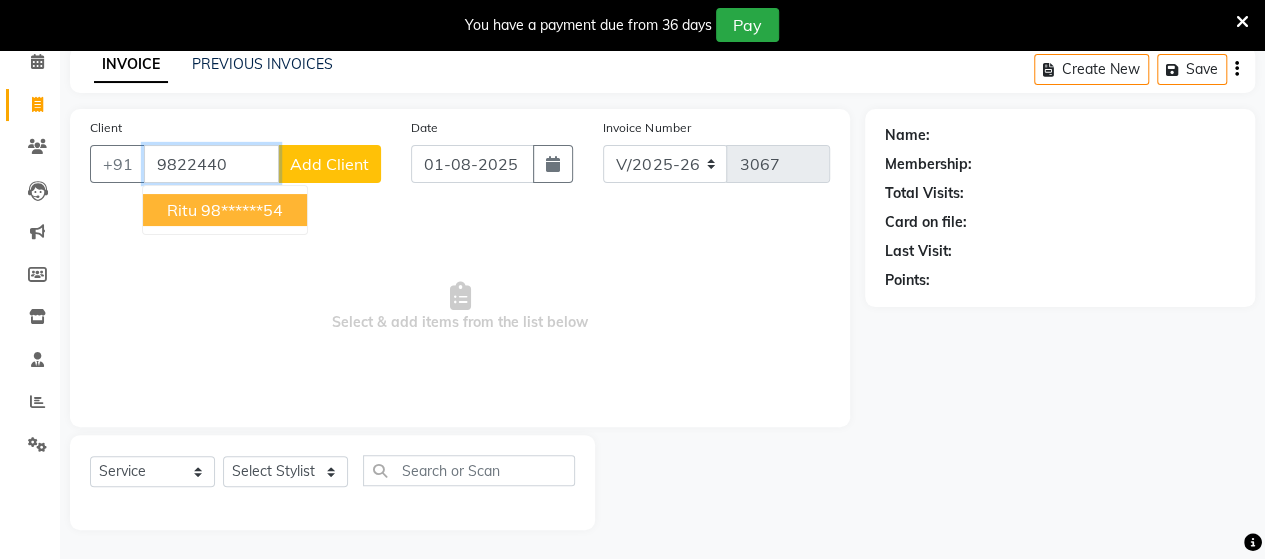 click on "Ritu" at bounding box center [182, 210] 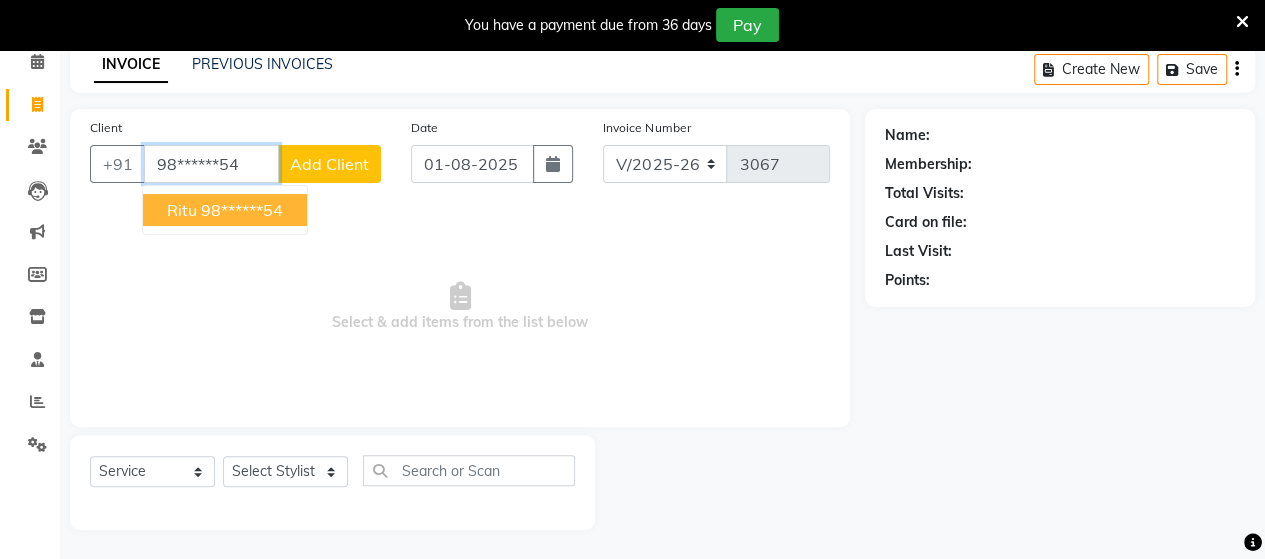type on "98******54" 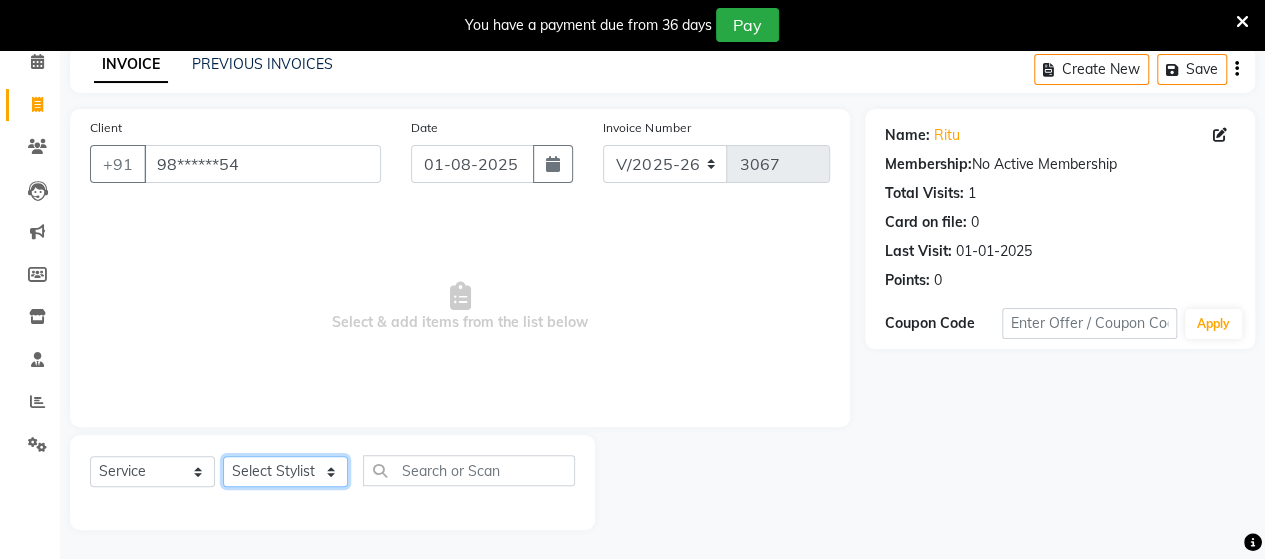 click on "Select Stylist Admin Datta  Jyoti  Krushna  Pratik  RAVI Rohit Rutuja" 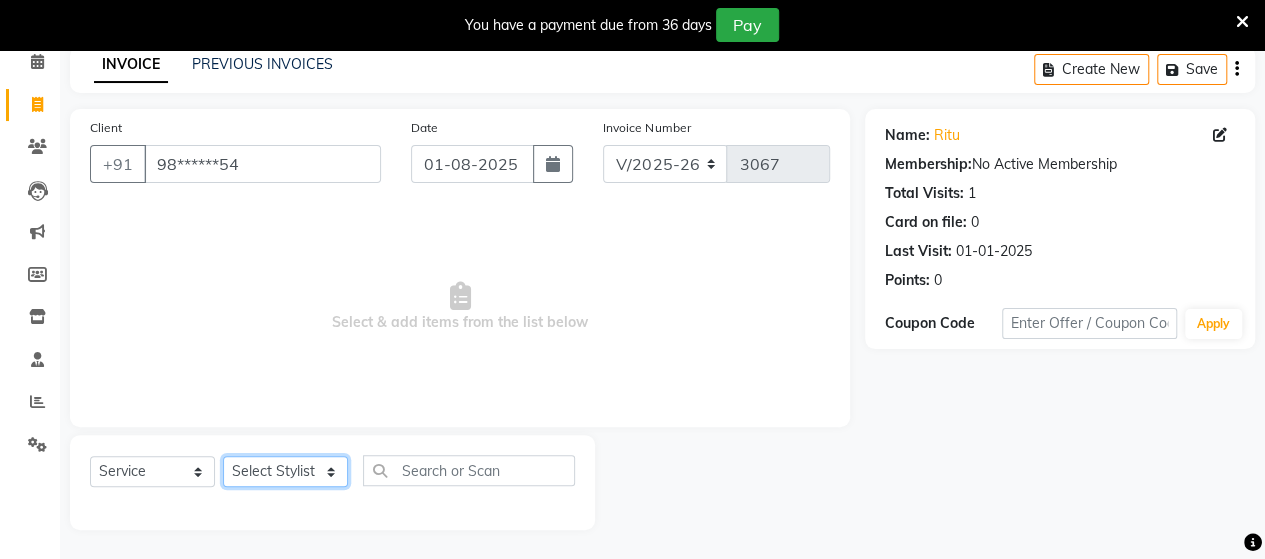 select on "48826" 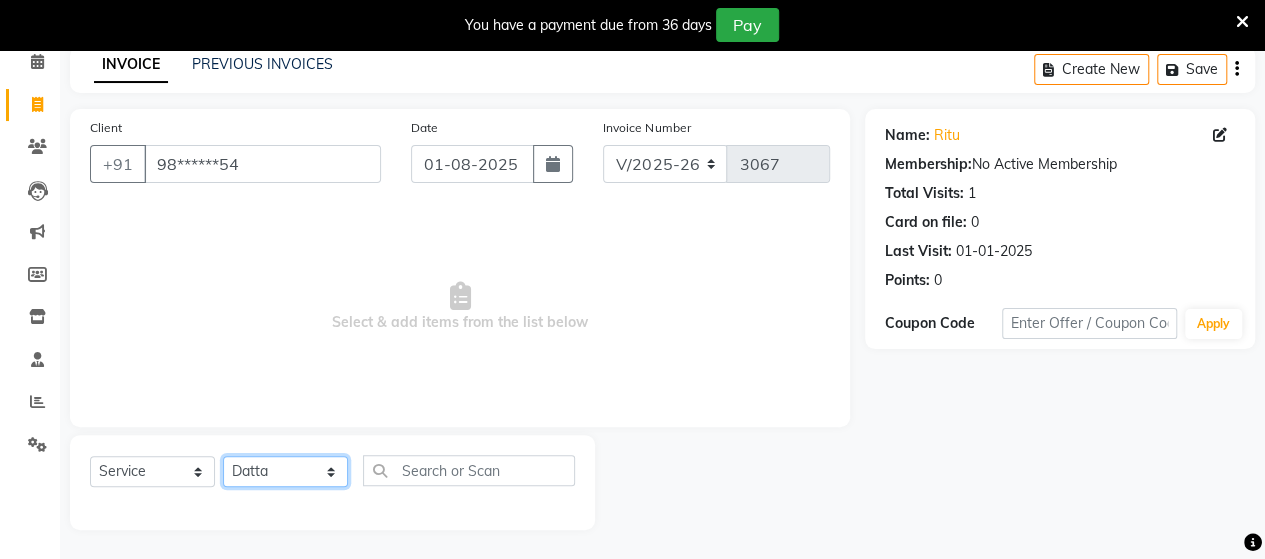 click on "Select Stylist Admin Datta  Jyoti  Krushna  Pratik  RAVI Rohit Rutuja" 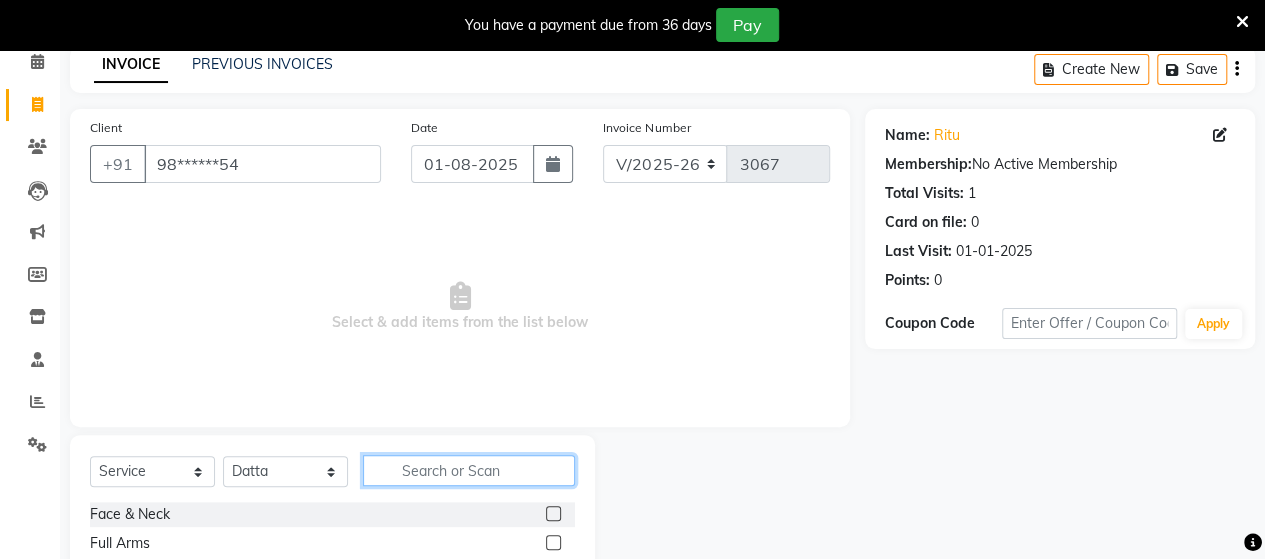 click 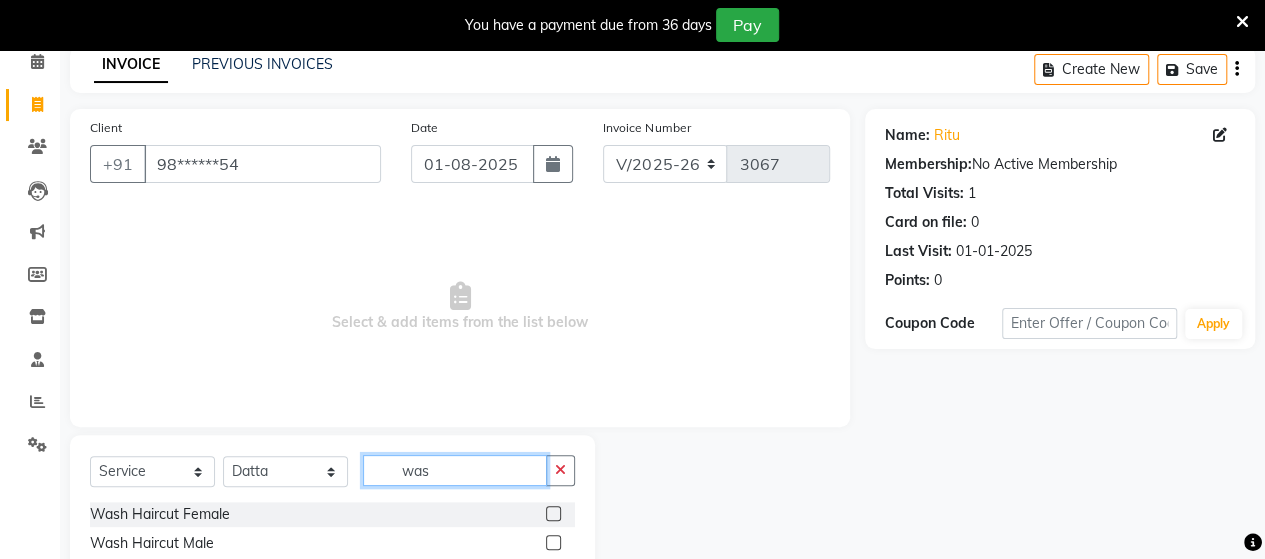 type on "was" 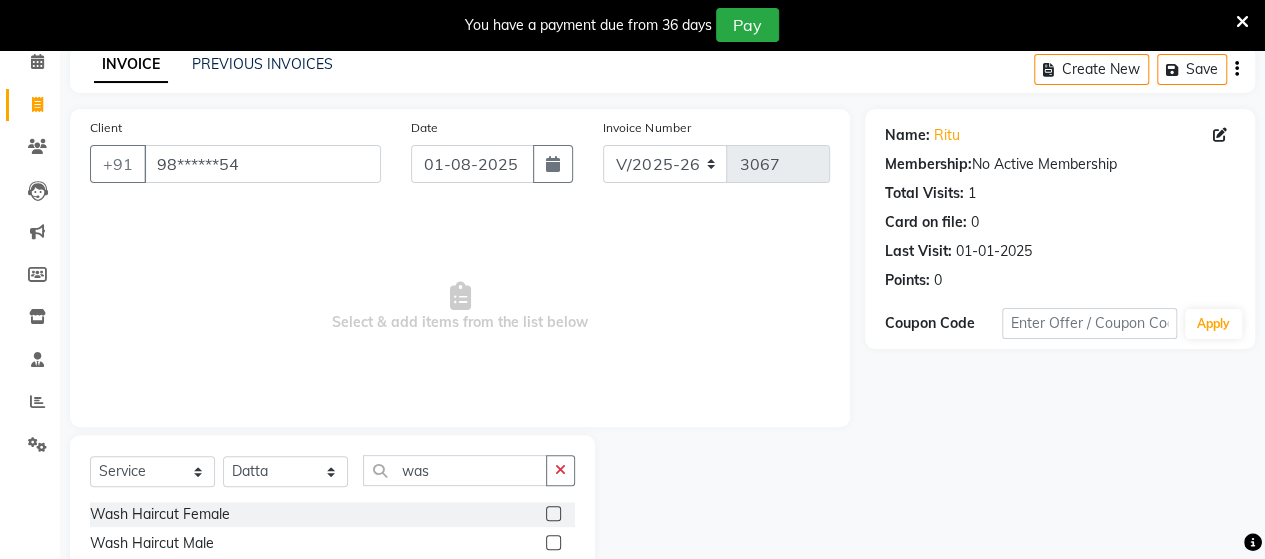 click 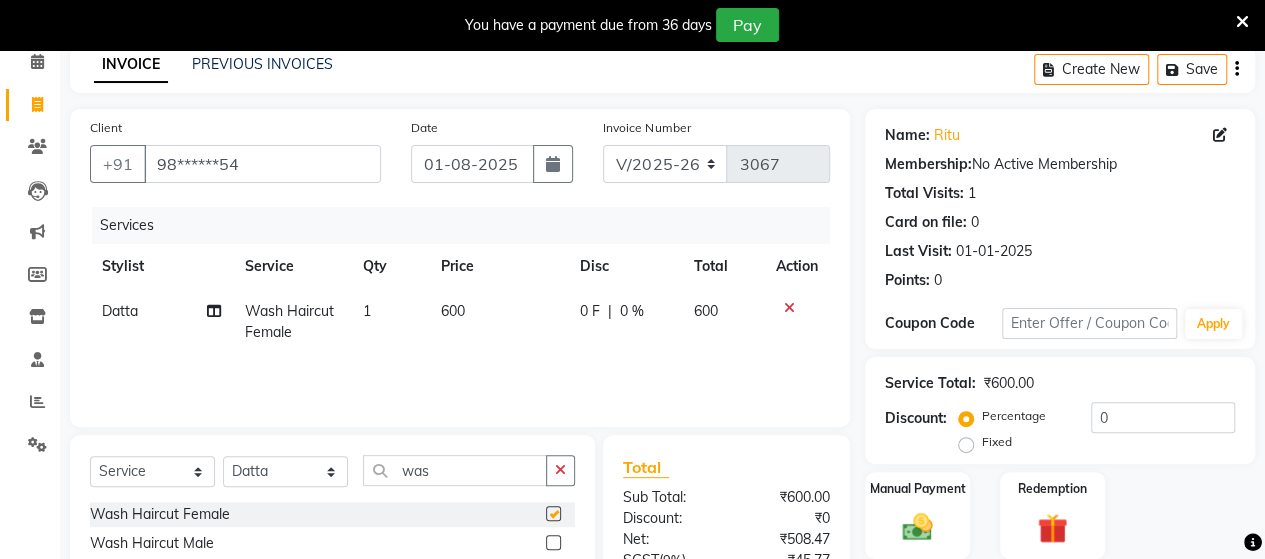 checkbox on "false" 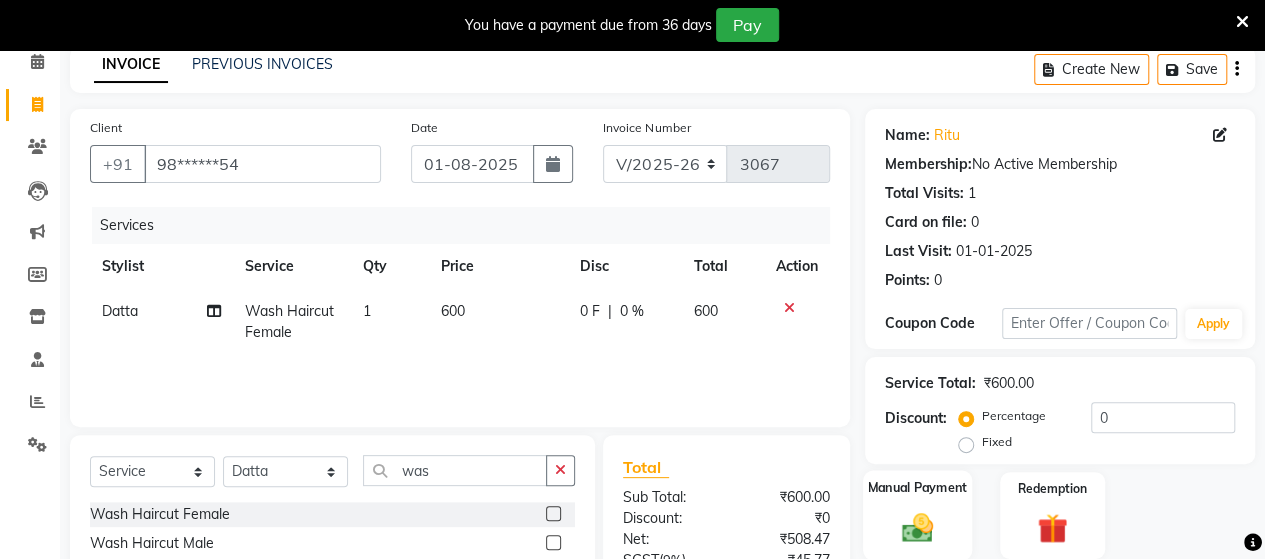 click on "Manual Payment" 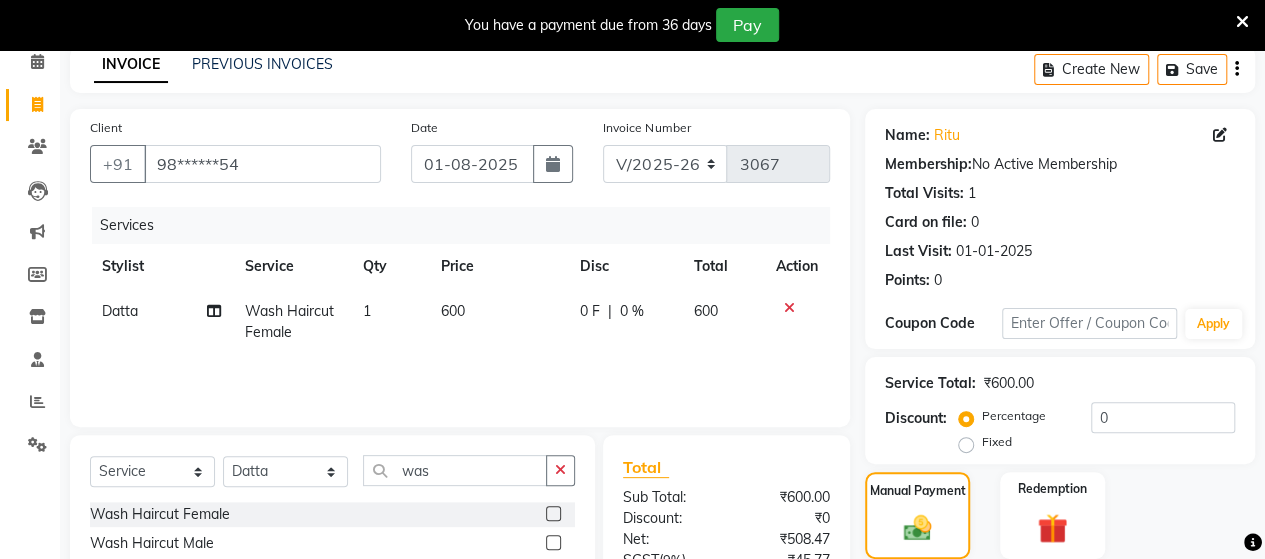 scroll, scrollTop: 288, scrollLeft: 0, axis: vertical 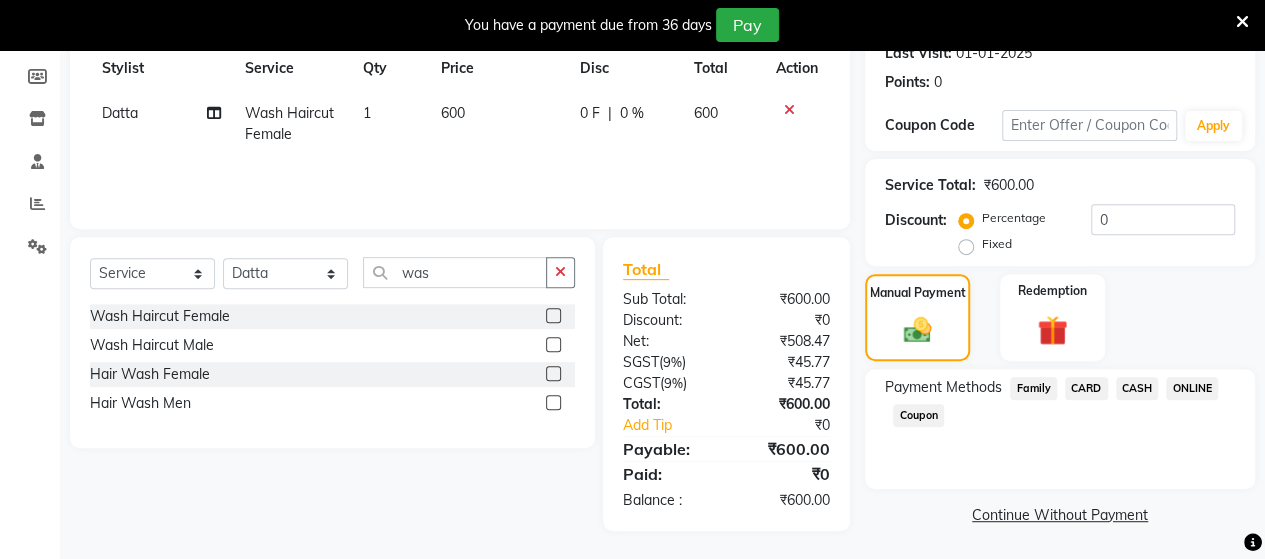 click on "ONLINE" 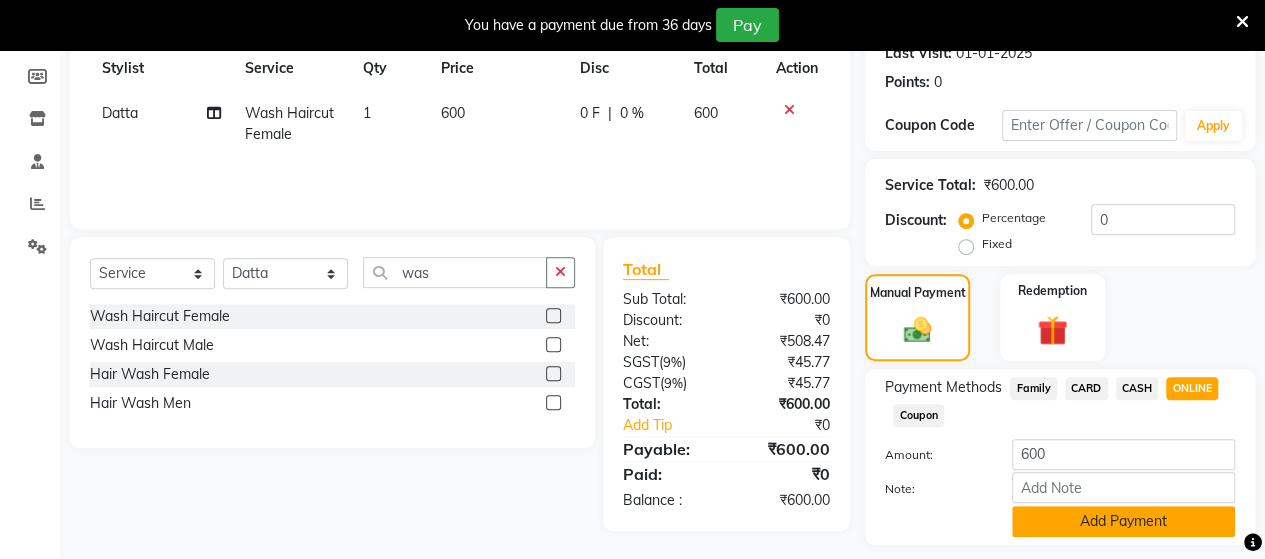 click on "Add Payment" 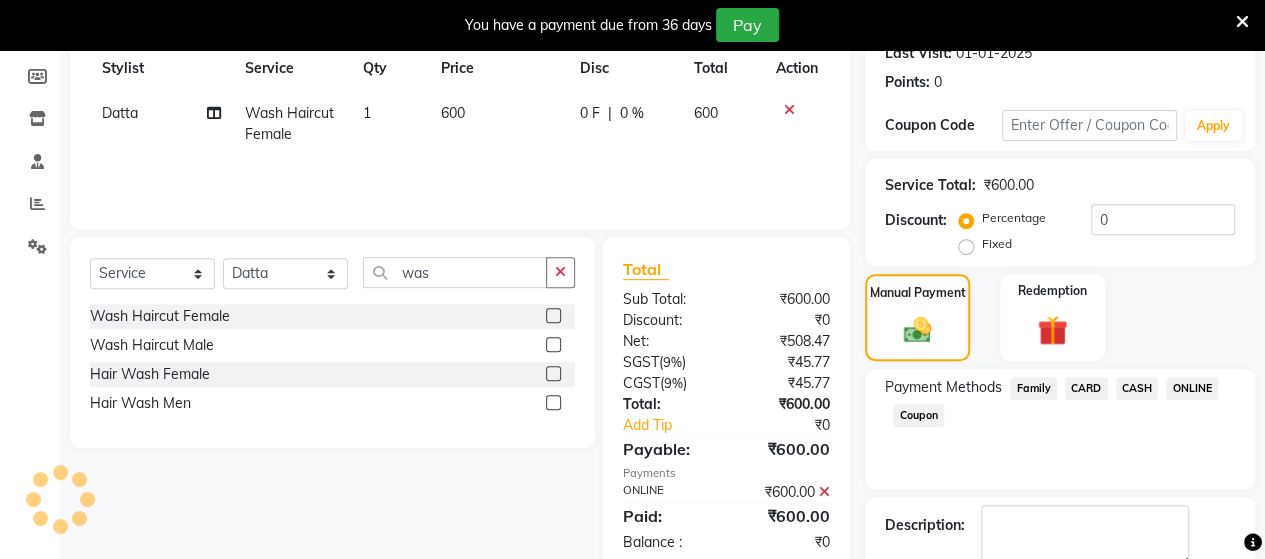 scroll, scrollTop: 400, scrollLeft: 0, axis: vertical 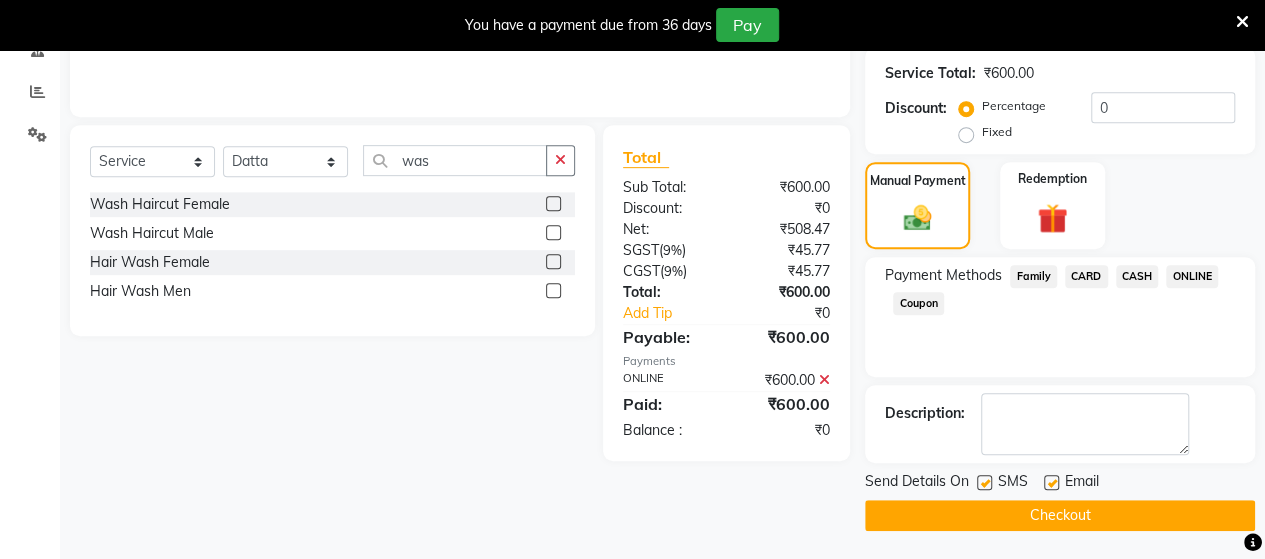 click on "Checkout" 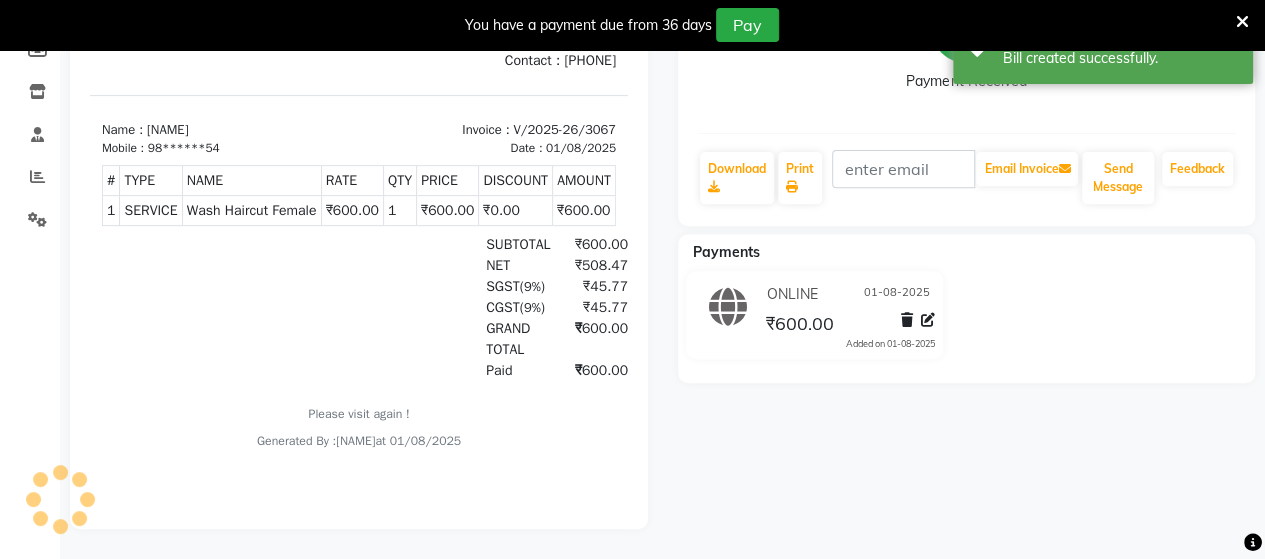 scroll, scrollTop: 0, scrollLeft: 0, axis: both 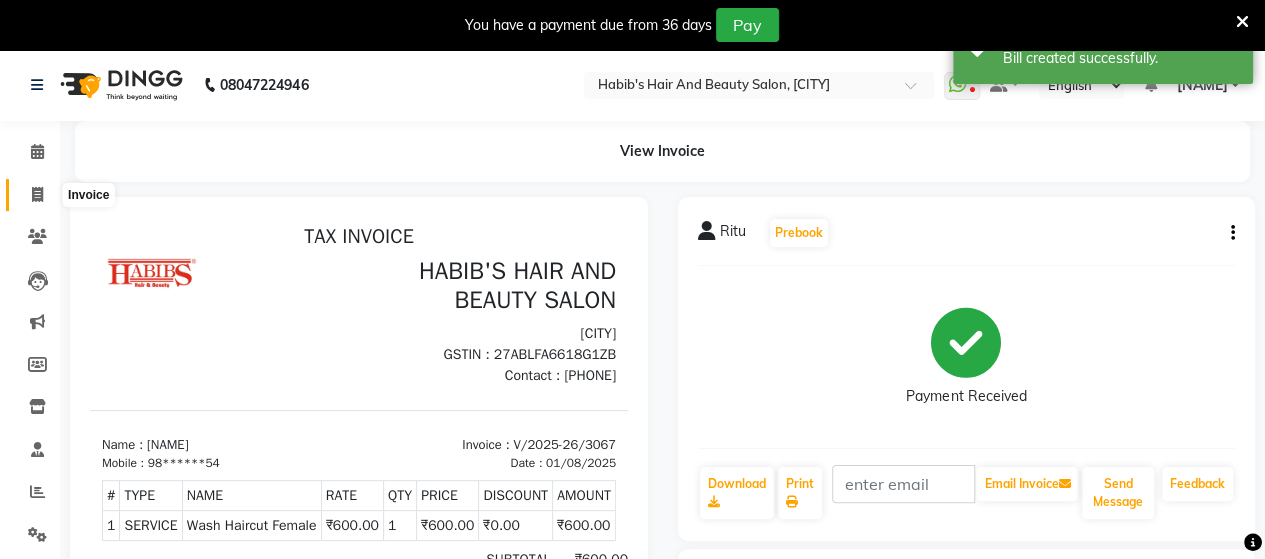 click 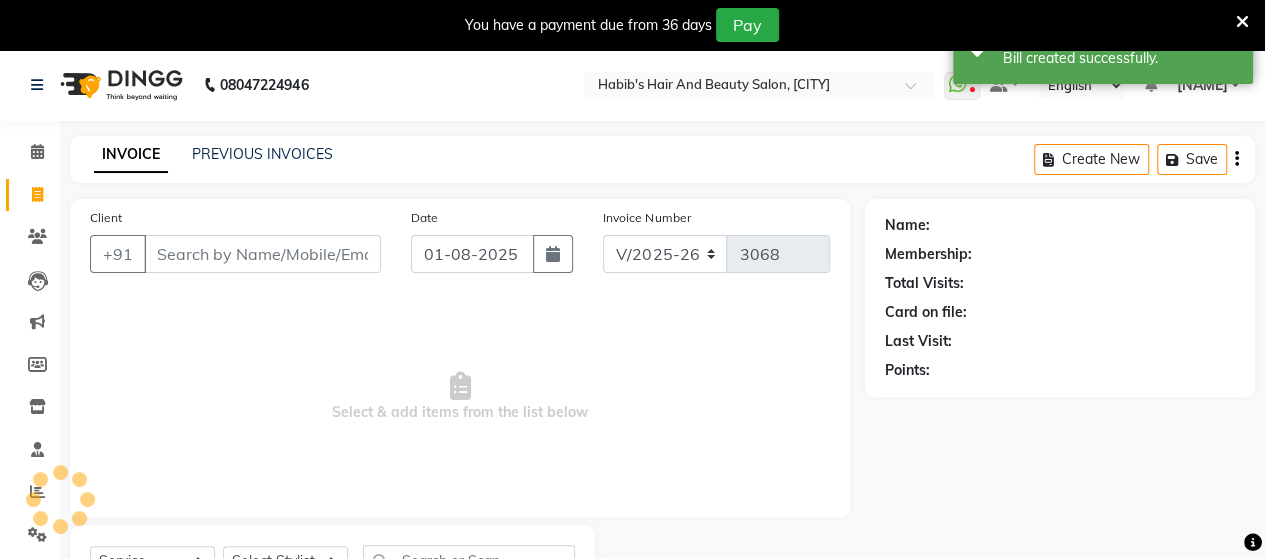 scroll, scrollTop: 90, scrollLeft: 0, axis: vertical 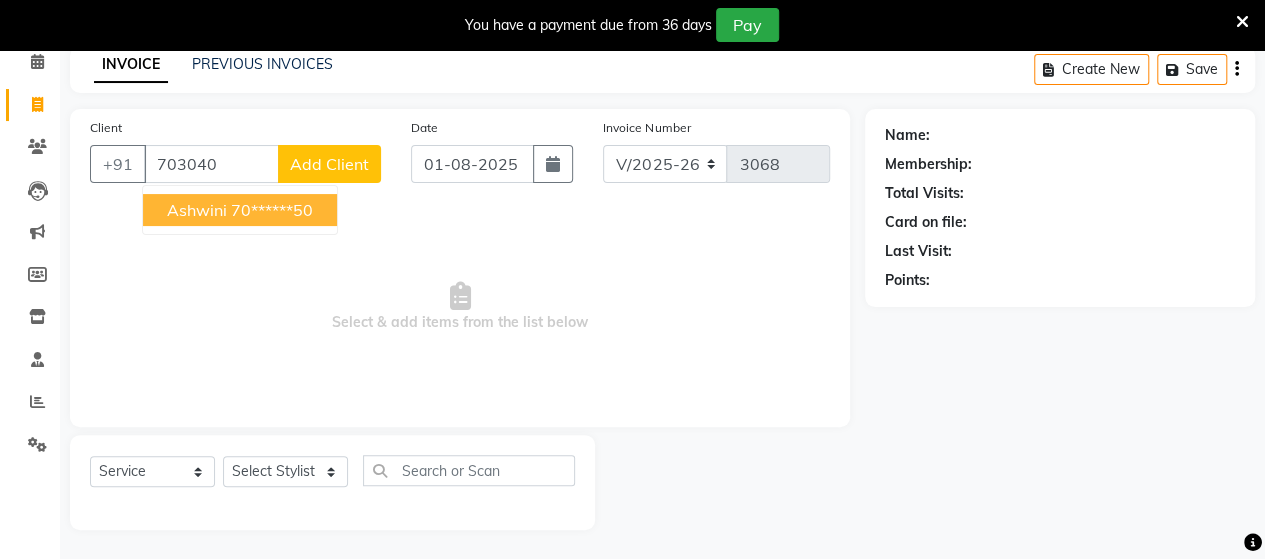 click on "70******50" at bounding box center [272, 210] 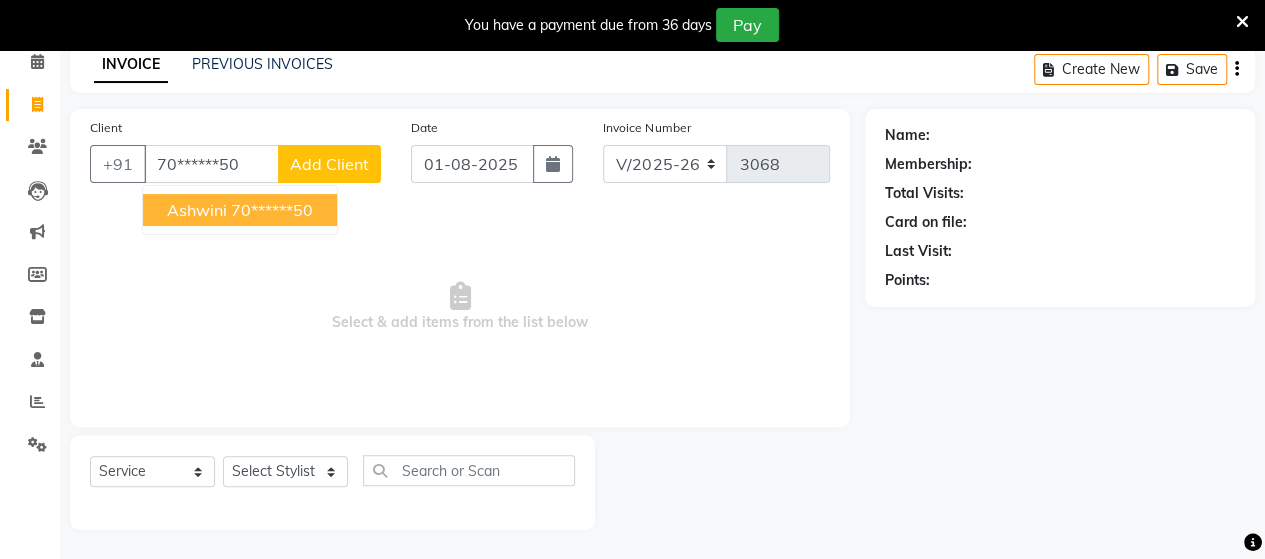 type on "70******50" 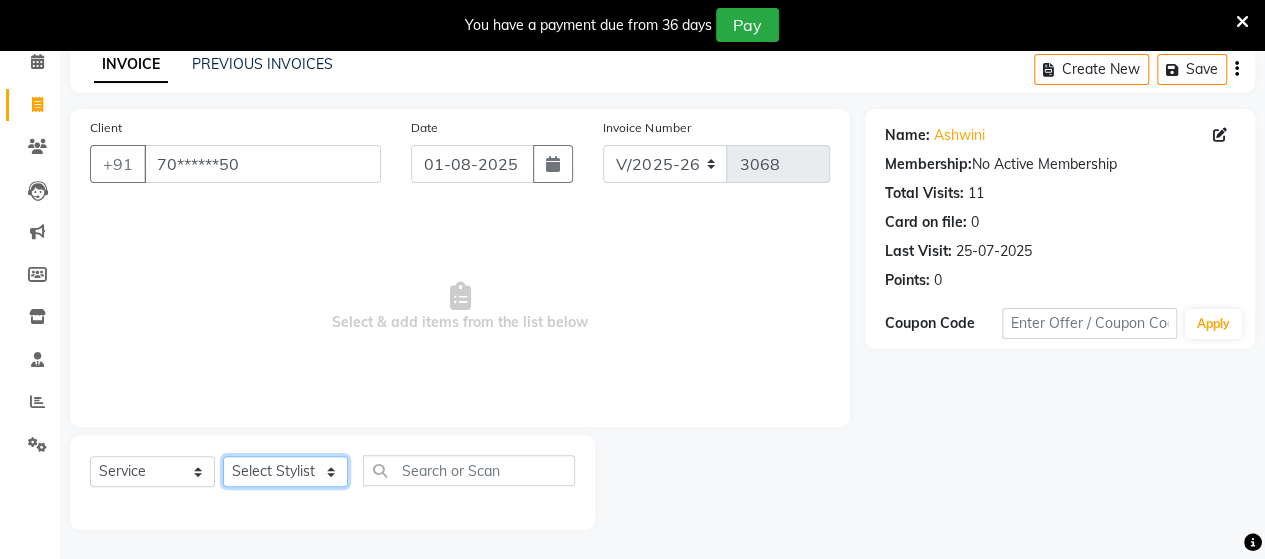 click on "Select Stylist Admin Datta  Jyoti  Krushna  Pratik  RAVI Rohit Rutuja" 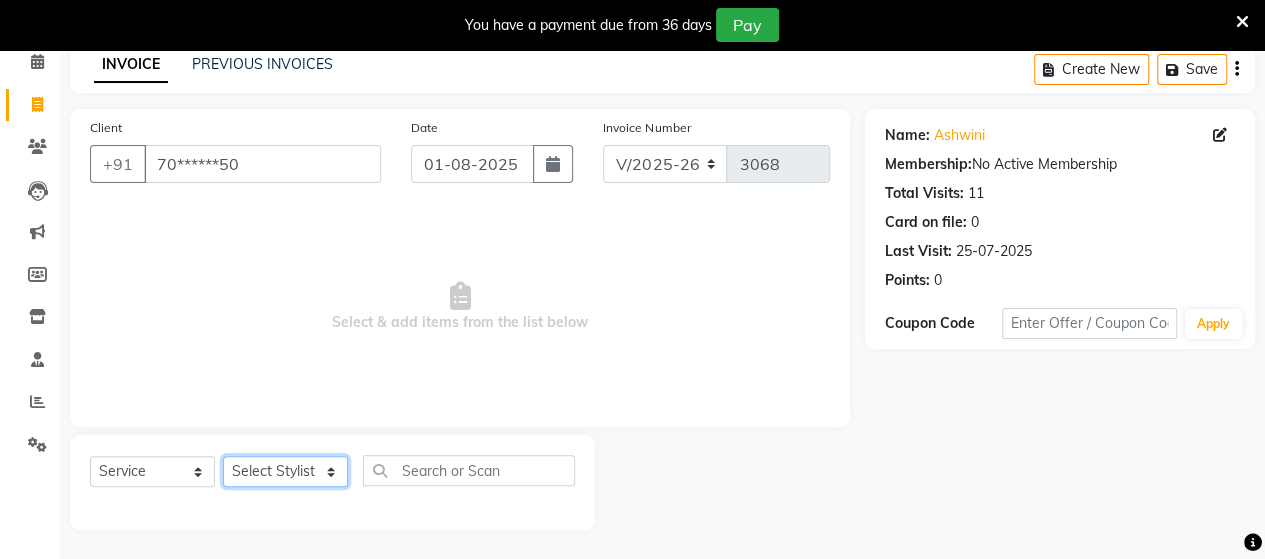 select on "58673" 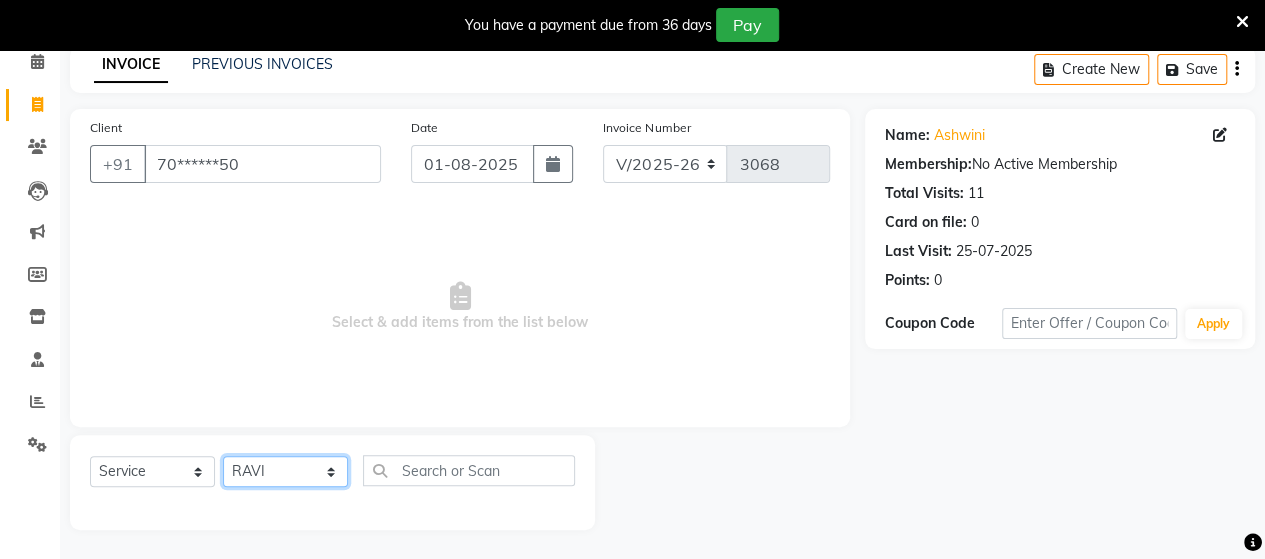click on "Select Stylist Admin Datta  Jyoti  Krushna  Pratik  RAVI Rohit Rutuja" 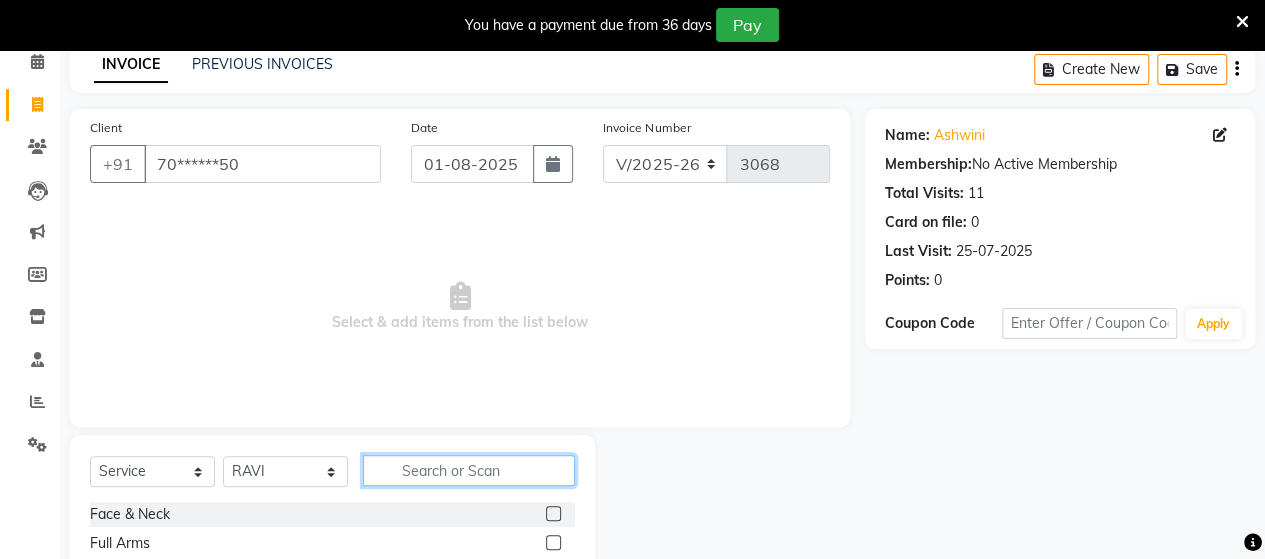 click 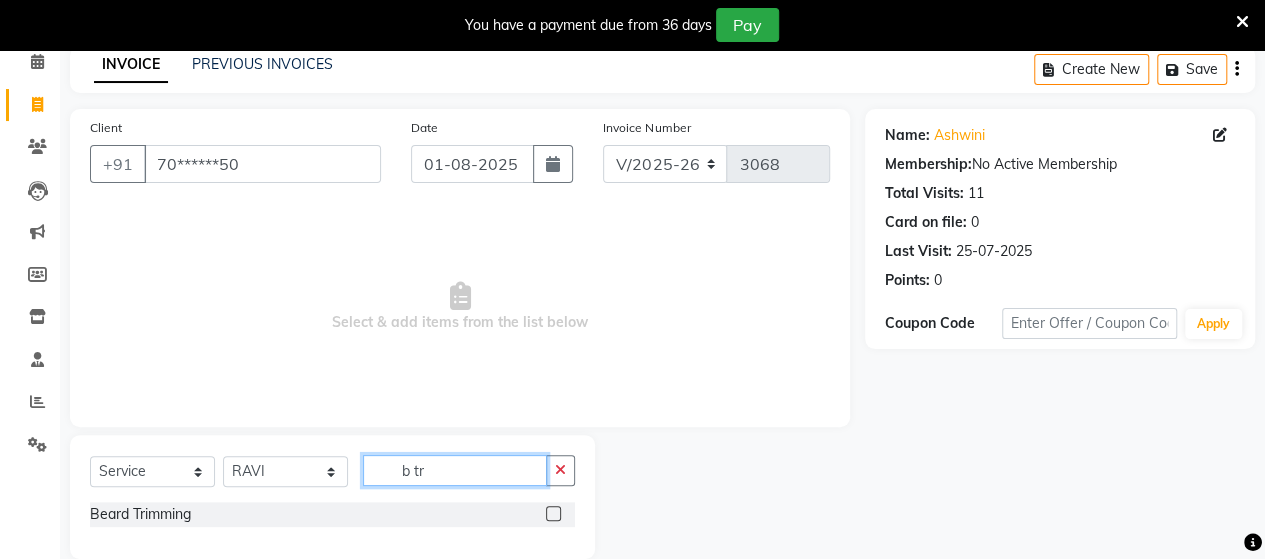 type on "b tr" 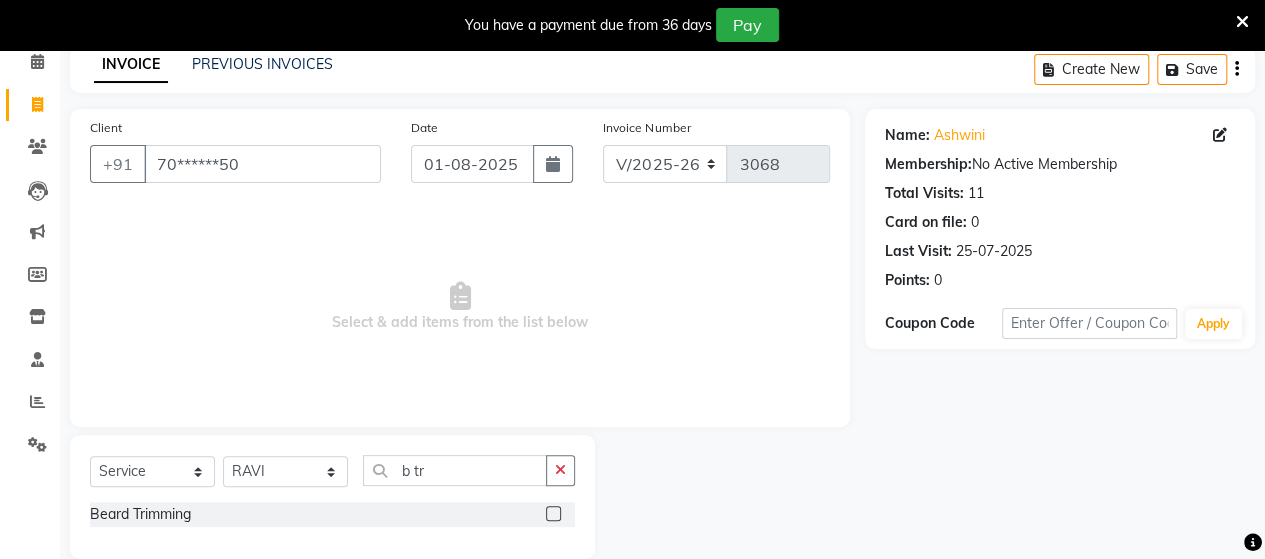 click 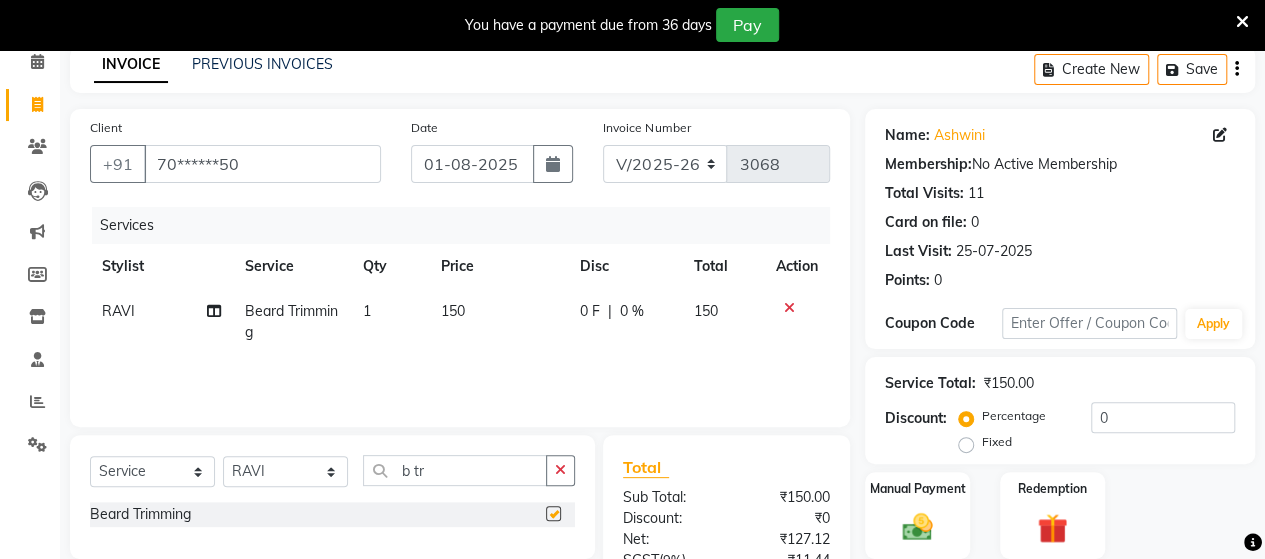 checkbox on "false" 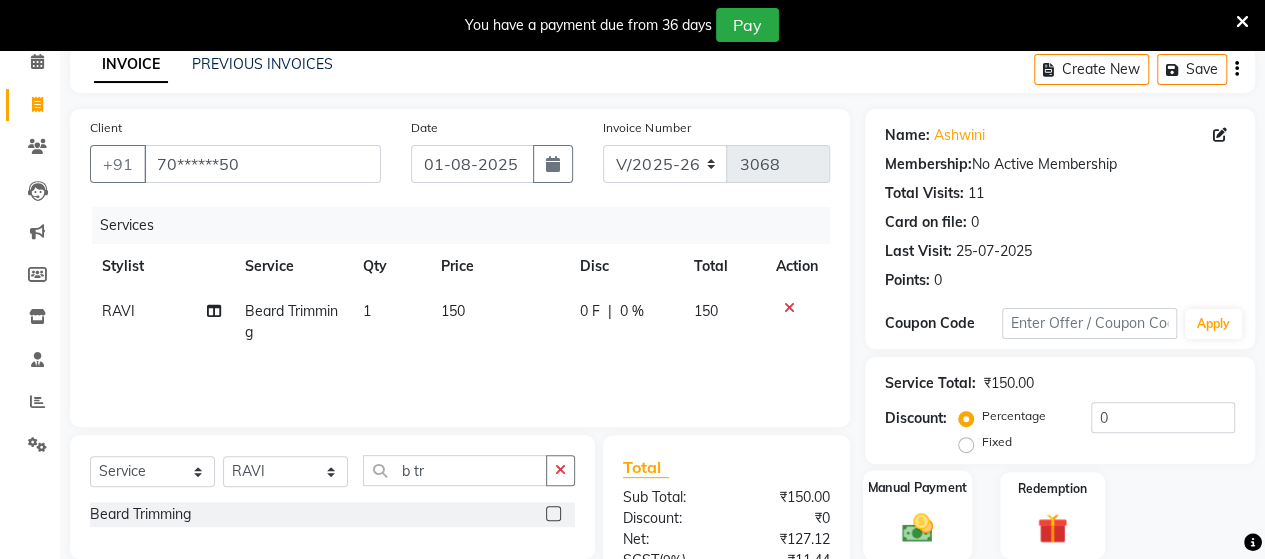 click 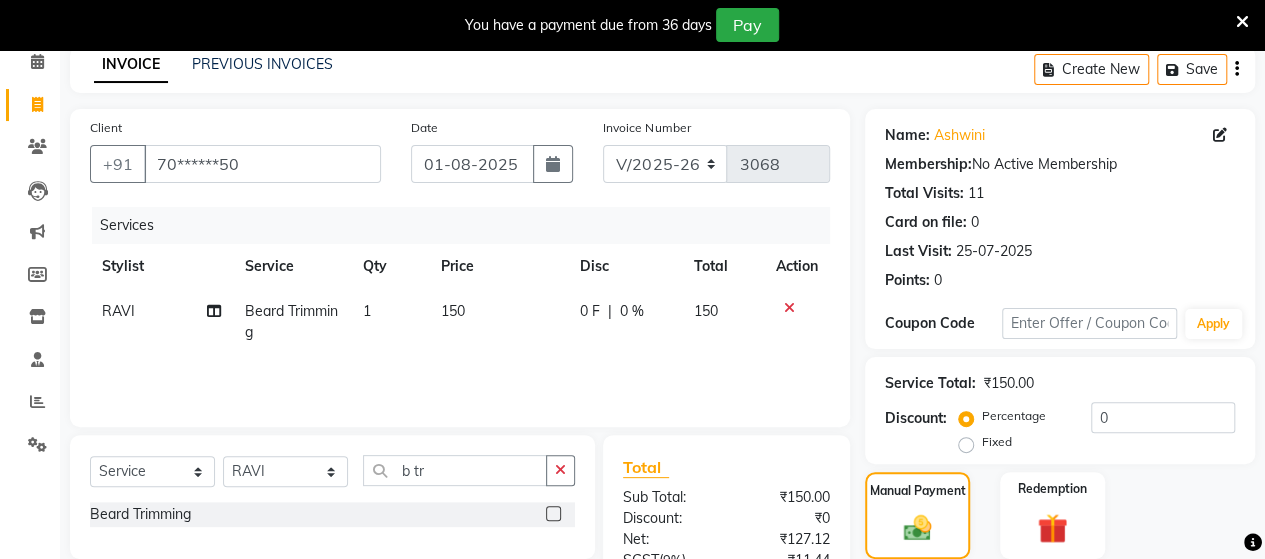 scroll, scrollTop: 288, scrollLeft: 0, axis: vertical 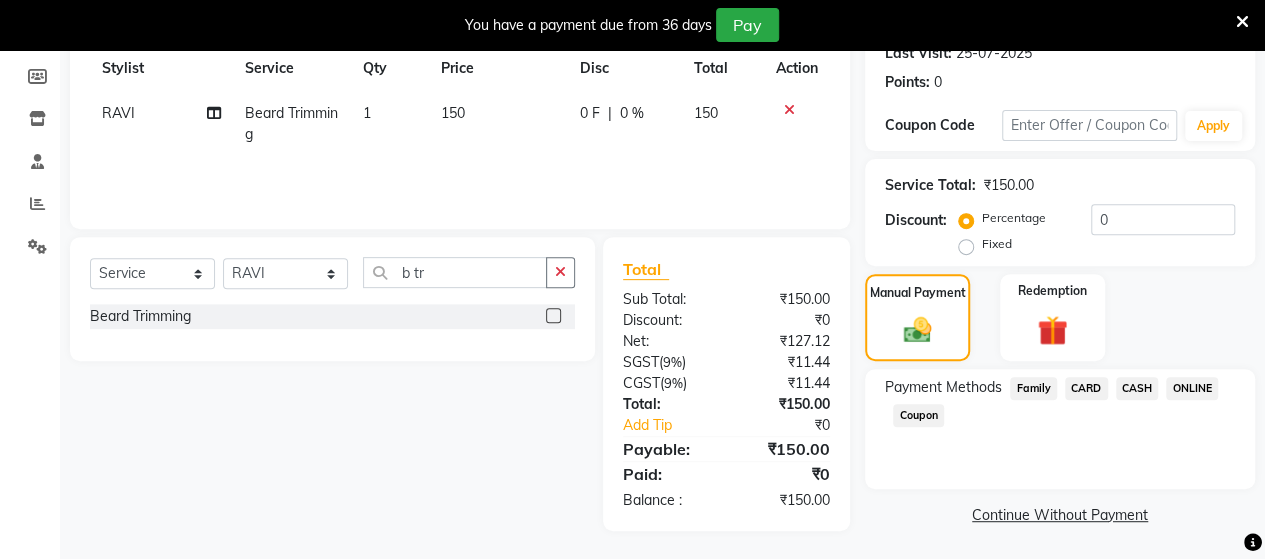 click on "ONLINE" 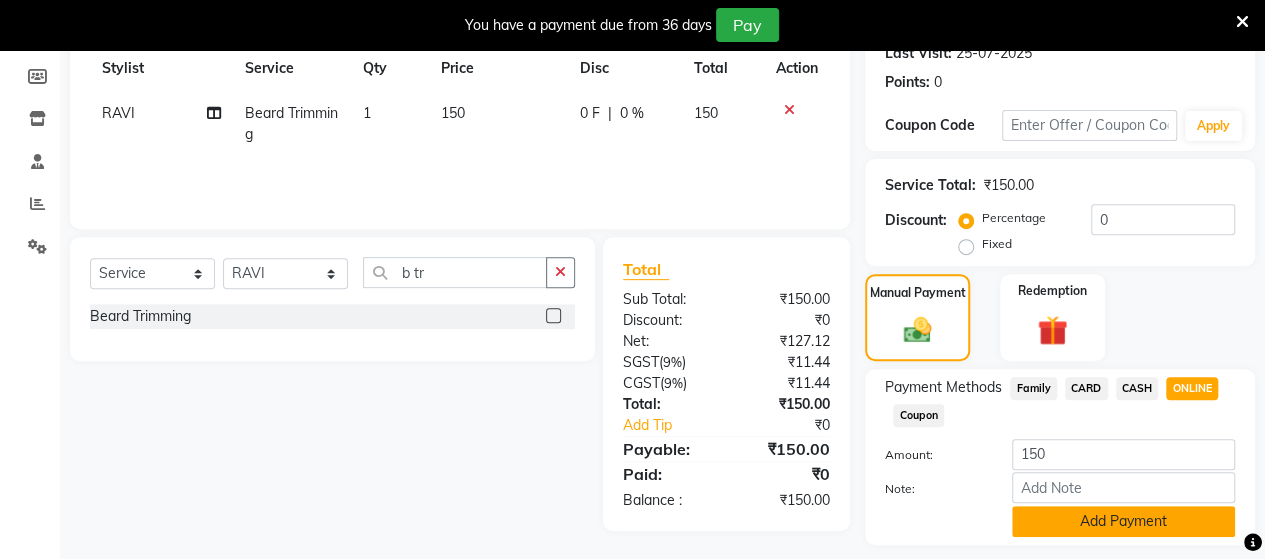 click on "Add Payment" 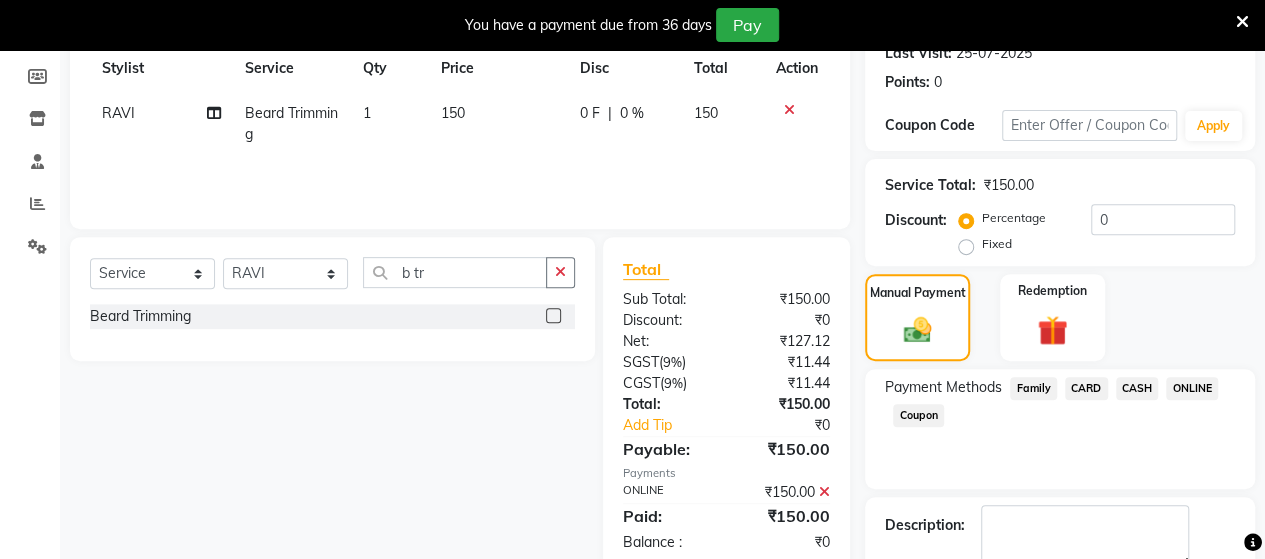 scroll, scrollTop: 400, scrollLeft: 0, axis: vertical 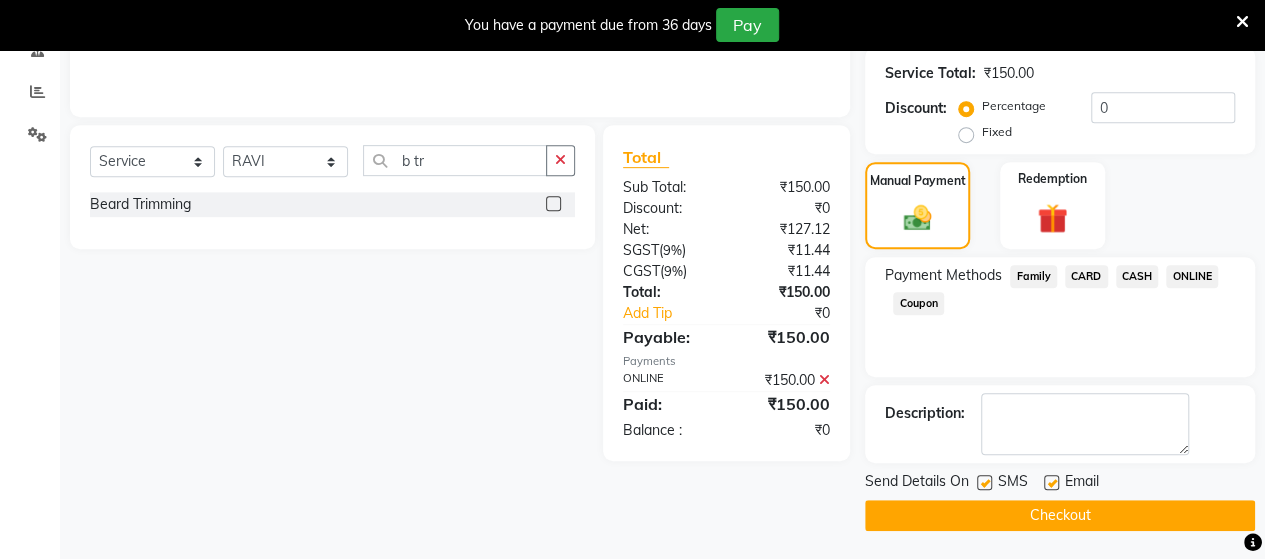 click on "Checkout" 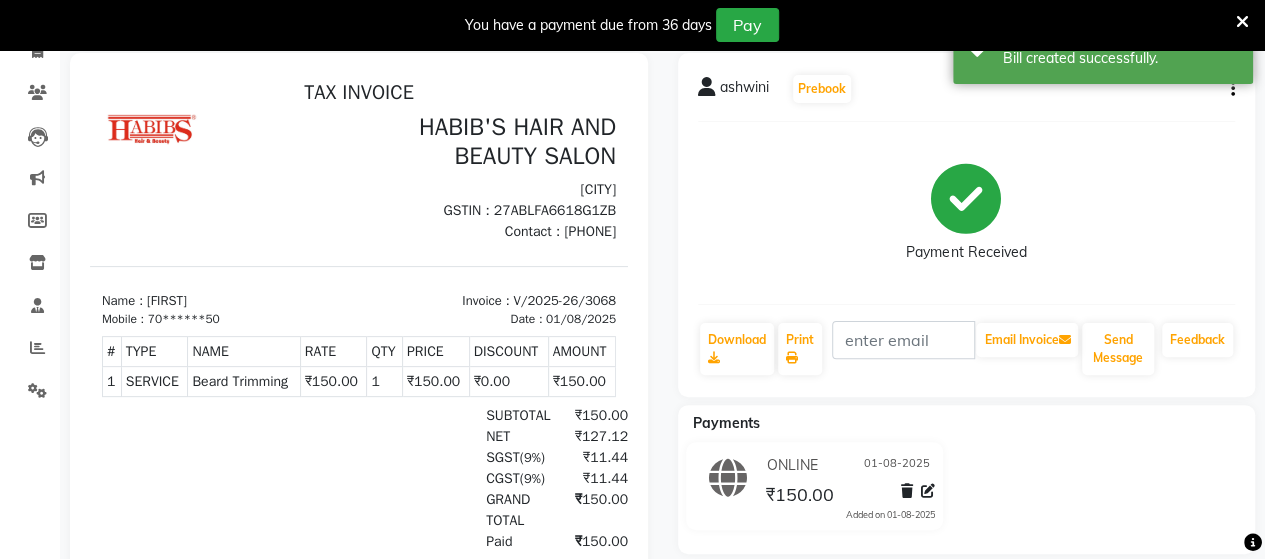 scroll, scrollTop: 0, scrollLeft: 0, axis: both 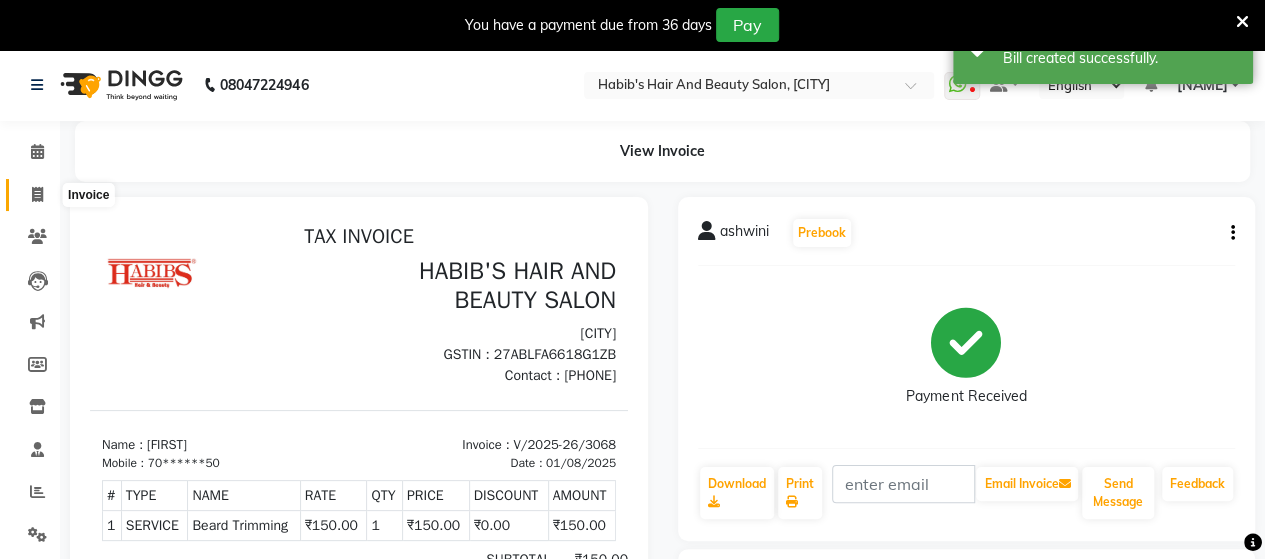 click 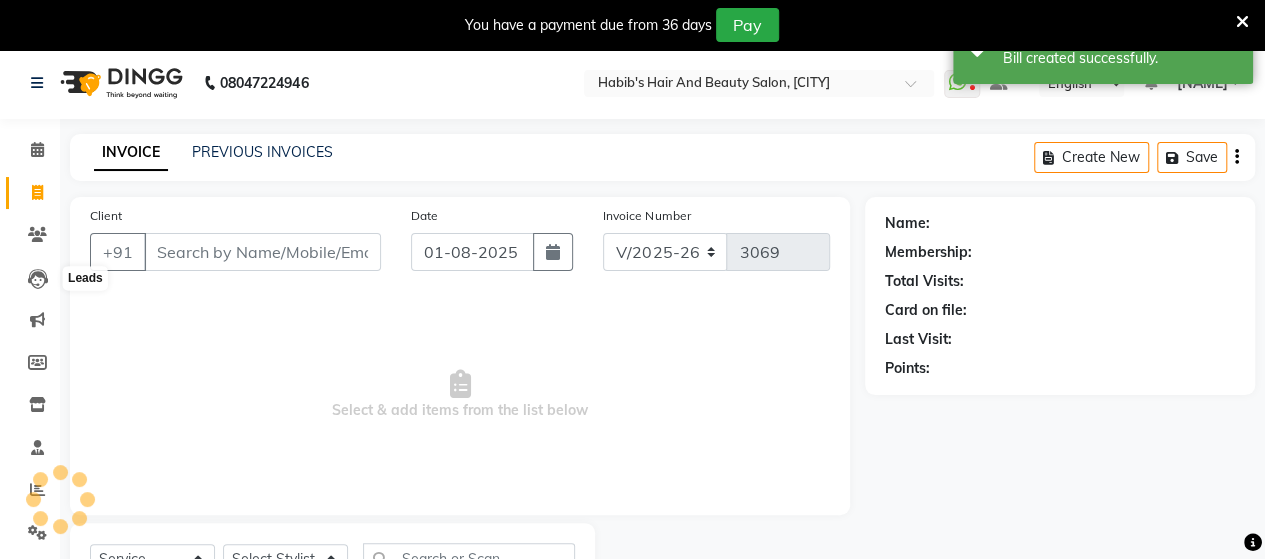 scroll, scrollTop: 90, scrollLeft: 0, axis: vertical 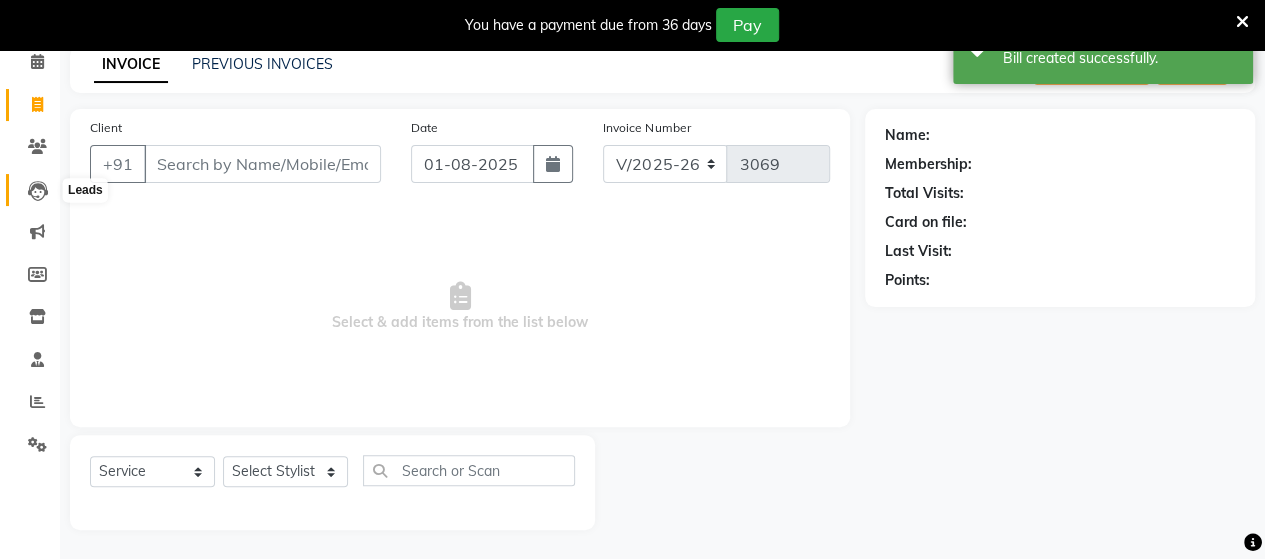 type on "8" 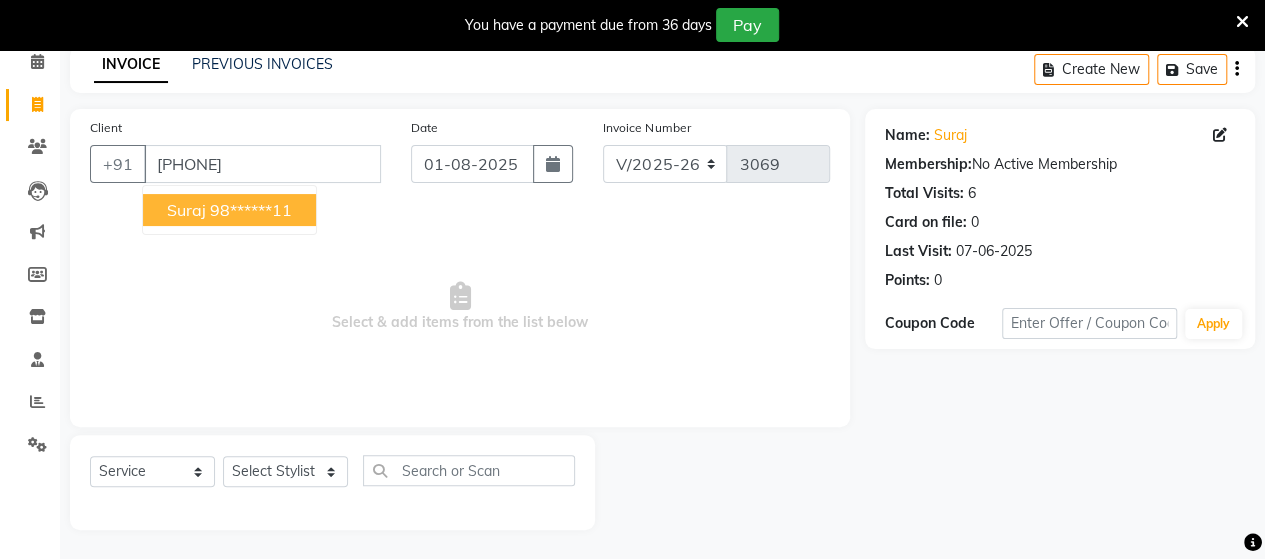 click on "98******11" at bounding box center [251, 210] 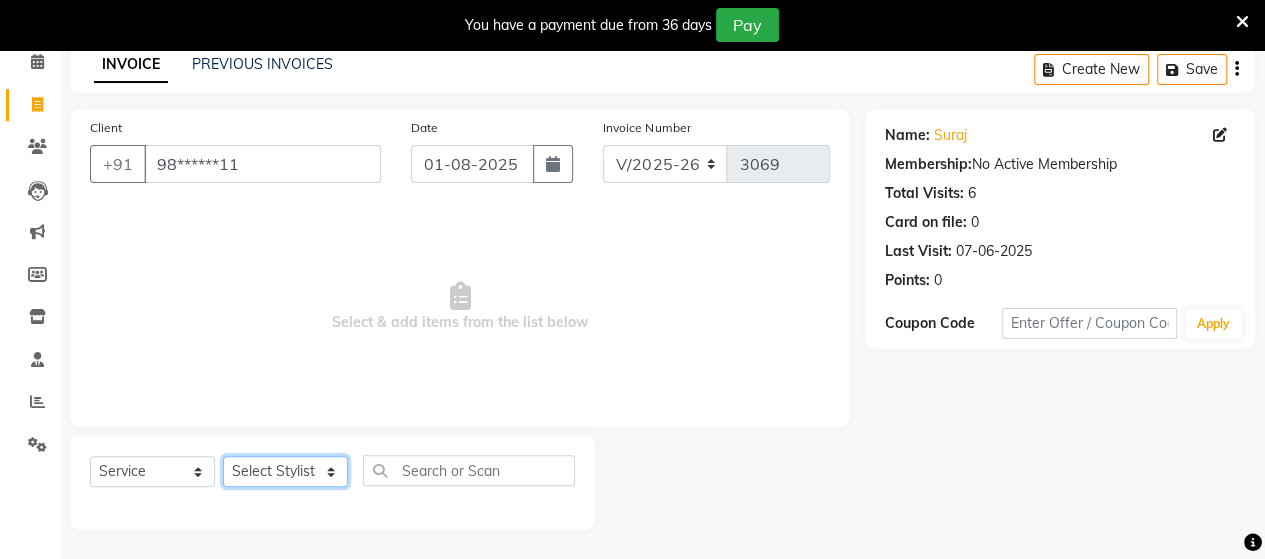 click on "Select Stylist Admin Datta  Jyoti  Krushna  Pratik  RAVI Rohit Rutuja" 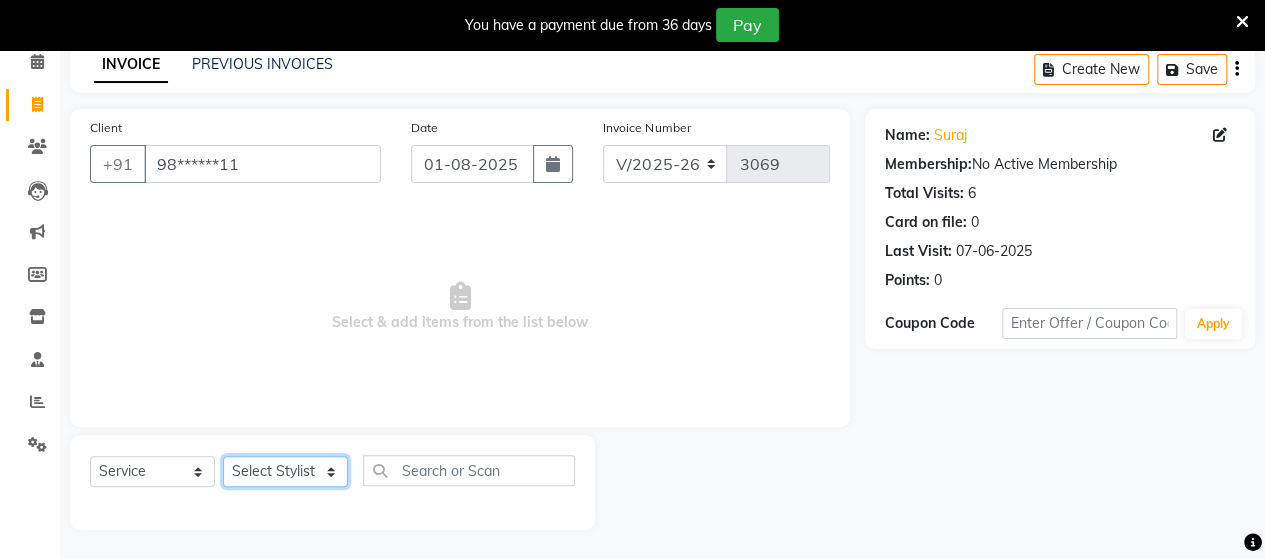 select on "62464" 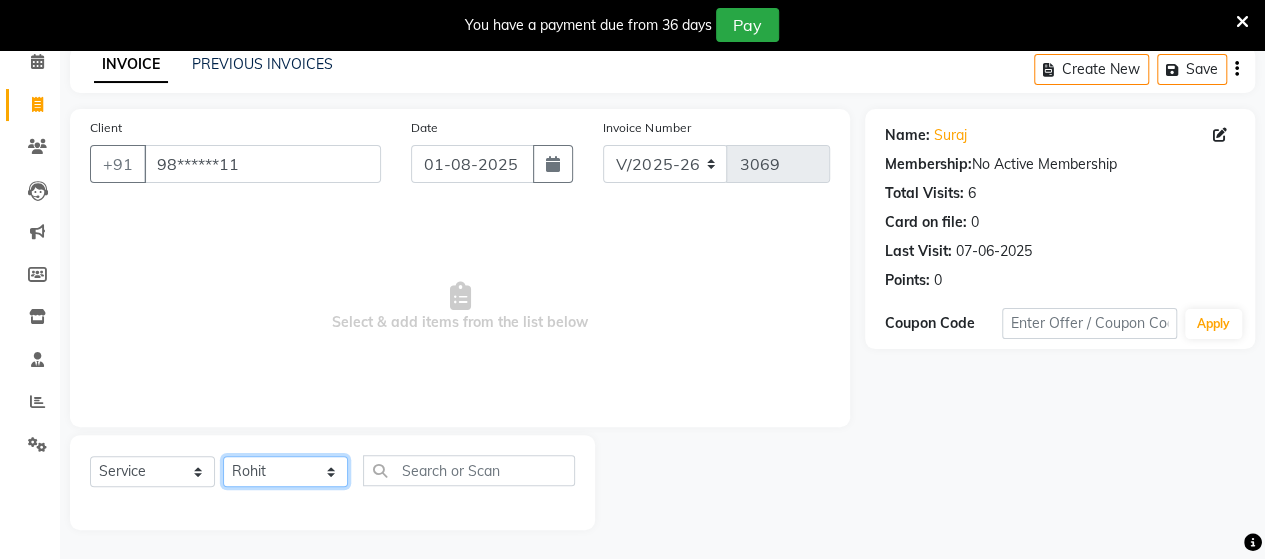 click on "Select Stylist Admin Datta  Jyoti  Krushna  Pratik  RAVI Rohit Rutuja" 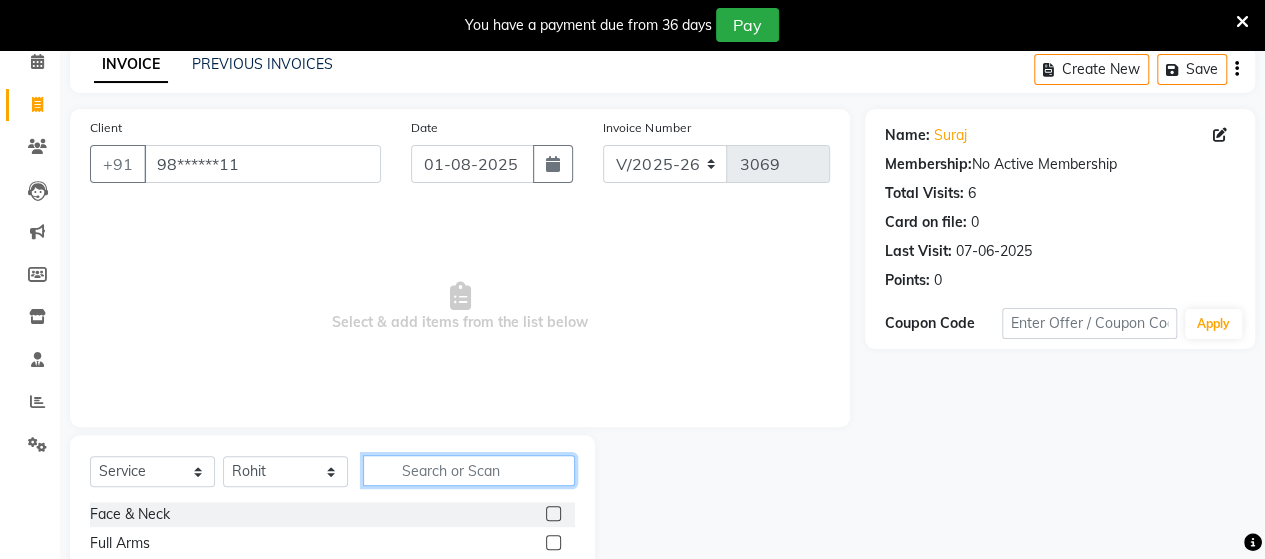 click 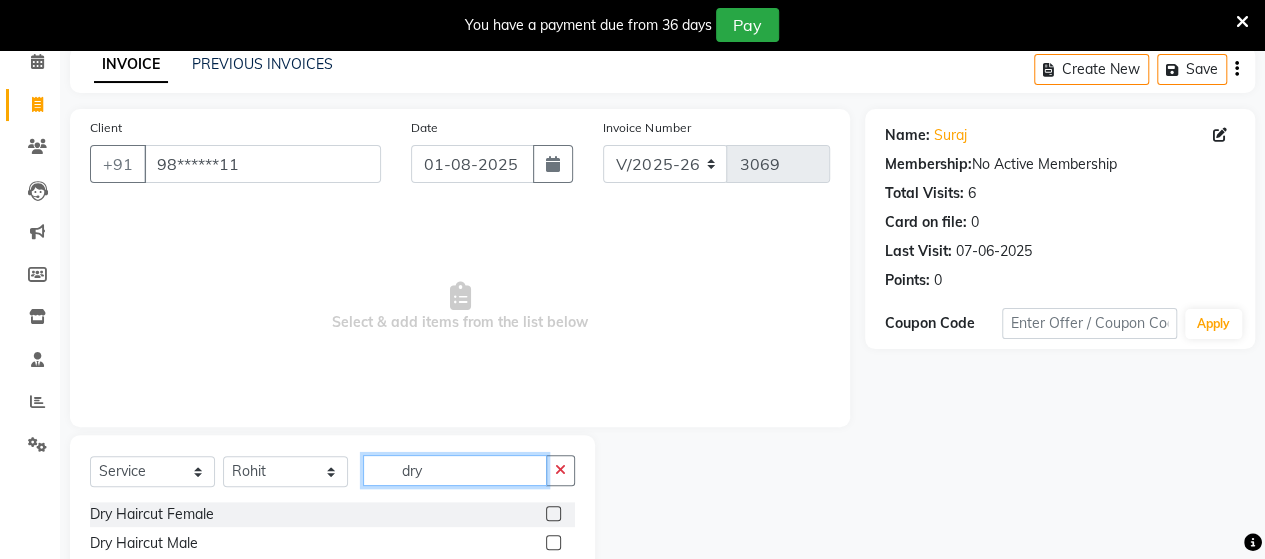 type on "dry" 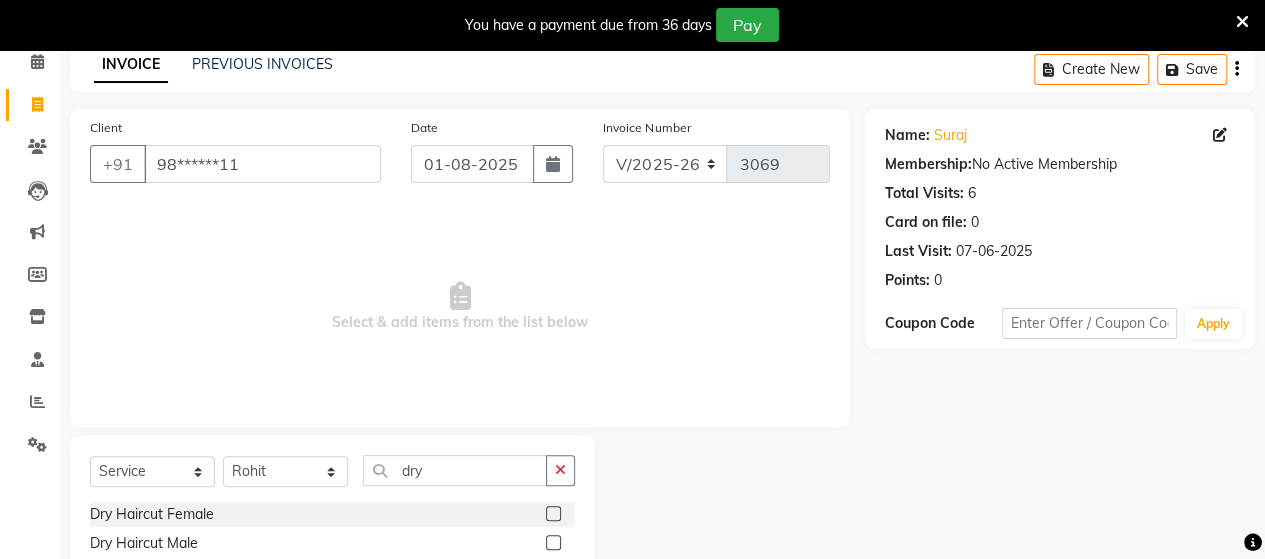 click 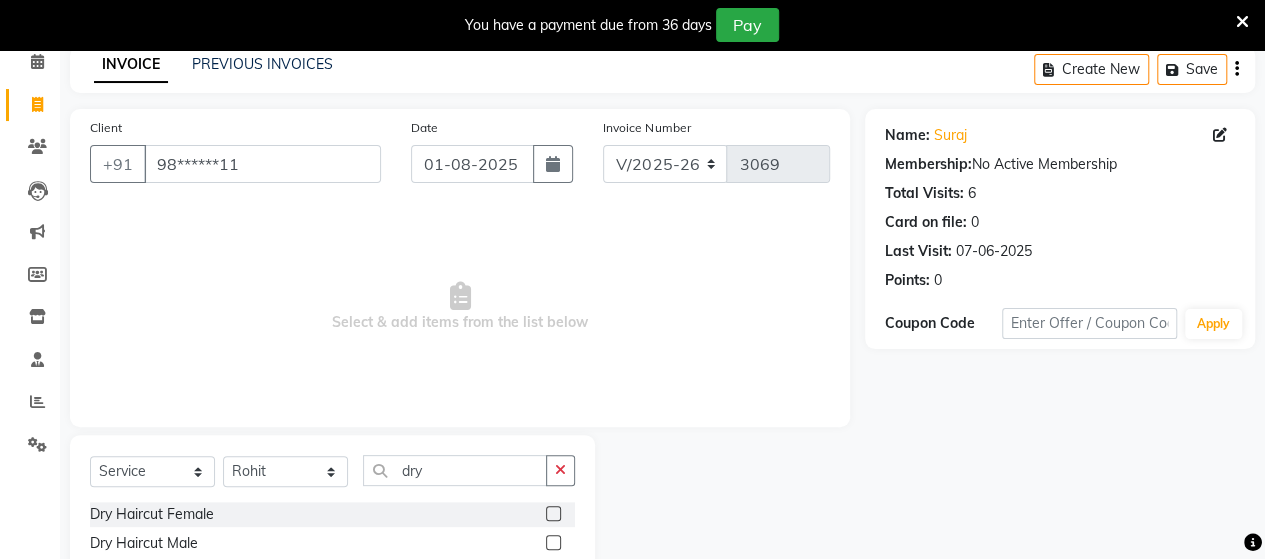 click at bounding box center [552, 543] 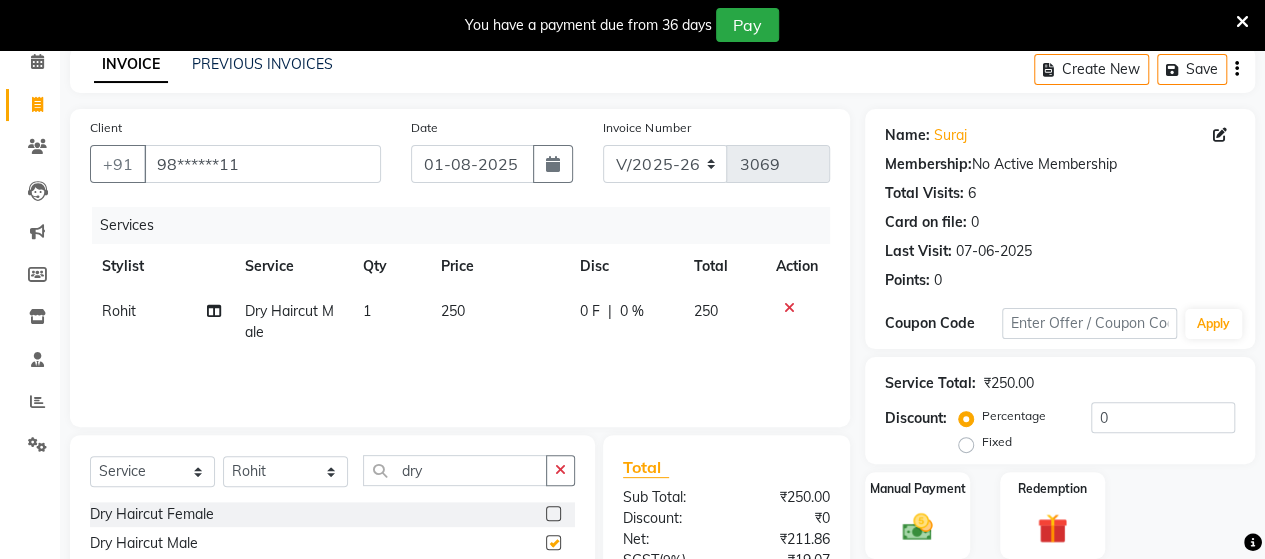 checkbox on "false" 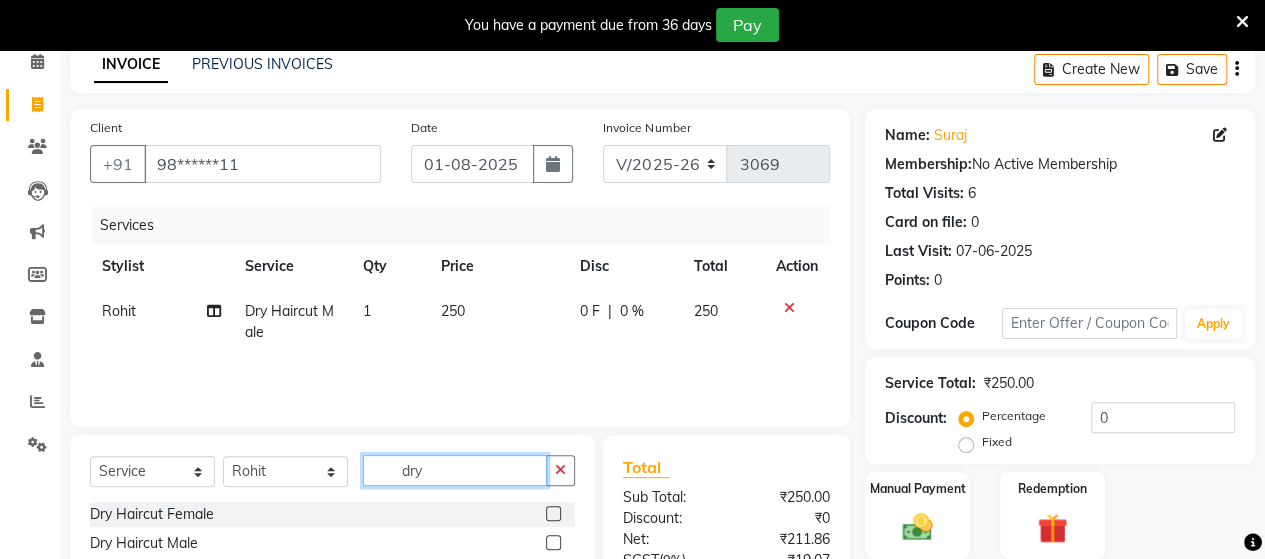 click on "dry" 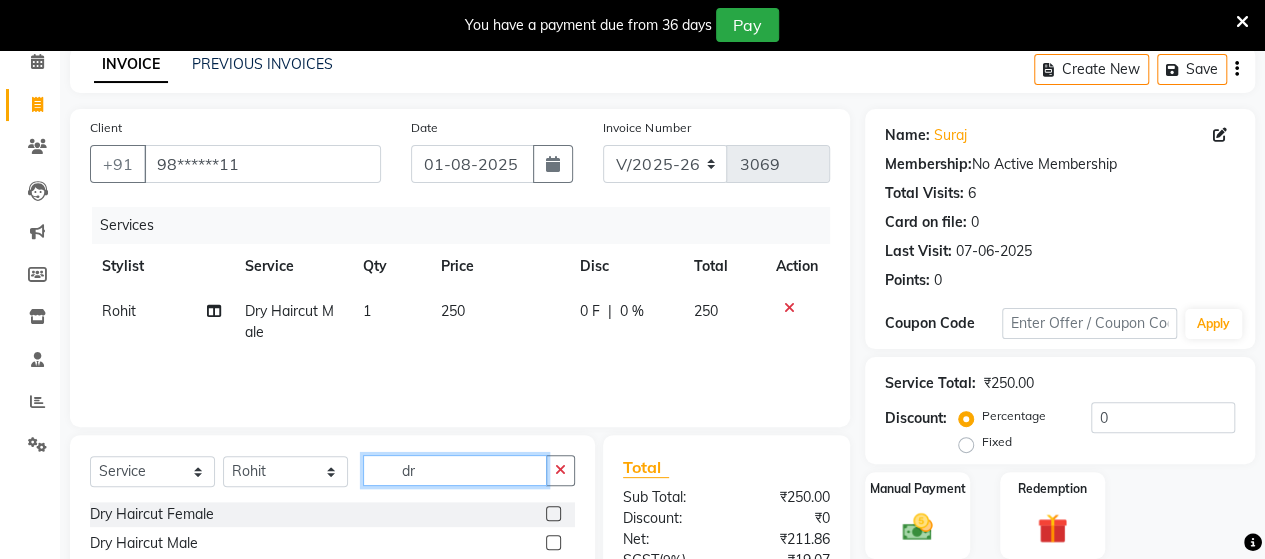 type on "d" 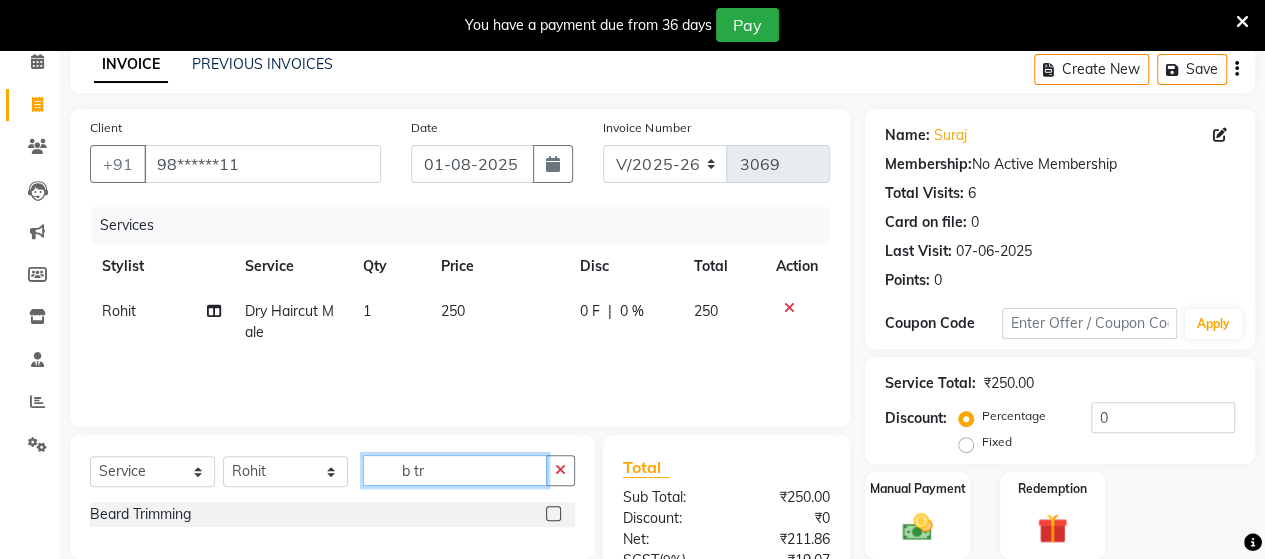 type on "b tr" 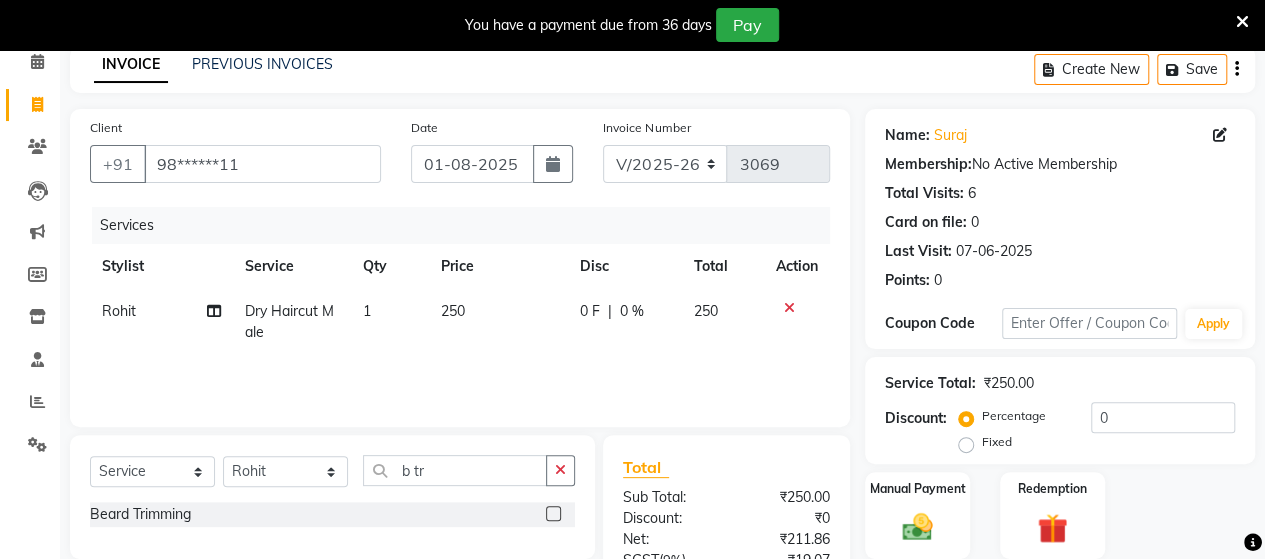 click 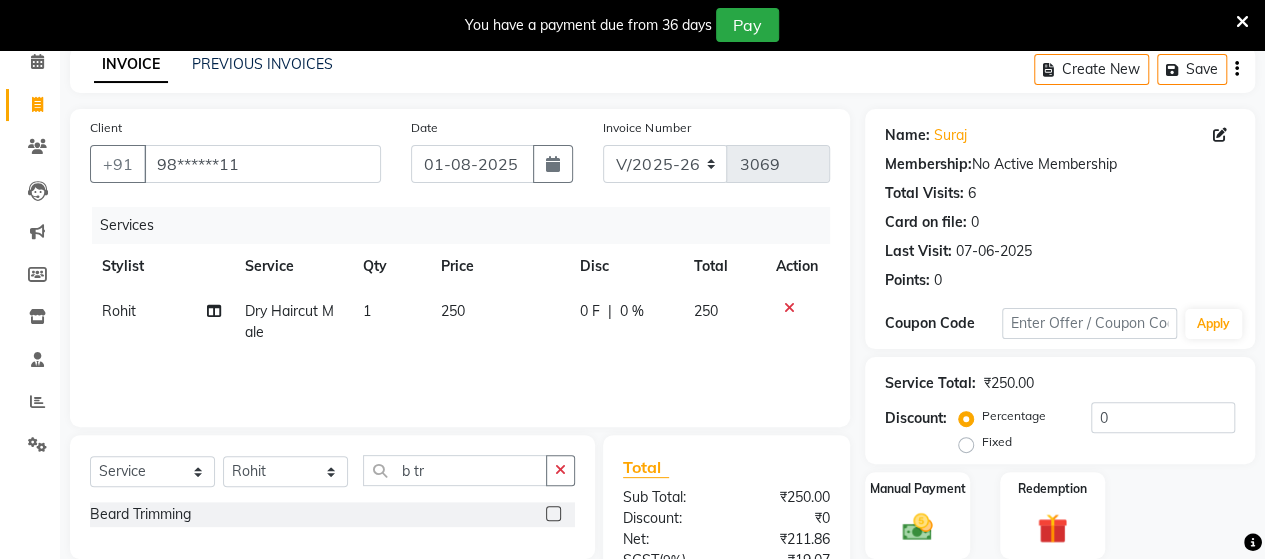 click at bounding box center (552, 514) 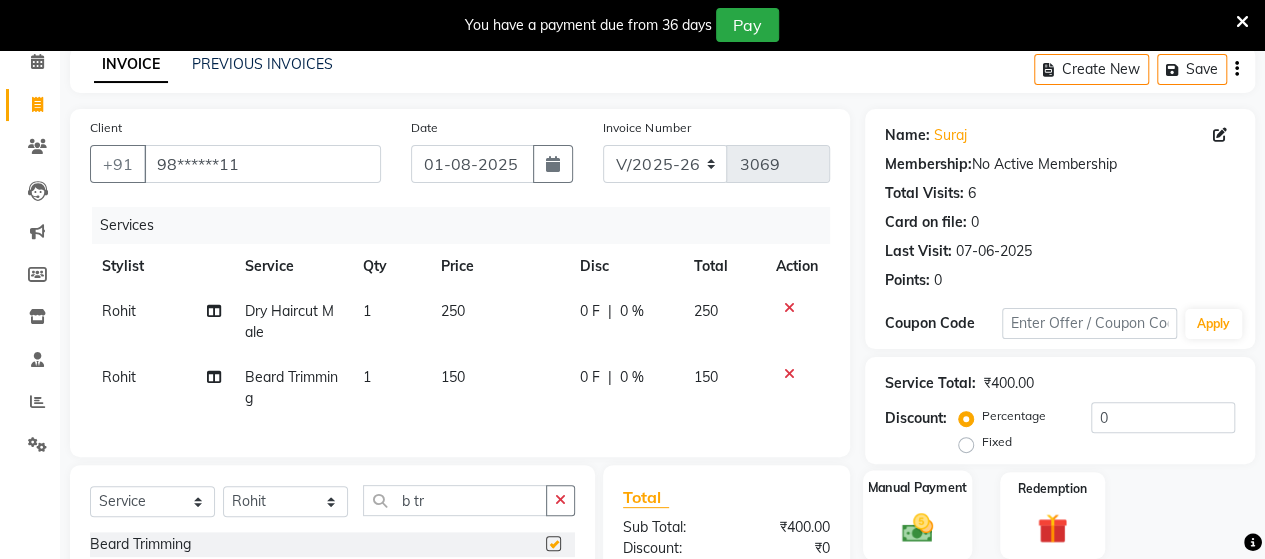 checkbox on "false" 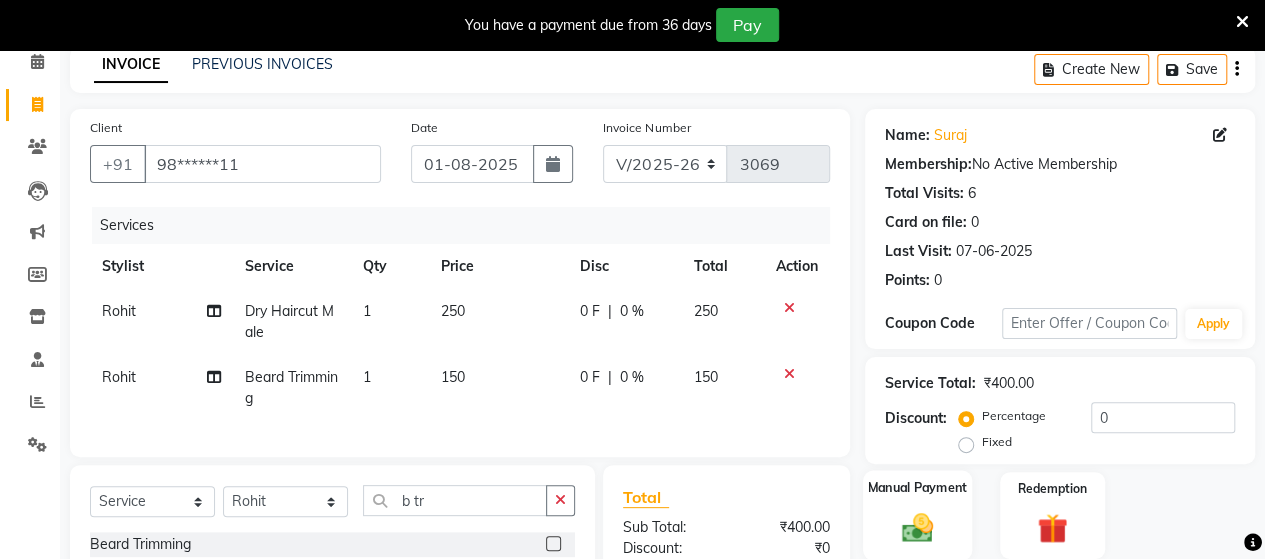 click 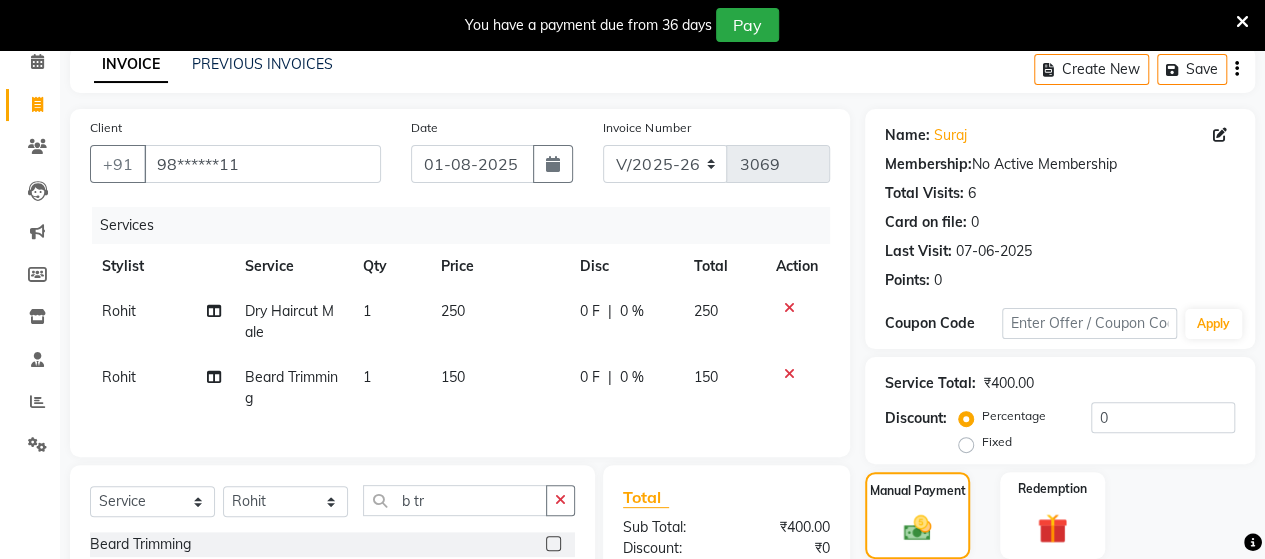 scroll, scrollTop: 334, scrollLeft: 0, axis: vertical 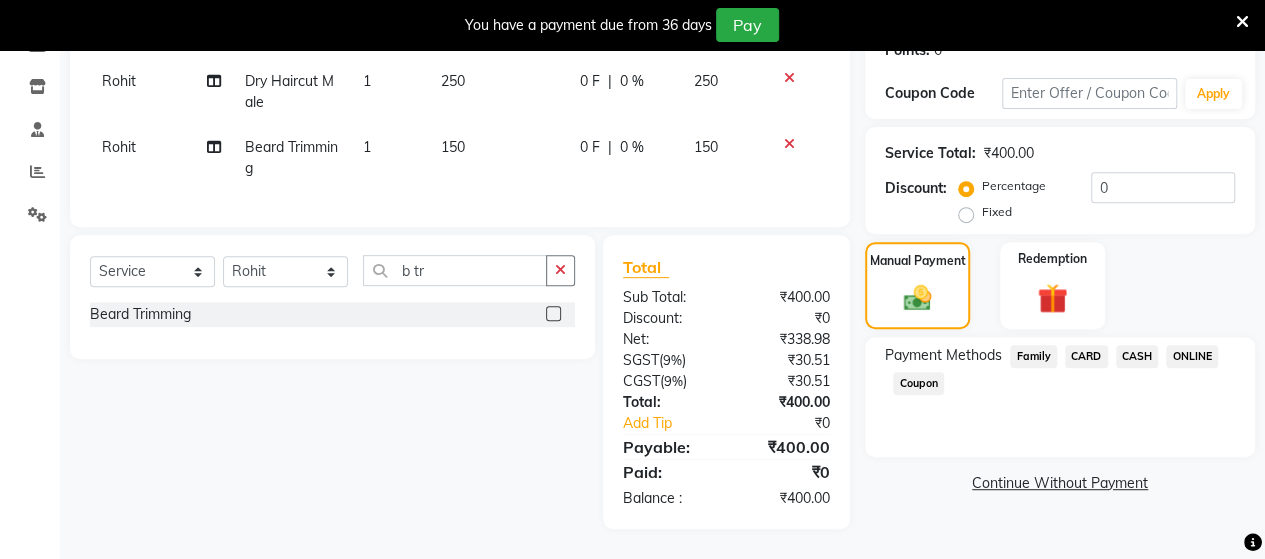click on "ONLINE" 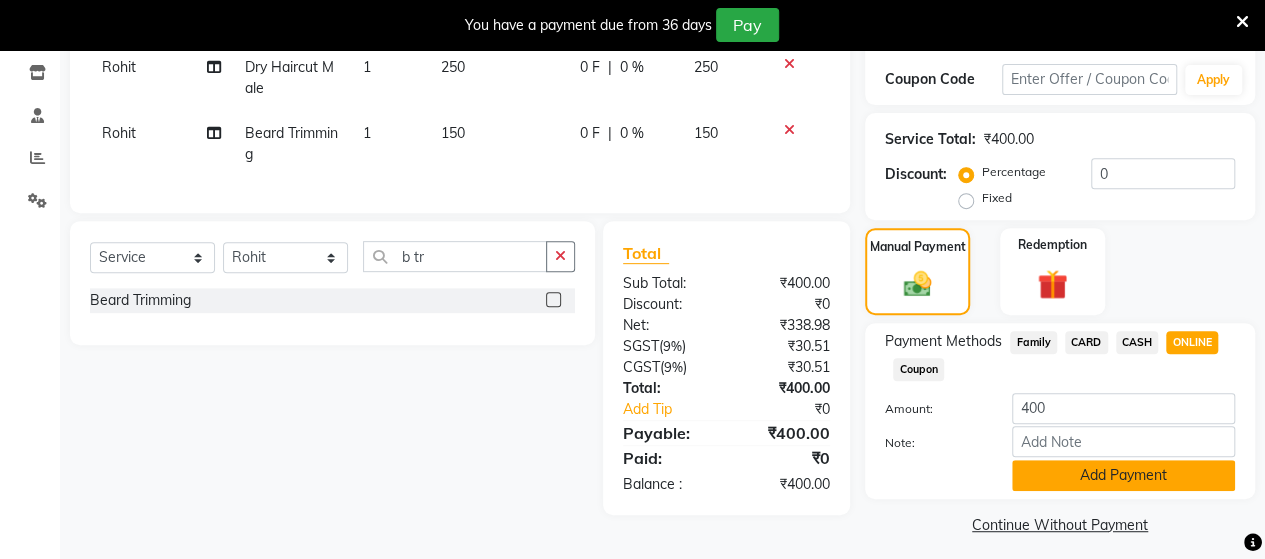 click on "Add Payment" 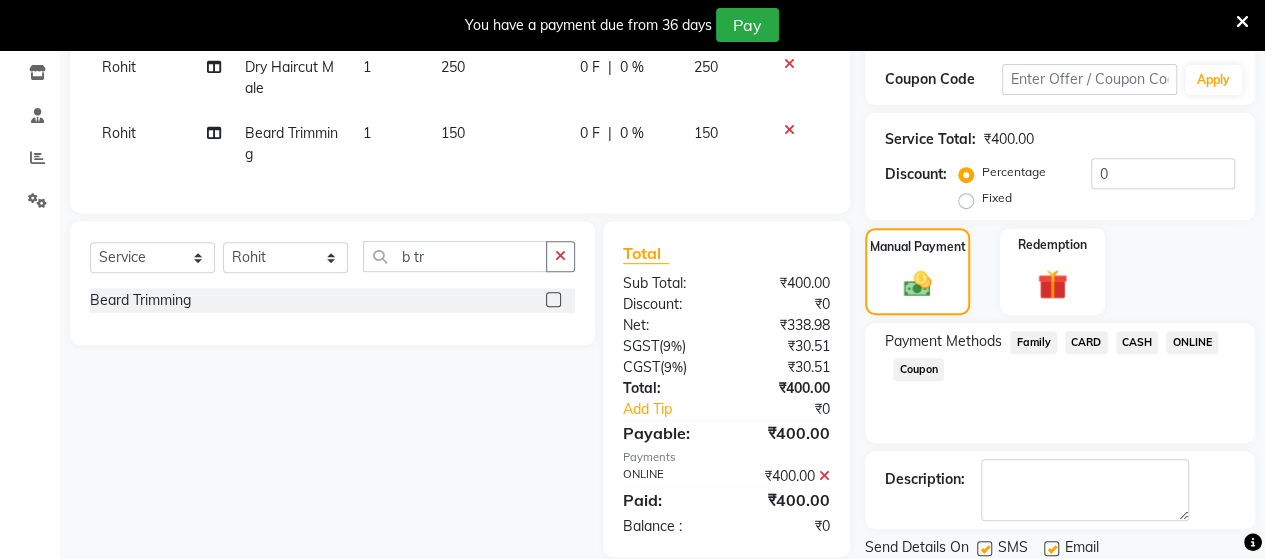scroll, scrollTop: 400, scrollLeft: 0, axis: vertical 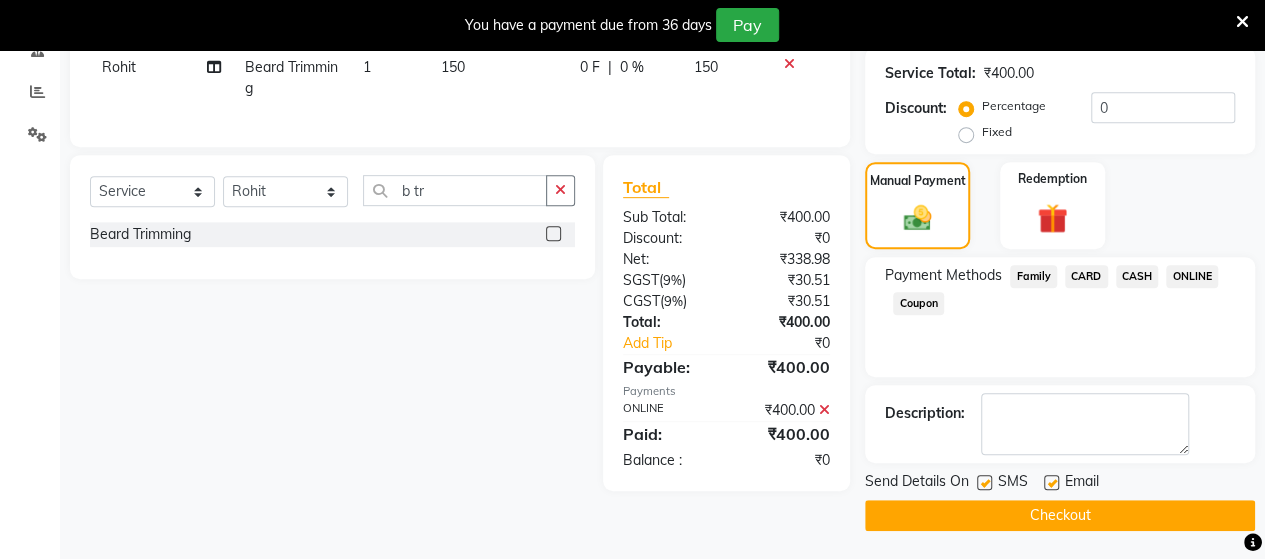 click on "Checkout" 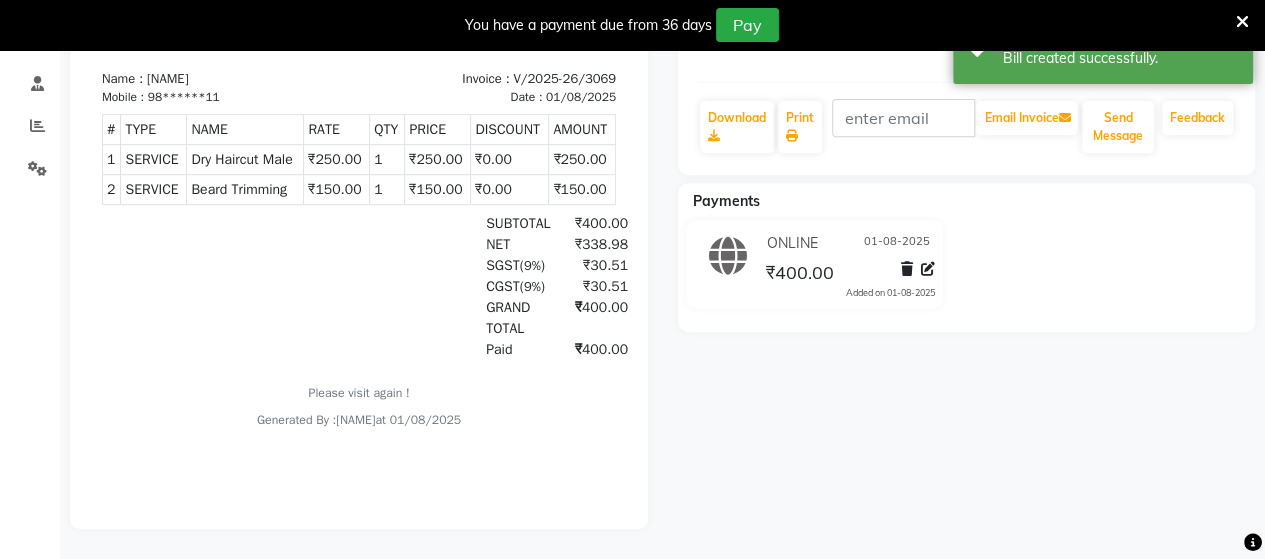 scroll, scrollTop: 2, scrollLeft: 0, axis: vertical 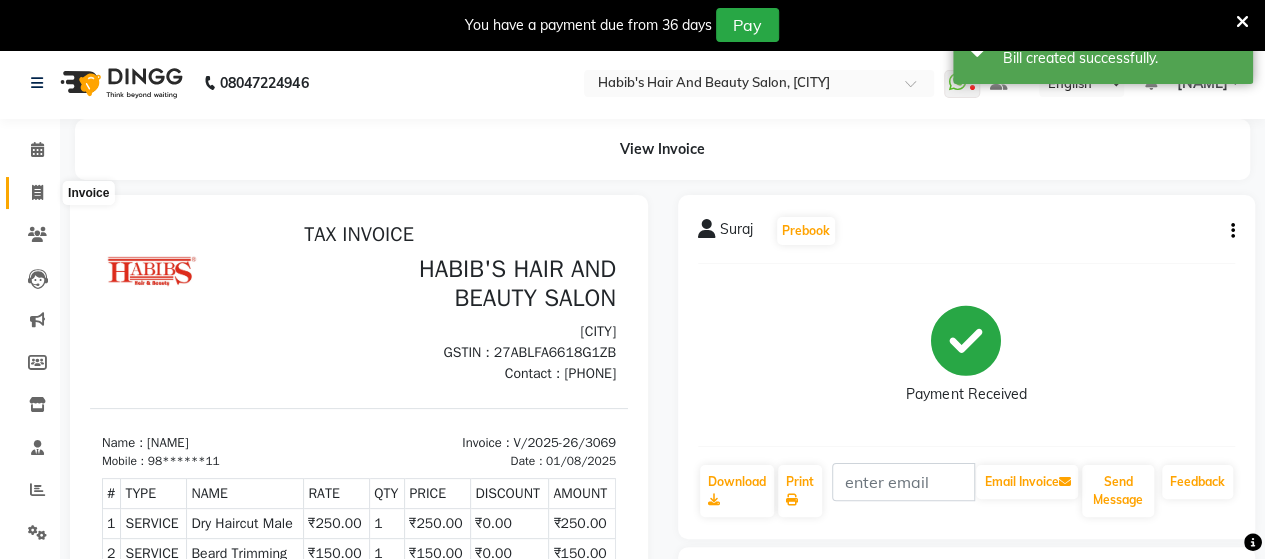 click 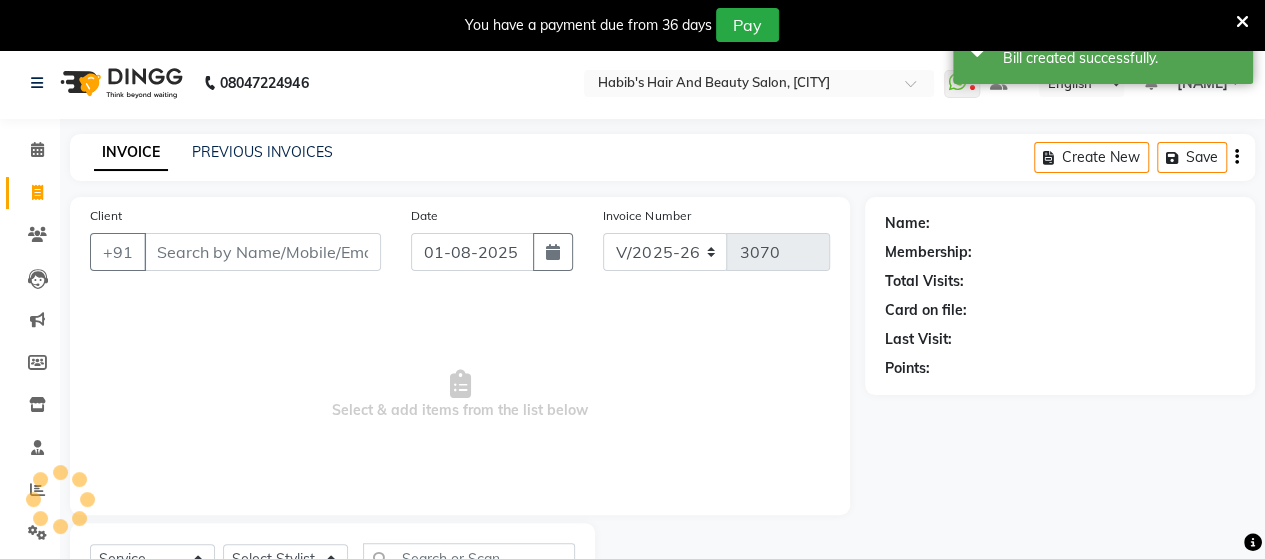 scroll, scrollTop: 90, scrollLeft: 0, axis: vertical 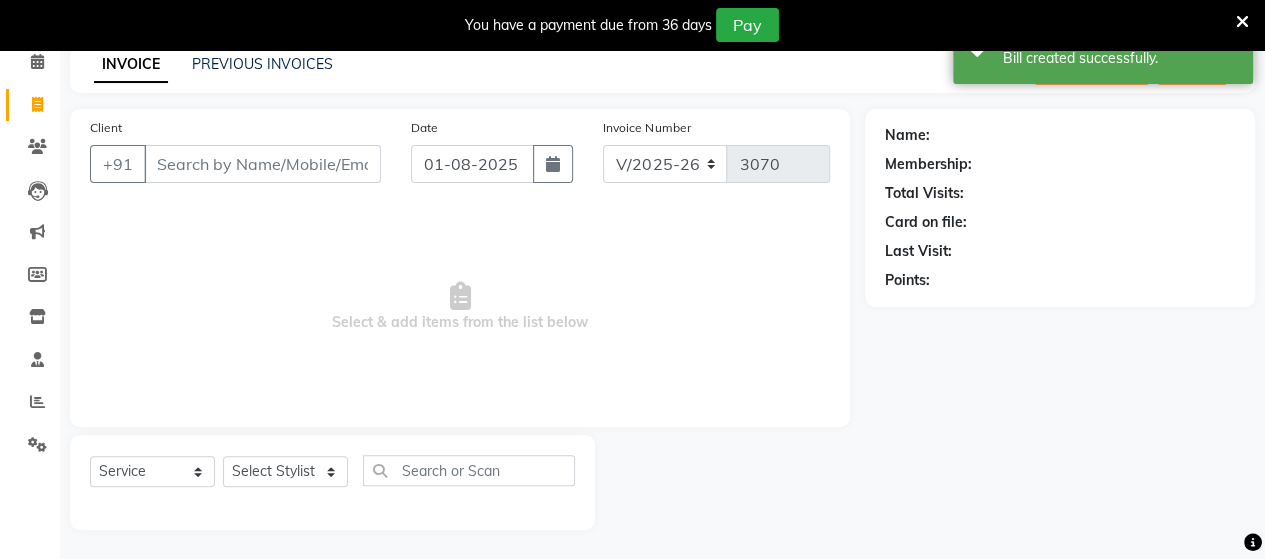 click on "Client" at bounding box center (262, 164) 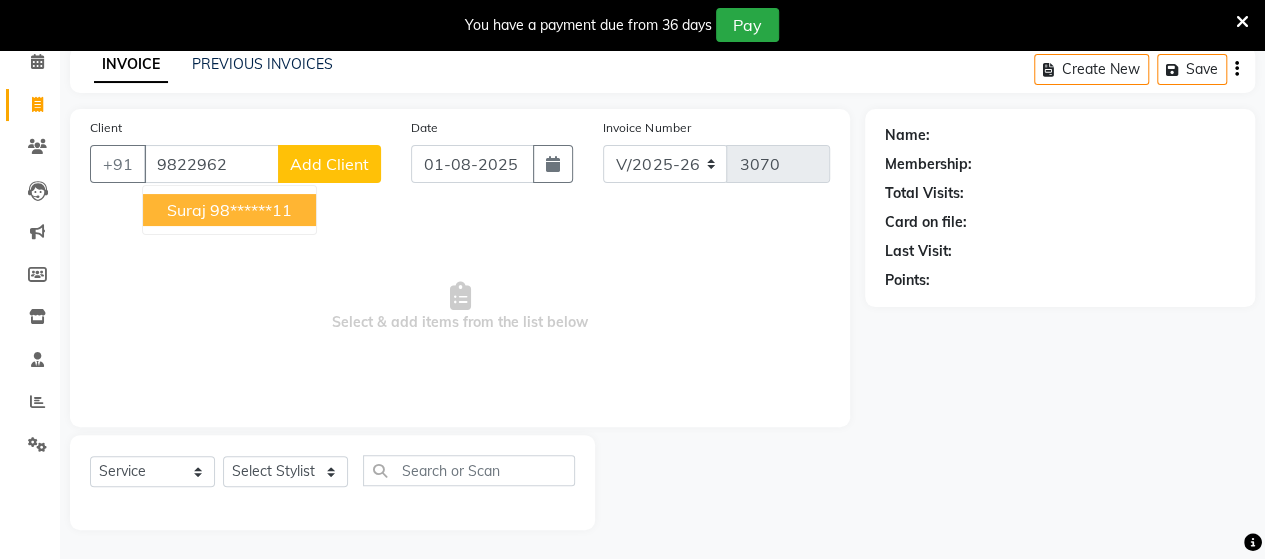 click on "[FIRST] [PHONE]" at bounding box center (229, 210) 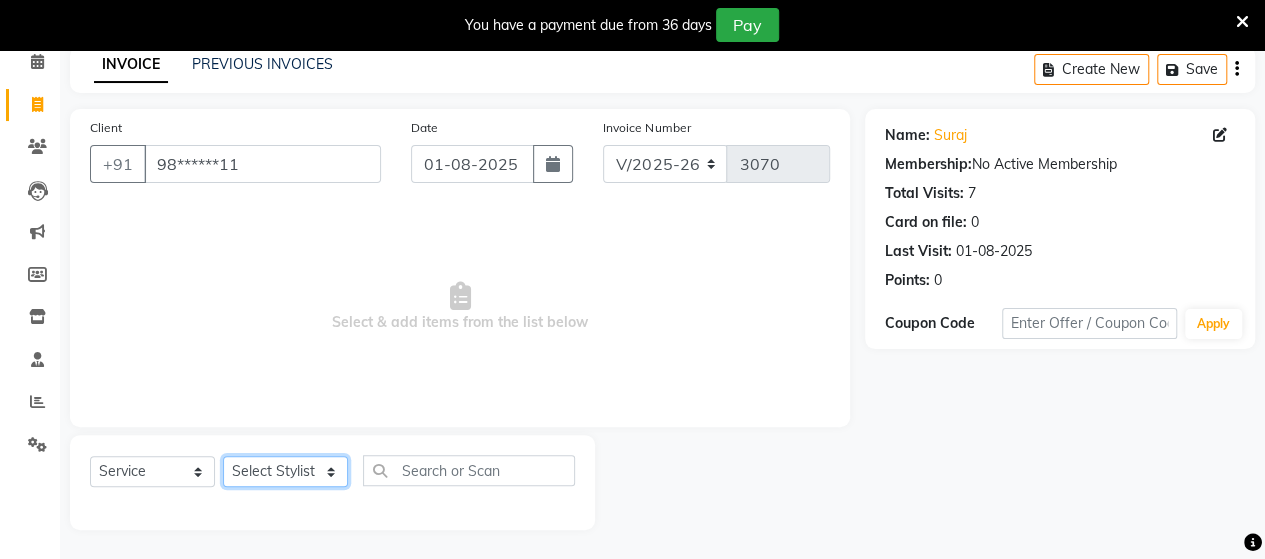 click on "Select Stylist Admin Datta  Jyoti  Krushna  Pratik  RAVI Rohit Rutuja" 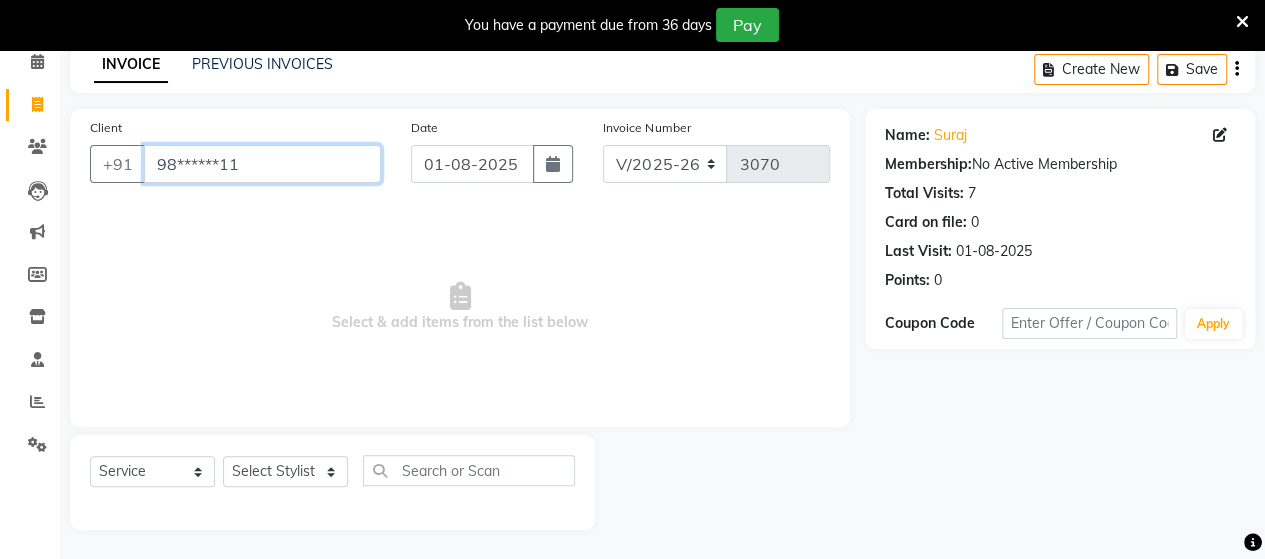 click on "98******11" at bounding box center (262, 164) 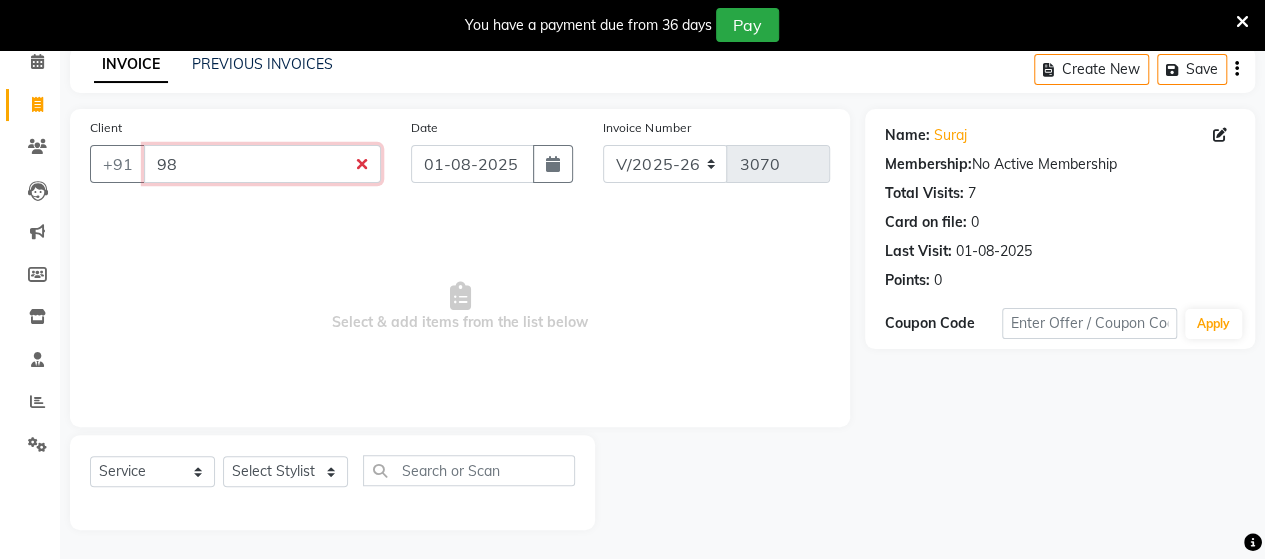 type on "9" 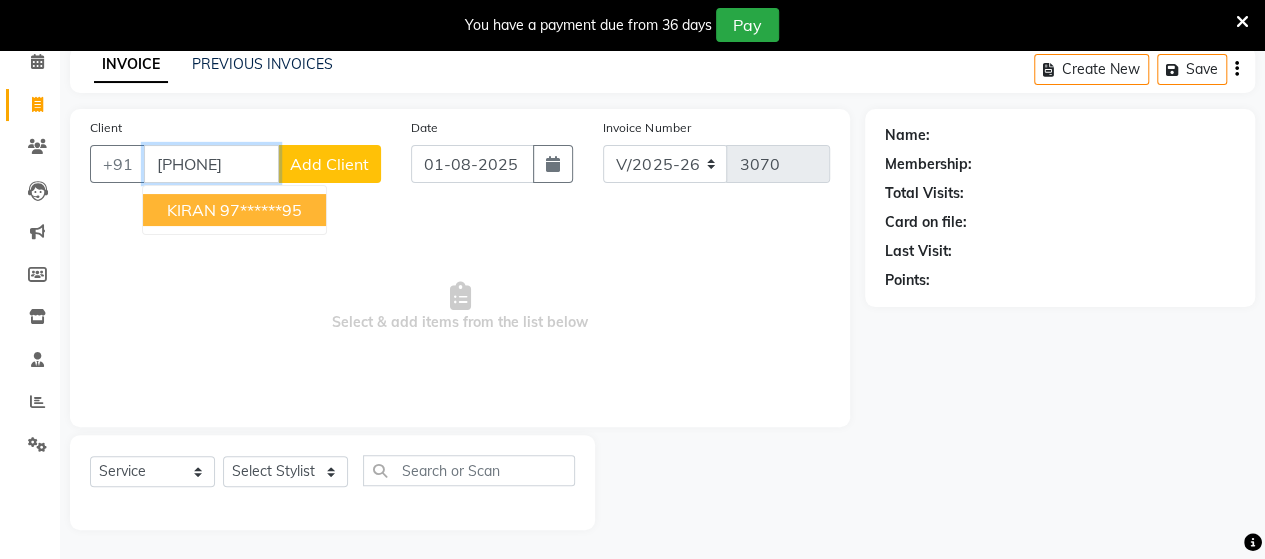click on "[NAME]  [PHONE]" at bounding box center (234, 210) 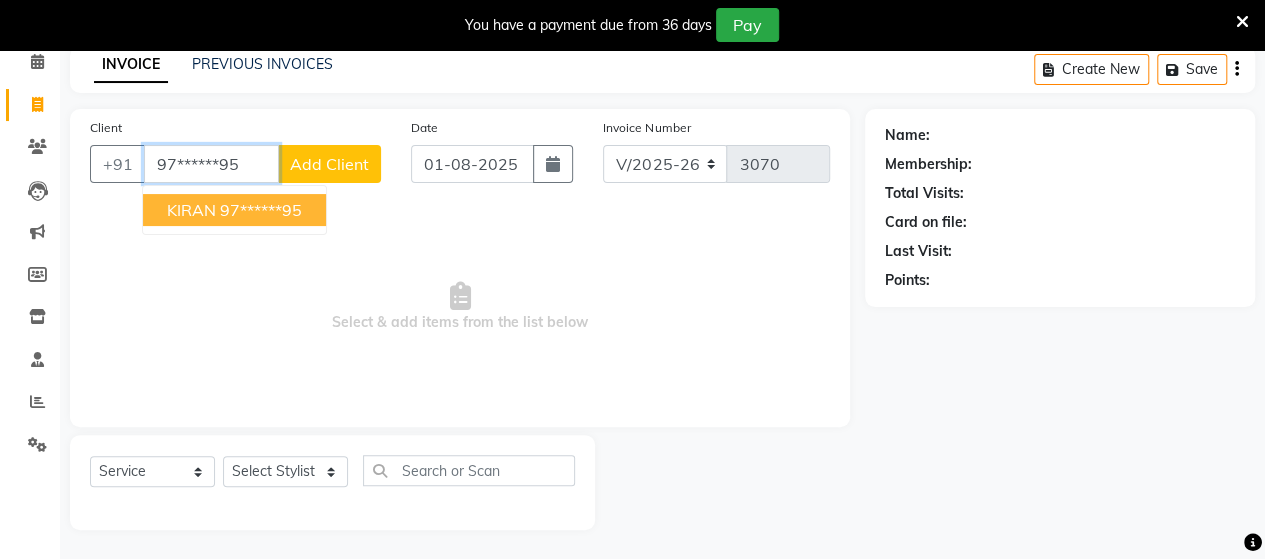 type on "97******95" 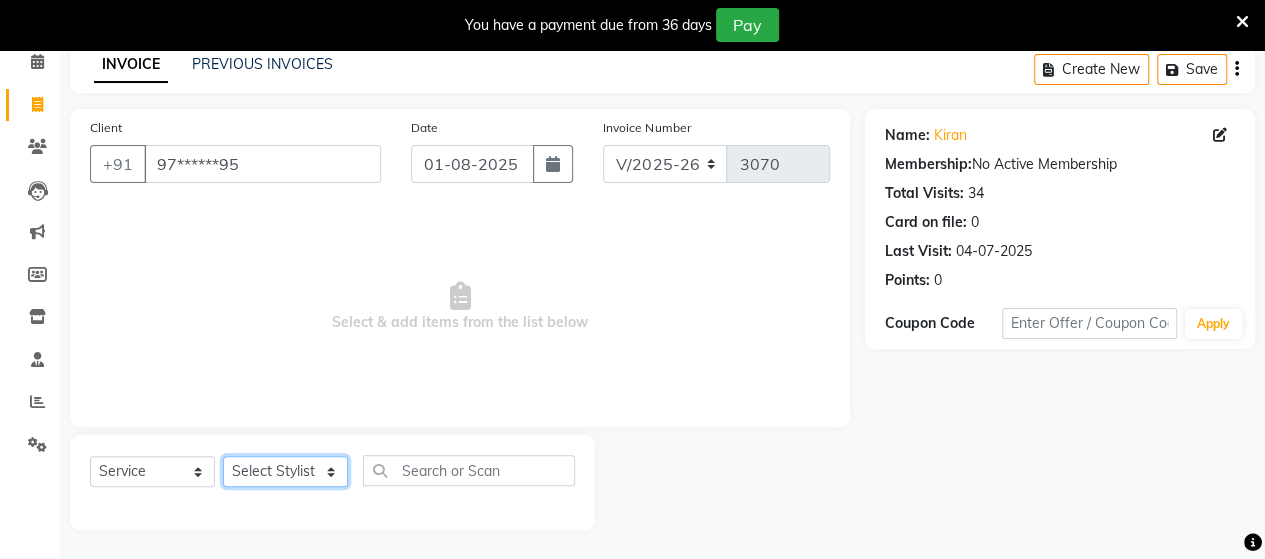click on "Select Stylist Admin Datta  Jyoti  Krushna  Pratik  RAVI Rohit Rutuja" 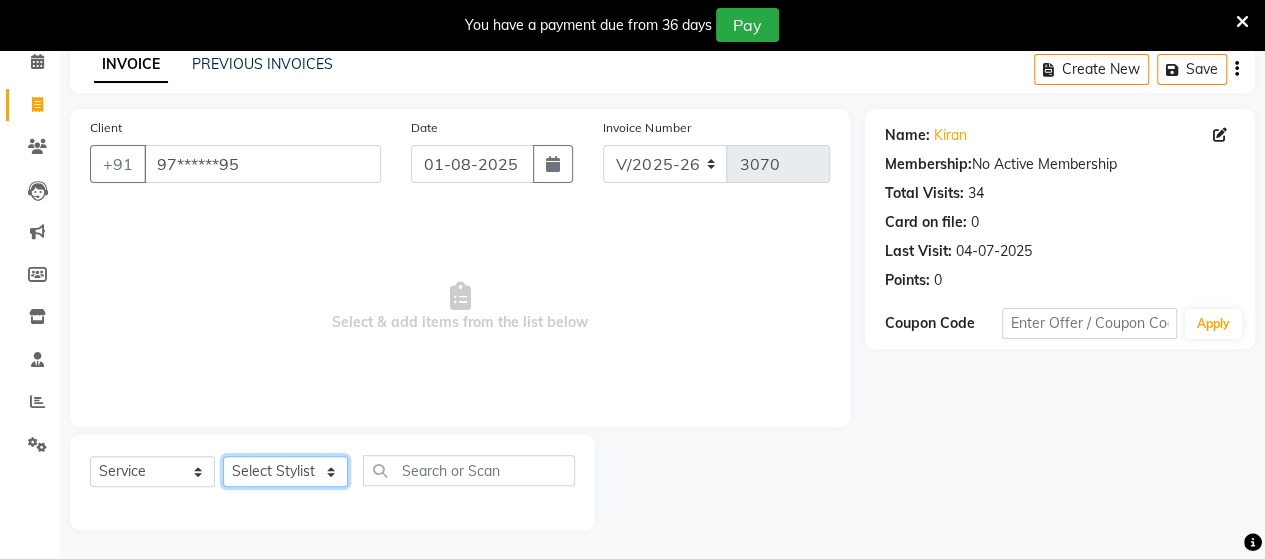 select on "48829" 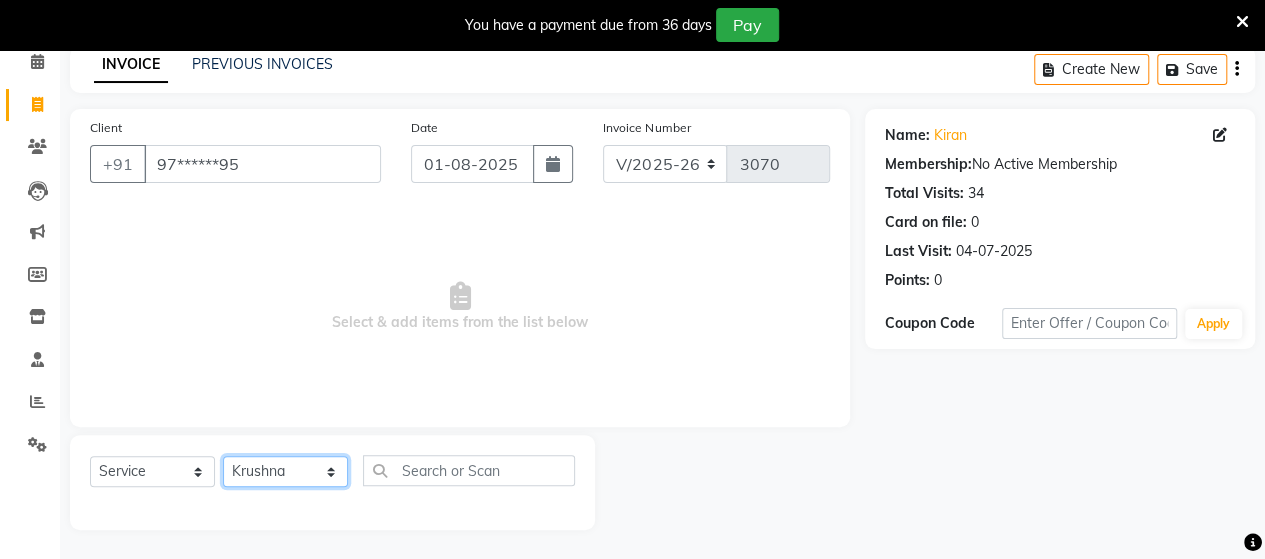 click on "Select Stylist Admin Datta  Jyoti  Krushna  Pratik  RAVI Rohit Rutuja" 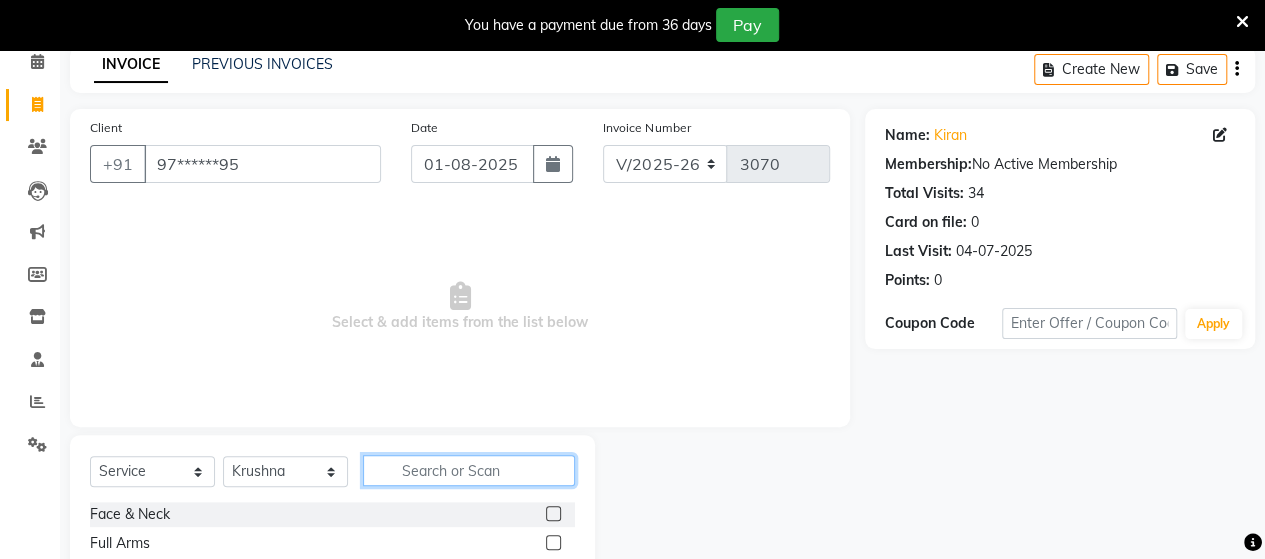 click 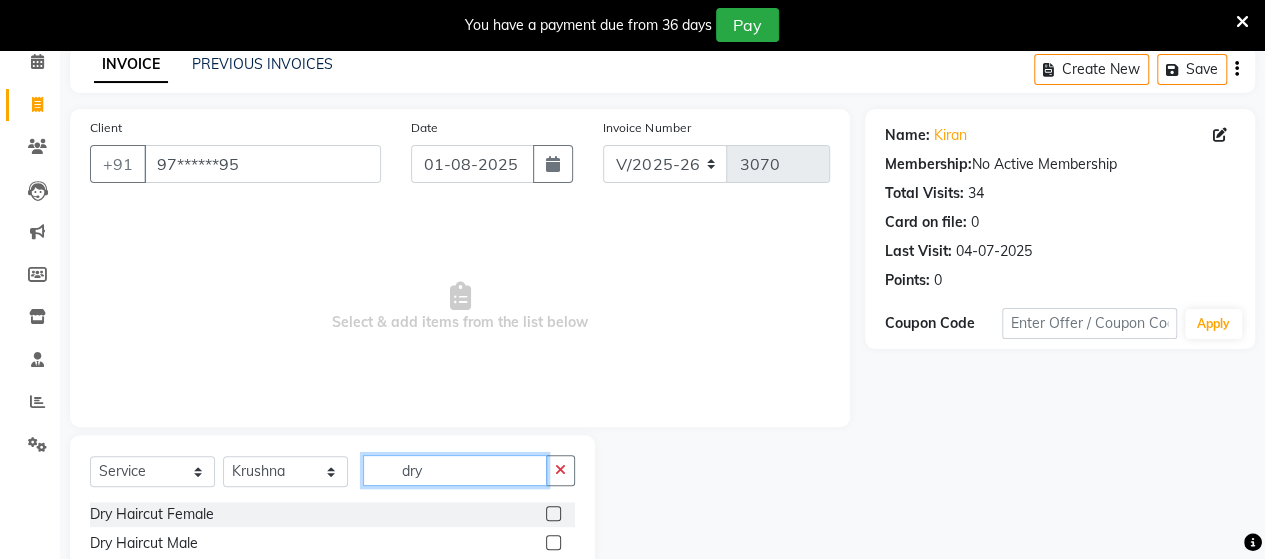 type on "dry" 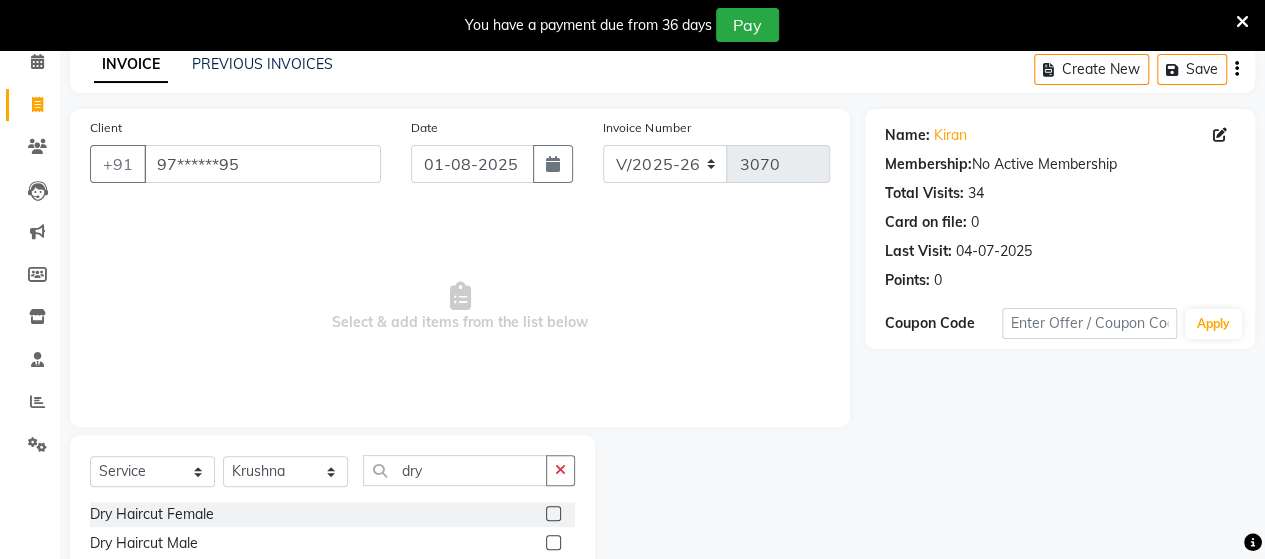 click 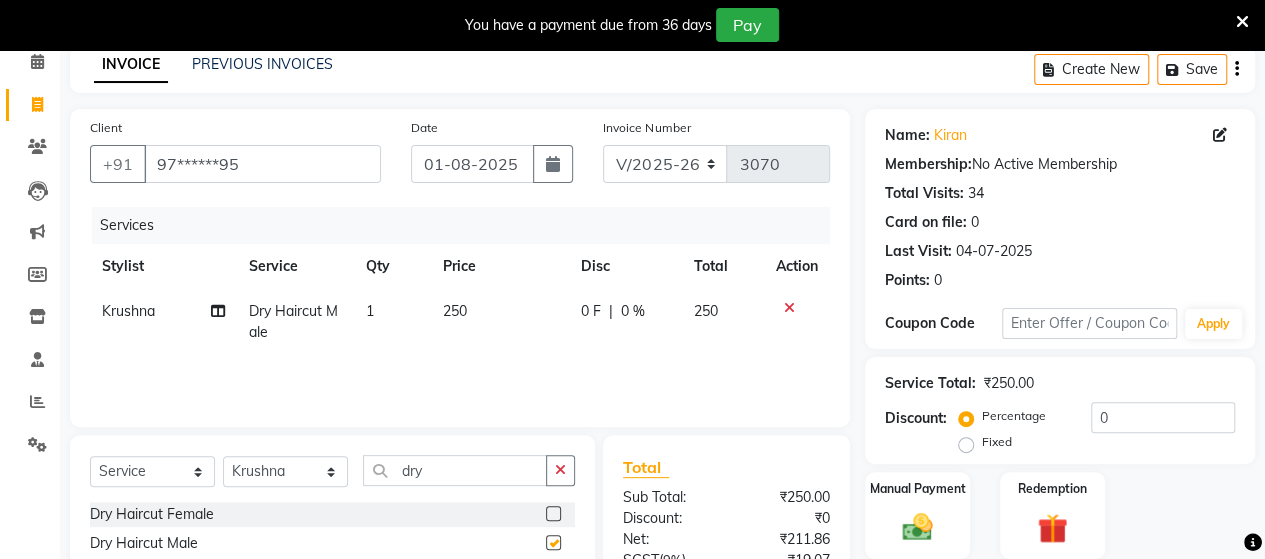 checkbox on "false" 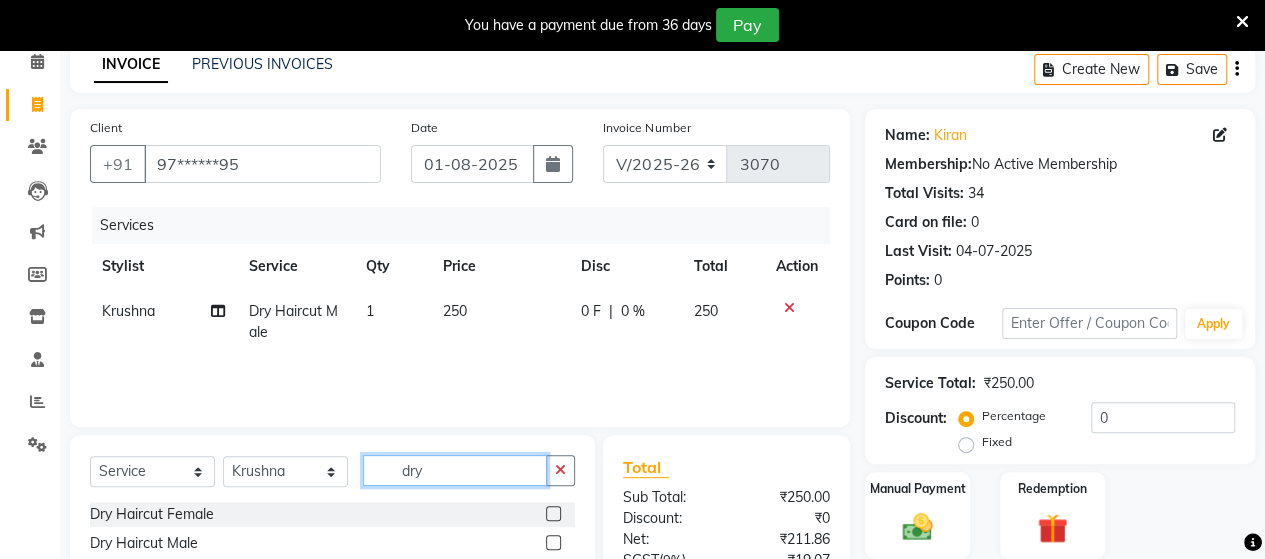 click on "dry" 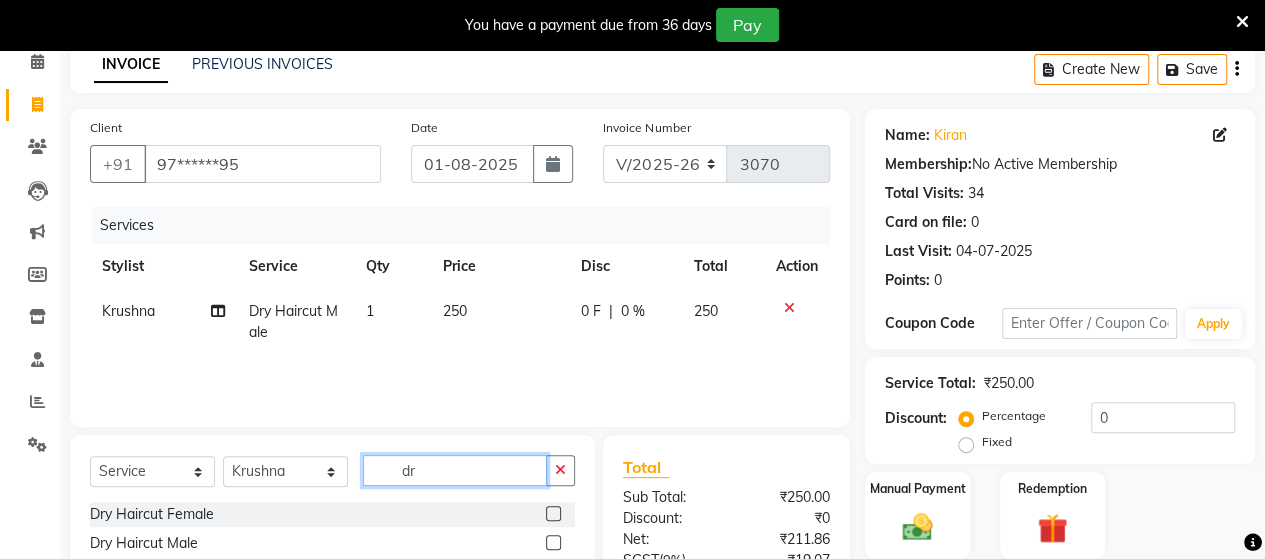 type on "d" 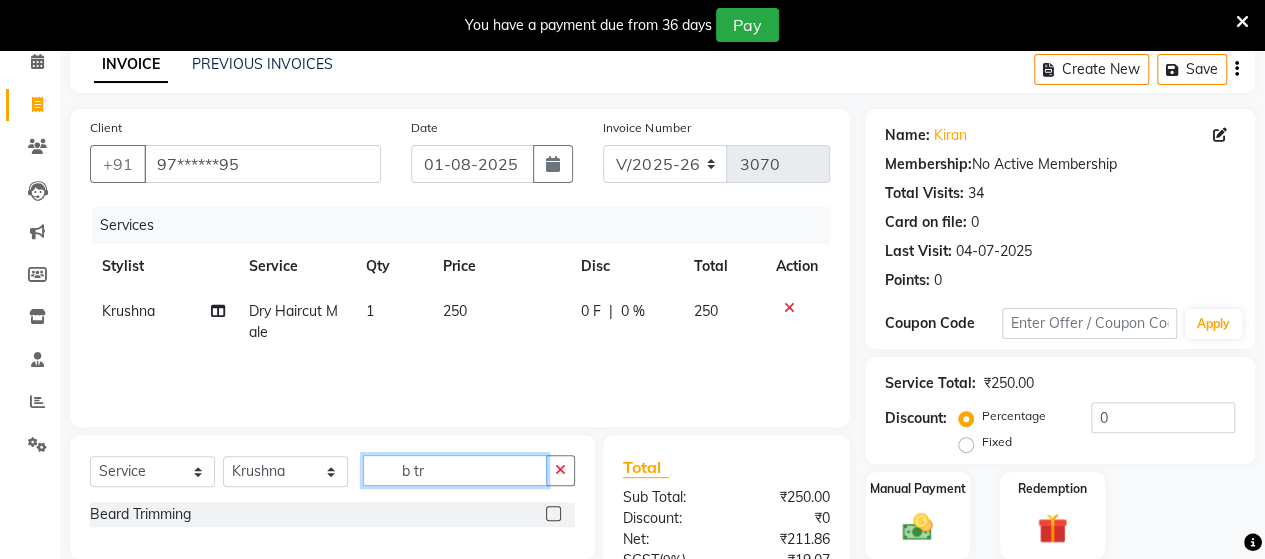 type on "b tr" 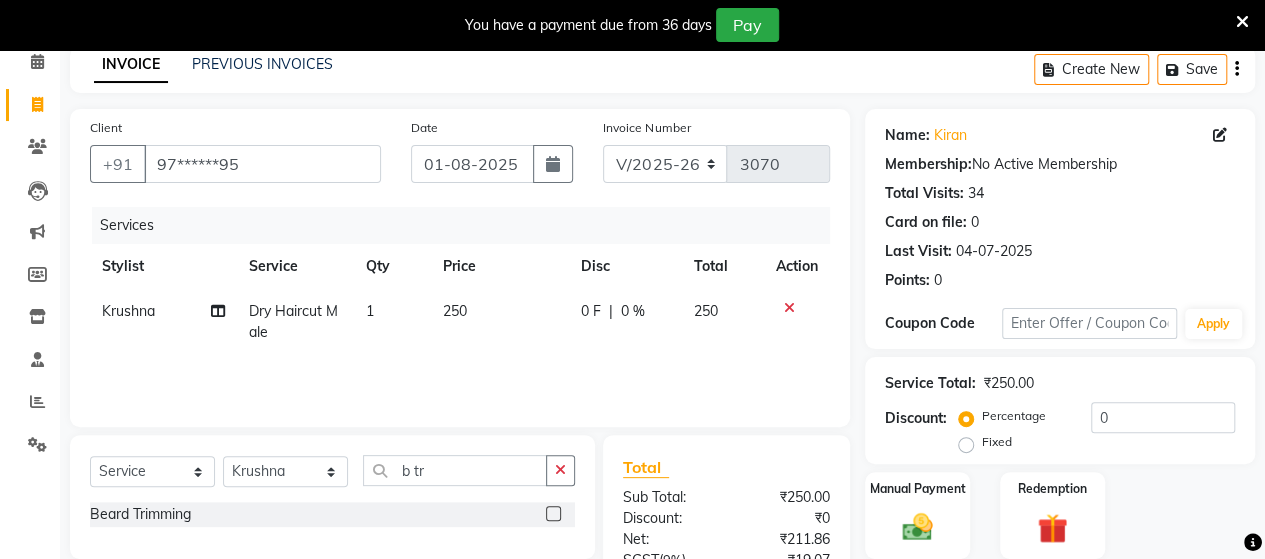 click 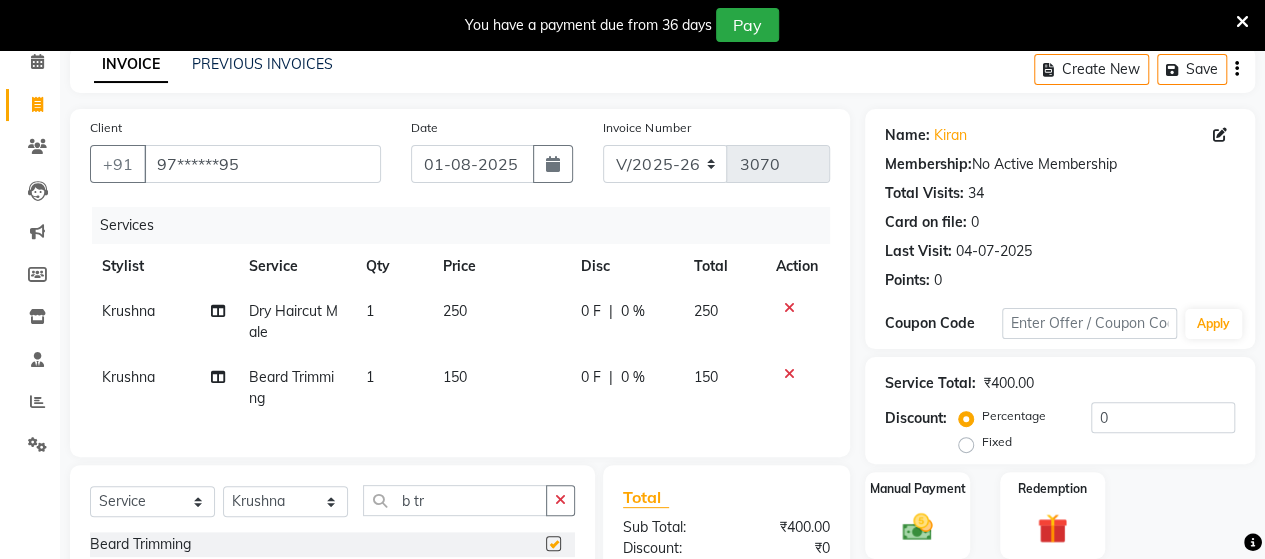 checkbox on "false" 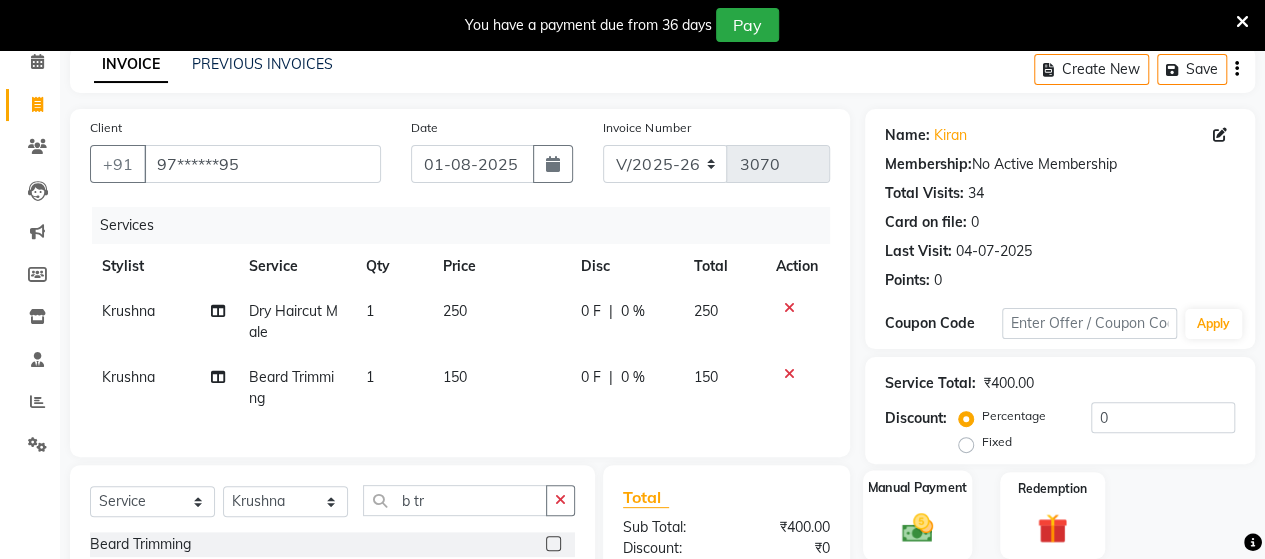 click on "Manual Payment" 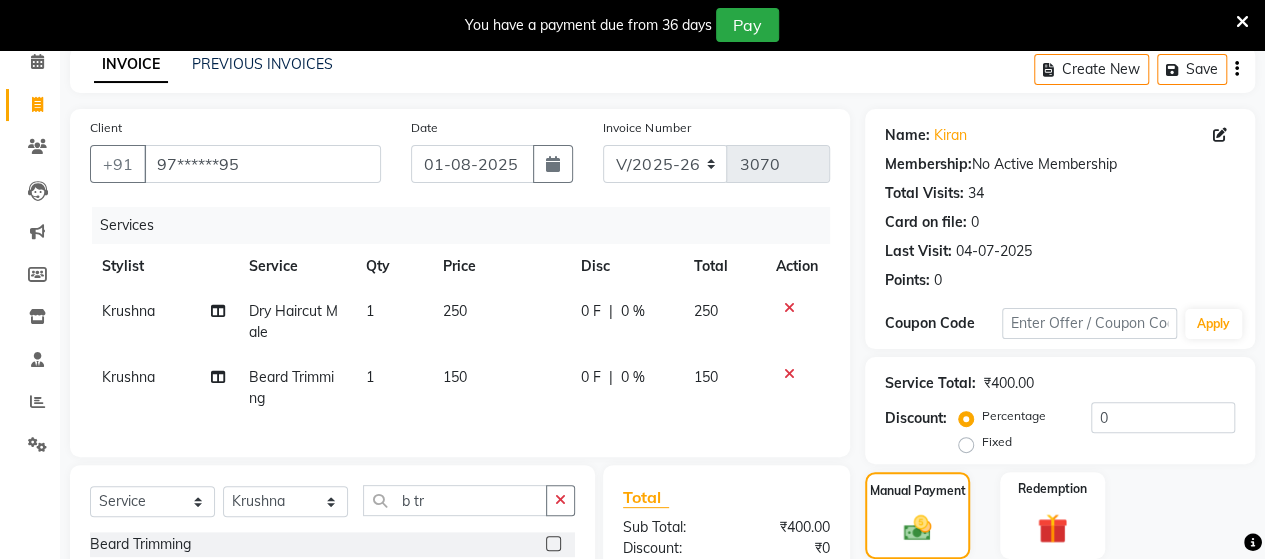 scroll, scrollTop: 334, scrollLeft: 0, axis: vertical 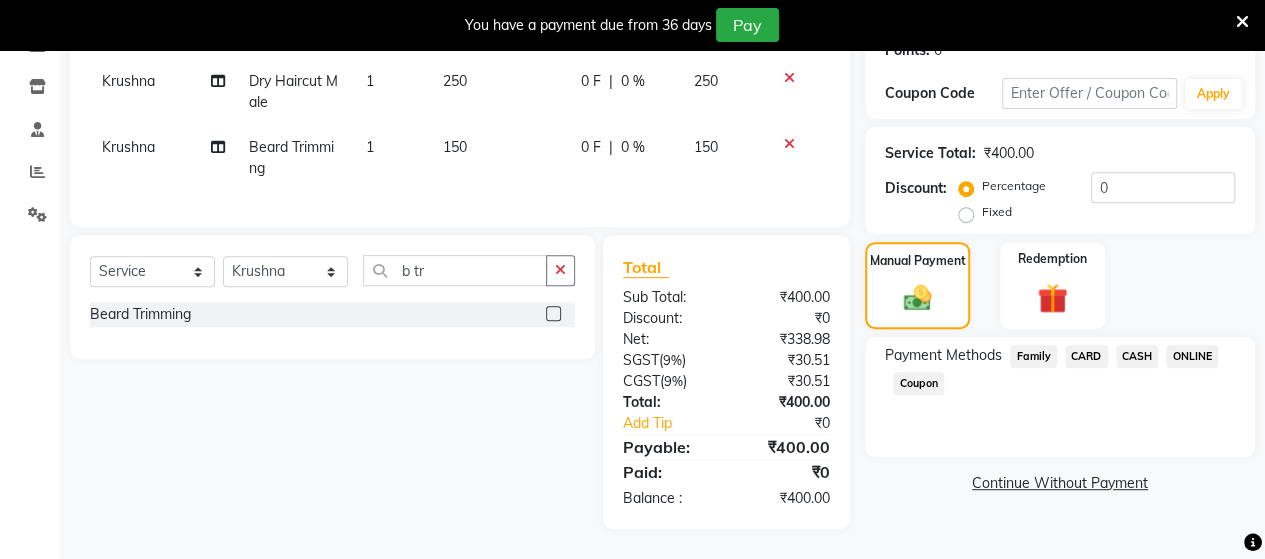 click on "ONLINE" 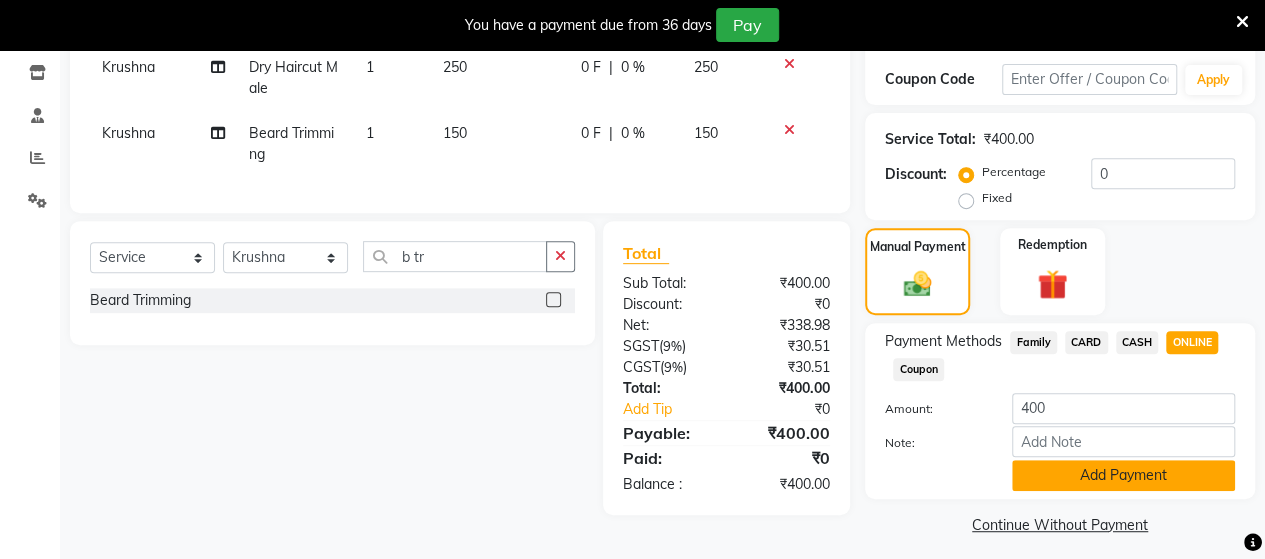 click on "Add Payment" 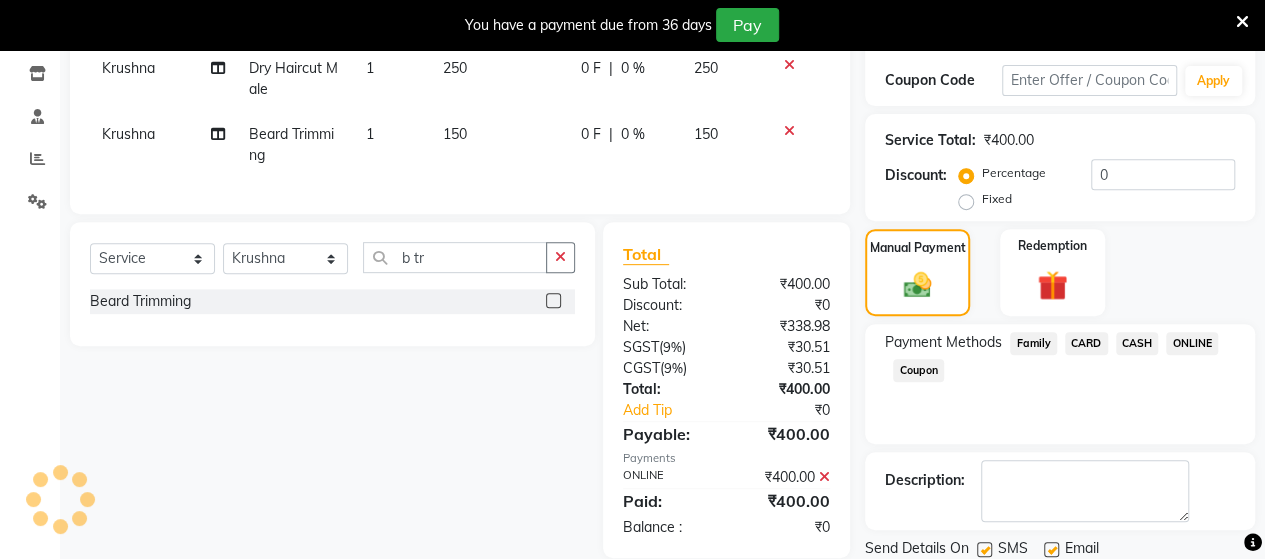 scroll, scrollTop: 400, scrollLeft: 0, axis: vertical 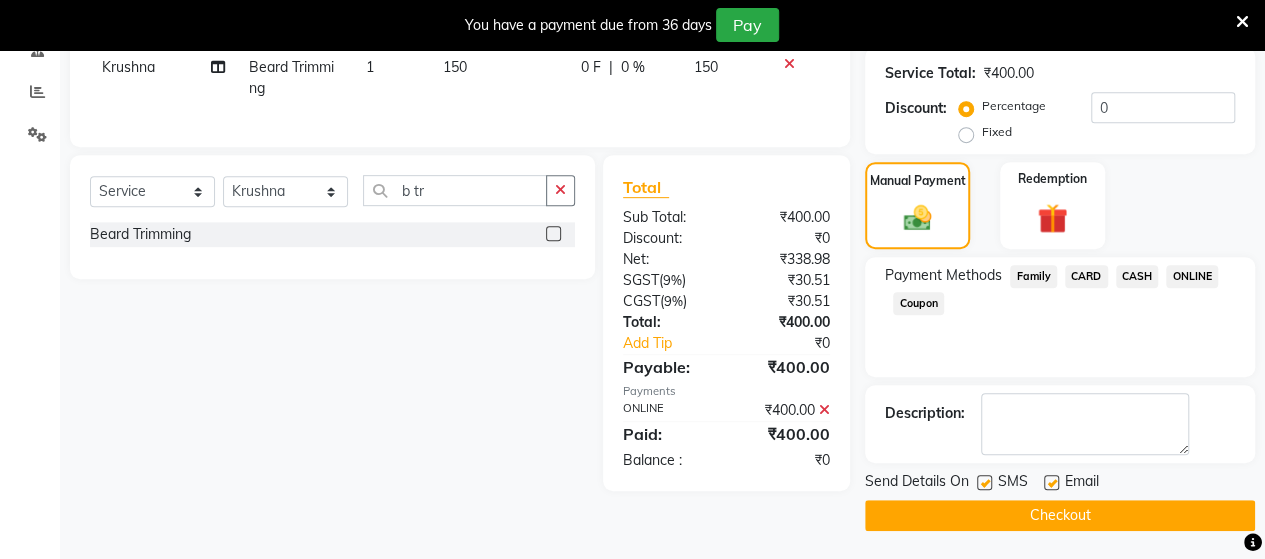 click on "Checkout" 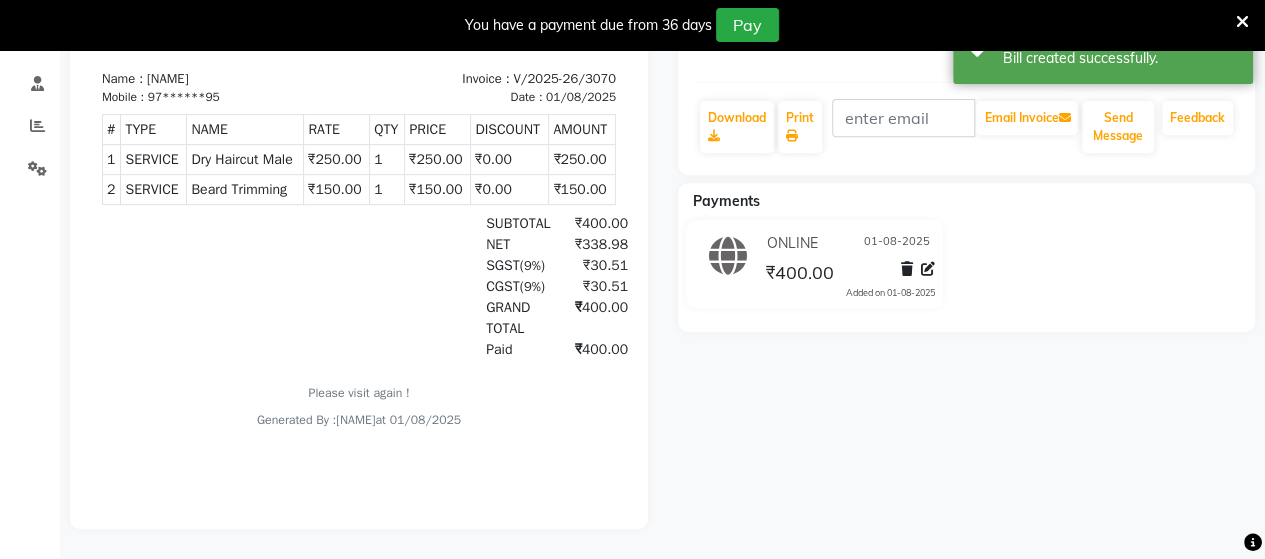 scroll, scrollTop: 0, scrollLeft: 0, axis: both 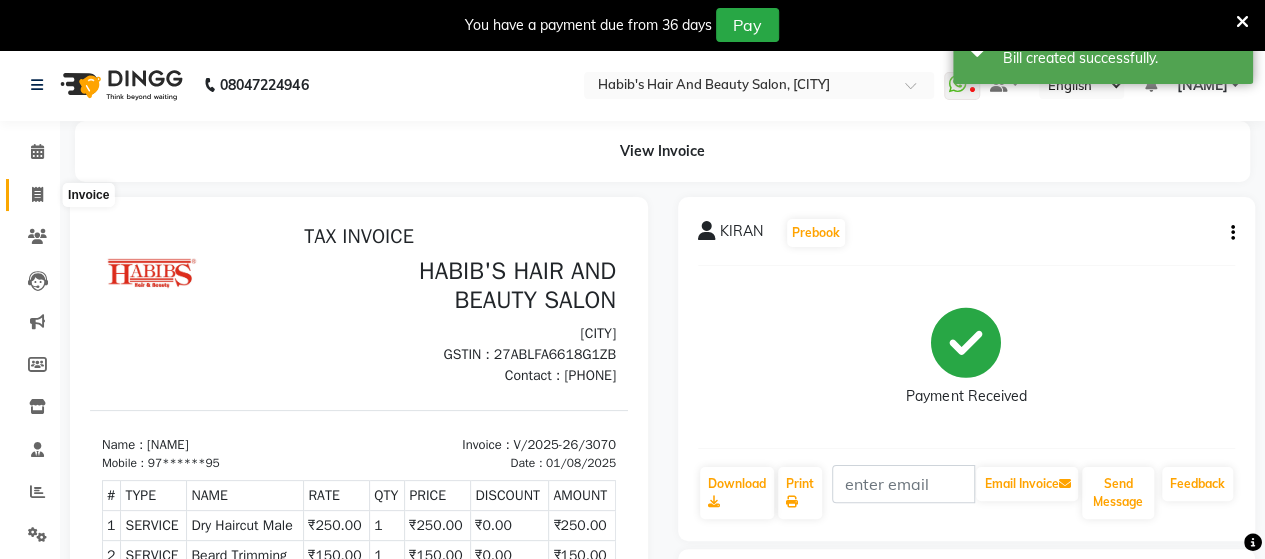 click 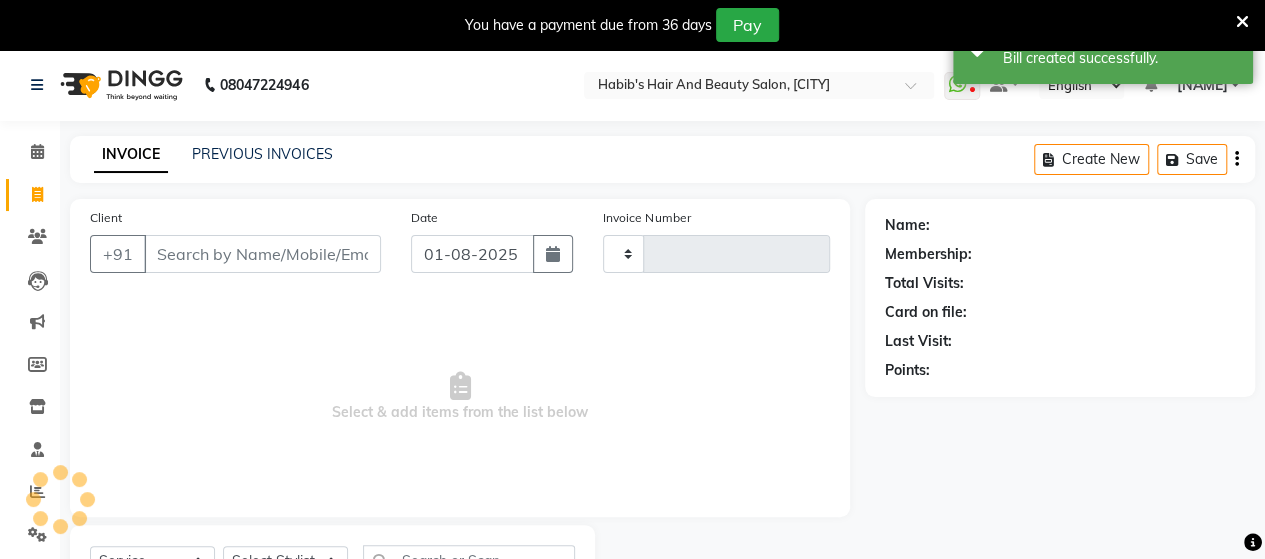 type on "3071" 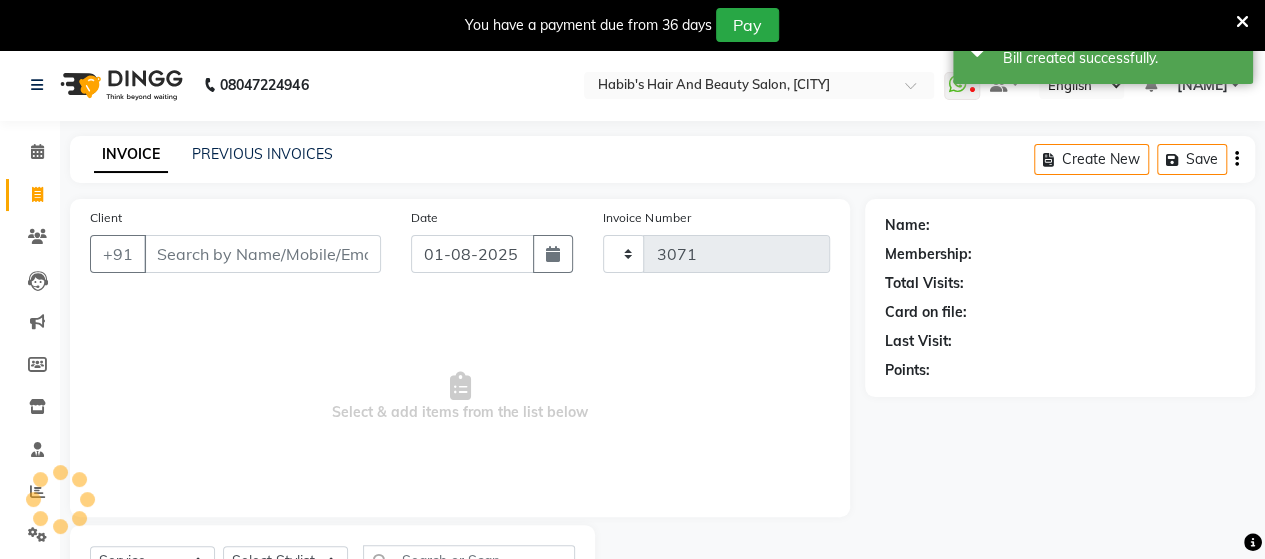 scroll, scrollTop: 90, scrollLeft: 0, axis: vertical 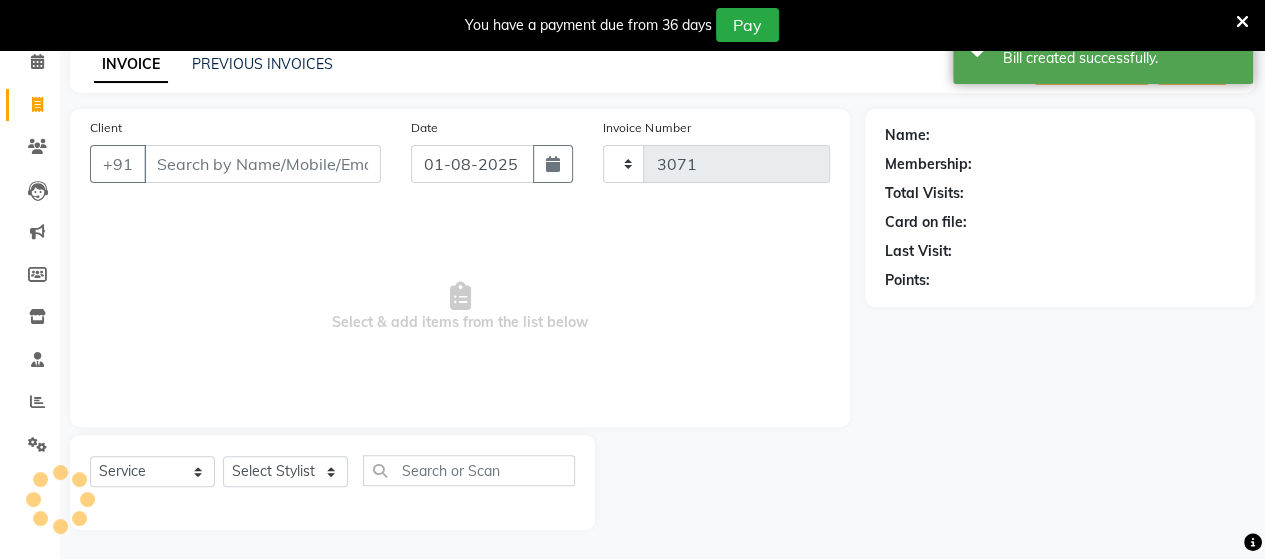 select on "6429" 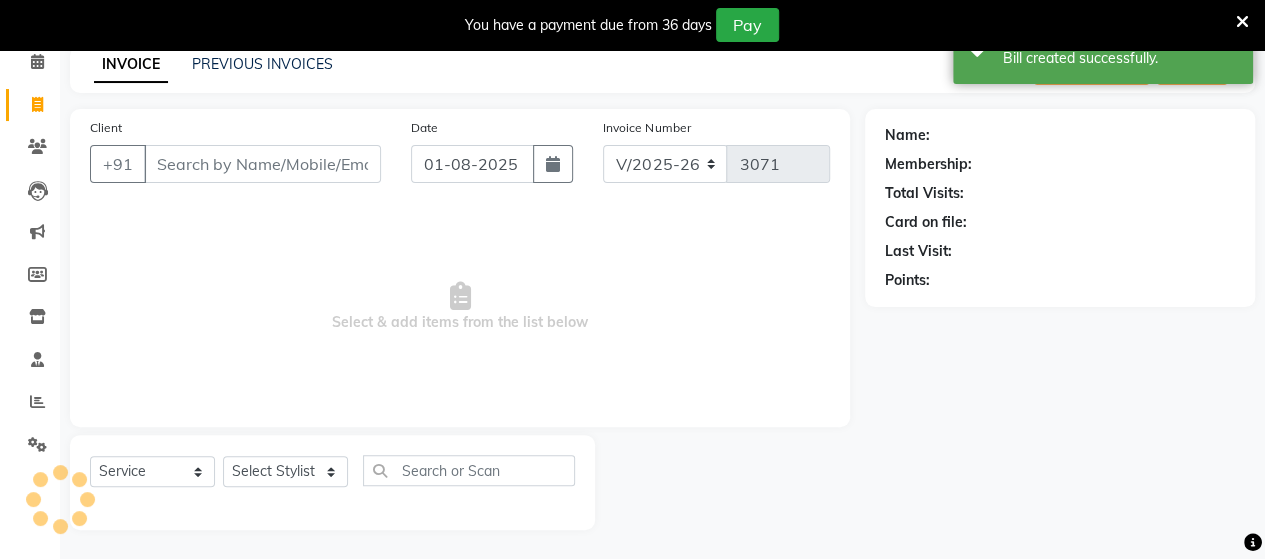 click on "Client" at bounding box center [262, 164] 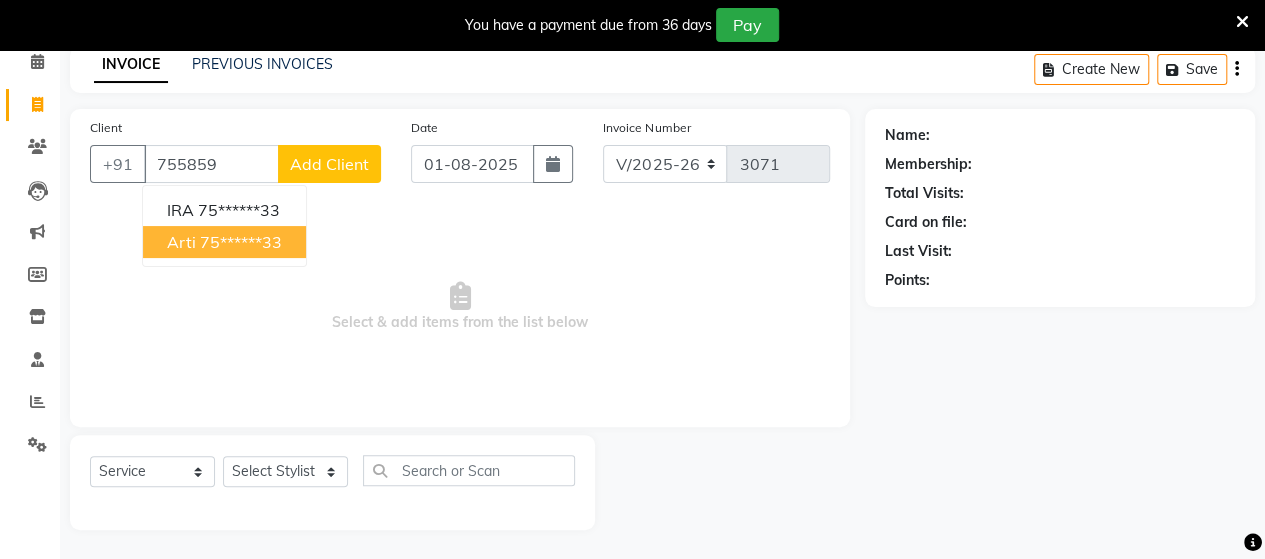 click on "75******33" at bounding box center (241, 242) 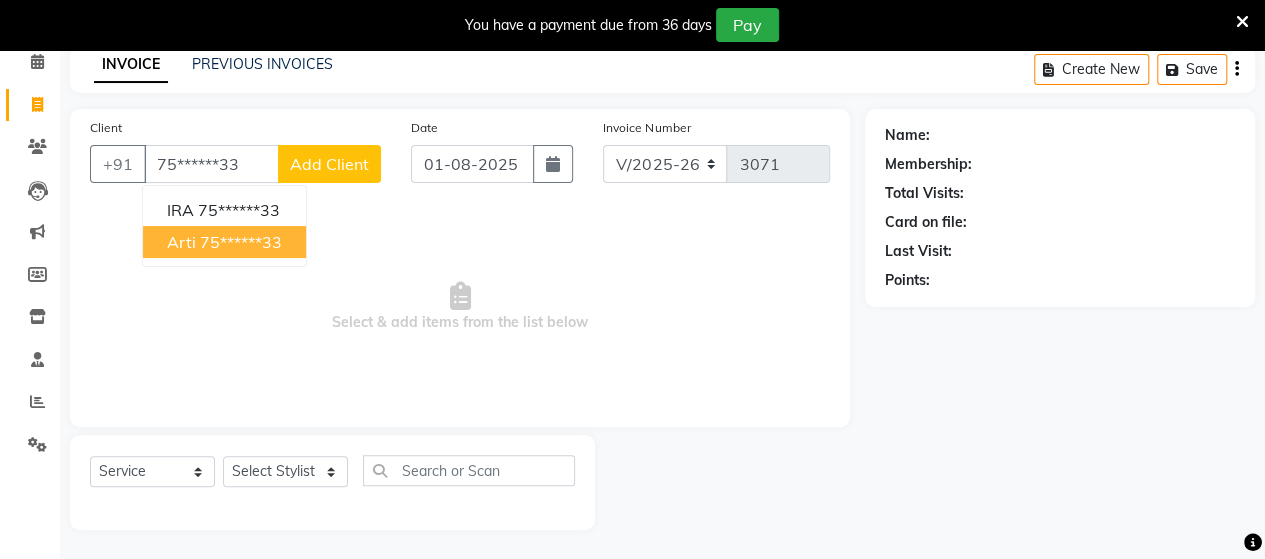 type on "75******33" 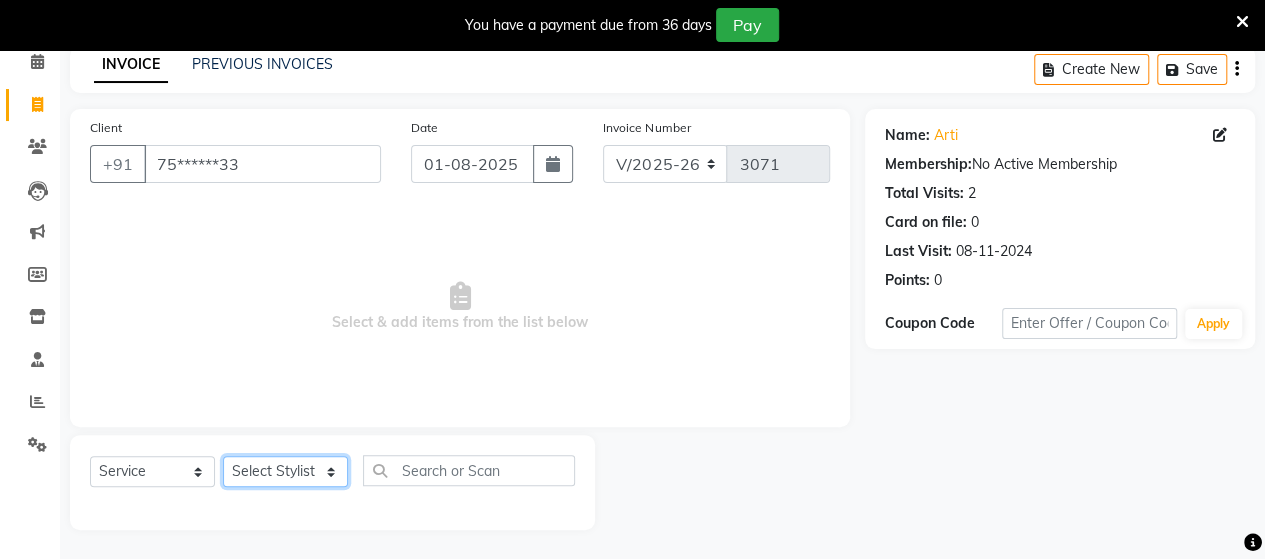 click on "Select Stylist Admin Datta  Jyoti  Krushna  Pratik  RAVI Rohit Rutuja" 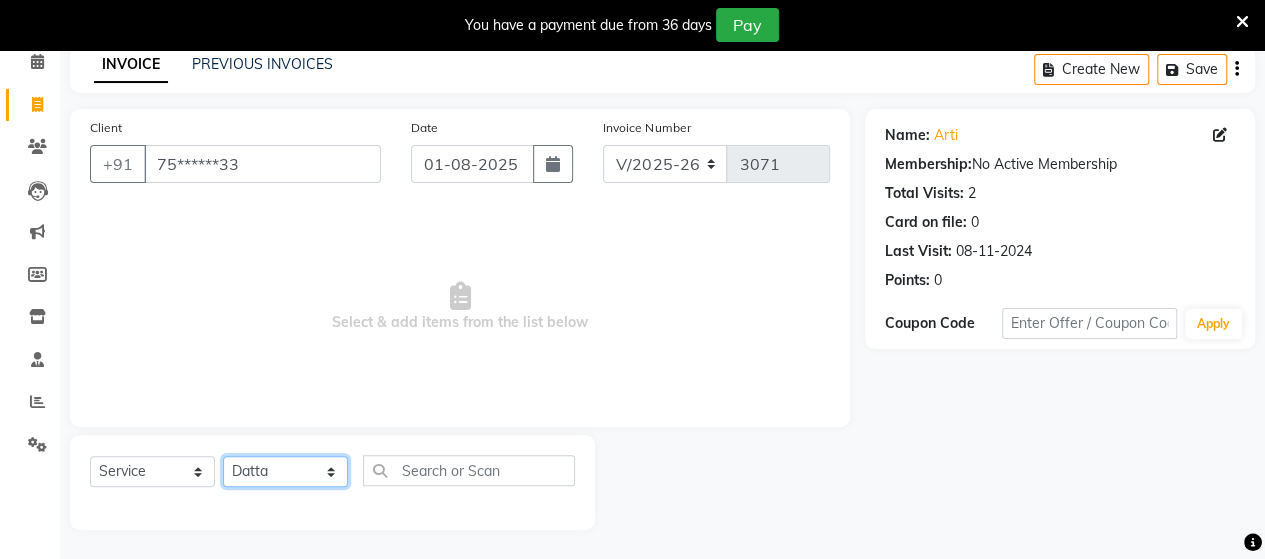click on "Select Stylist Admin Datta  Jyoti  Krushna  Pratik  RAVI Rohit Rutuja" 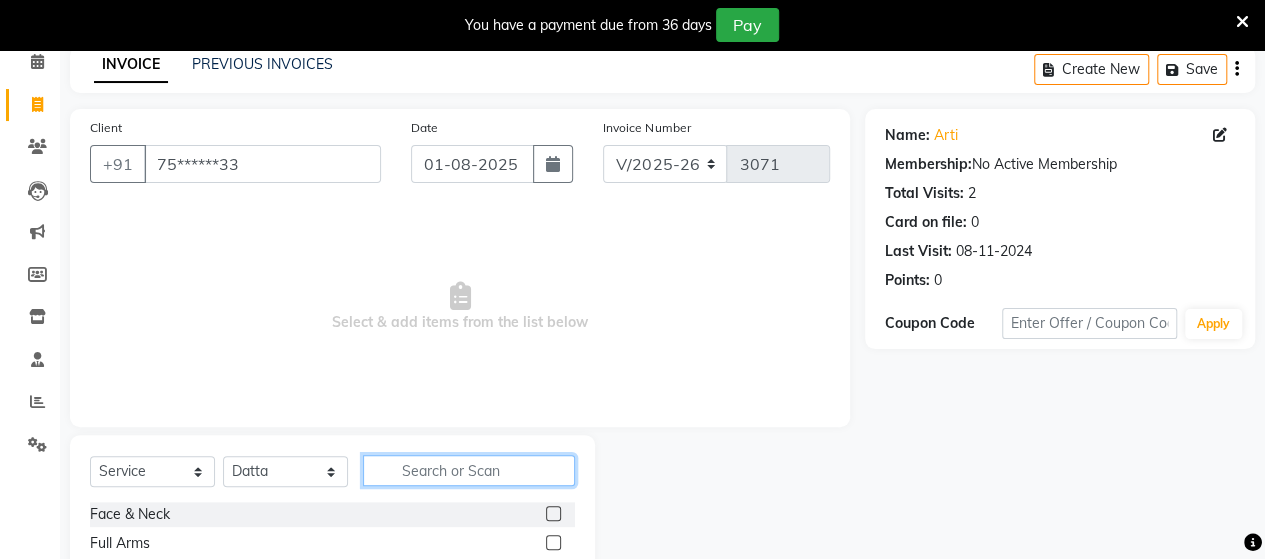 click 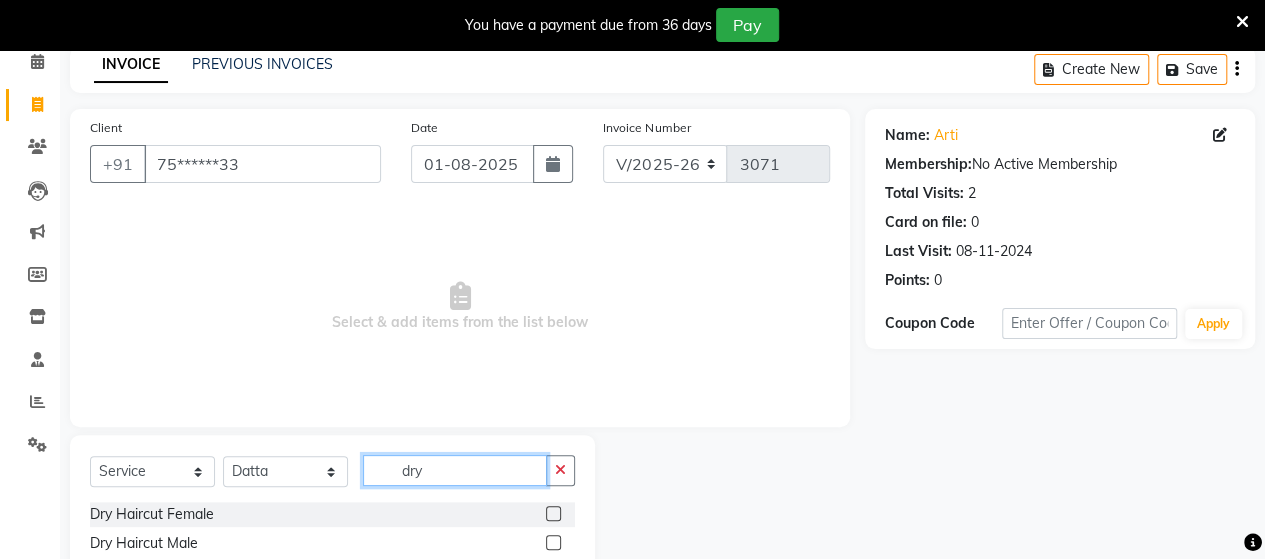 type on "dry" 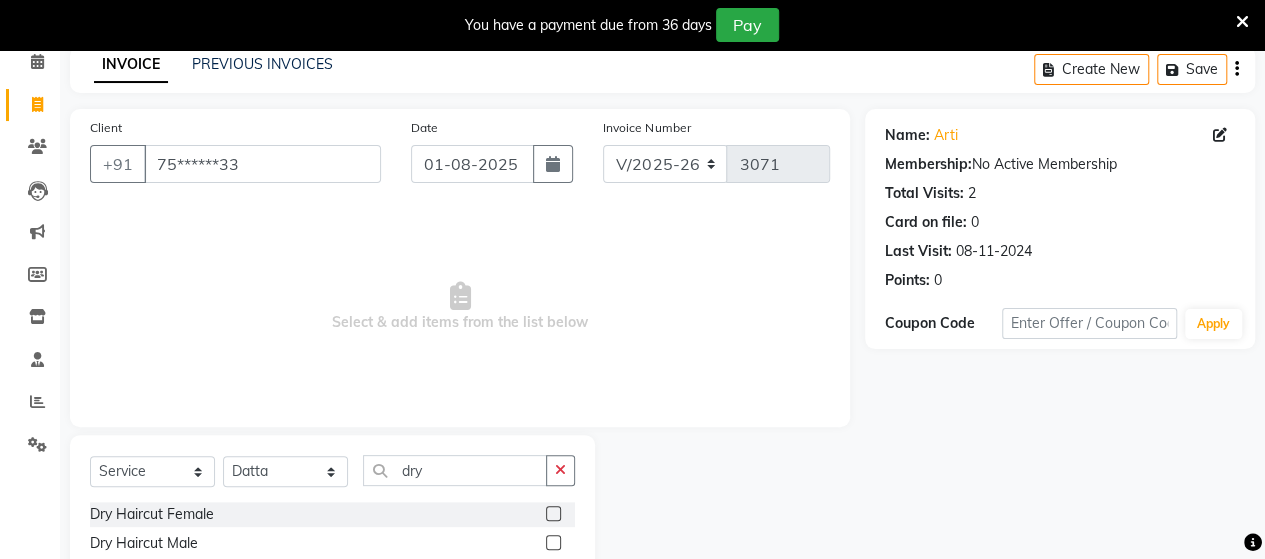 click 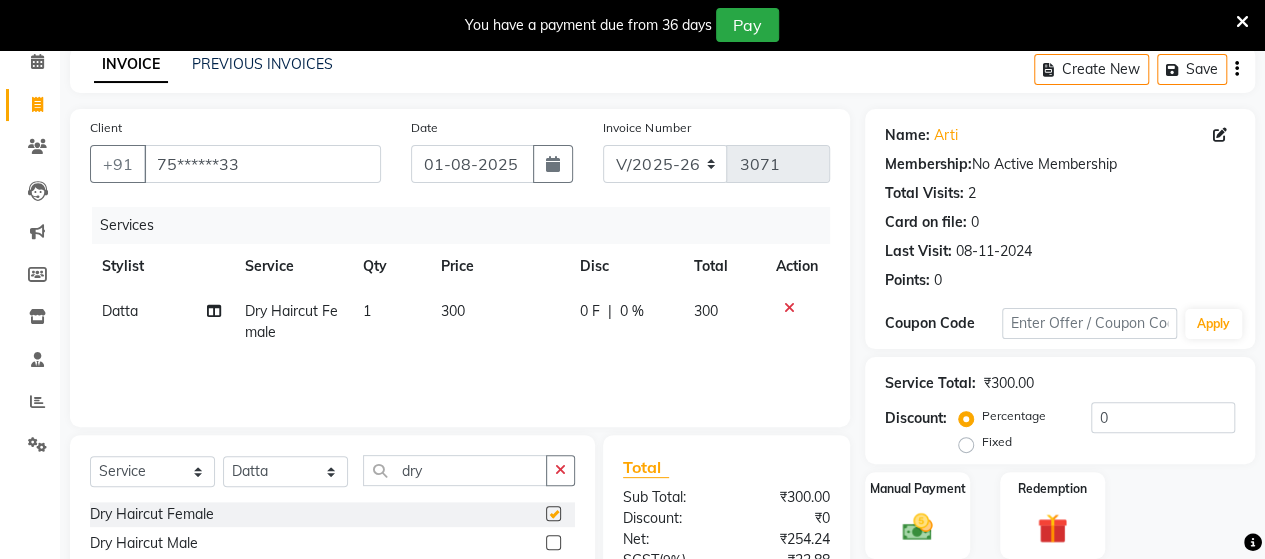 checkbox on "false" 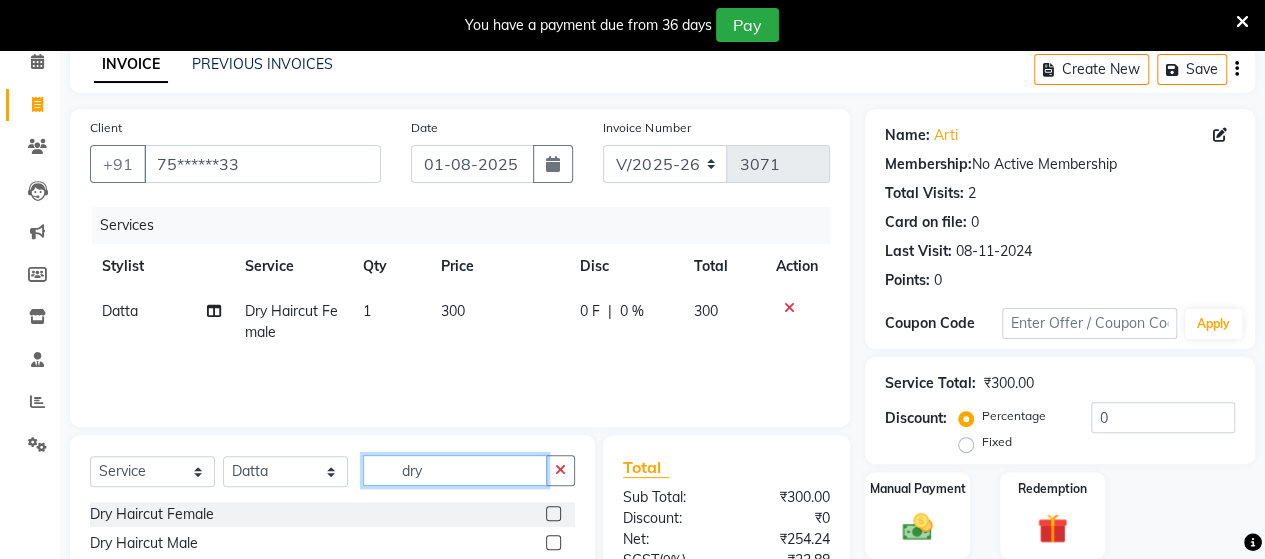 click on "dry" 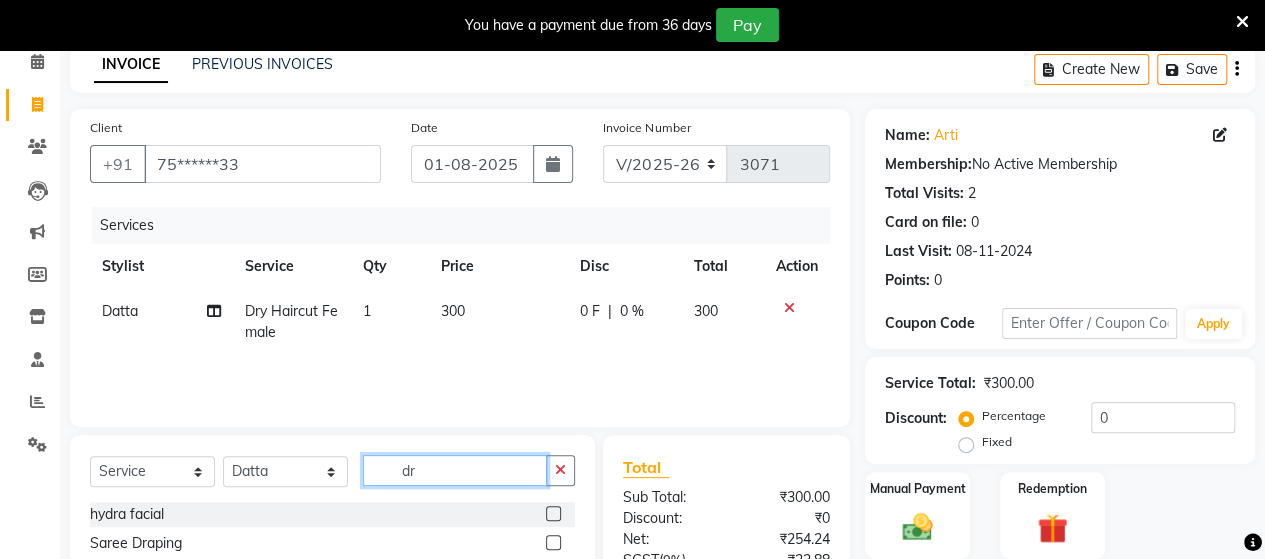type on "d" 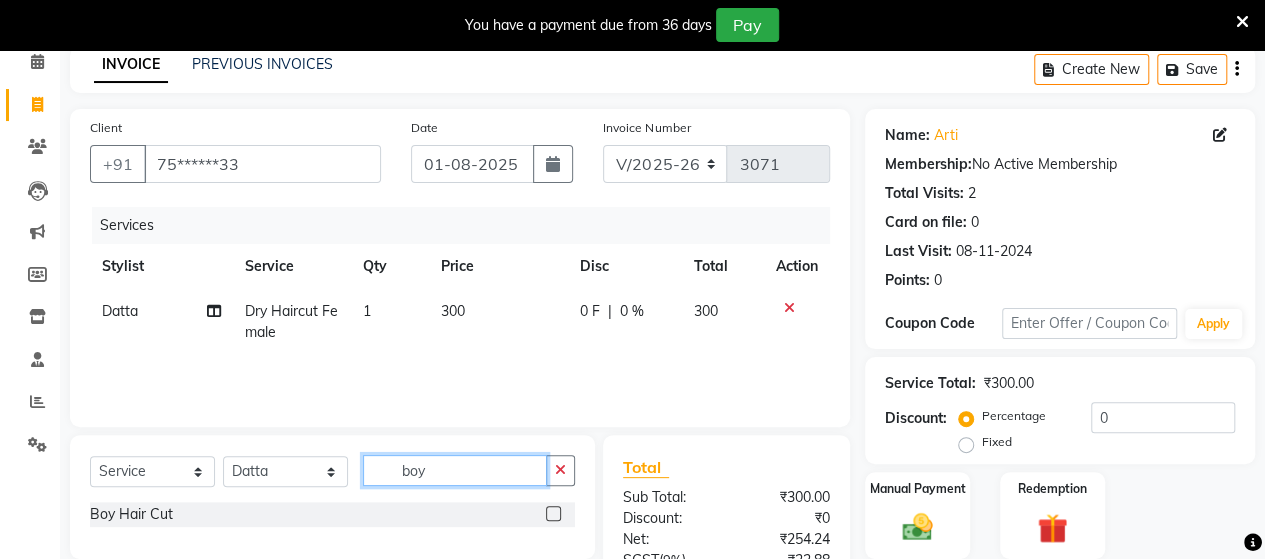 type on "boy" 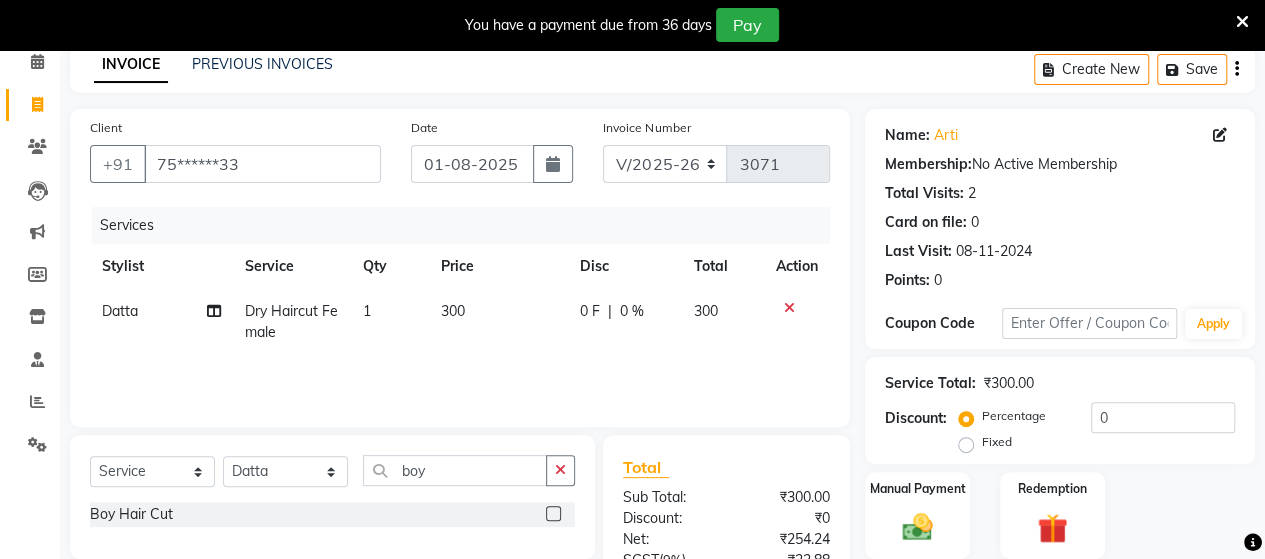 click 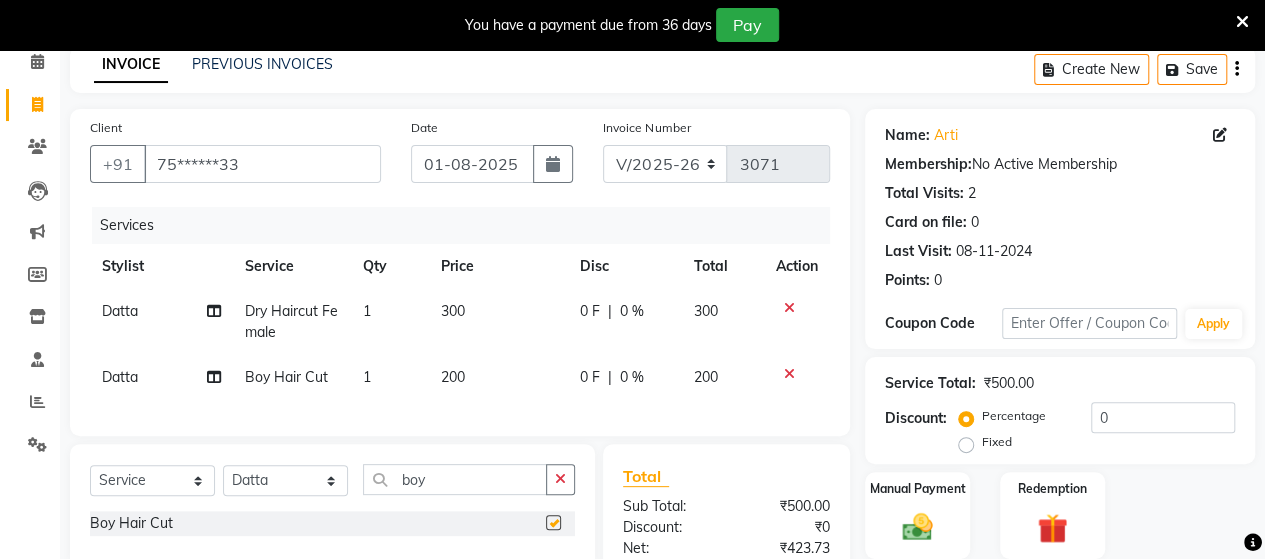 checkbox on "false" 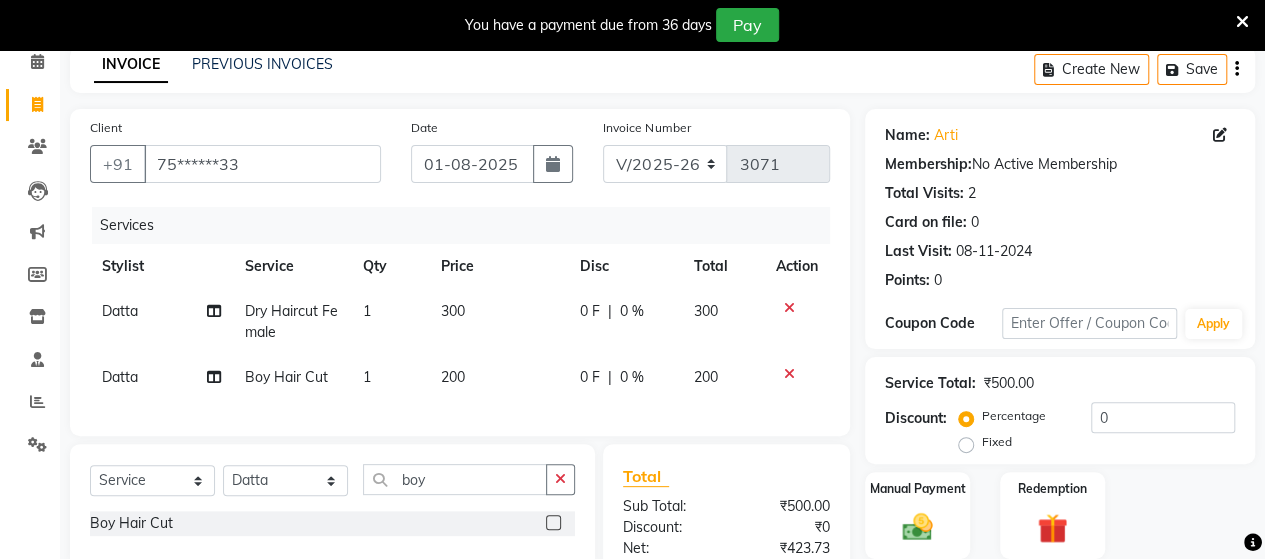 click on "200" 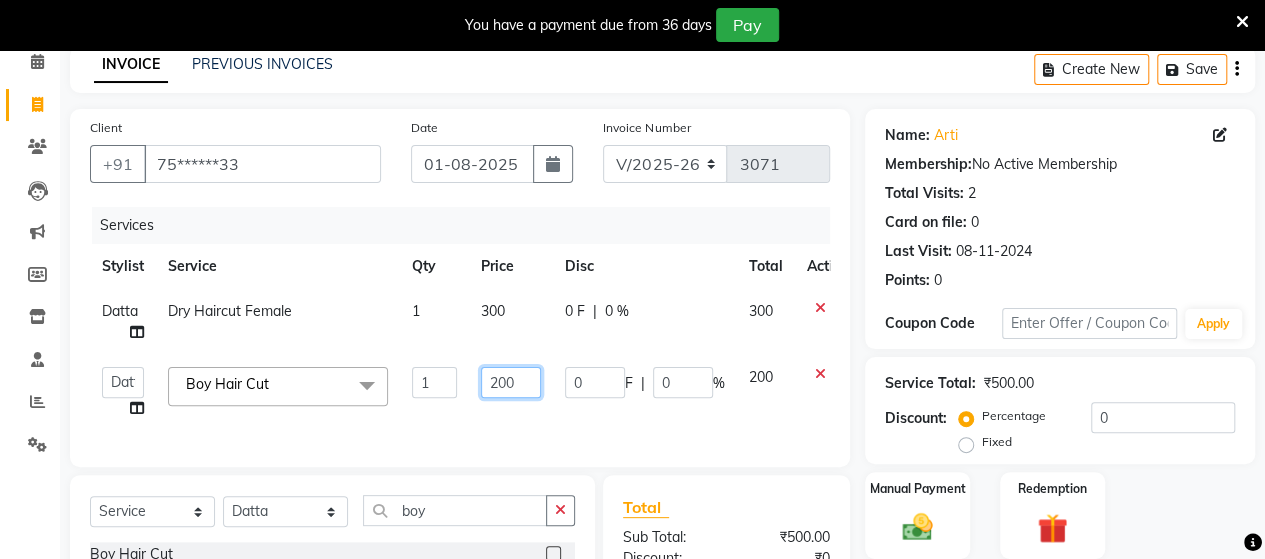 click on "200" 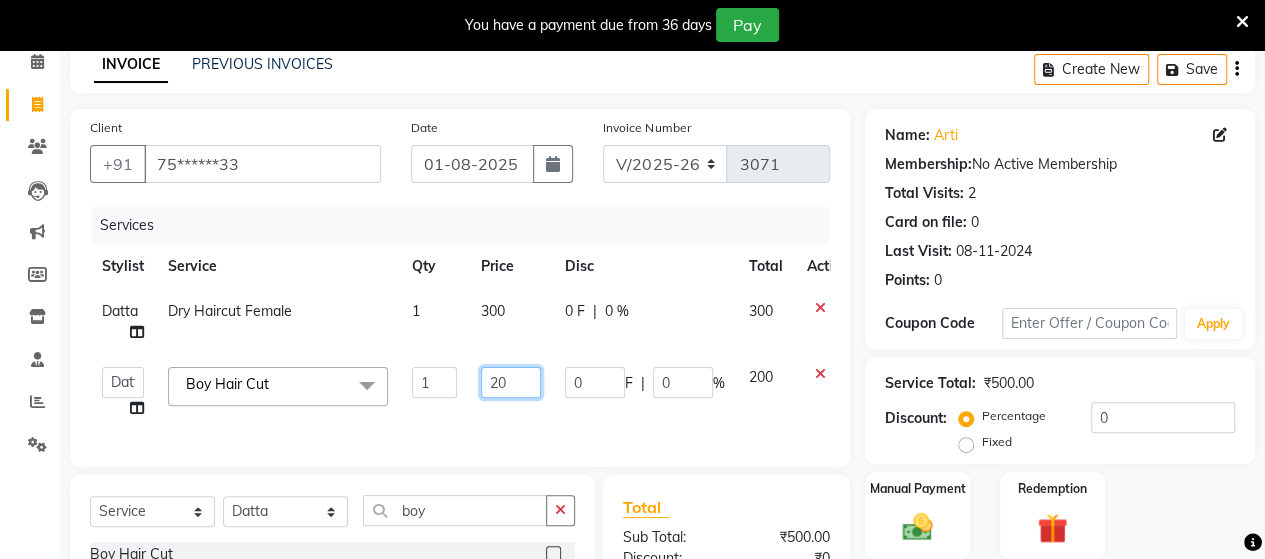 type on "250" 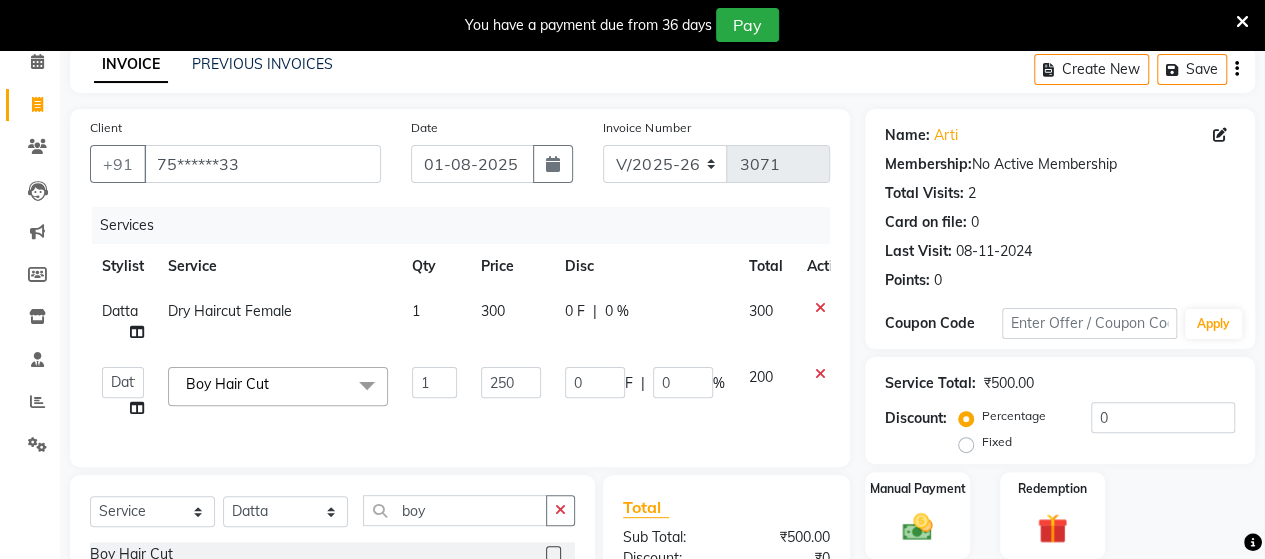 click on "Client +91 [PHONE] Date [DATE] Invoice Number V/2025 V/2025-26 3071 Services Stylist Service Qty Price Disc Total Action Datta  Dry Haircut Female 1 300 0 F | 0 % 300  Admin   Datta    Jyoti    Krushna    Pratik    RAVI   Rohit   Rutuja   Boy Hair Cut&nbsp;x Face & Neck Full Arms Full Back Bleach Full Body Underarms hydra facial  HAIR CUT +BEARD HAIR CUT D TAN FACE D TAN NECK D TAN HAND D TAN FEET Full Body(Without Bikini) Polishing B Wax Upperlips Brazilian Keratin Smoothening Straightening Anti-Tan Cleanup Basic Clean Up O3+ Cleanup Saree Draping Cheryals Luxuzry Facial O3+ Facial Crown Highlights Global Color Men Global Color Women Global Fashion Shade Global Highlights Root Tuch Up Global color Boy Hair Cut Dry Haircut Female Female Hair Cut & BD Girl Hair Cut Hair-set Shaving Wash Haircut Female Wash Haircut Male Dry Haircut Male  Ironing Tong Basic Manicure Basic Pedicure Spa Manicure Spa Pedicure Full Body(Without Bikini) Honey Wax Full Hands Honey Wax Full Legs Honey Wax Half Legs Honey Wax Bwax 1" 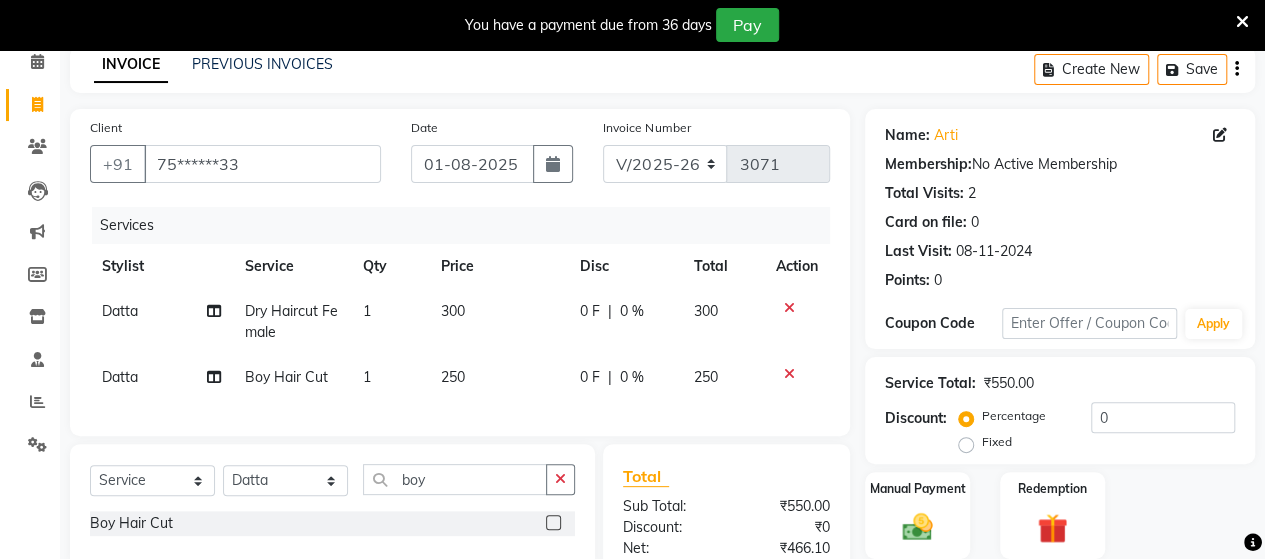 scroll, scrollTop: 312, scrollLeft: 0, axis: vertical 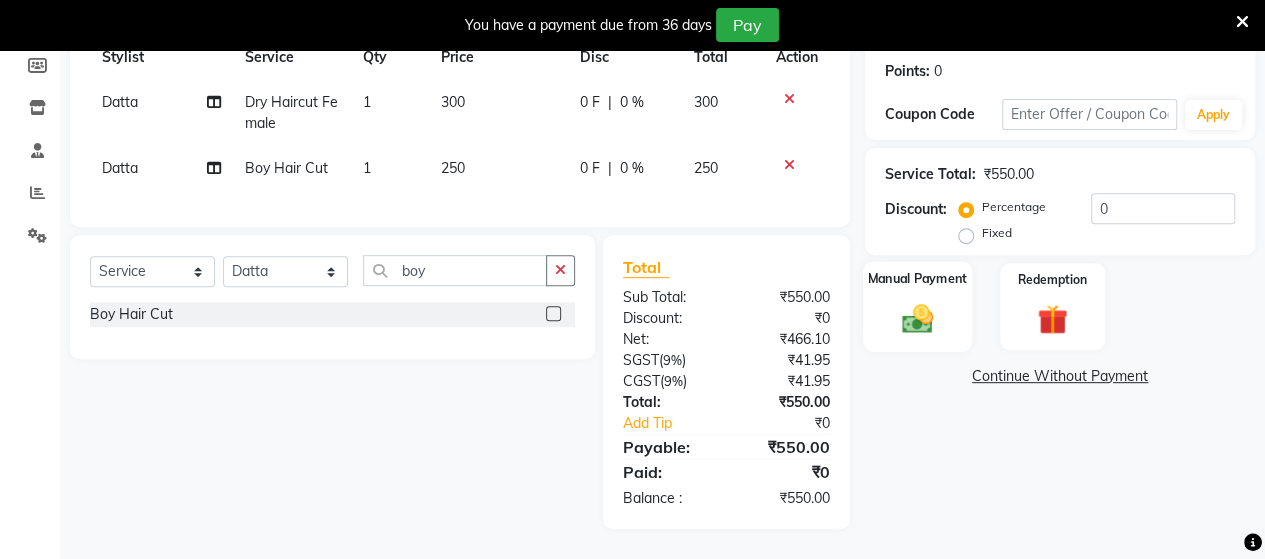 click 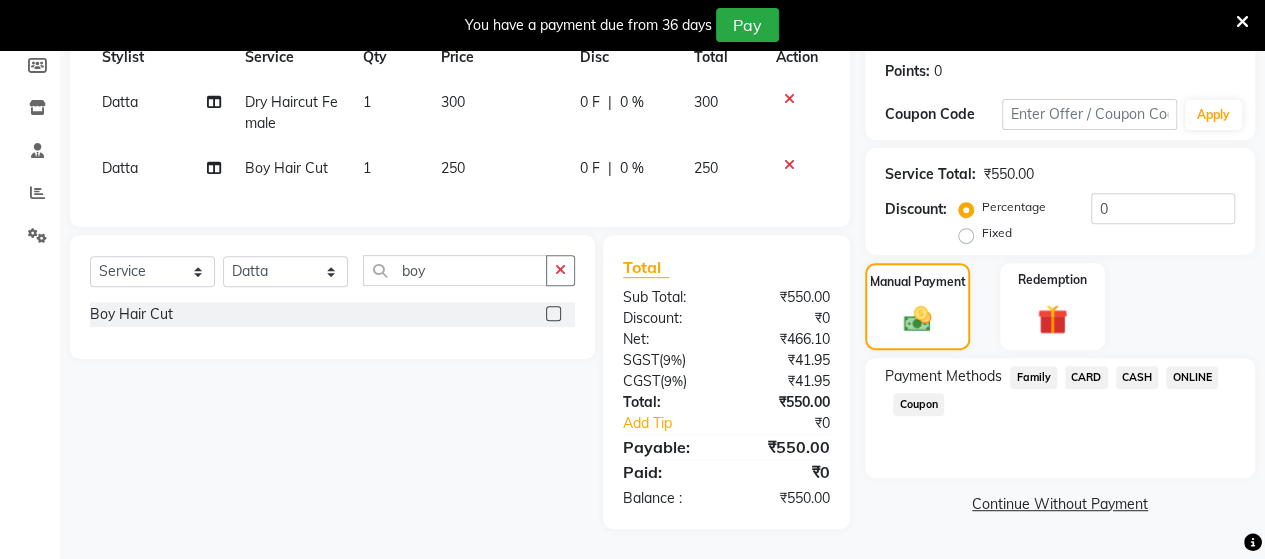 click on "CASH" 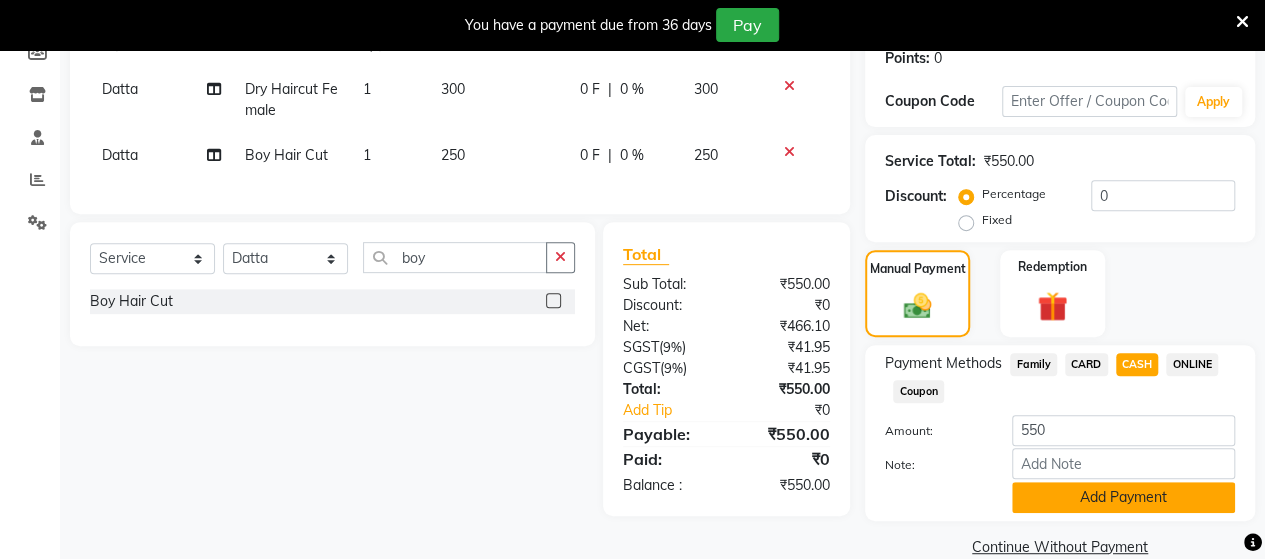 click on "Add Payment" 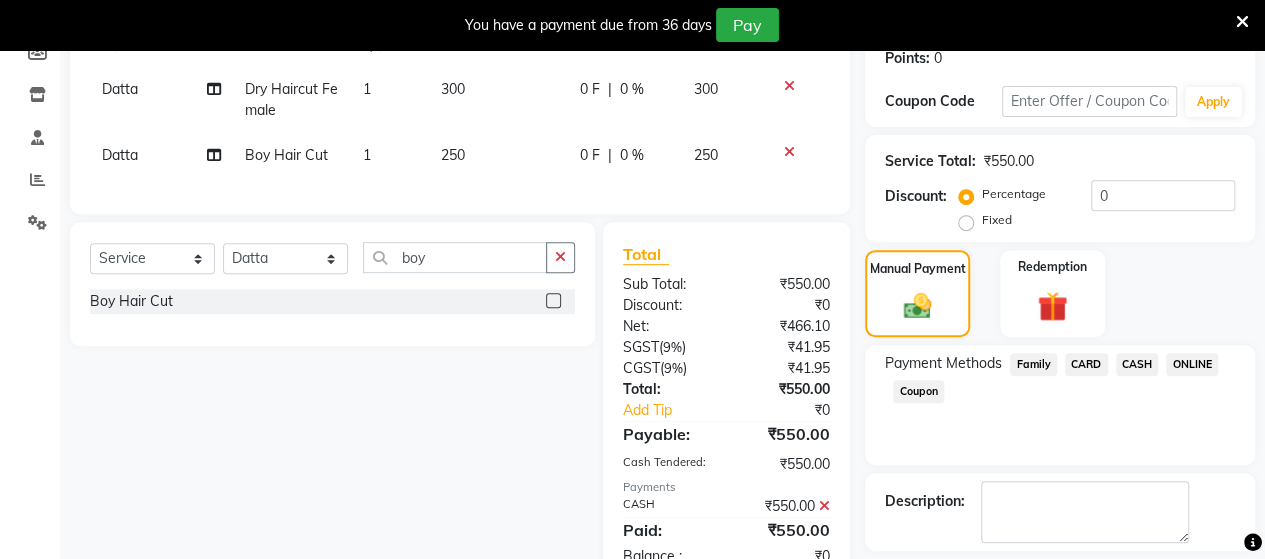 scroll, scrollTop: 400, scrollLeft: 0, axis: vertical 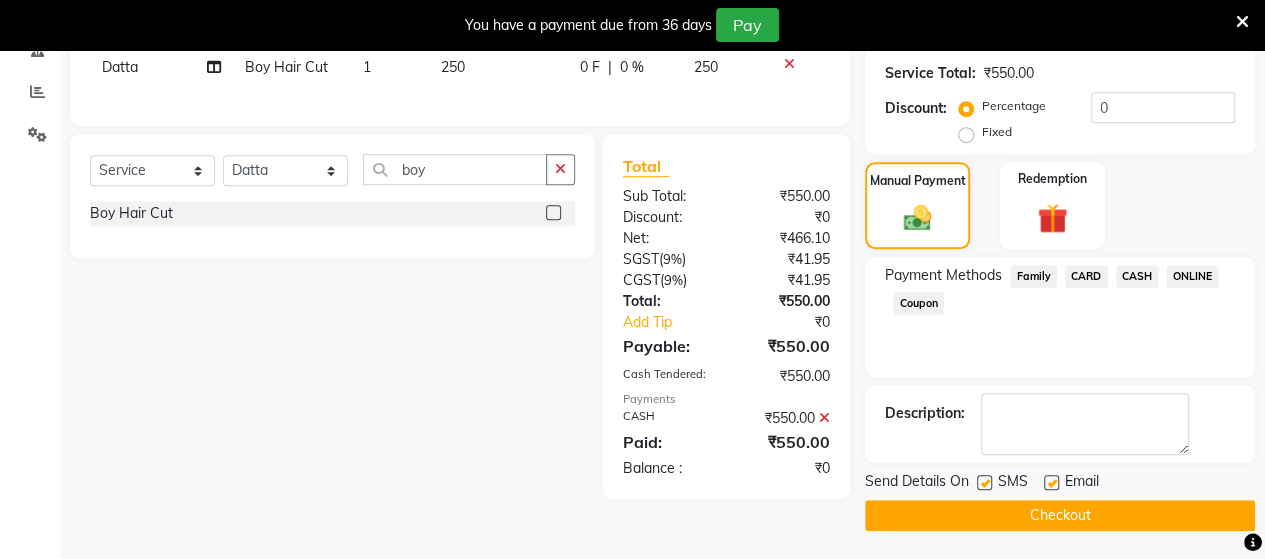 click on "Checkout" 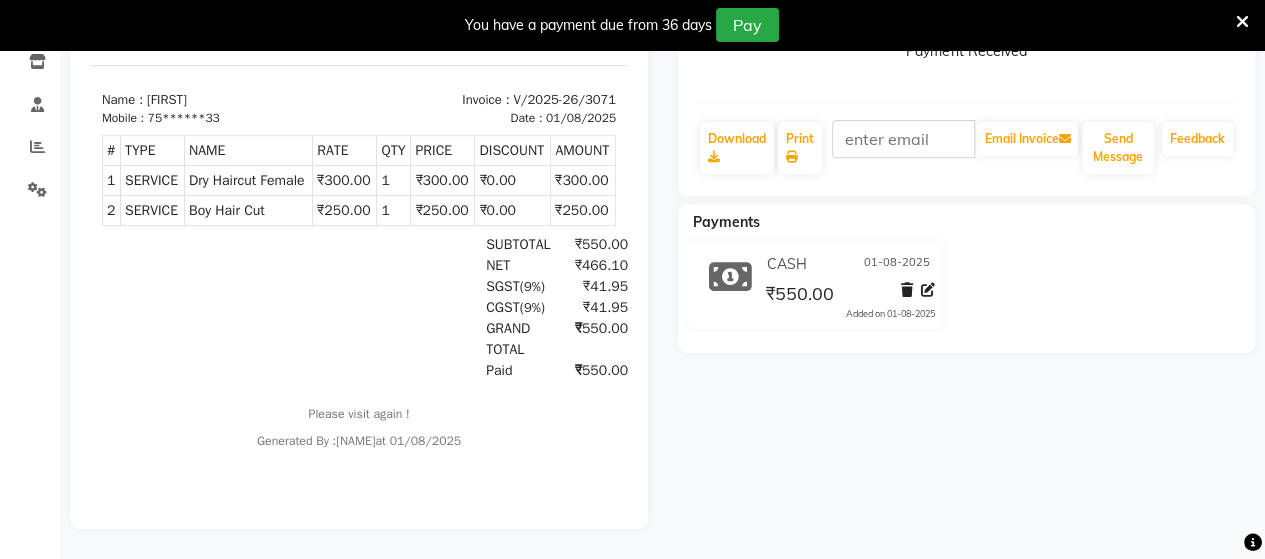 scroll, scrollTop: 0, scrollLeft: 0, axis: both 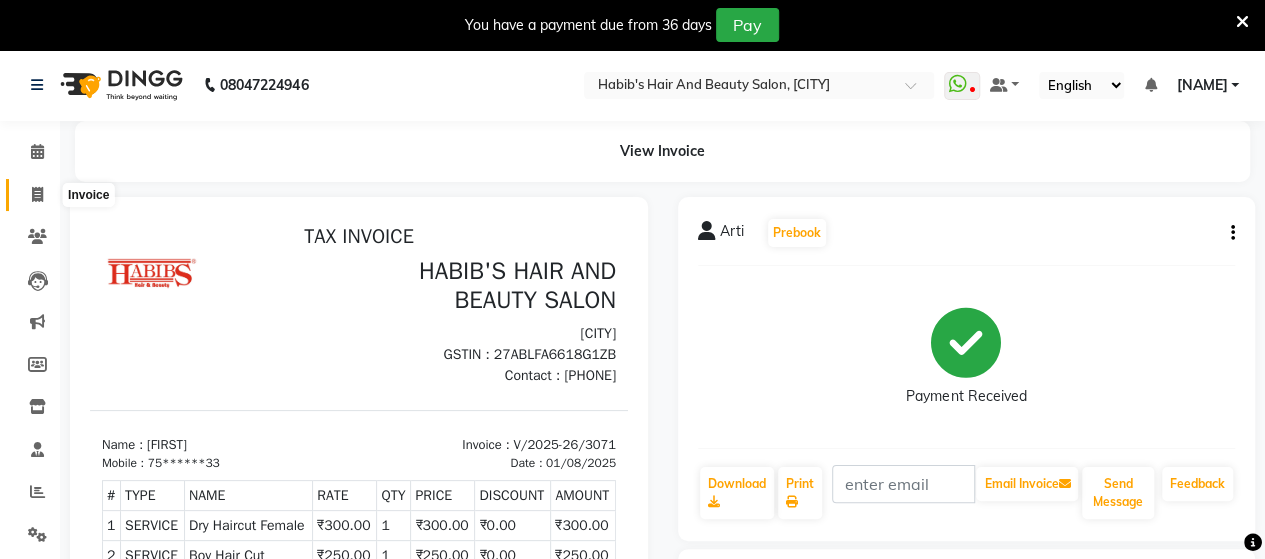 click 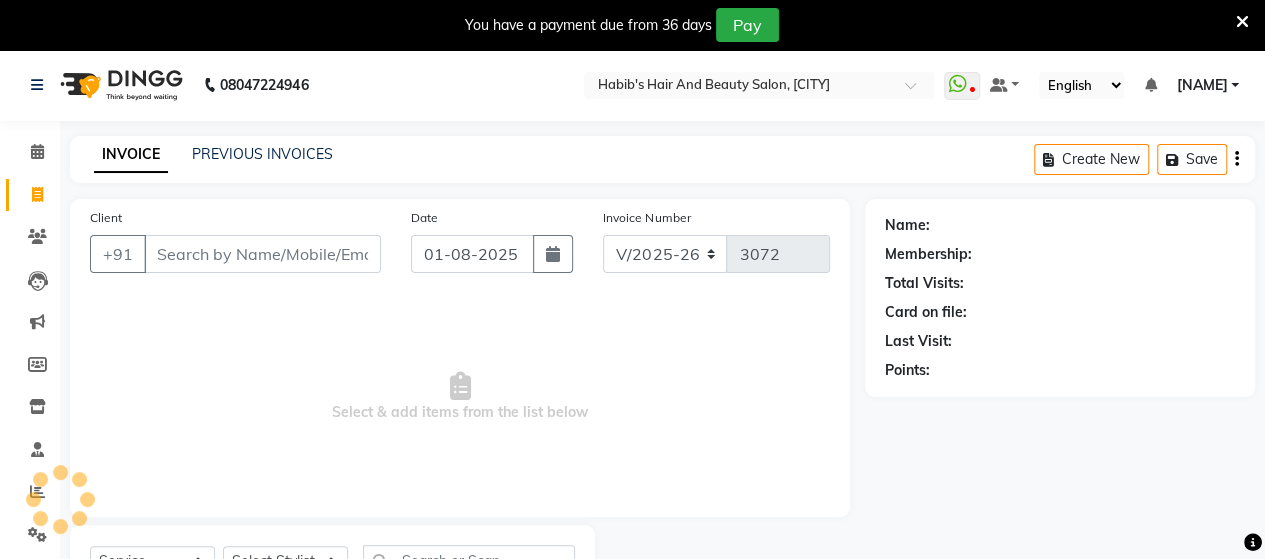 scroll, scrollTop: 90, scrollLeft: 0, axis: vertical 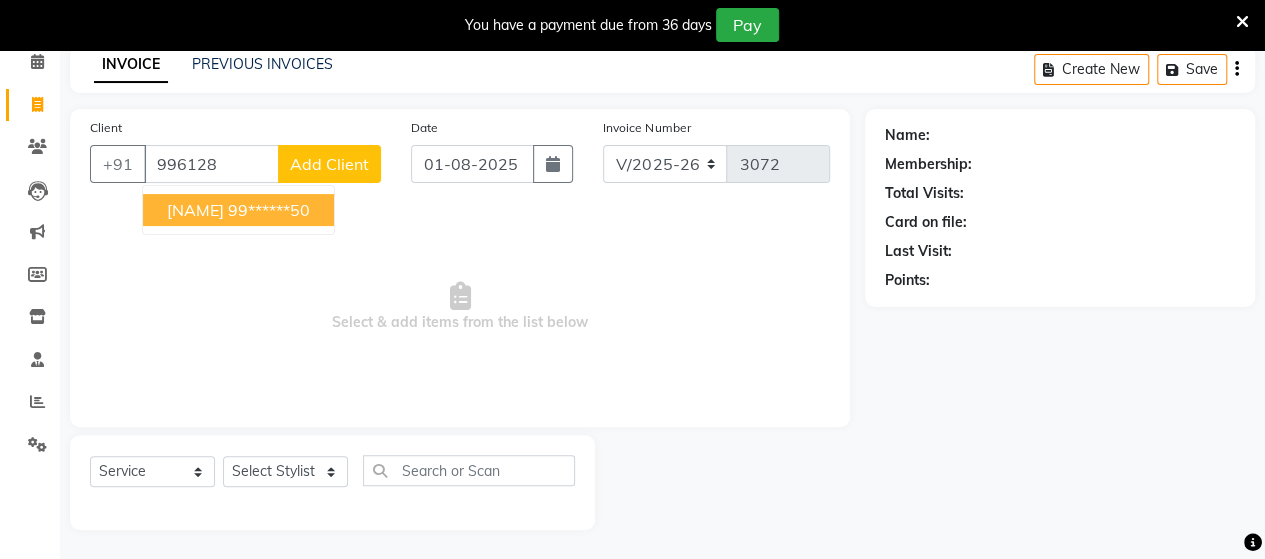 click on "[NAME]" at bounding box center [195, 210] 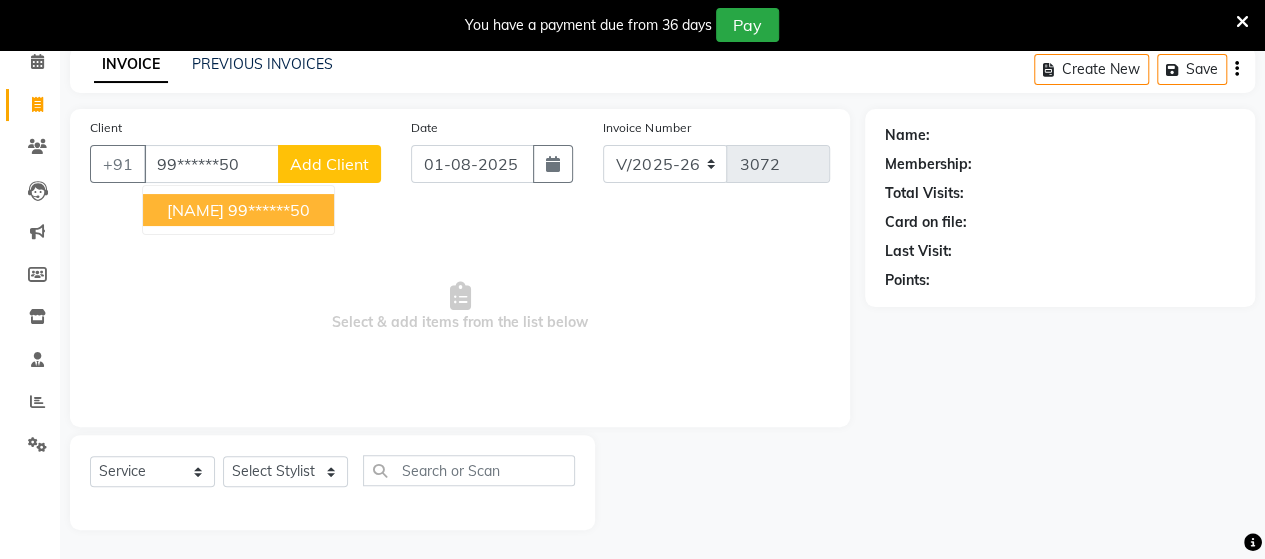 type on "99******50" 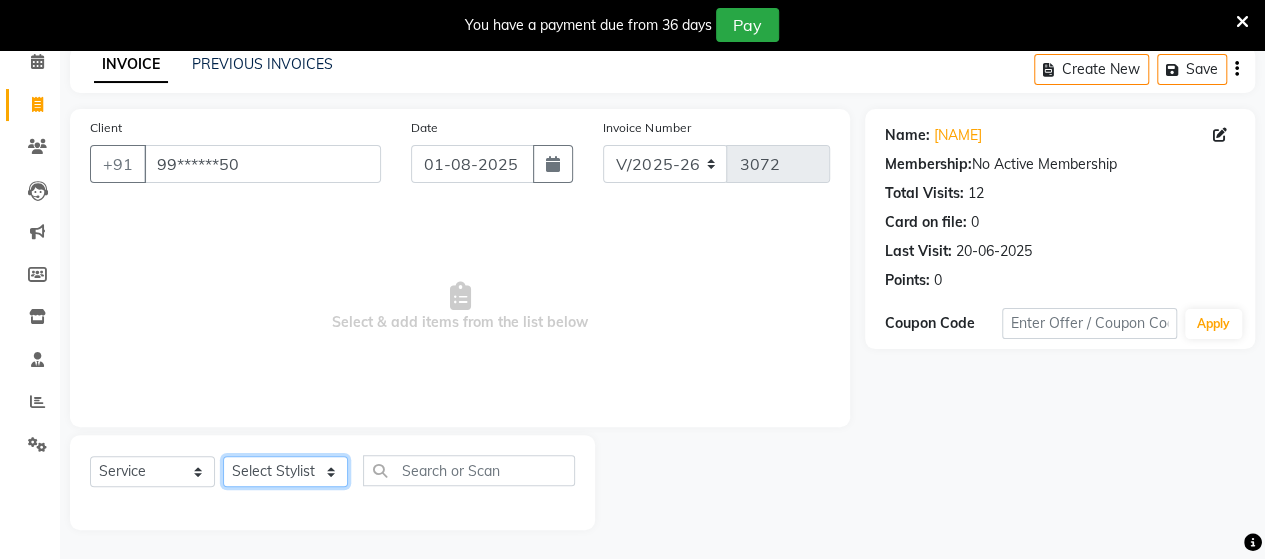 click on "Select Stylist Admin Datta  Jyoti  Krushna  Pratik  RAVI Rohit Rutuja" 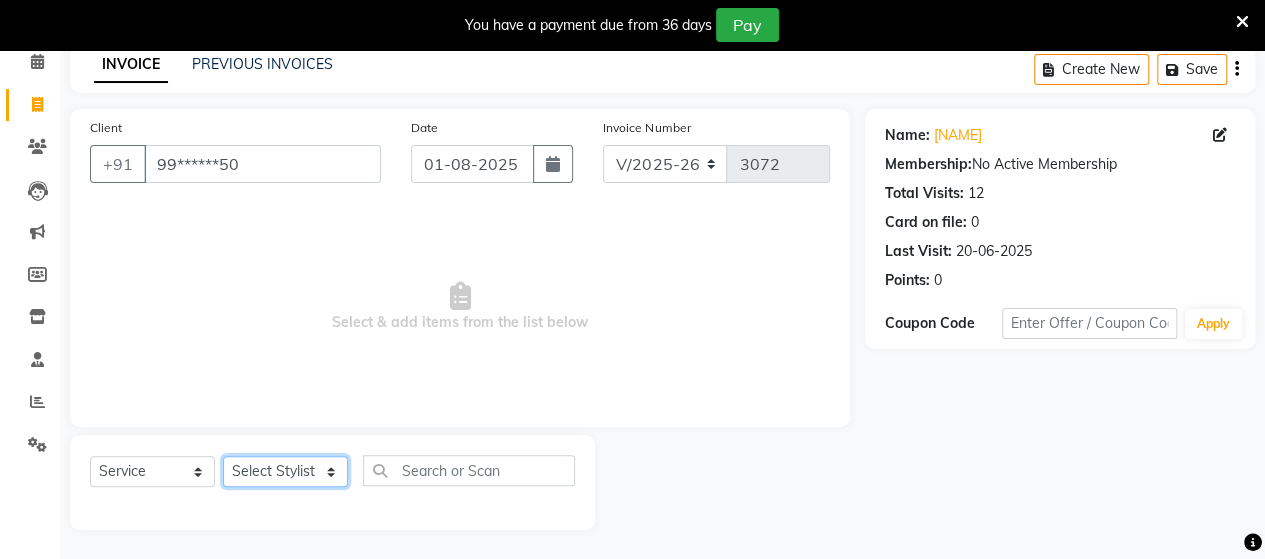 select on "62464" 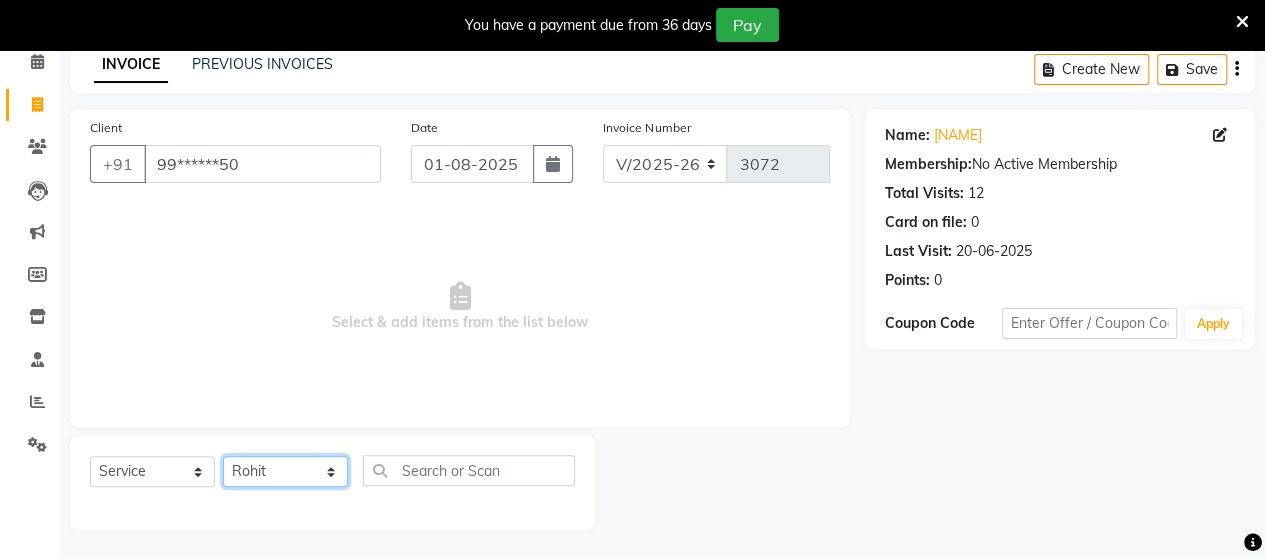 click on "Select Stylist Admin Datta  Jyoti  Krushna  Pratik  RAVI Rohit Rutuja" 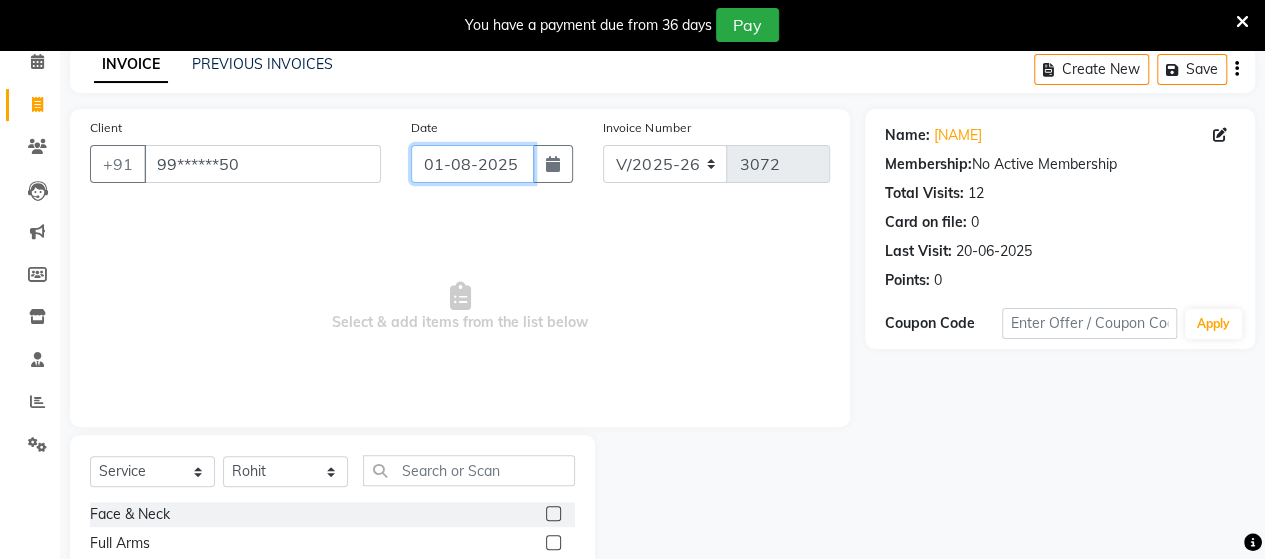 click on "01-08-2025" 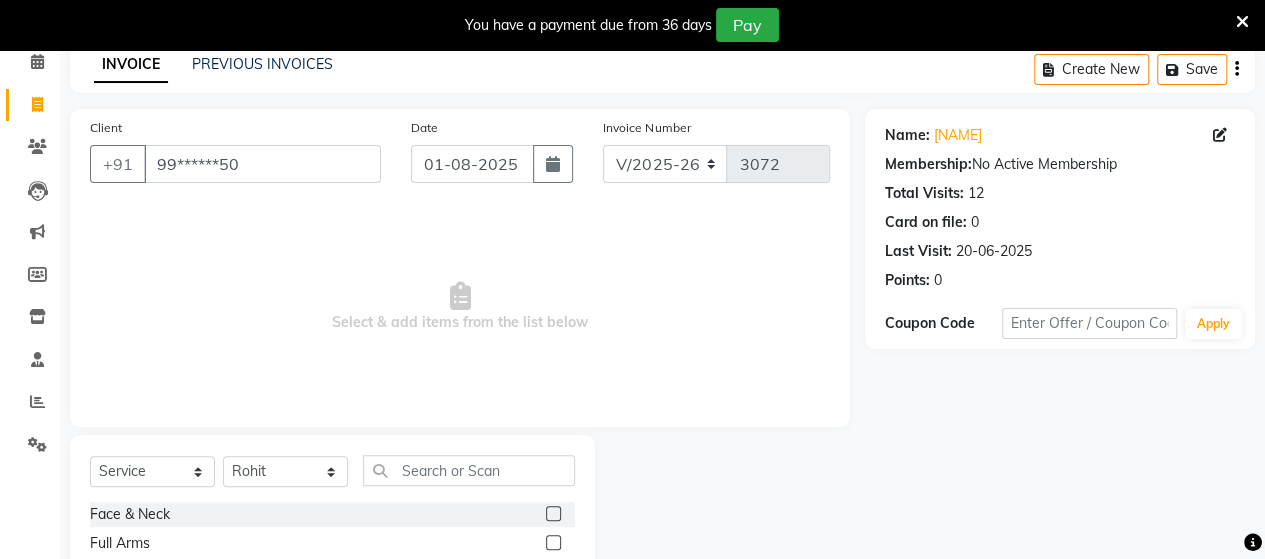 select on "8" 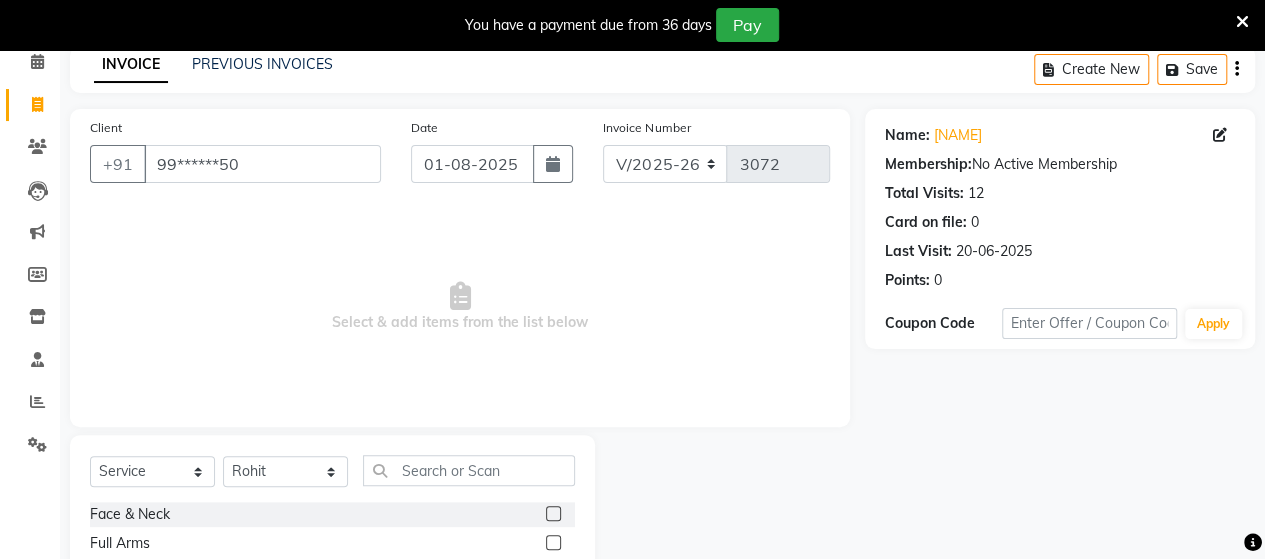 select on "2025" 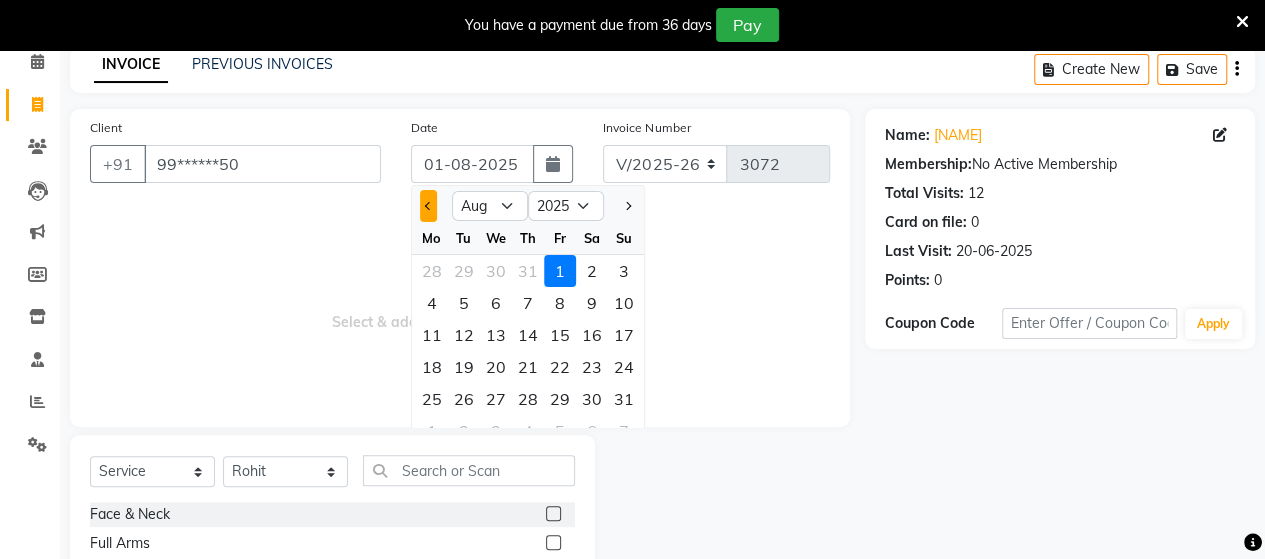 click 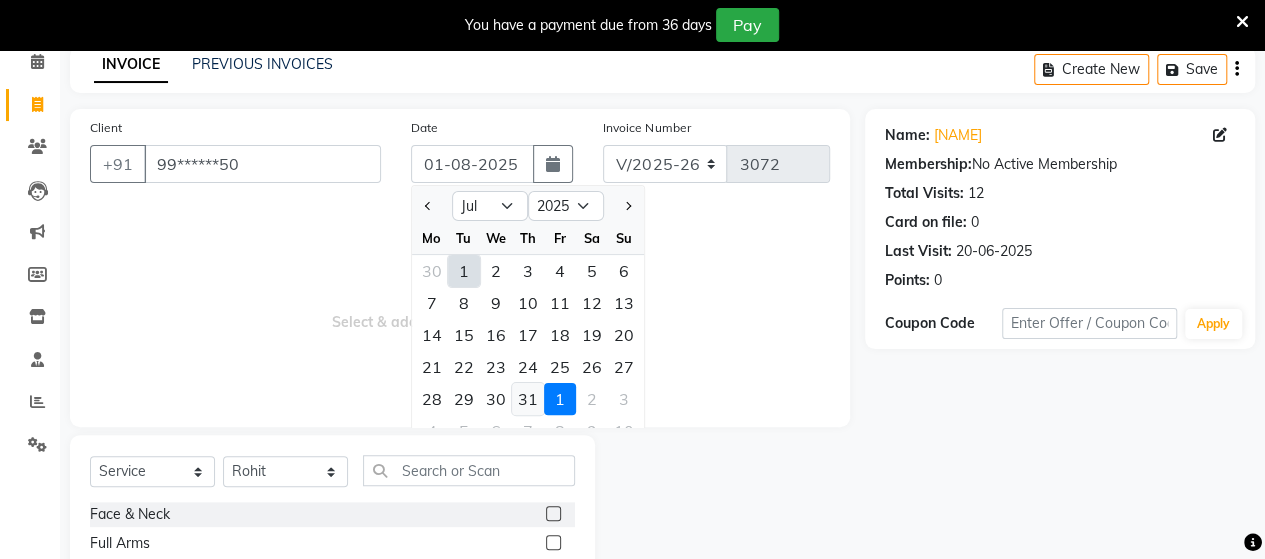 click on "31" 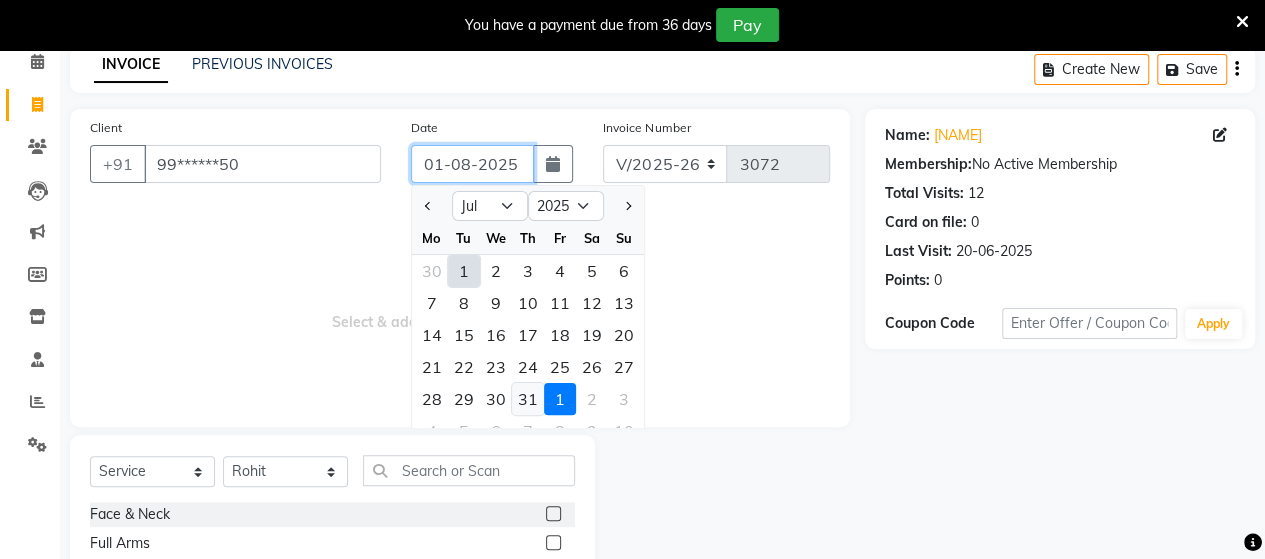type on "31-07-2025" 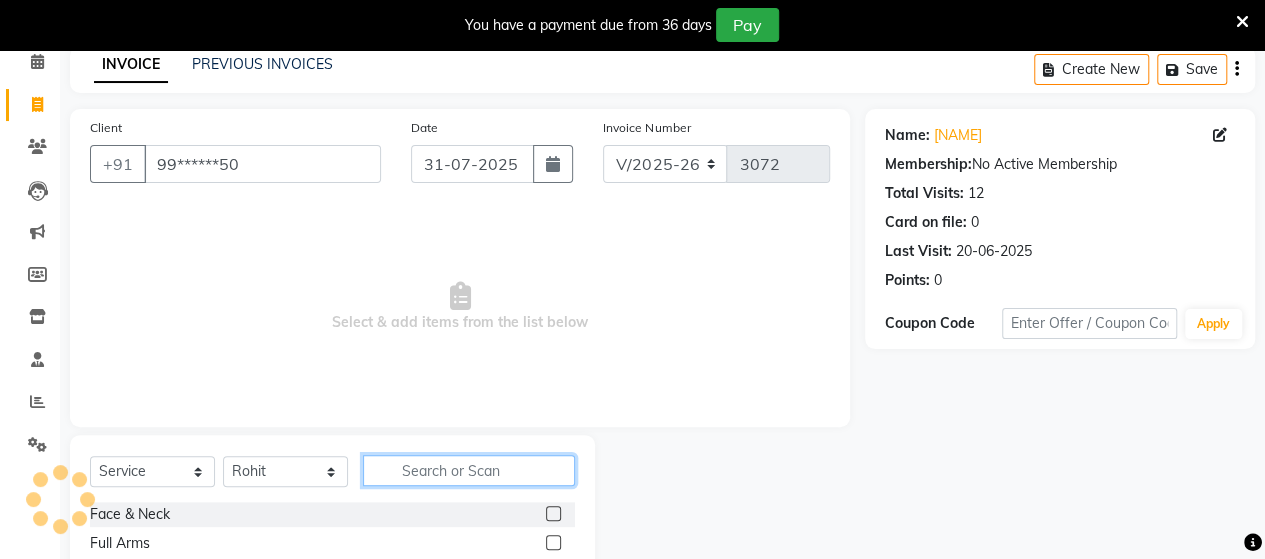click 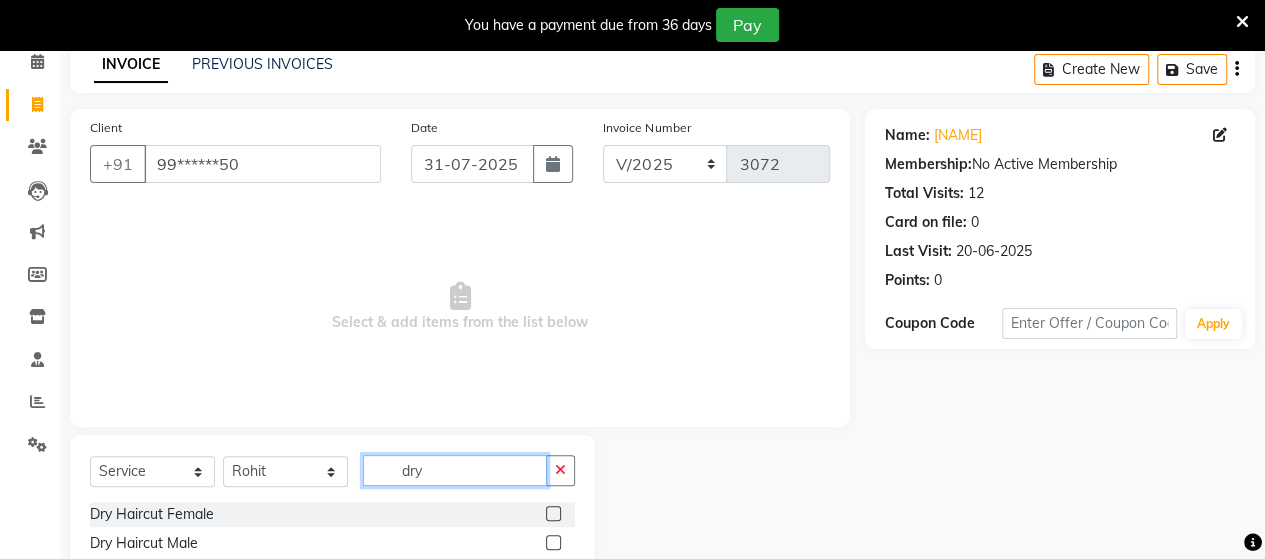 type on "dry" 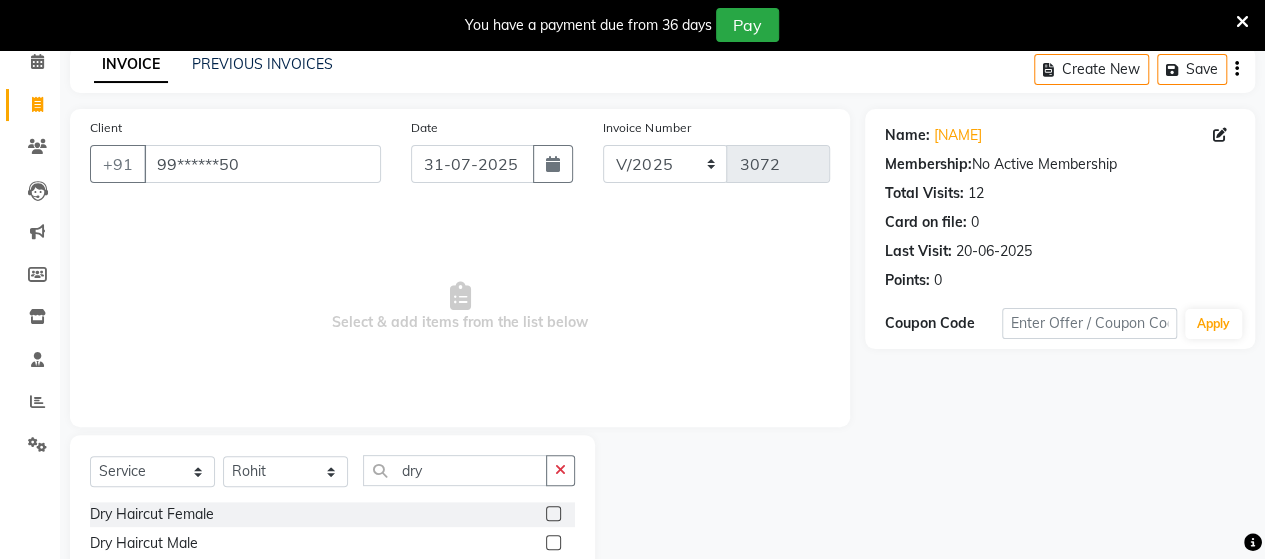 click 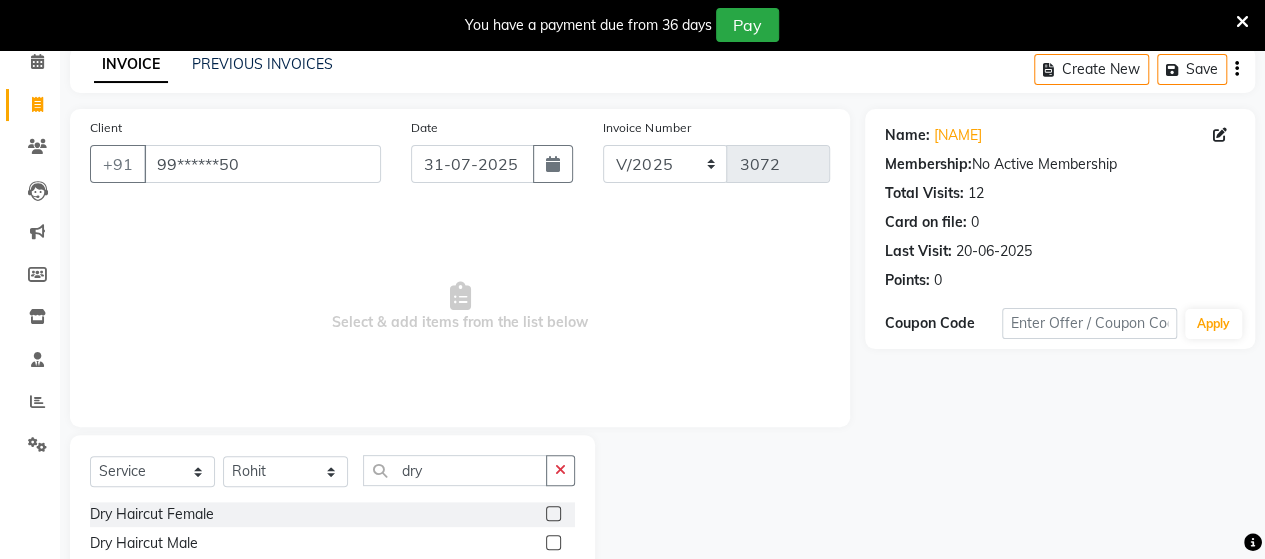 click at bounding box center [552, 543] 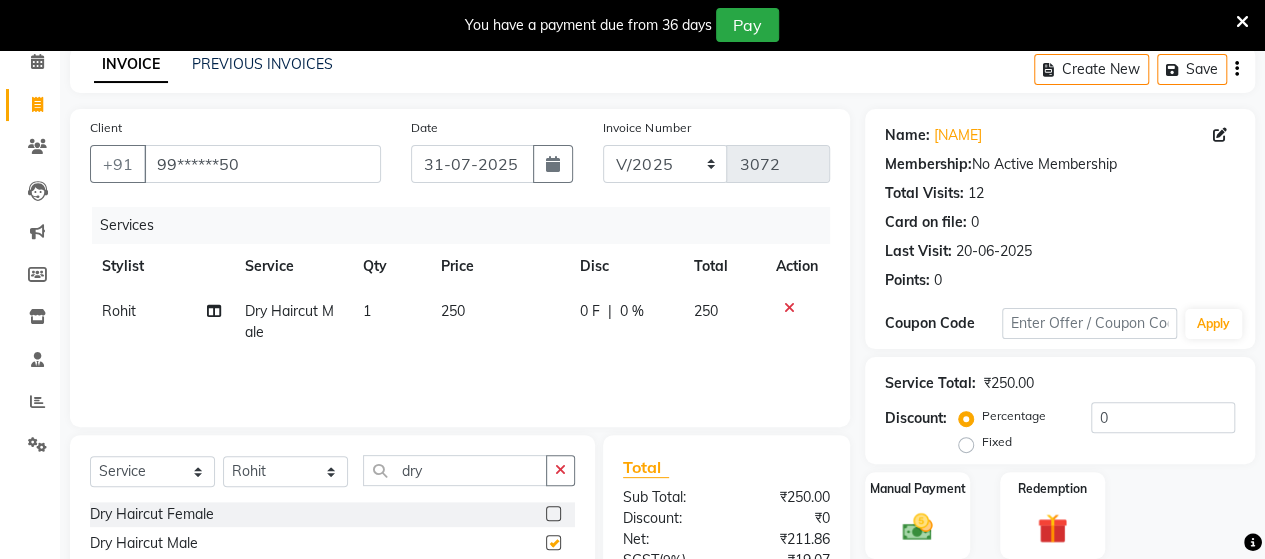 checkbox on "false" 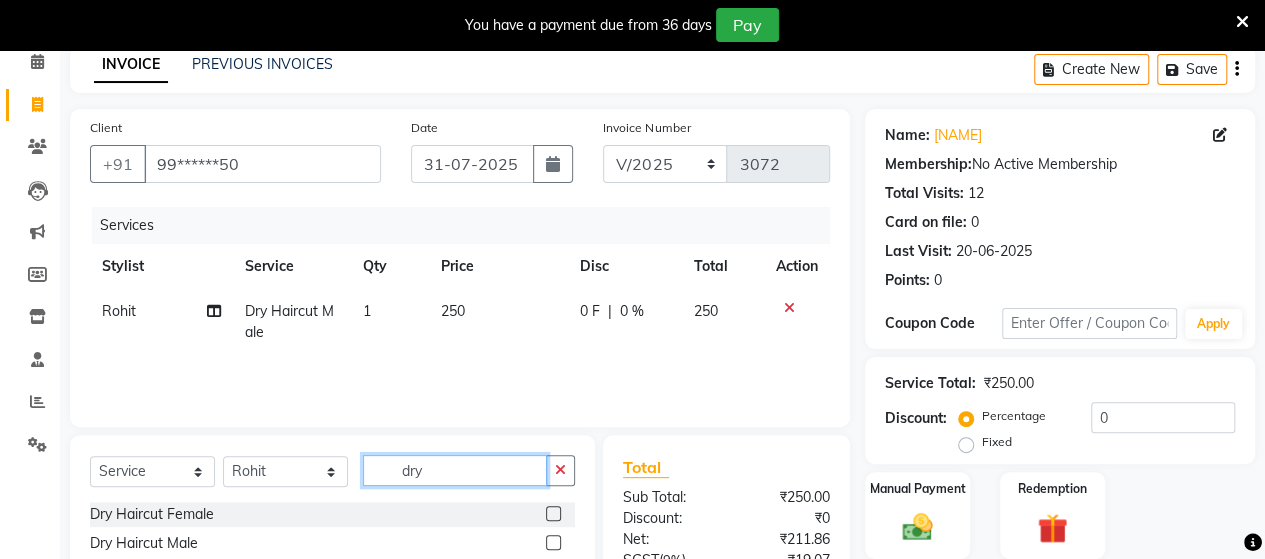 click on "dry" 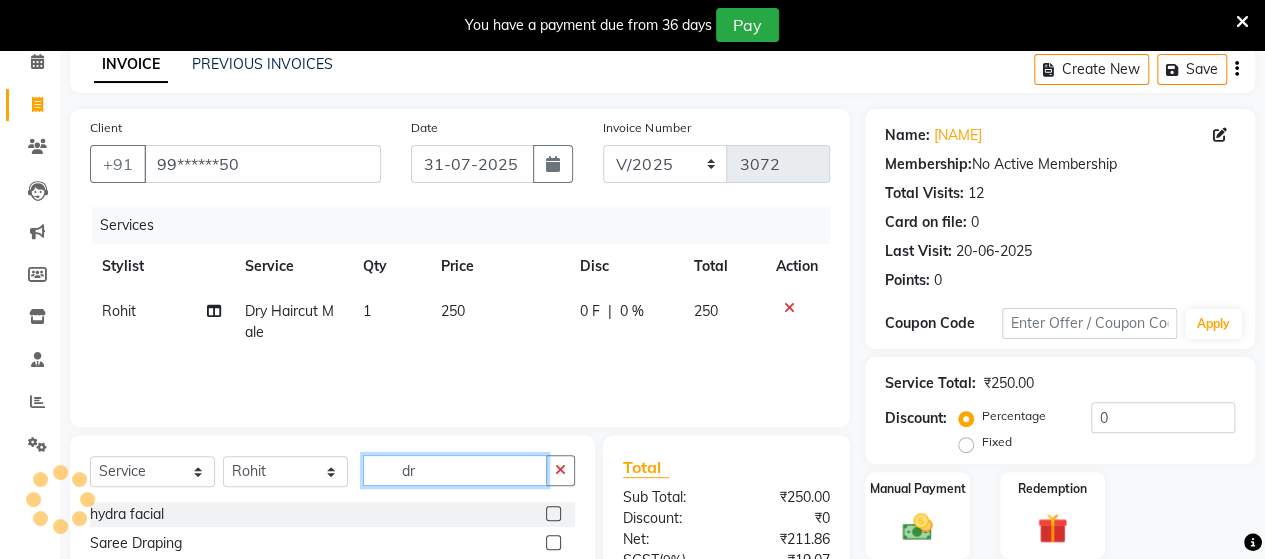 type on "d" 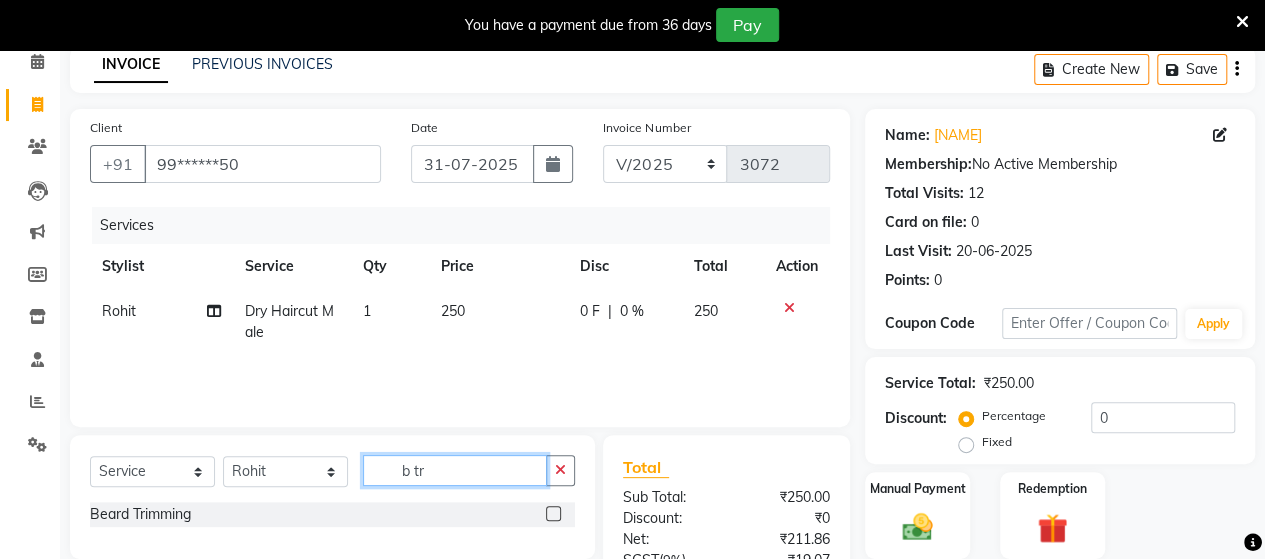 type on "b tr" 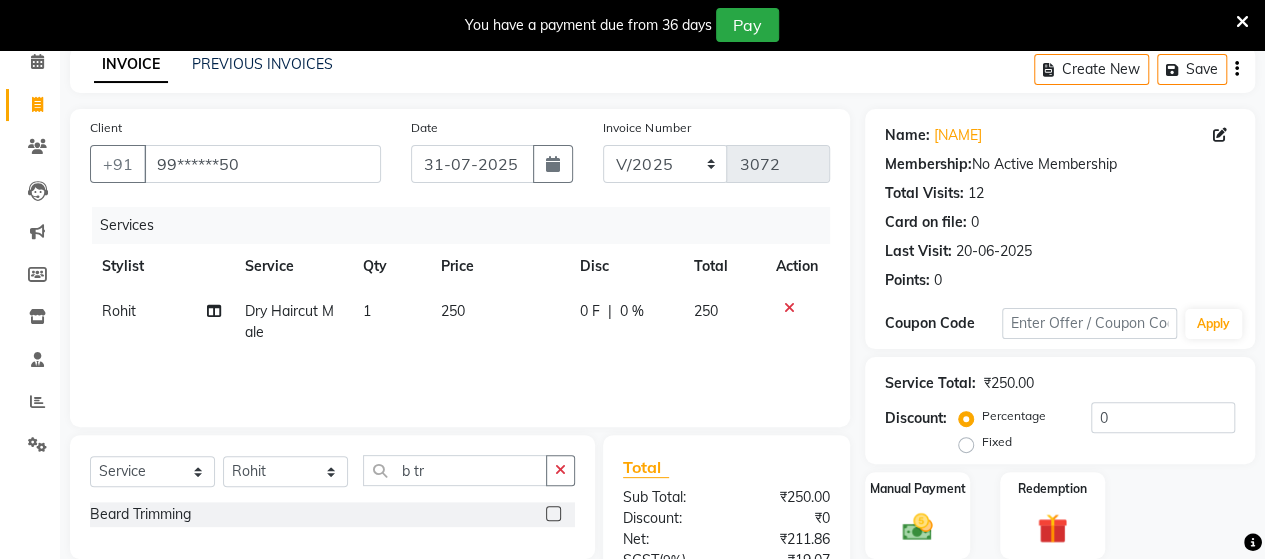 click 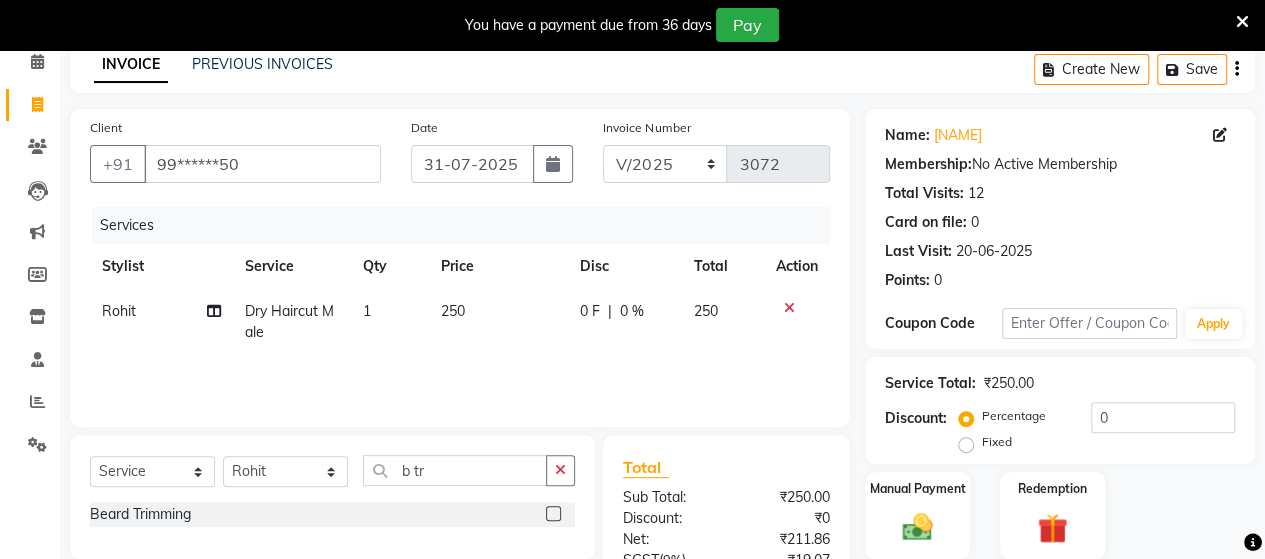 click at bounding box center [552, 514] 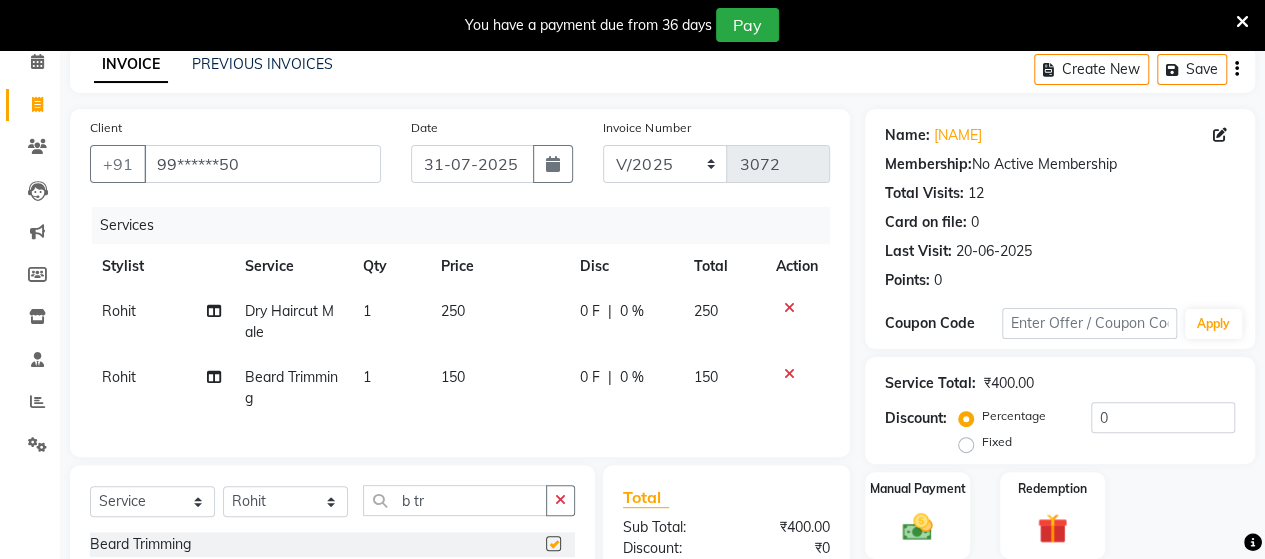 checkbox on "false" 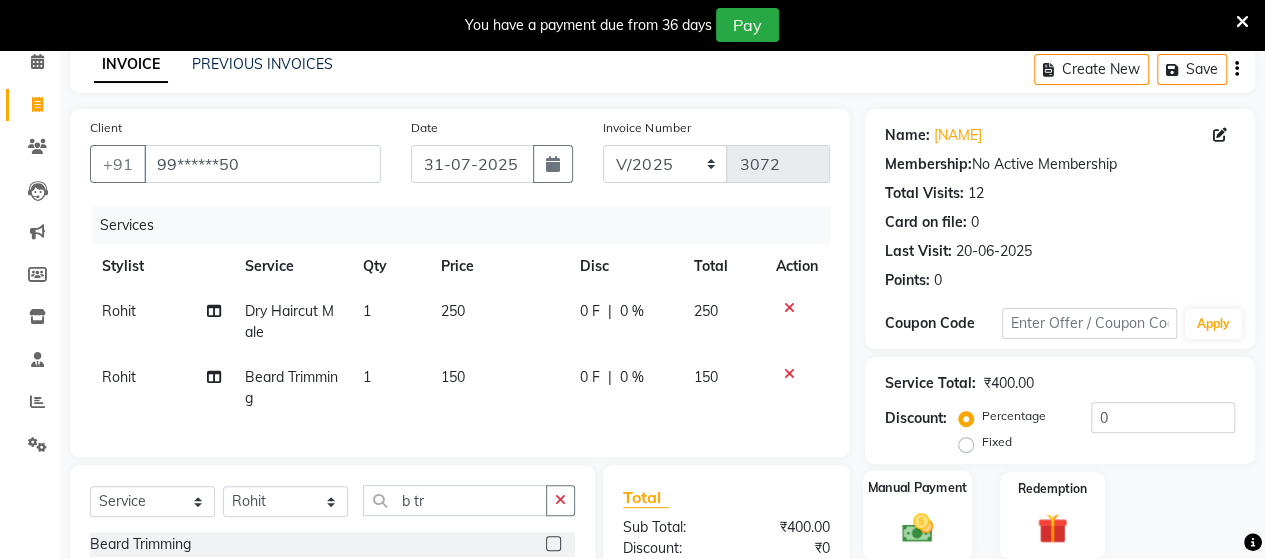 click 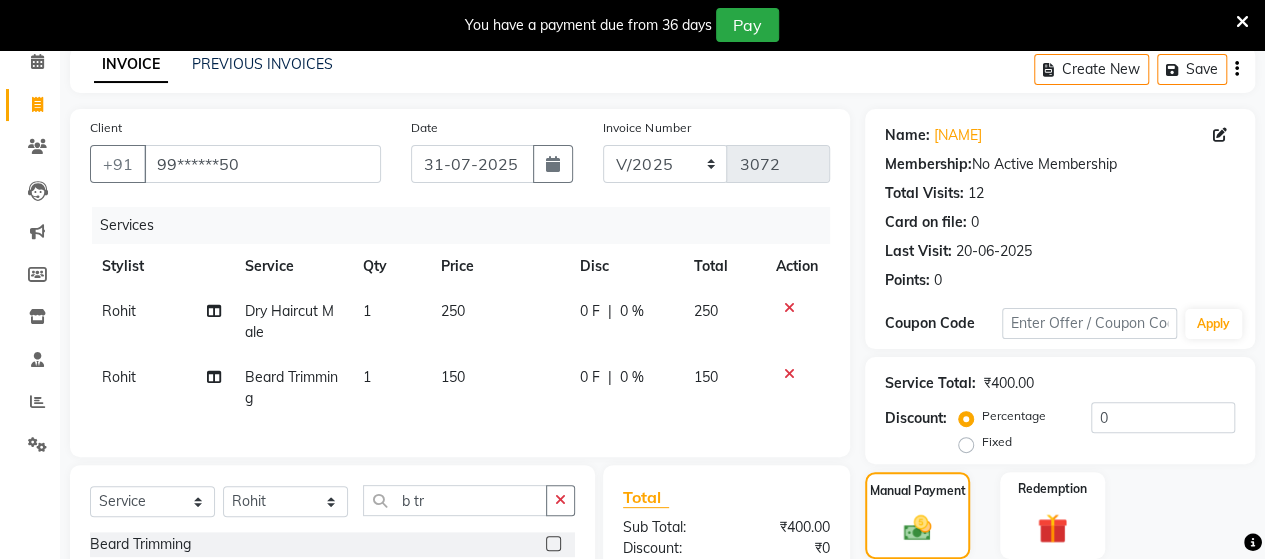 scroll, scrollTop: 334, scrollLeft: 0, axis: vertical 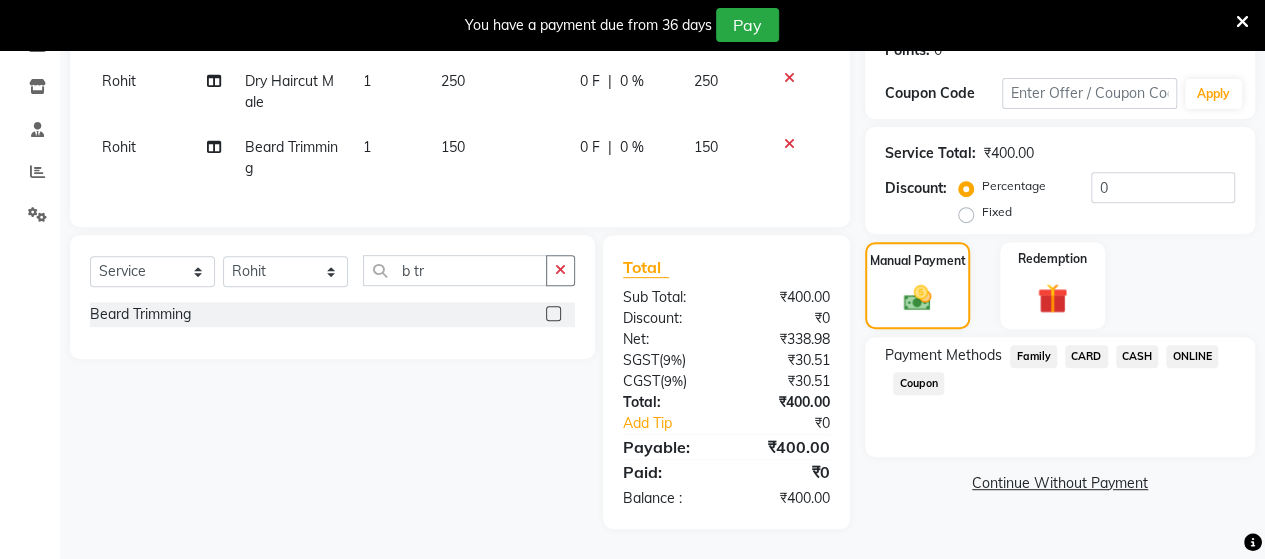 click on "ONLINE" 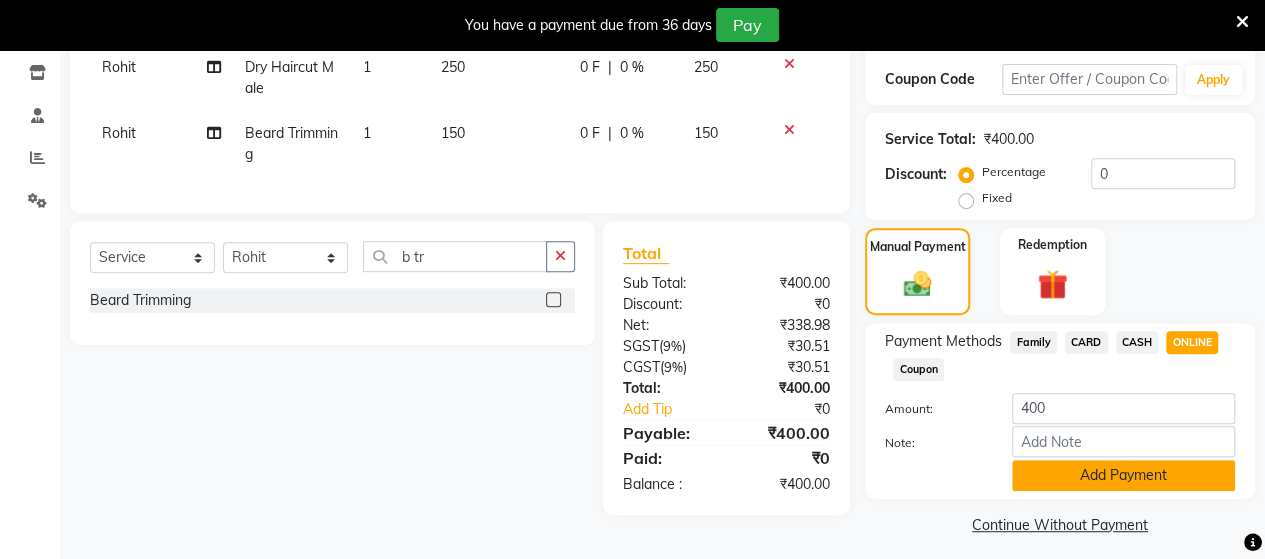 click on "Add Payment" 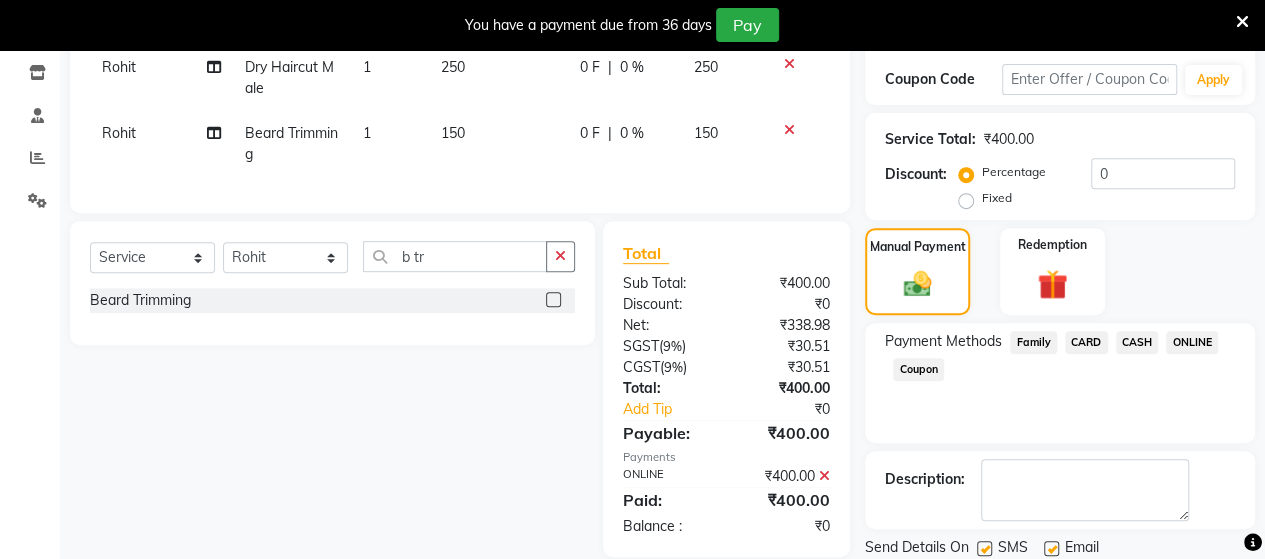 scroll, scrollTop: 400, scrollLeft: 0, axis: vertical 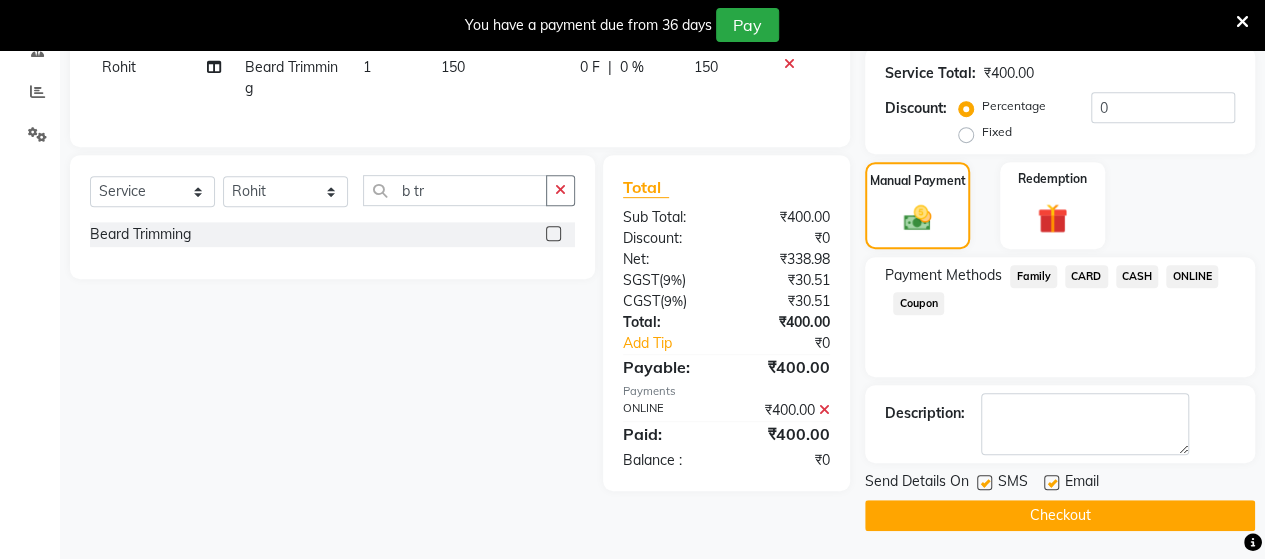 click on "Checkout" 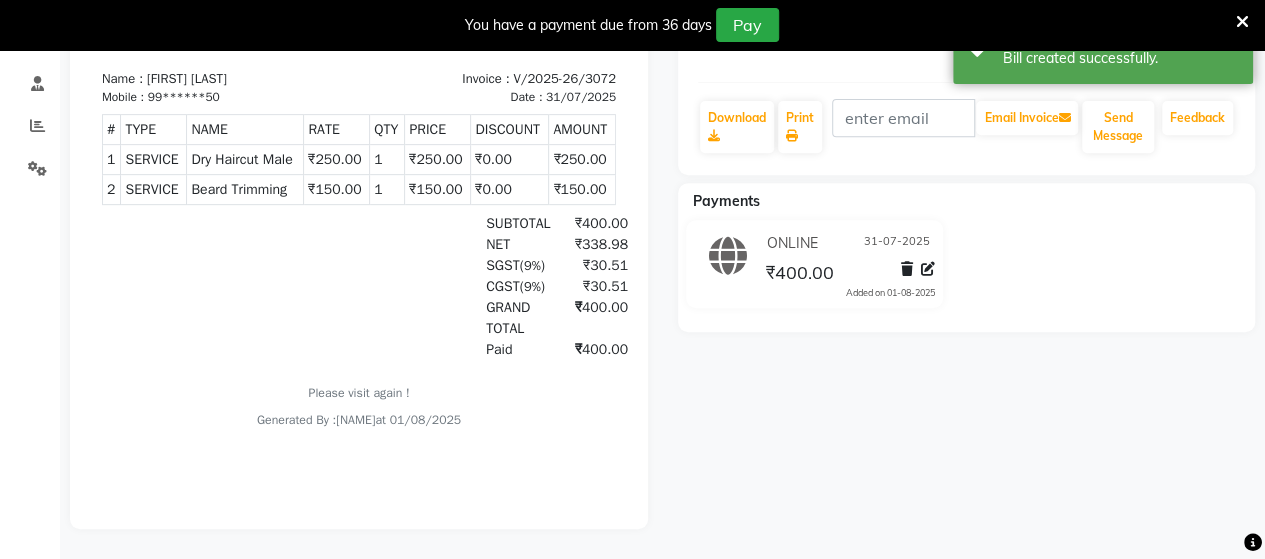 scroll, scrollTop: 0, scrollLeft: 0, axis: both 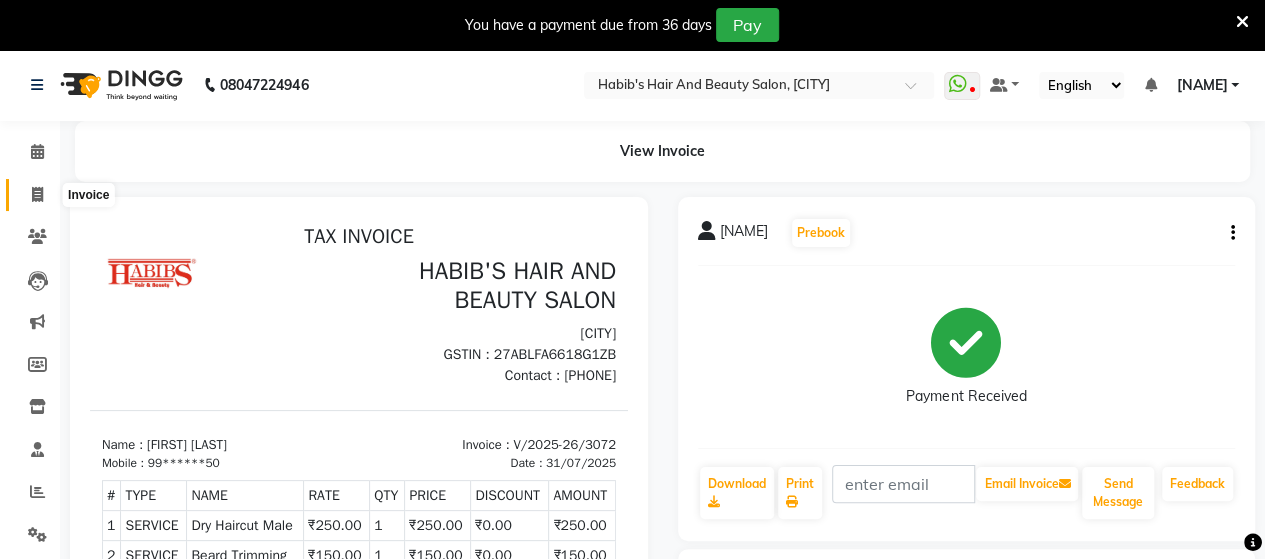click 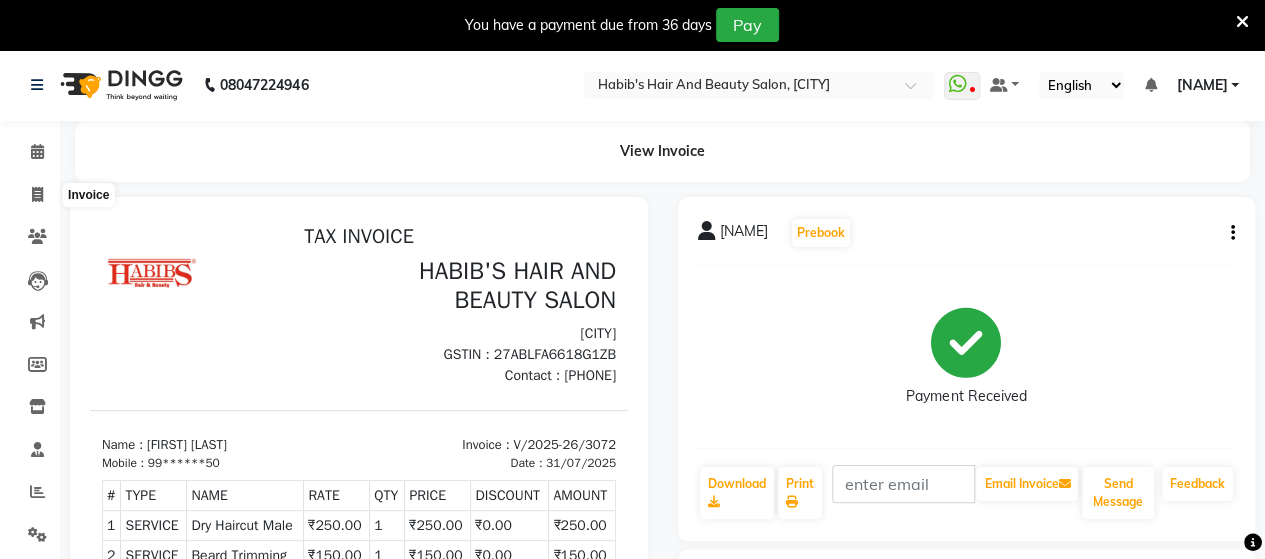 select on "6429" 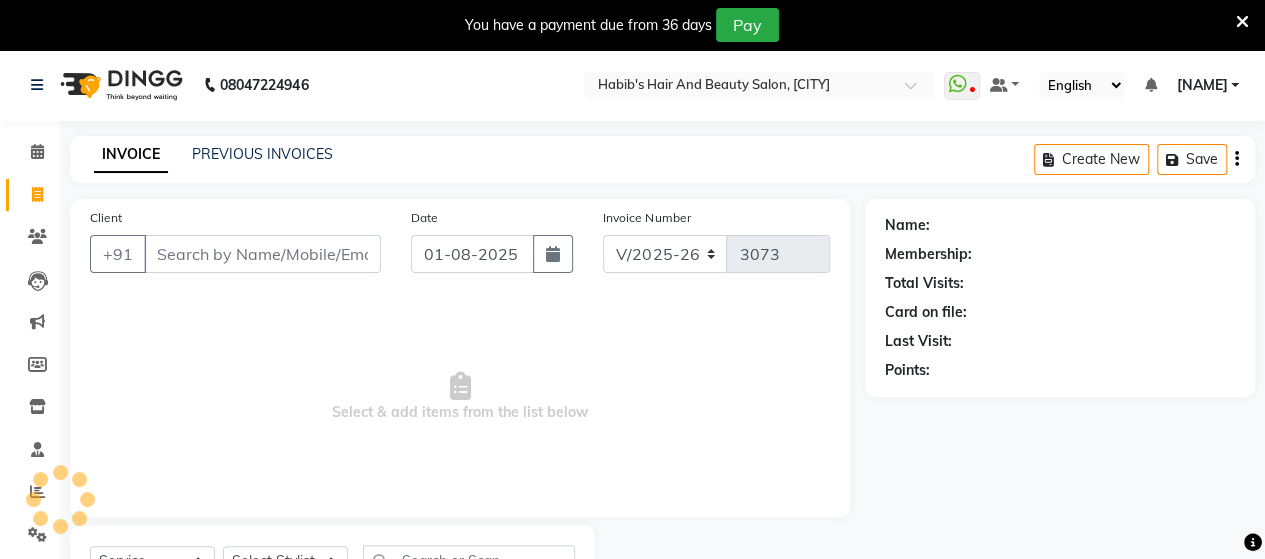 scroll, scrollTop: 90, scrollLeft: 0, axis: vertical 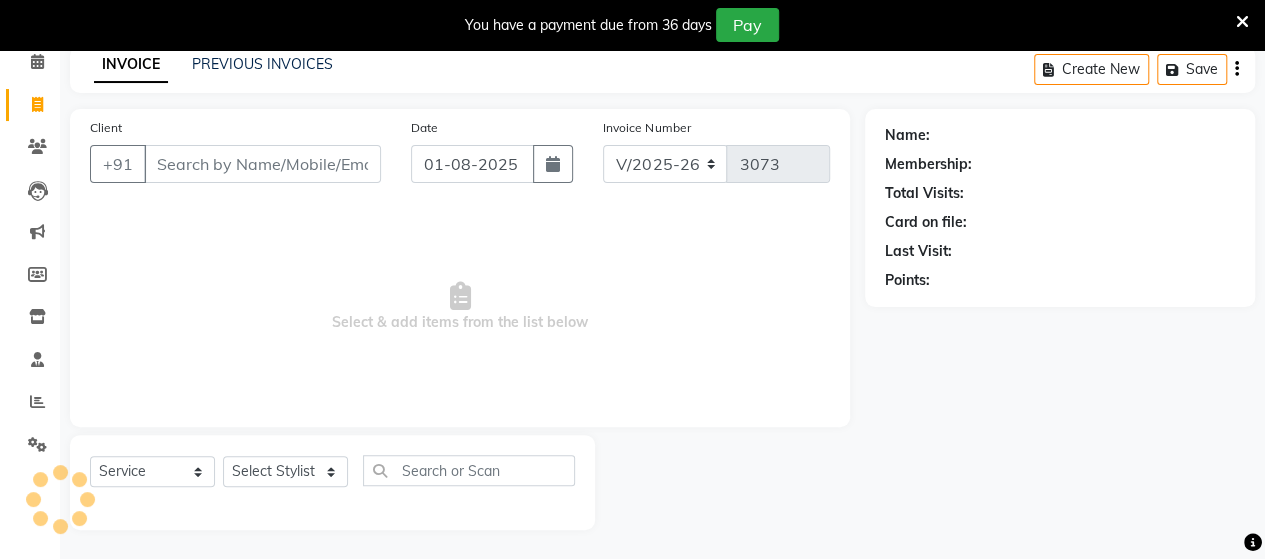 click on "Client" at bounding box center (262, 164) 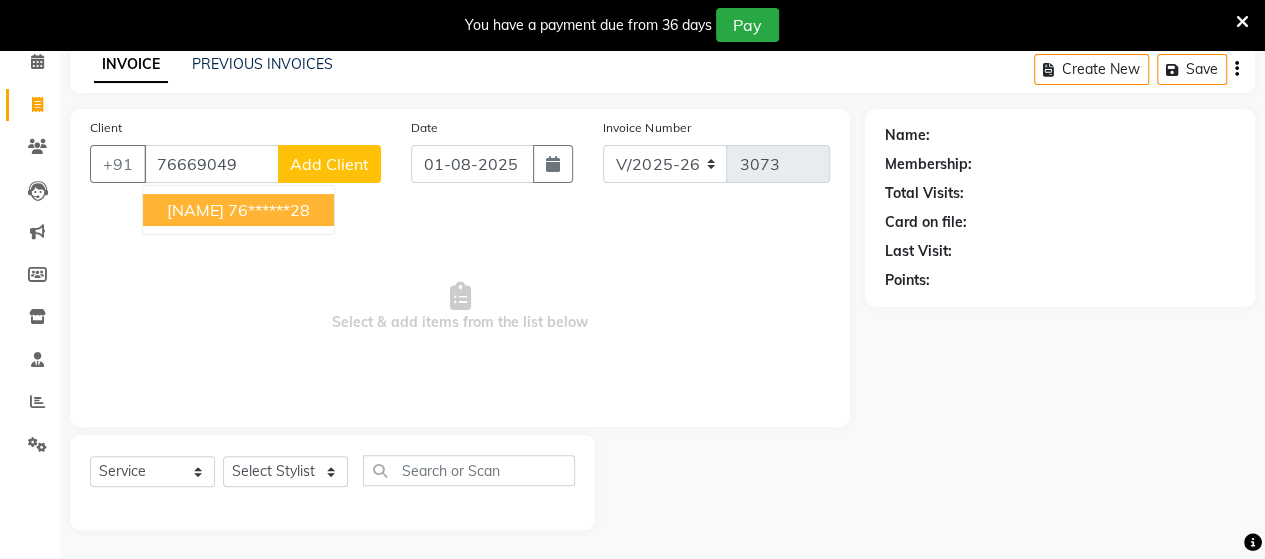 click on "76******28" at bounding box center (269, 210) 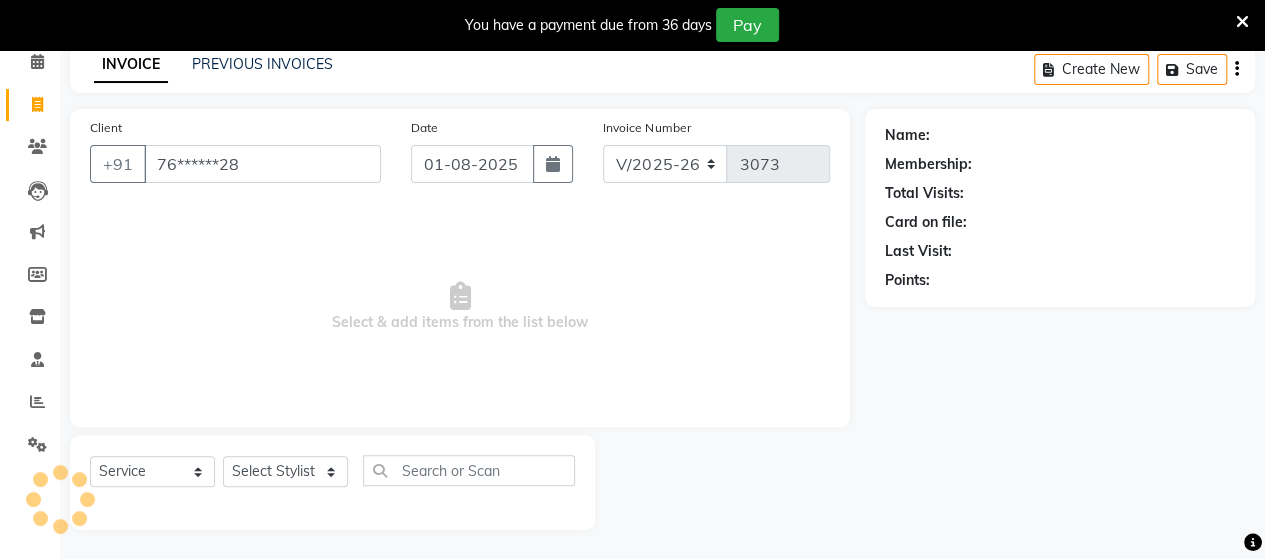 type on "76******28" 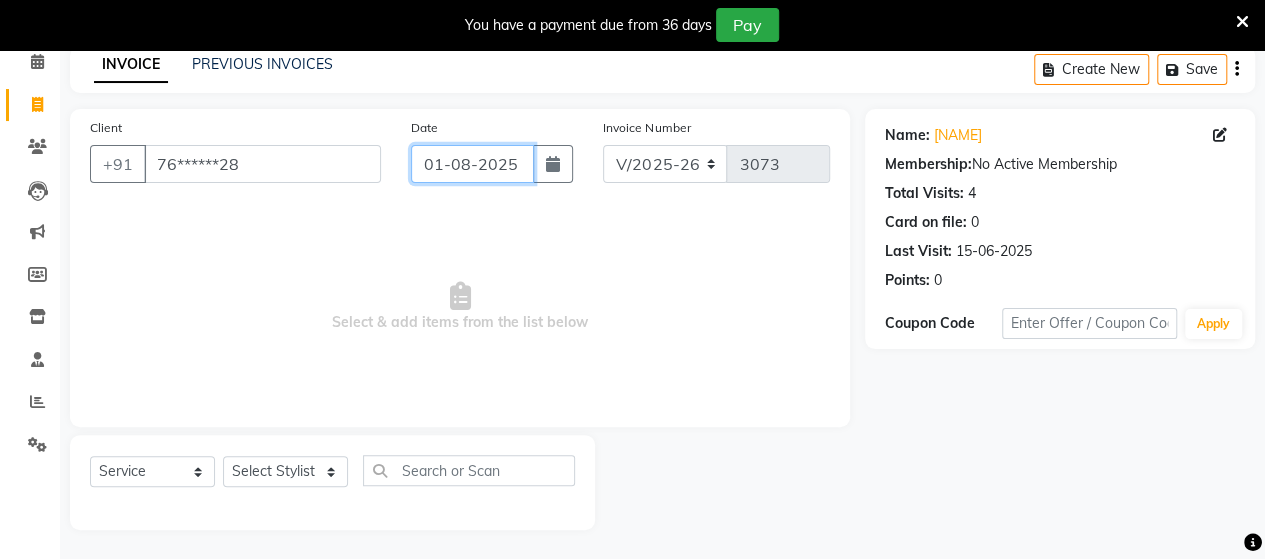 click on "01-08-2025" 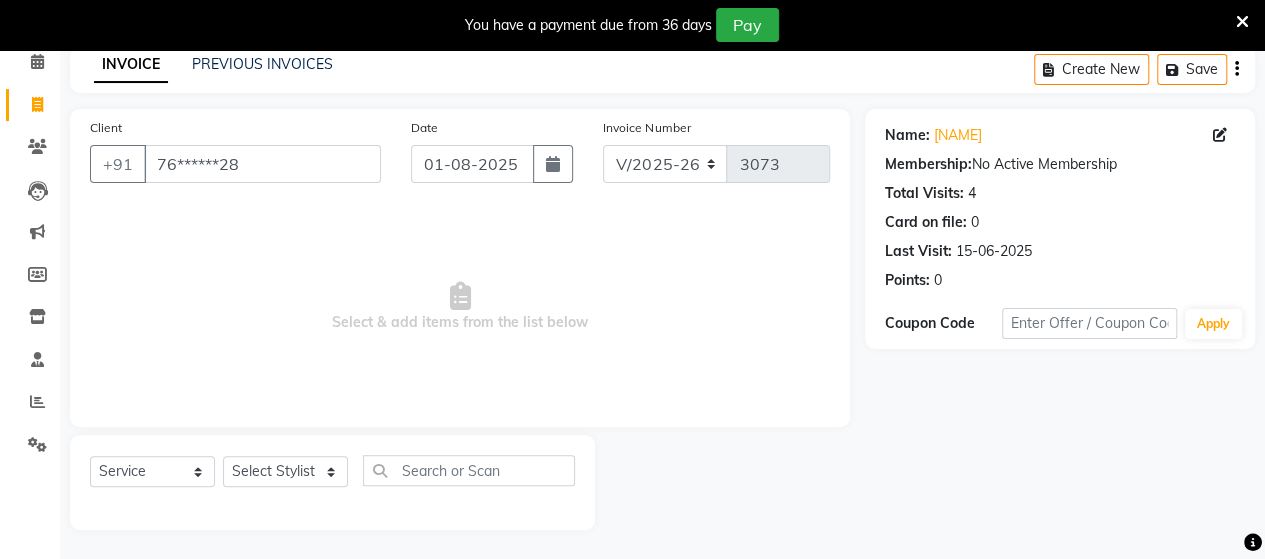 select on "8" 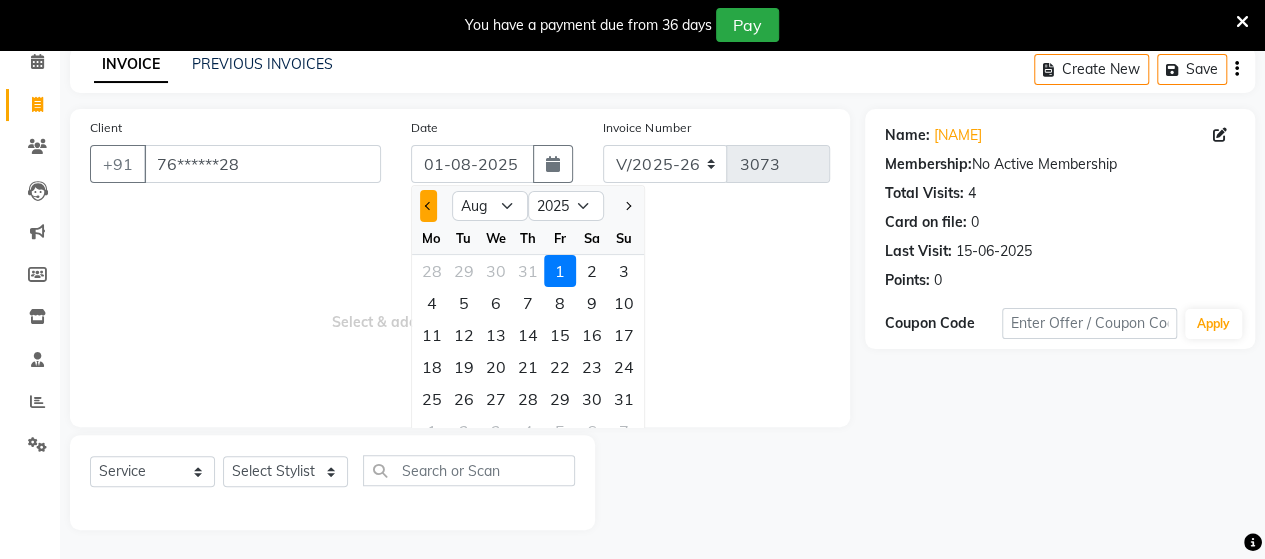click 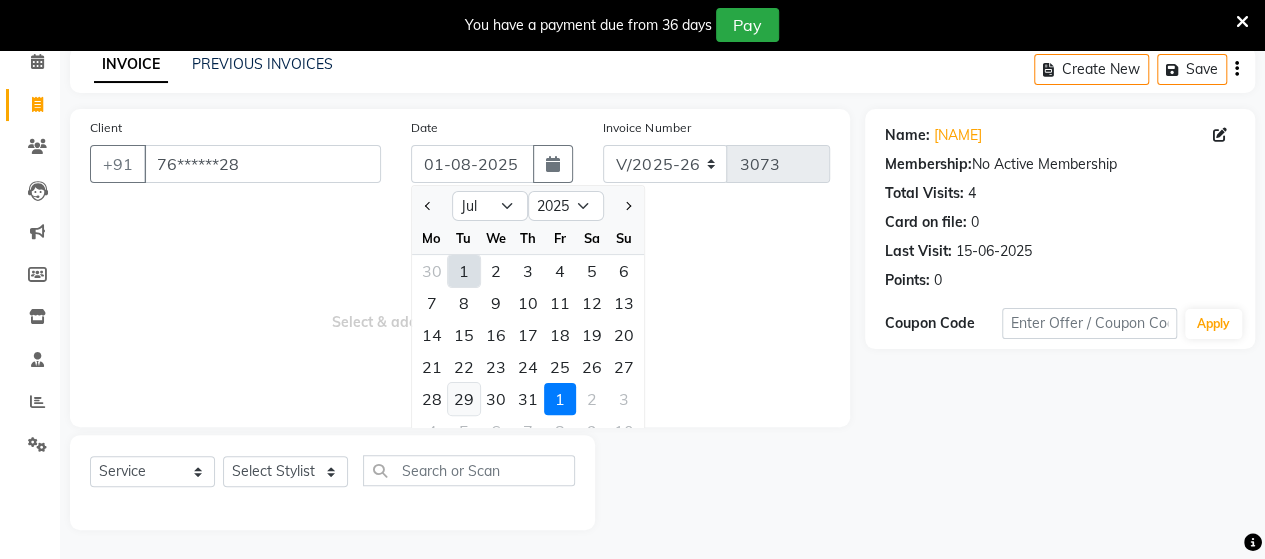 click on "29" 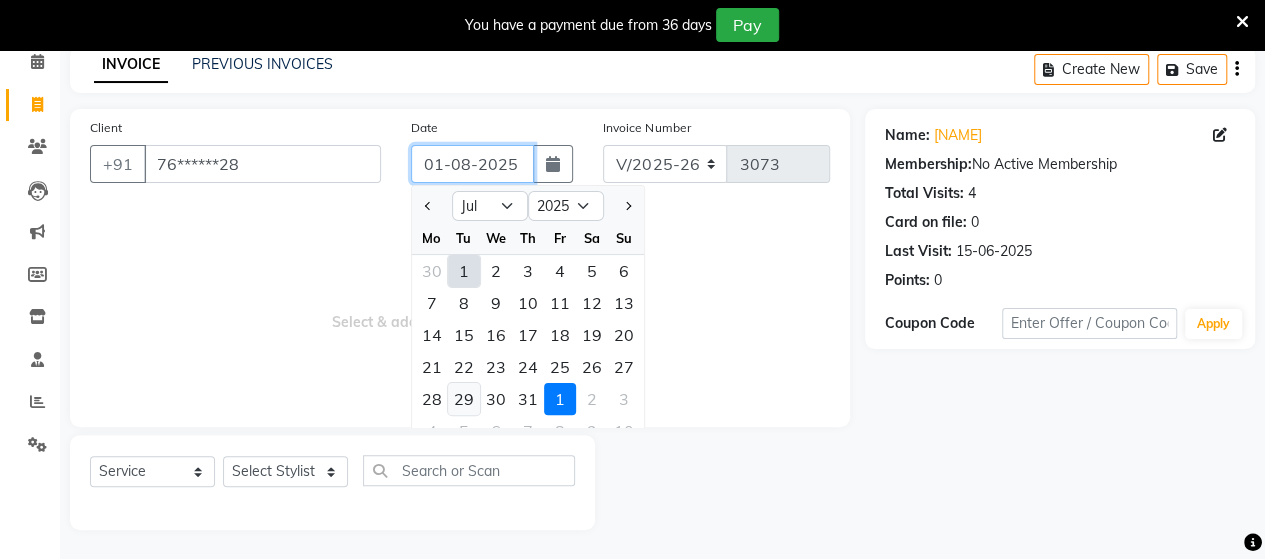 type on "29-07-2025" 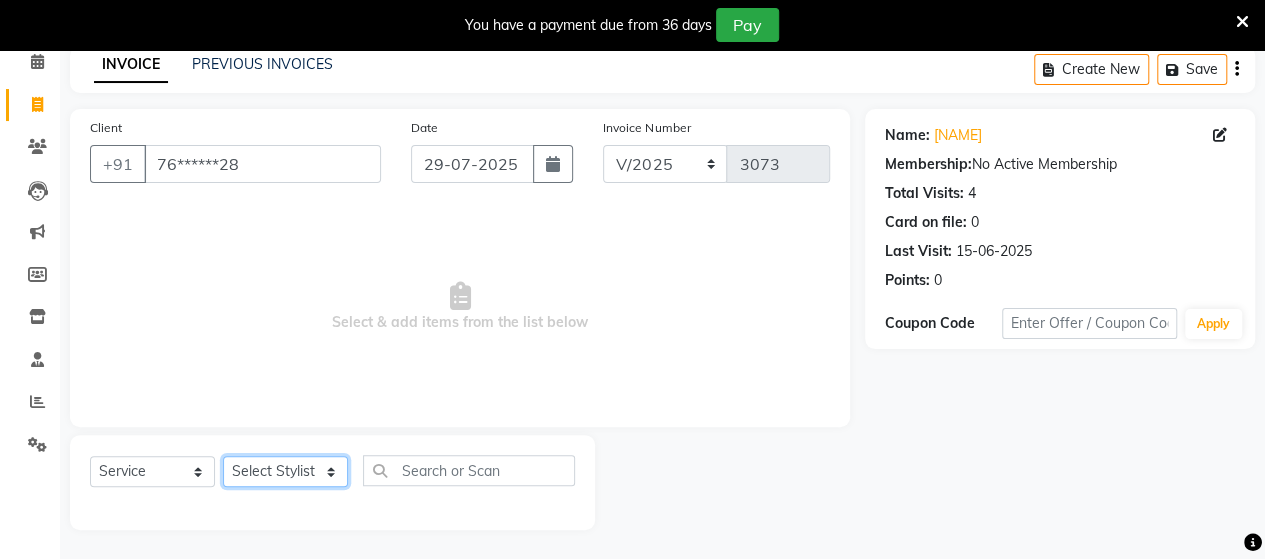 click on "Select Stylist Admin Datta  Jyoti  Krushna  Pratik  RAVI Rohit Rutuja" 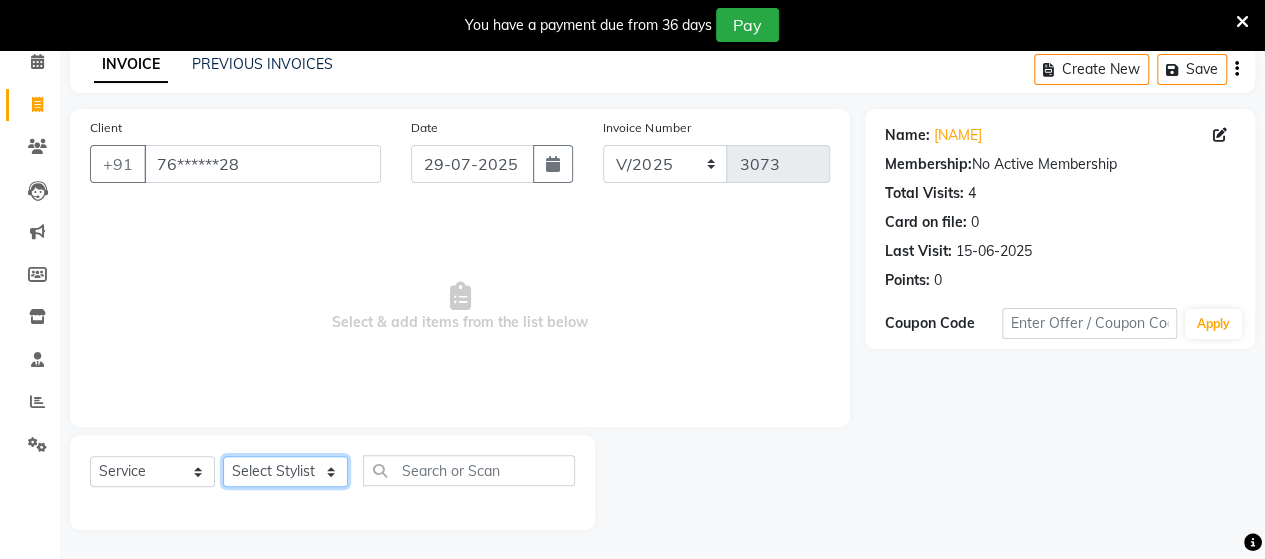 select on "48829" 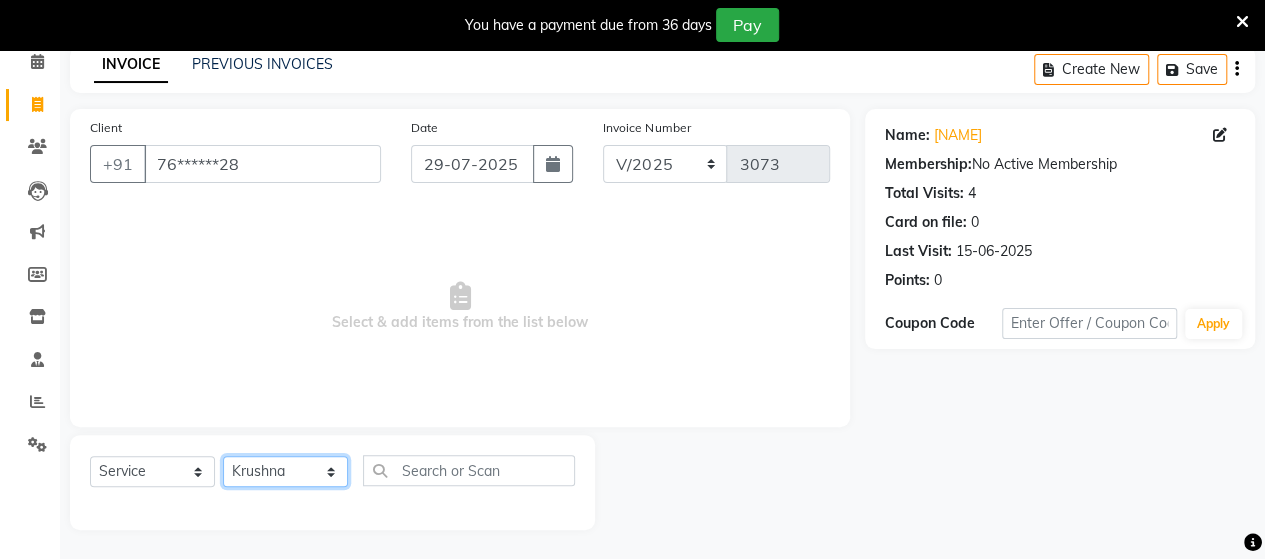 click on "Select Stylist Admin Datta  Jyoti  Krushna  Pratik  RAVI Rohit Rutuja" 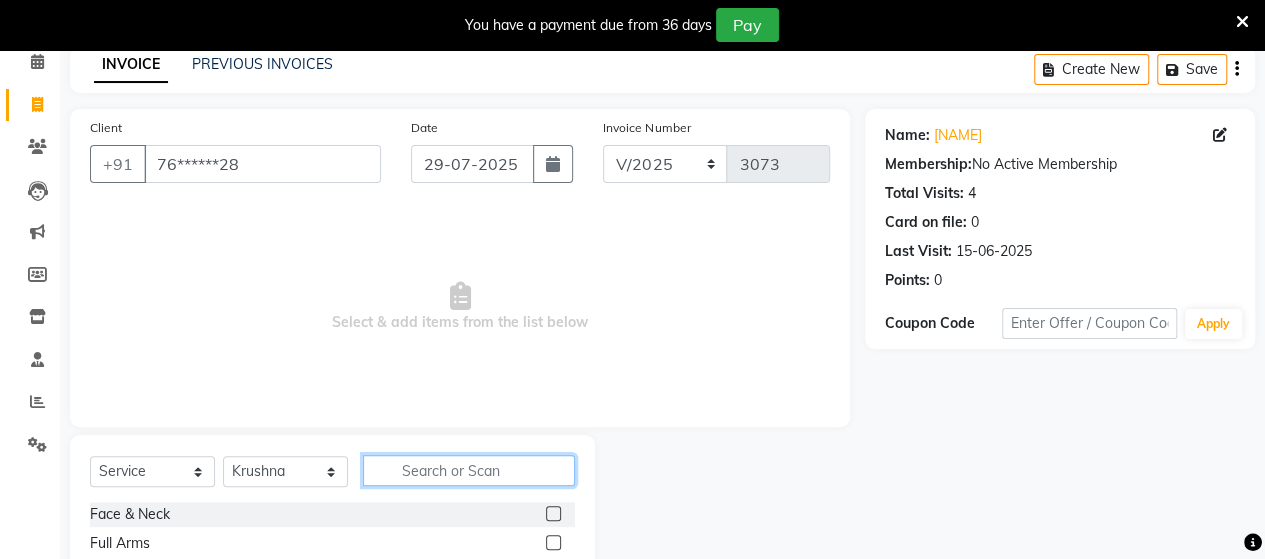 click 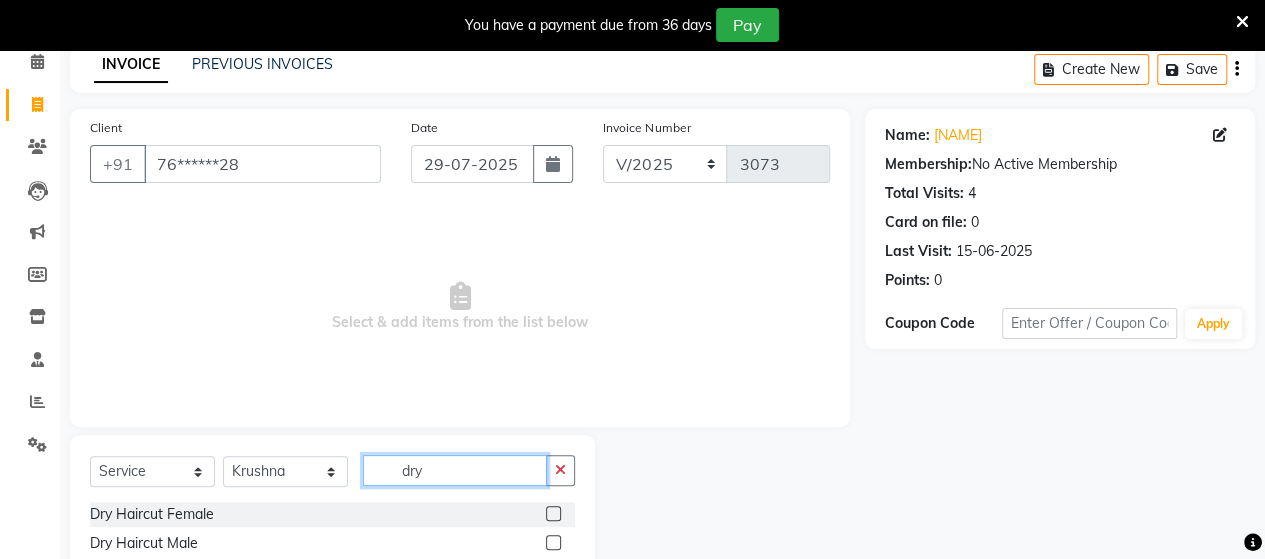 type on "dry" 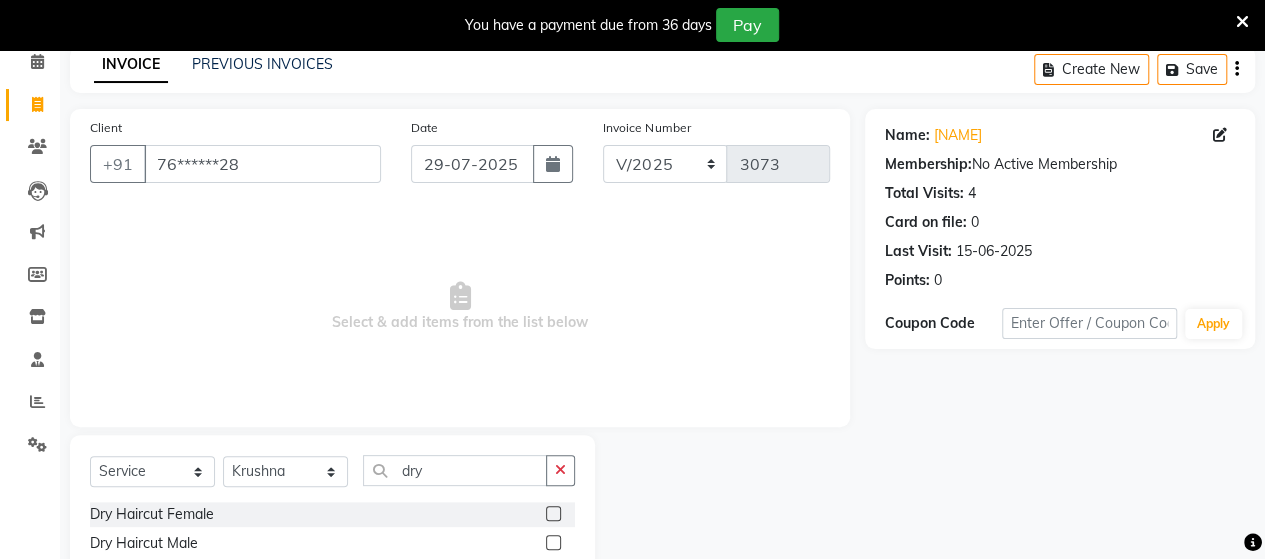 click 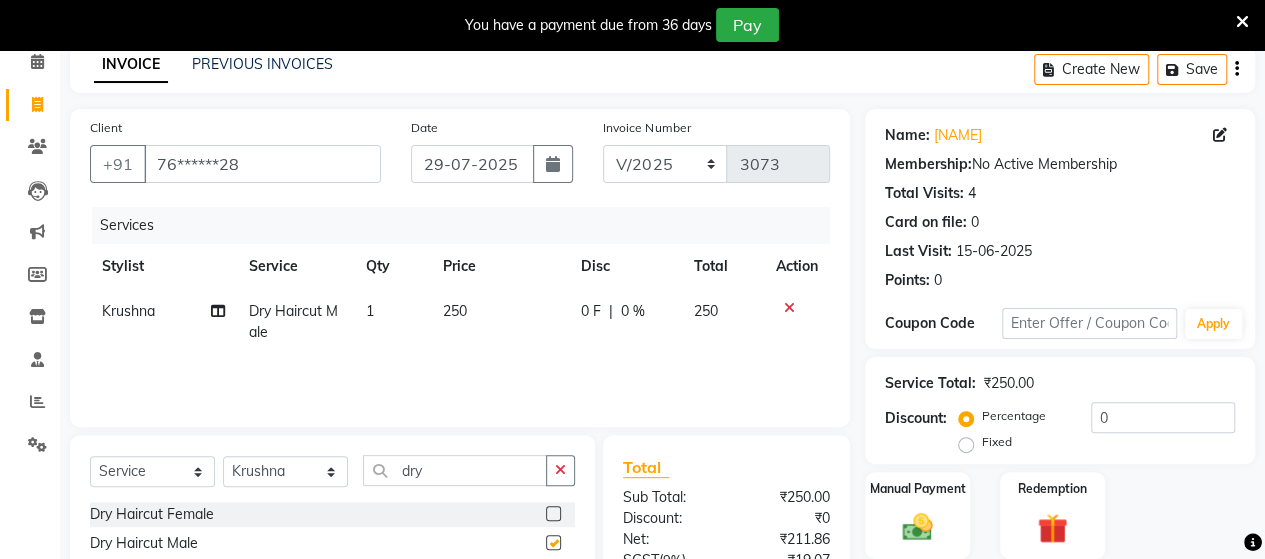 checkbox on "false" 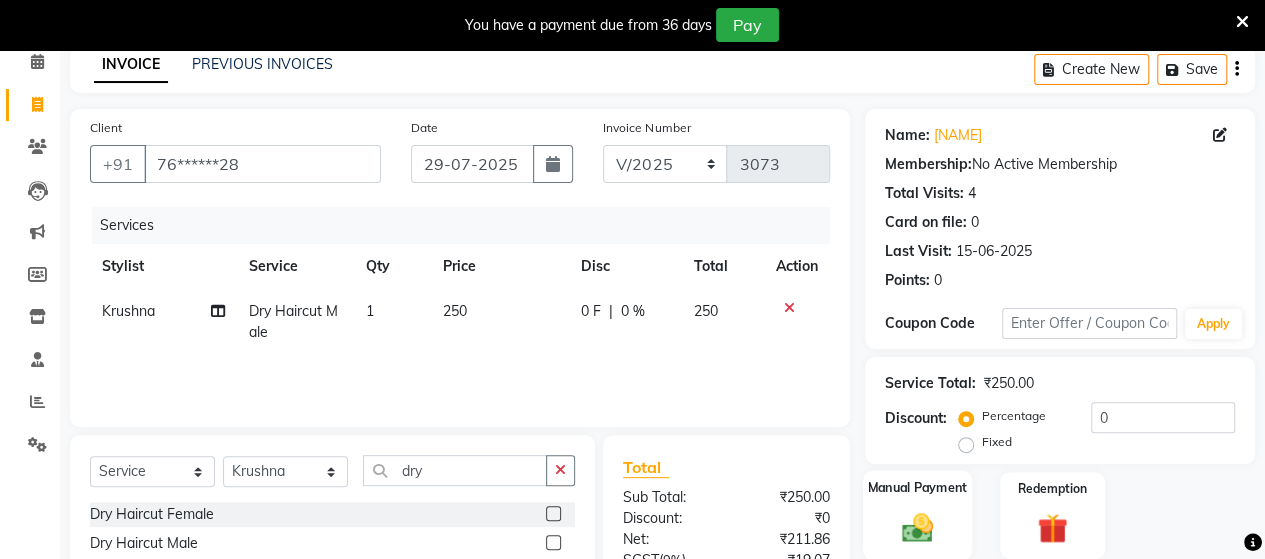 click 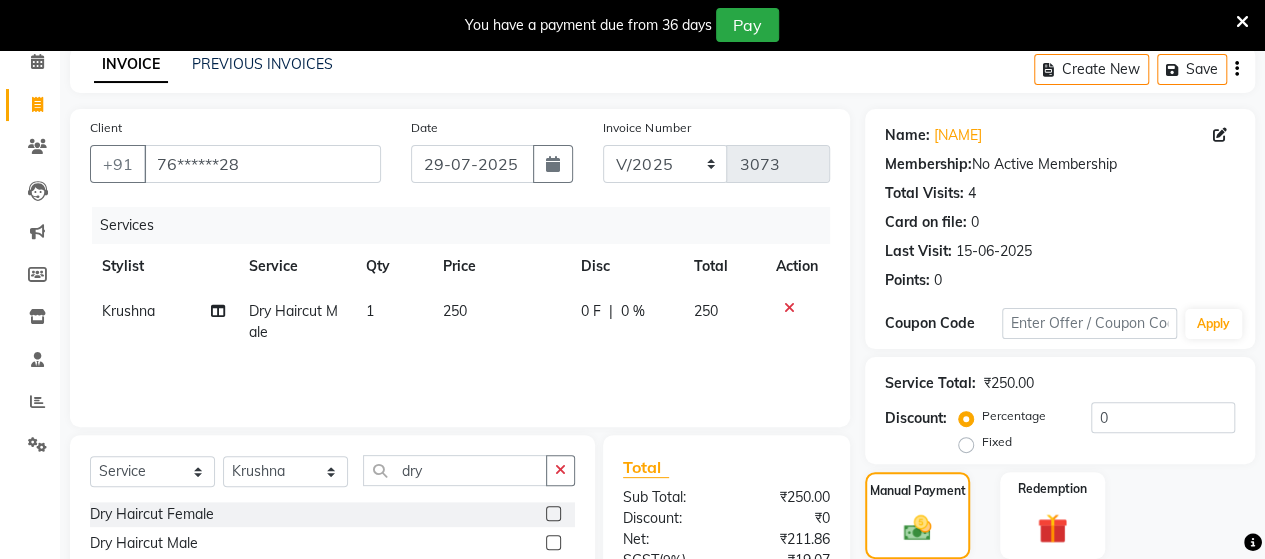 scroll, scrollTop: 288, scrollLeft: 0, axis: vertical 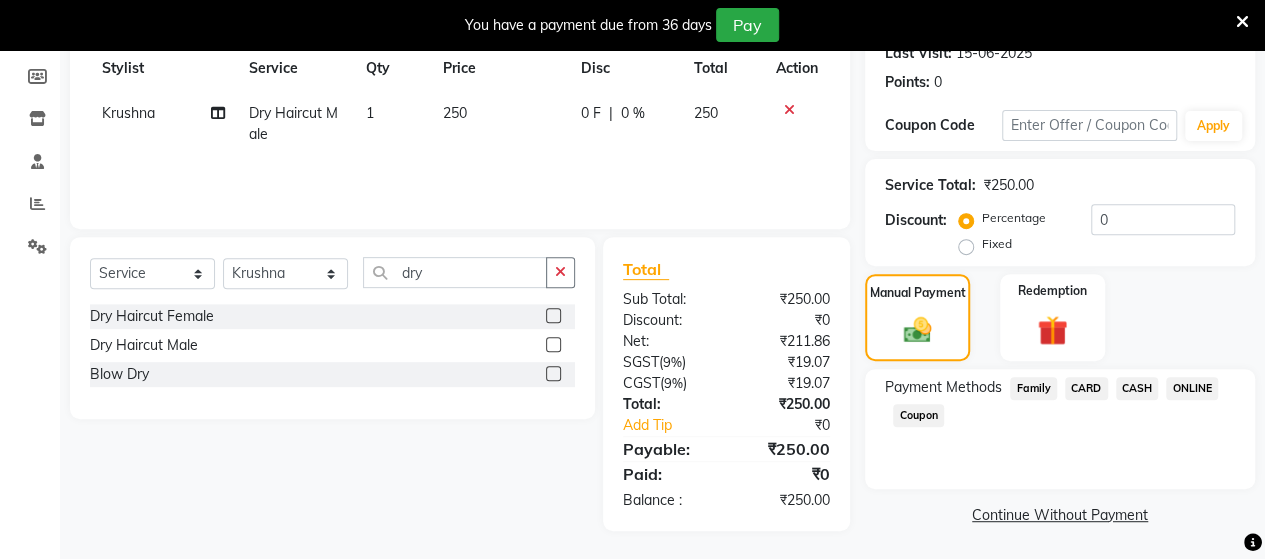 click on "CASH" 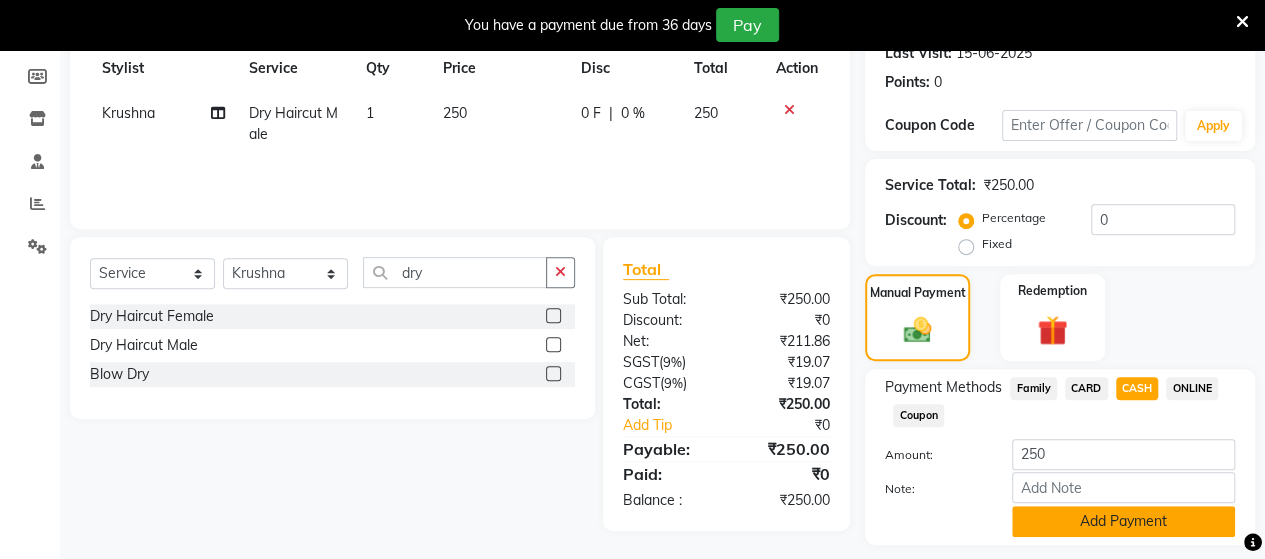 click on "Add Payment" 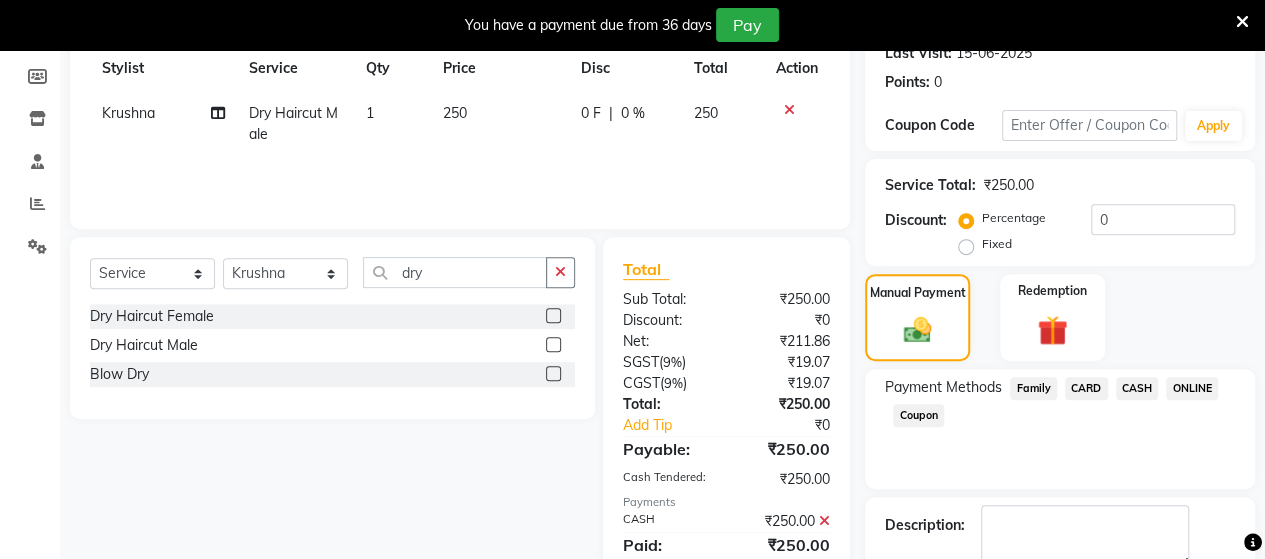 scroll, scrollTop: 400, scrollLeft: 0, axis: vertical 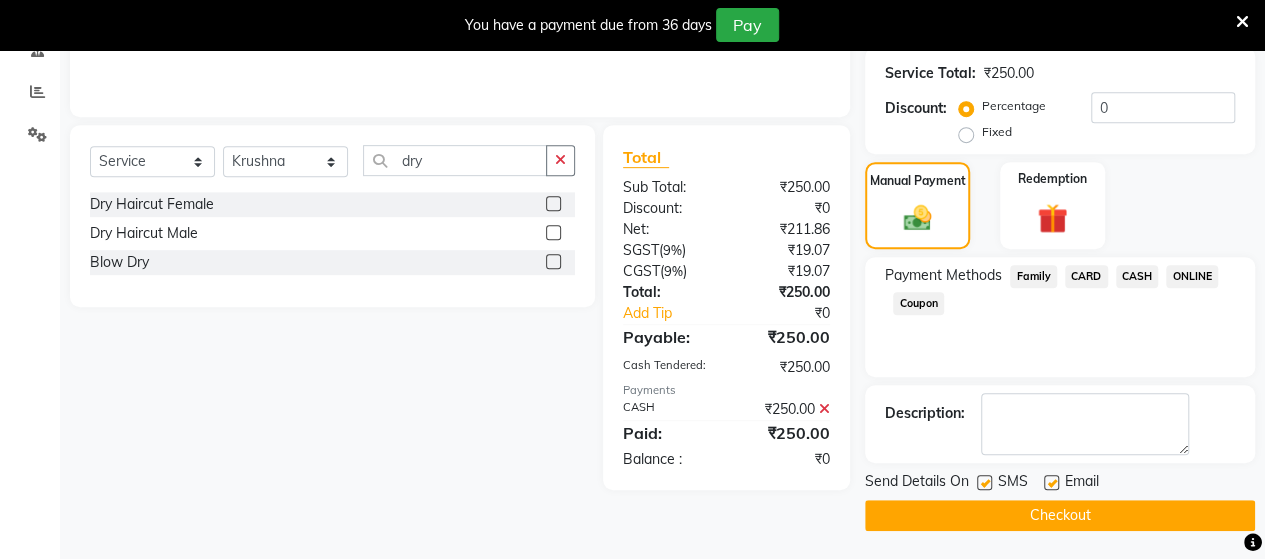 click on "Checkout" 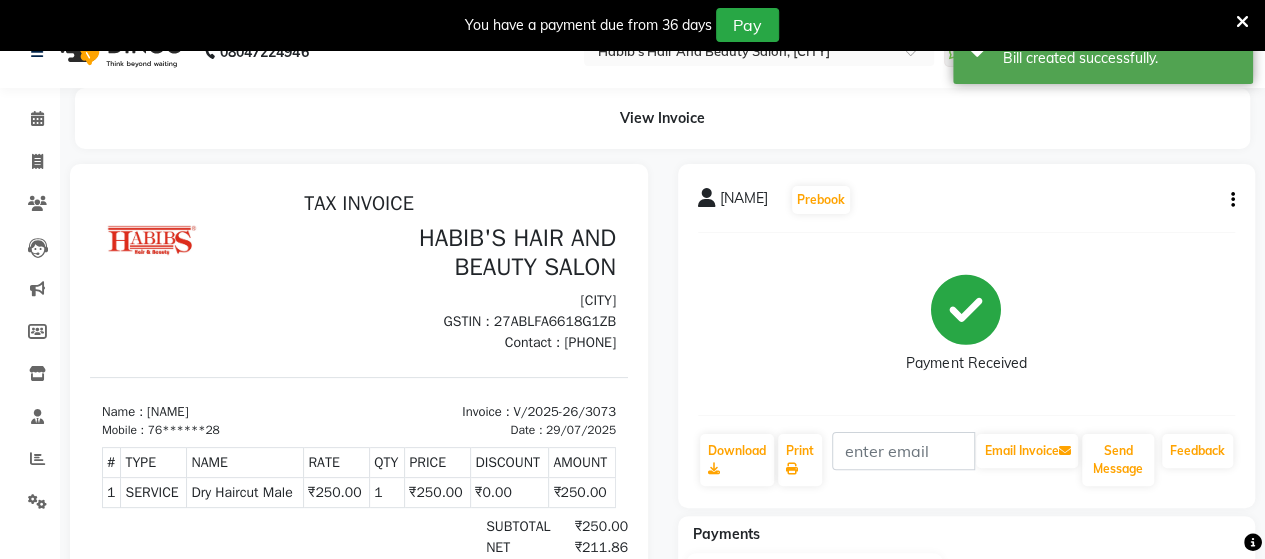 scroll, scrollTop: 0, scrollLeft: 0, axis: both 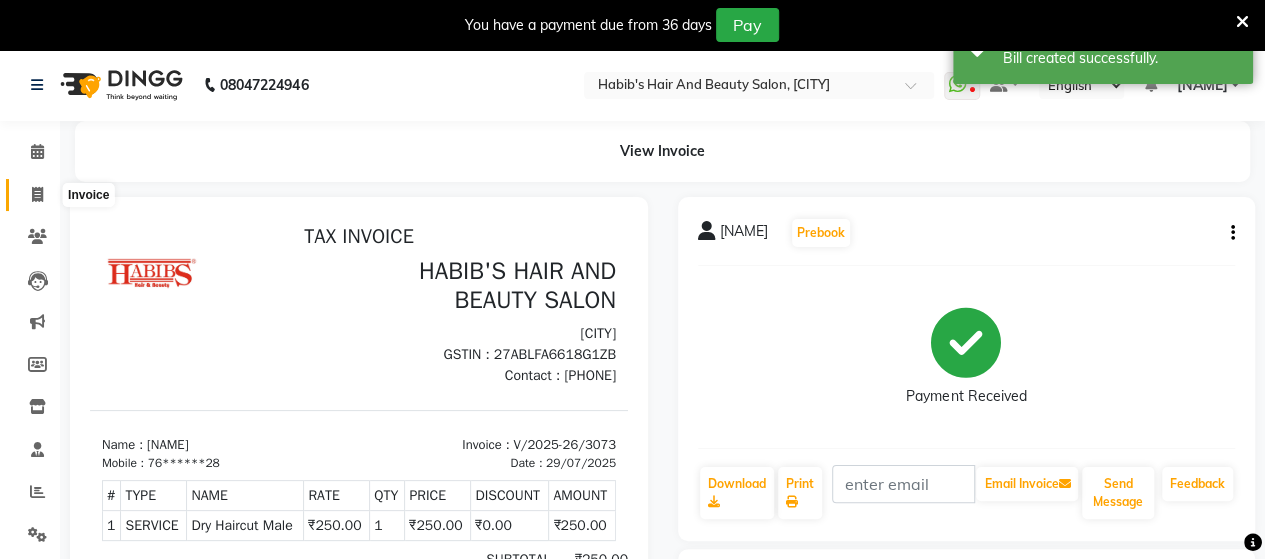 click 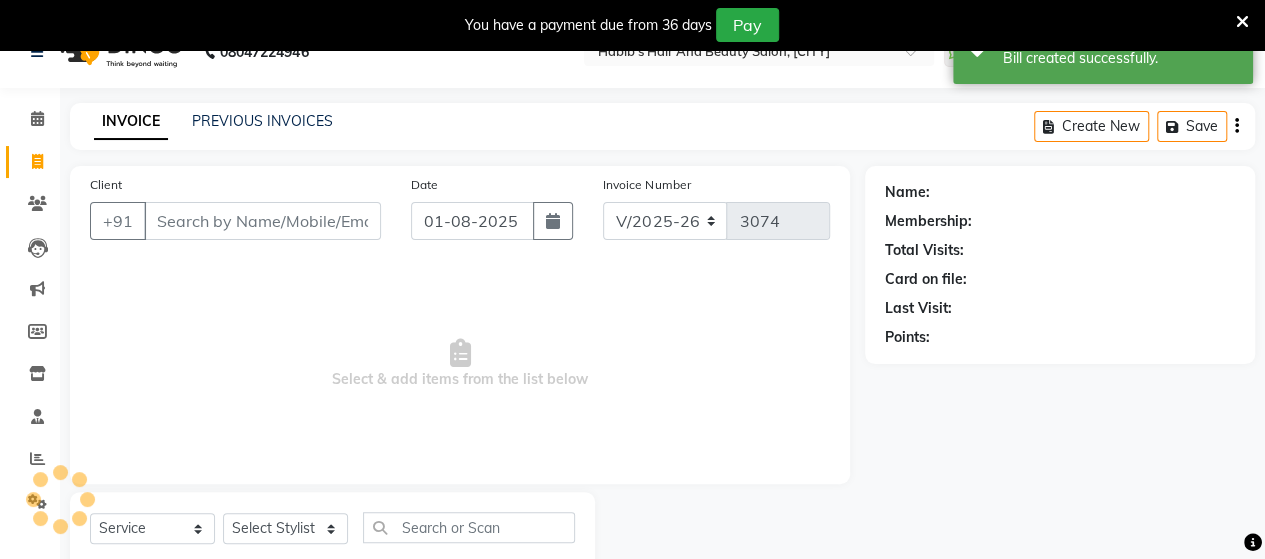 scroll, scrollTop: 90, scrollLeft: 0, axis: vertical 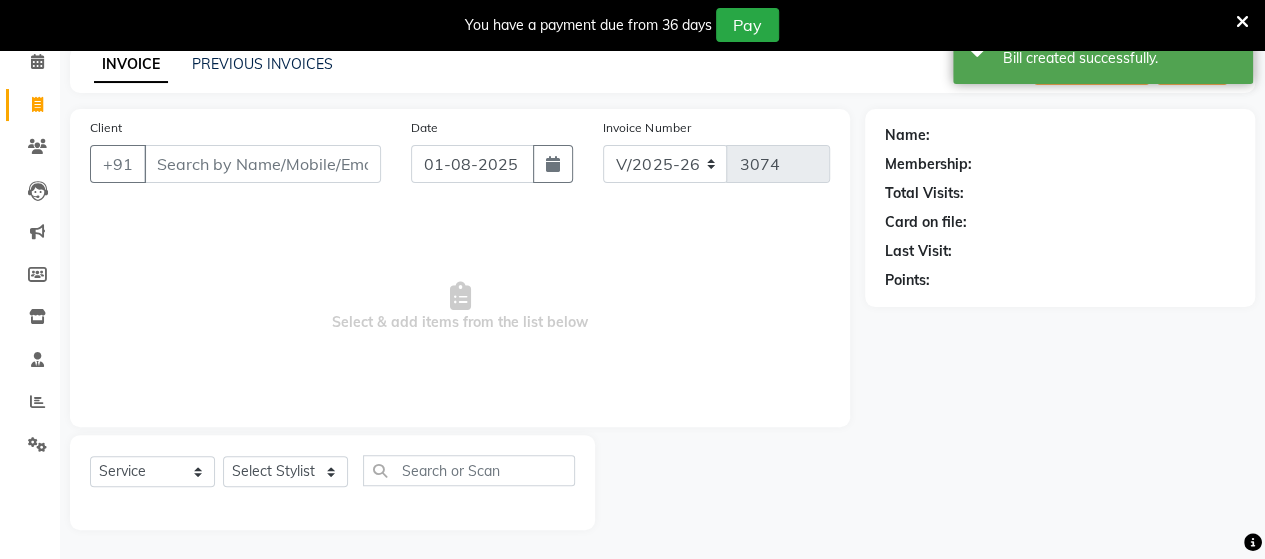 click on "Client" at bounding box center (262, 164) 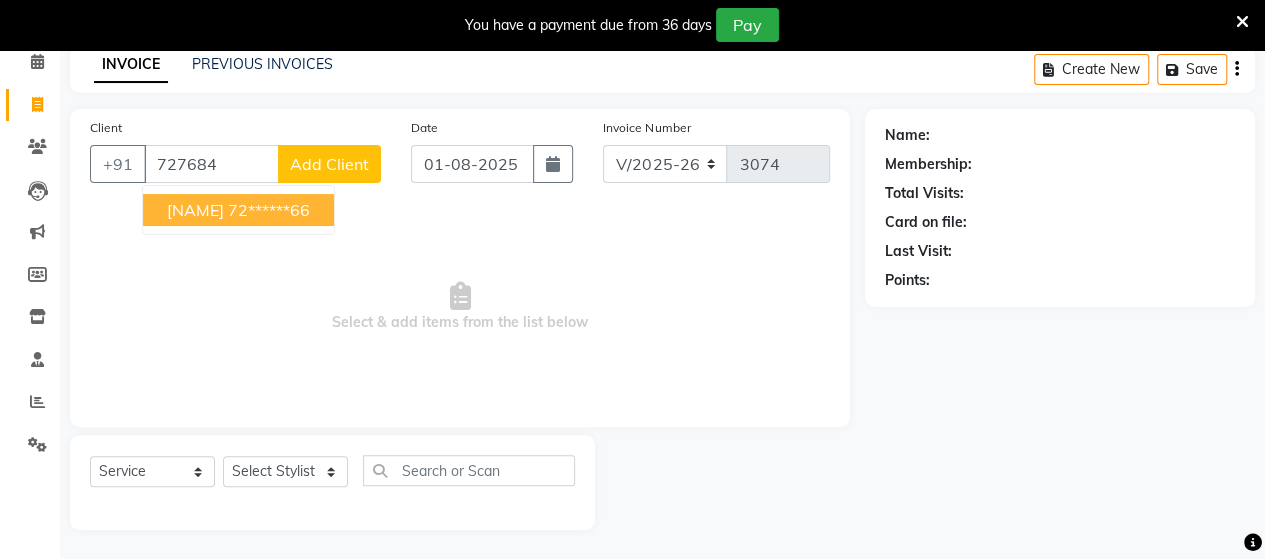 click on "[NAME]  72******66" at bounding box center (238, 210) 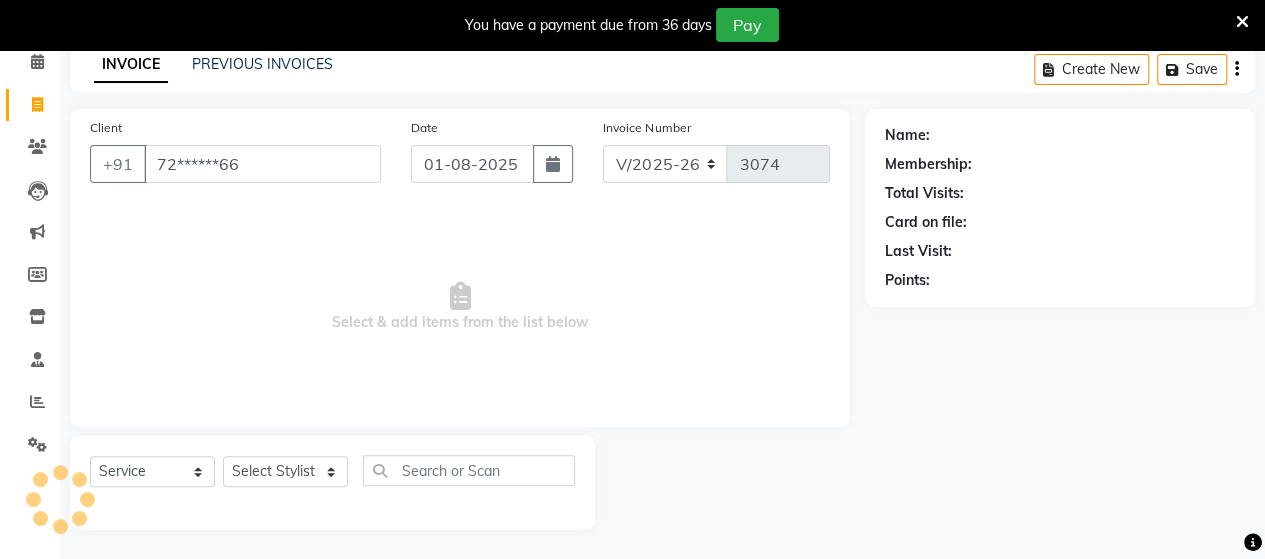 type on "72******66" 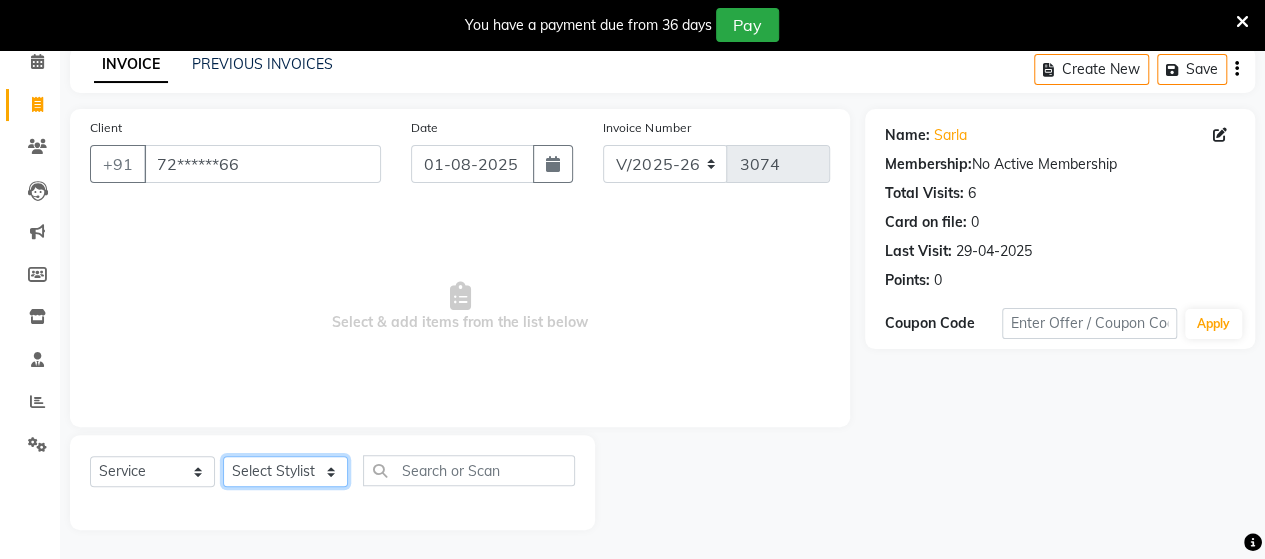 click on "Select Stylist Admin Datta  Jyoti  Krushna  Pratik  RAVI Rohit Rutuja" 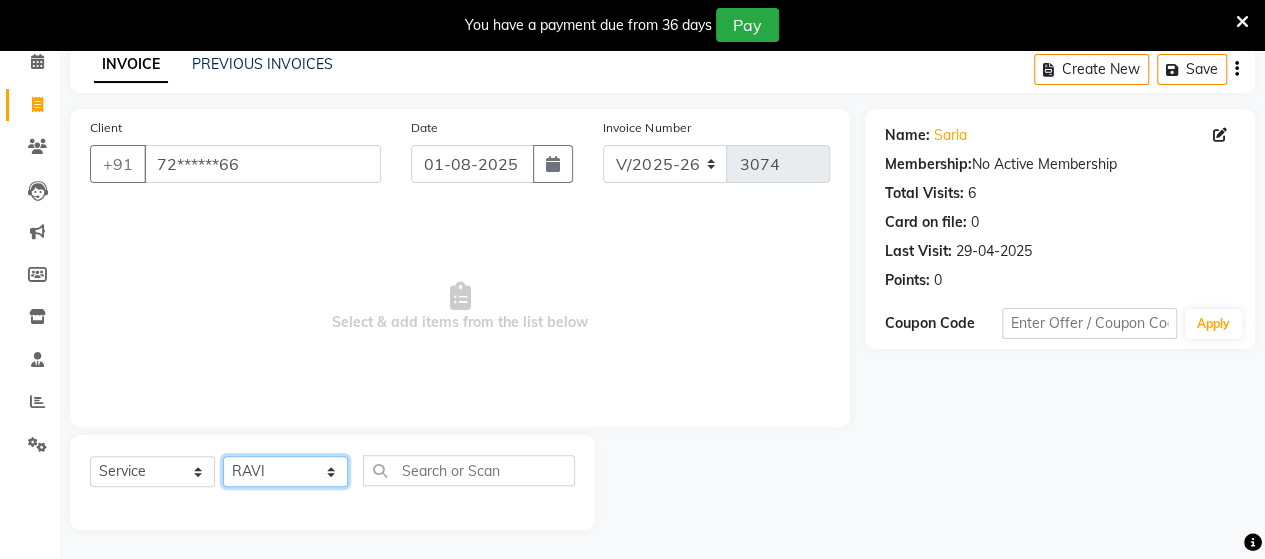 click on "Select Stylist Admin Datta  Jyoti  Krushna  Pratik  RAVI Rohit Rutuja" 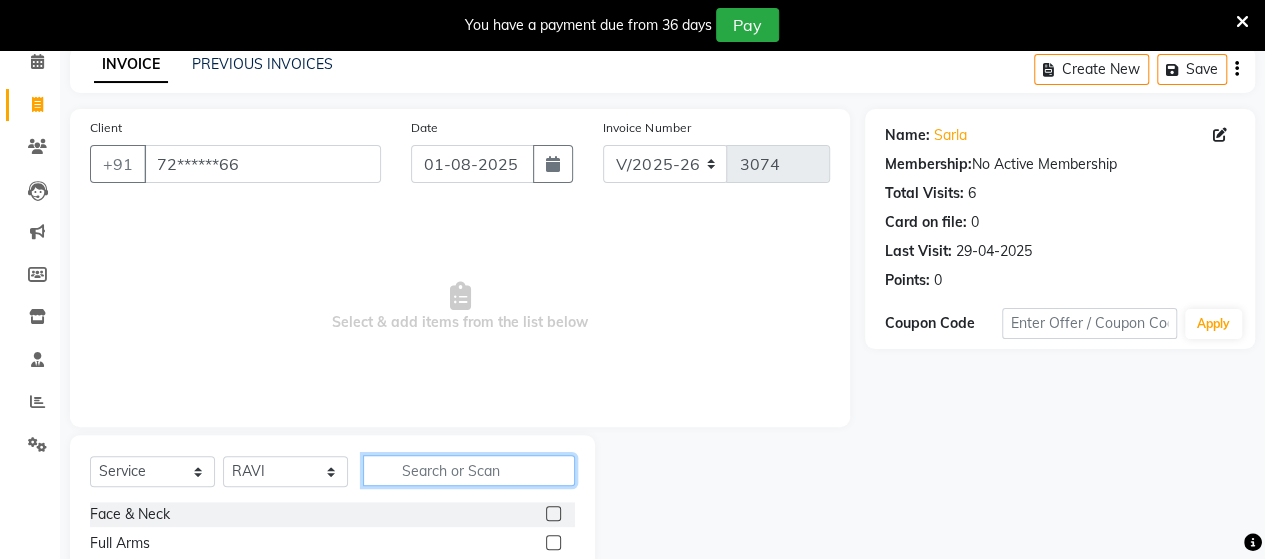 click 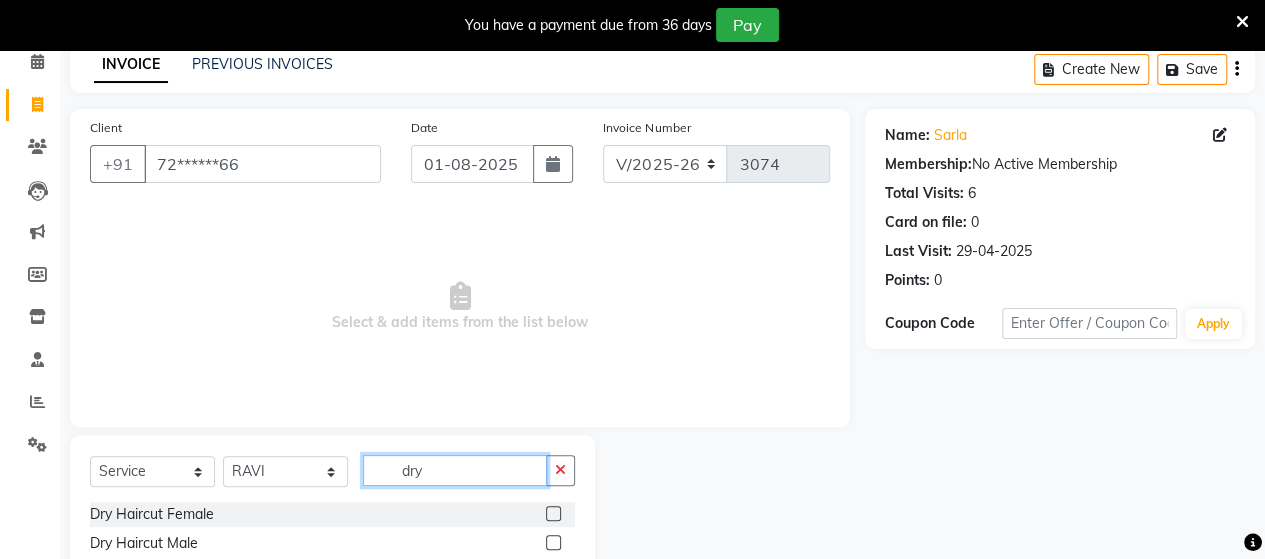 type on "dry" 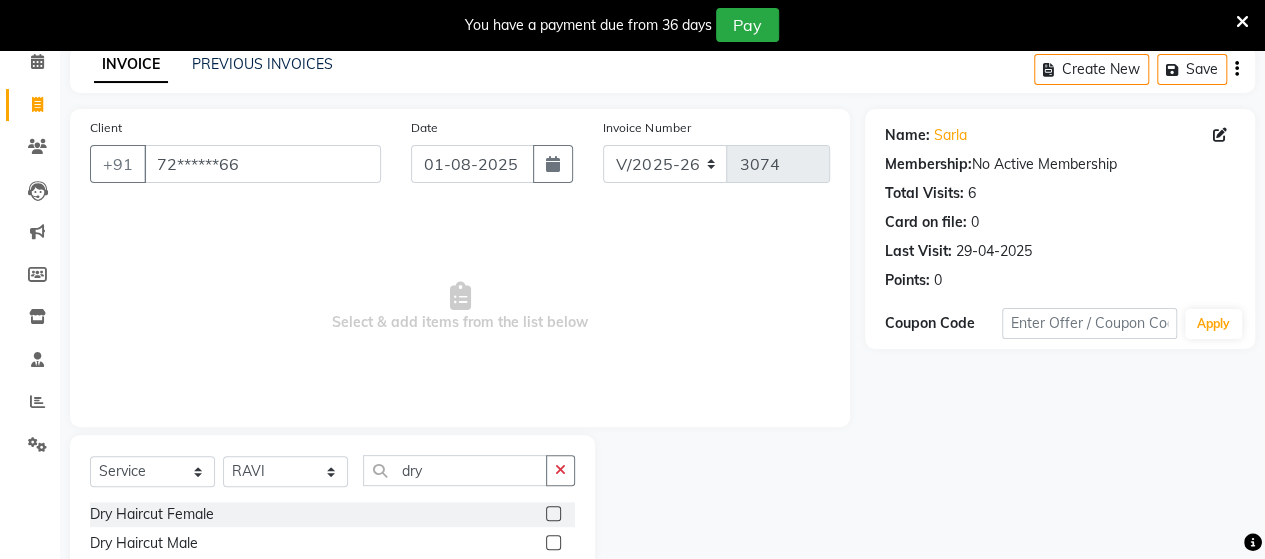 click 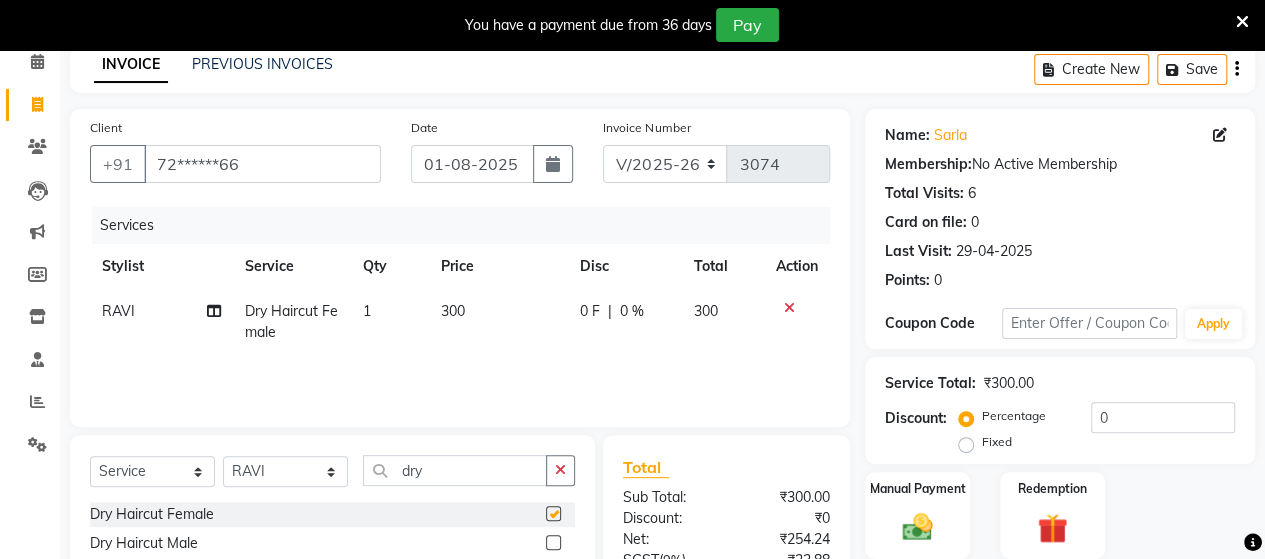 checkbox on "false" 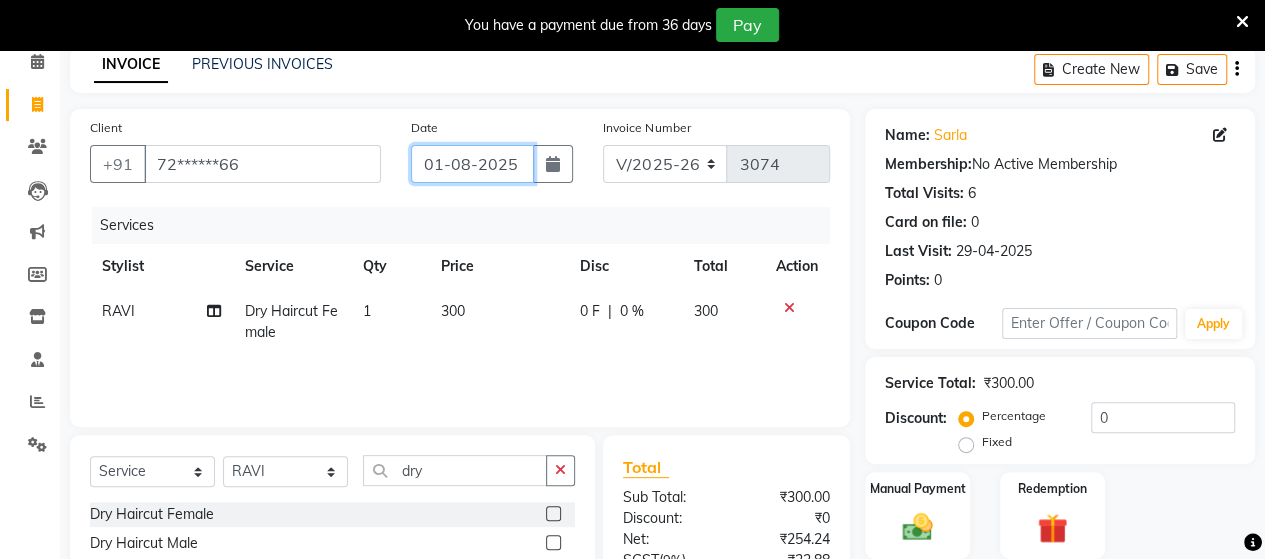 click on "01-08-2025" 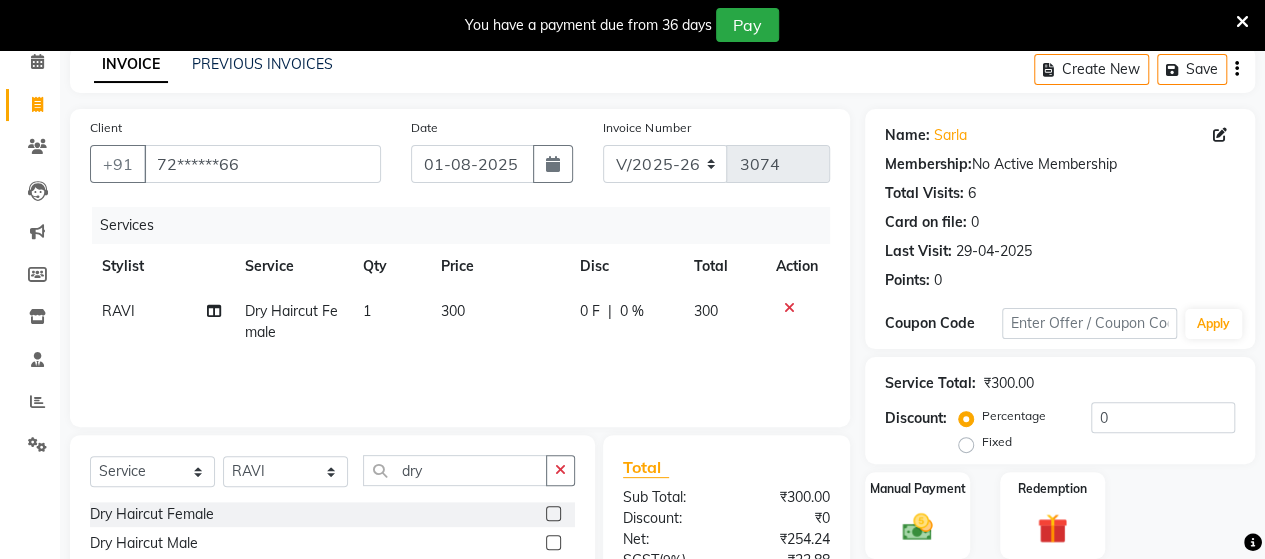 select on "8" 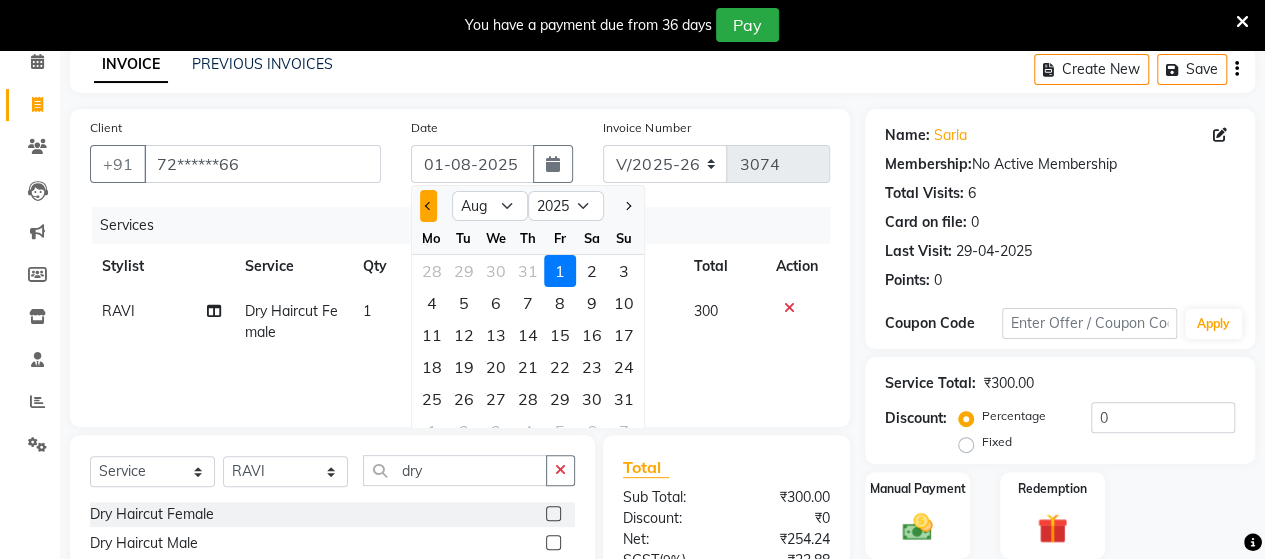 click 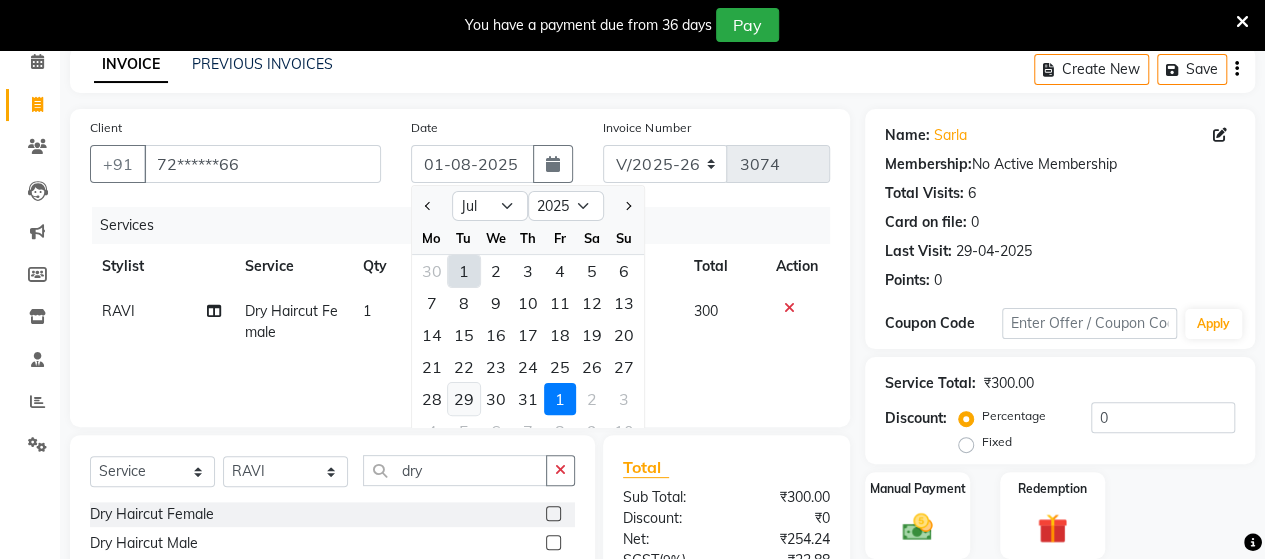 click on "29" 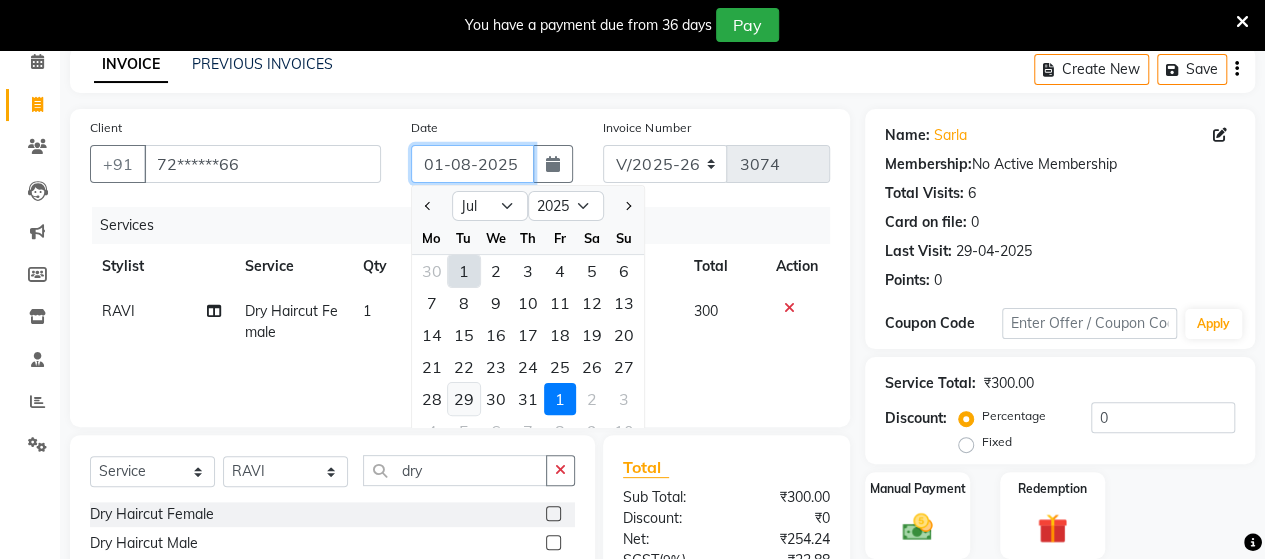 type on "29-07-2025" 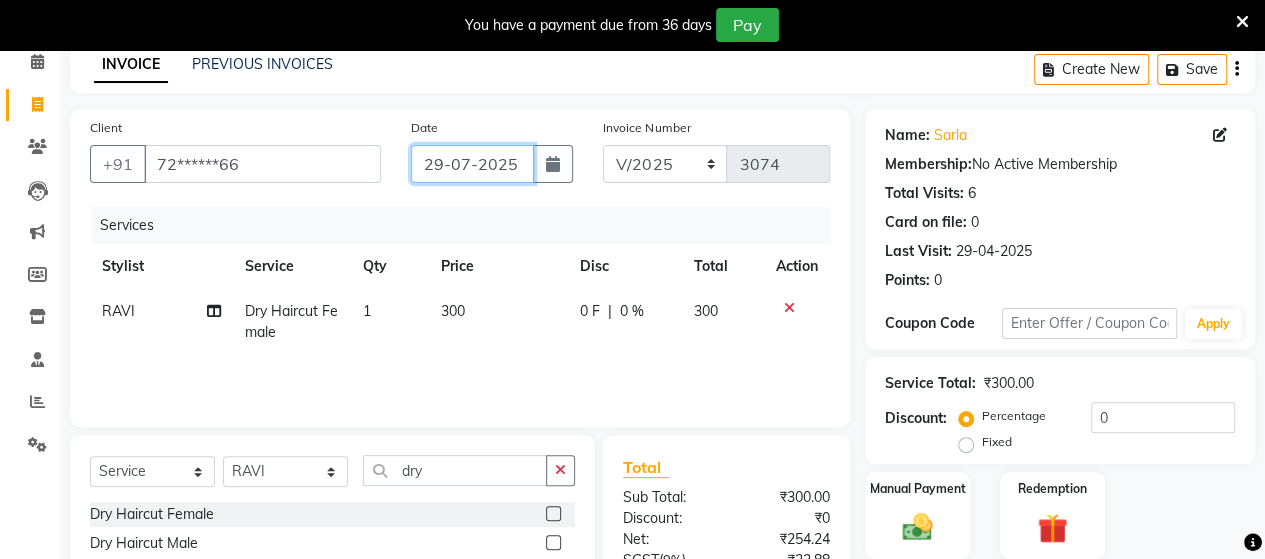 scroll, scrollTop: 288, scrollLeft: 0, axis: vertical 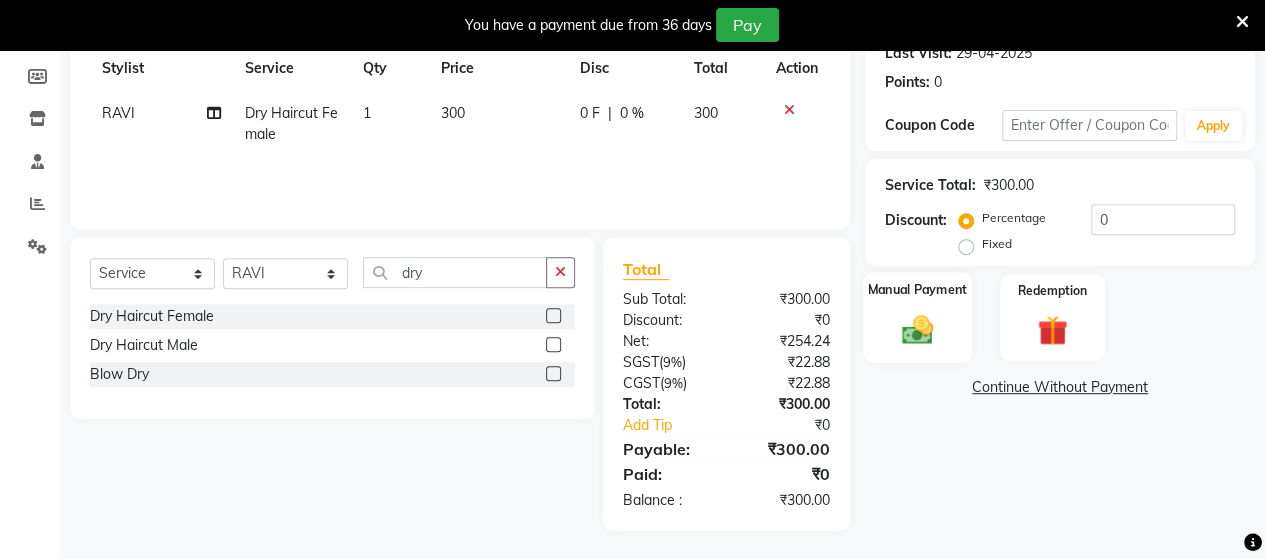 click 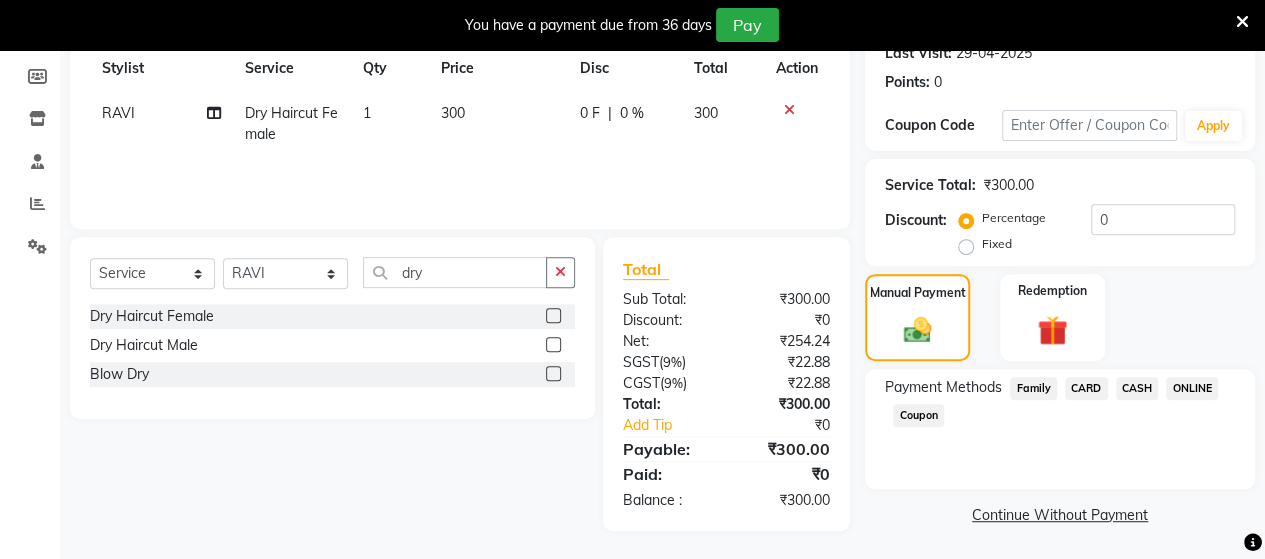 click on "ONLINE" 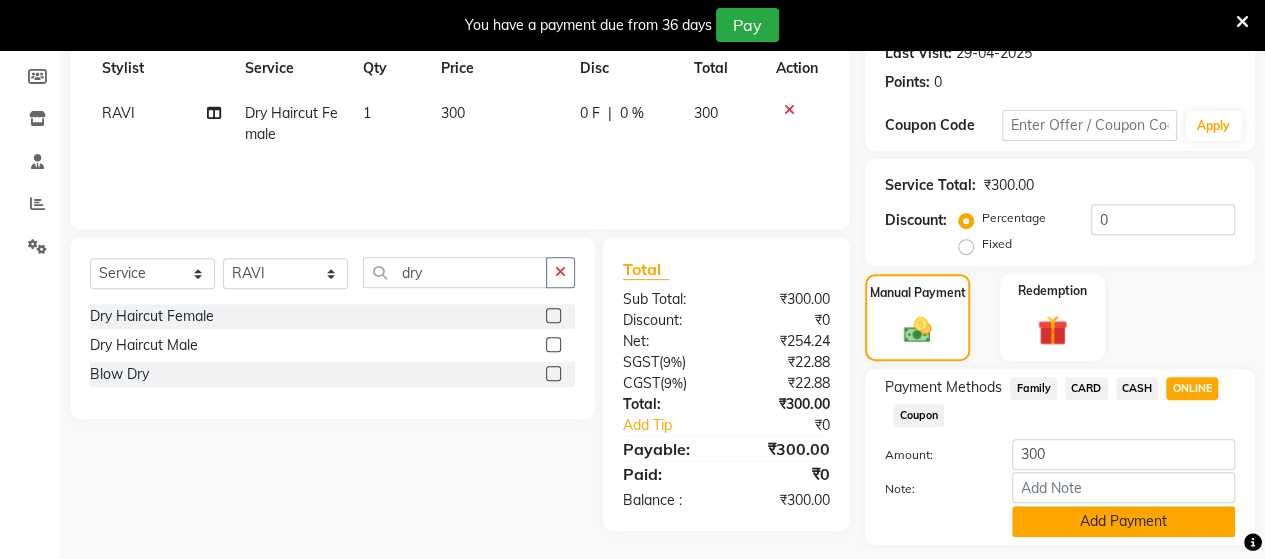 click on "Add Payment" 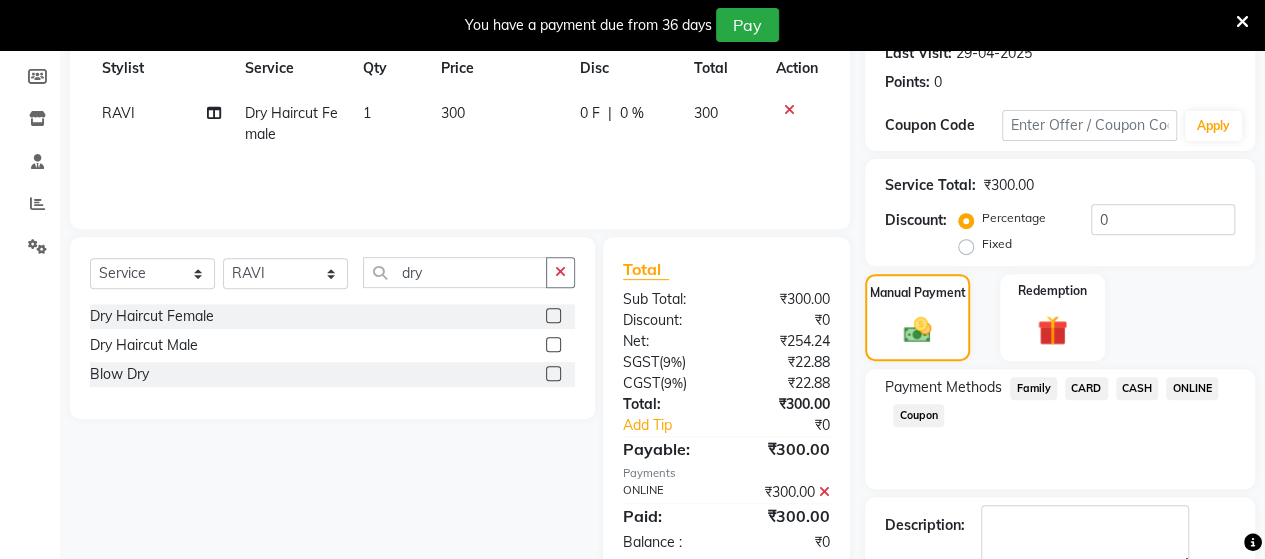 scroll, scrollTop: 400, scrollLeft: 0, axis: vertical 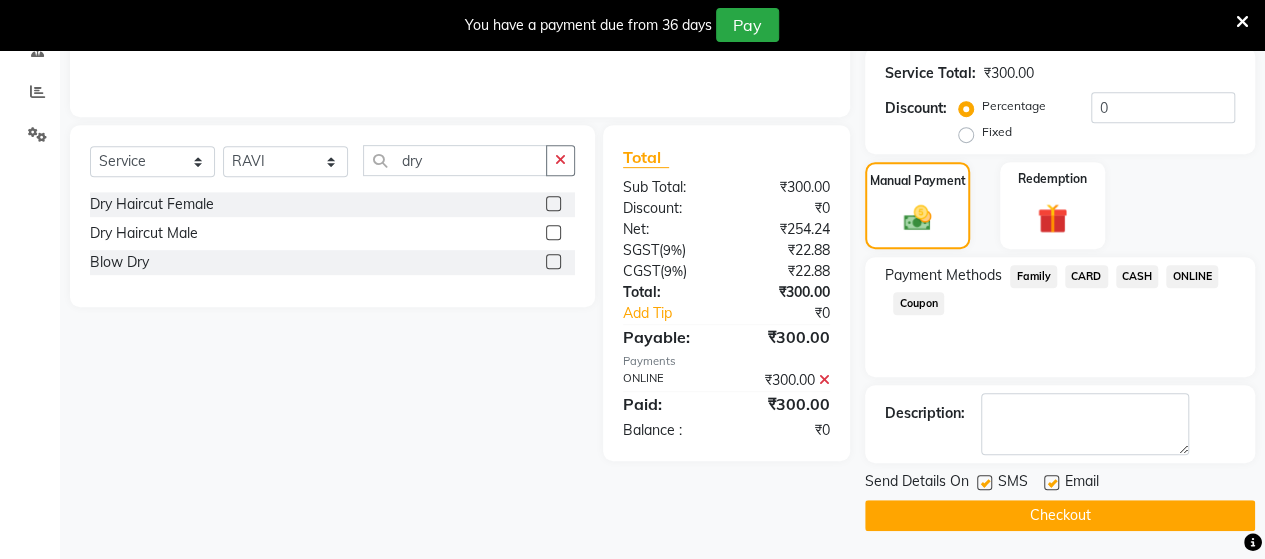 click on "Checkout" 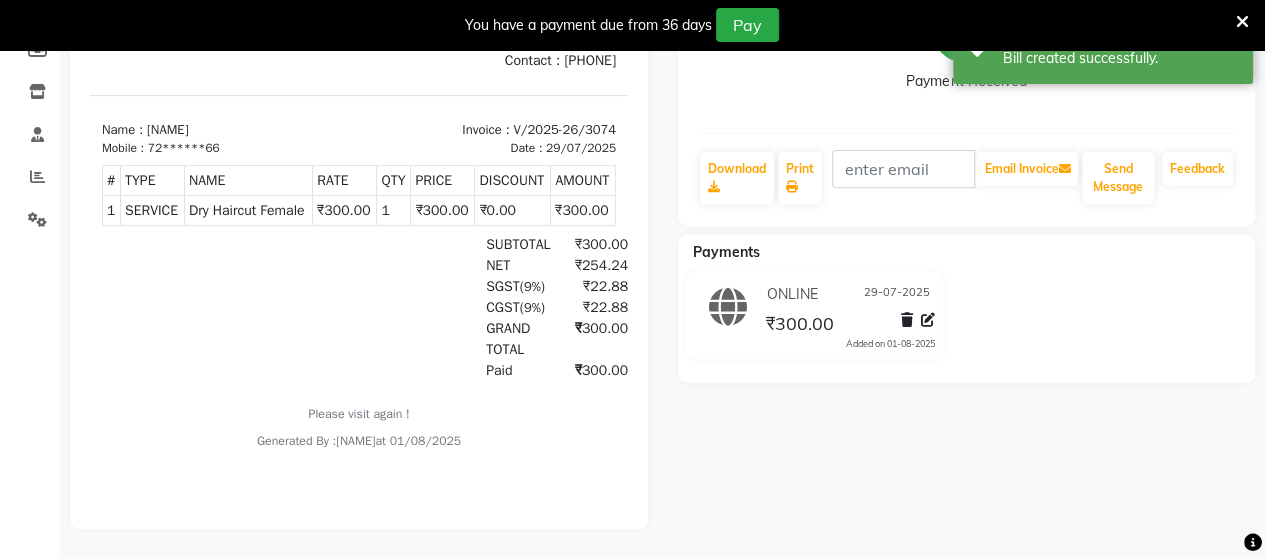 scroll, scrollTop: 0, scrollLeft: 0, axis: both 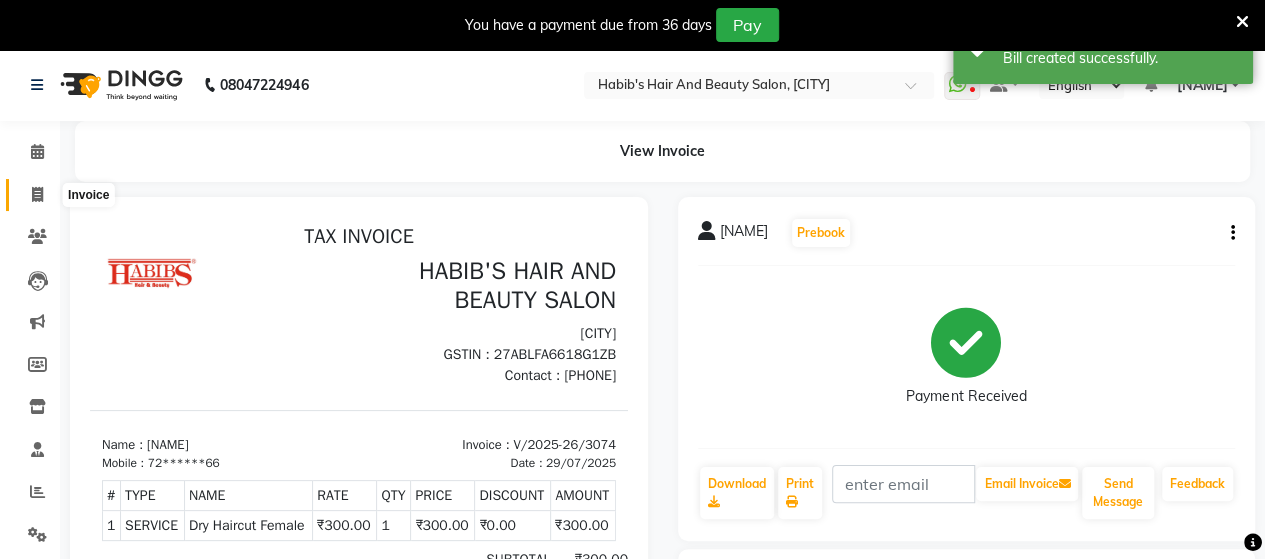 click 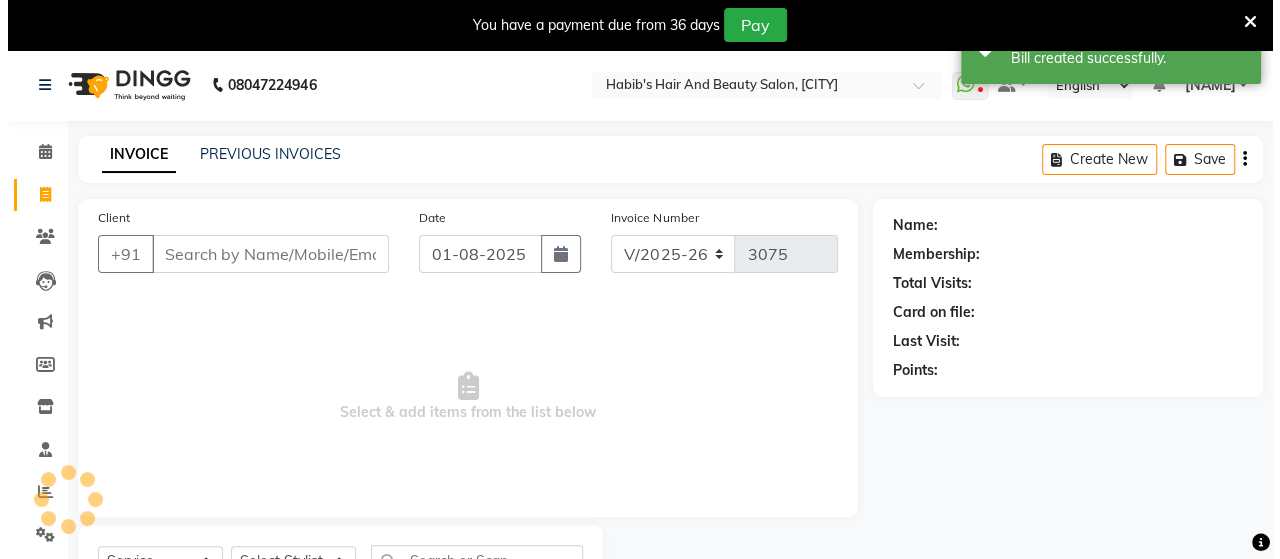 scroll, scrollTop: 90, scrollLeft: 0, axis: vertical 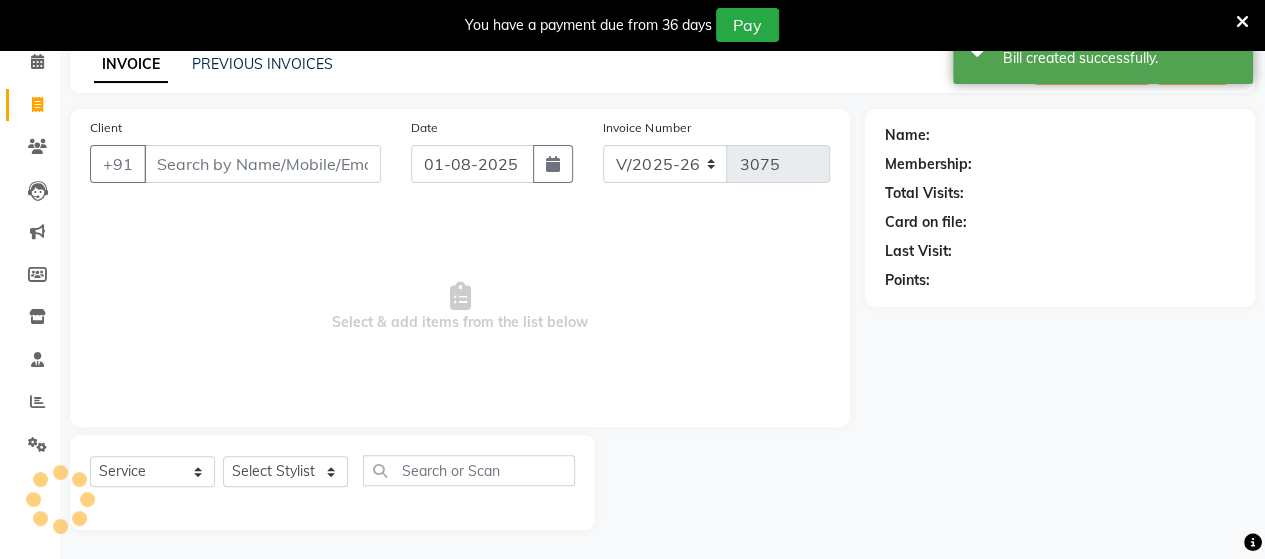 click on "Client" at bounding box center [262, 164] 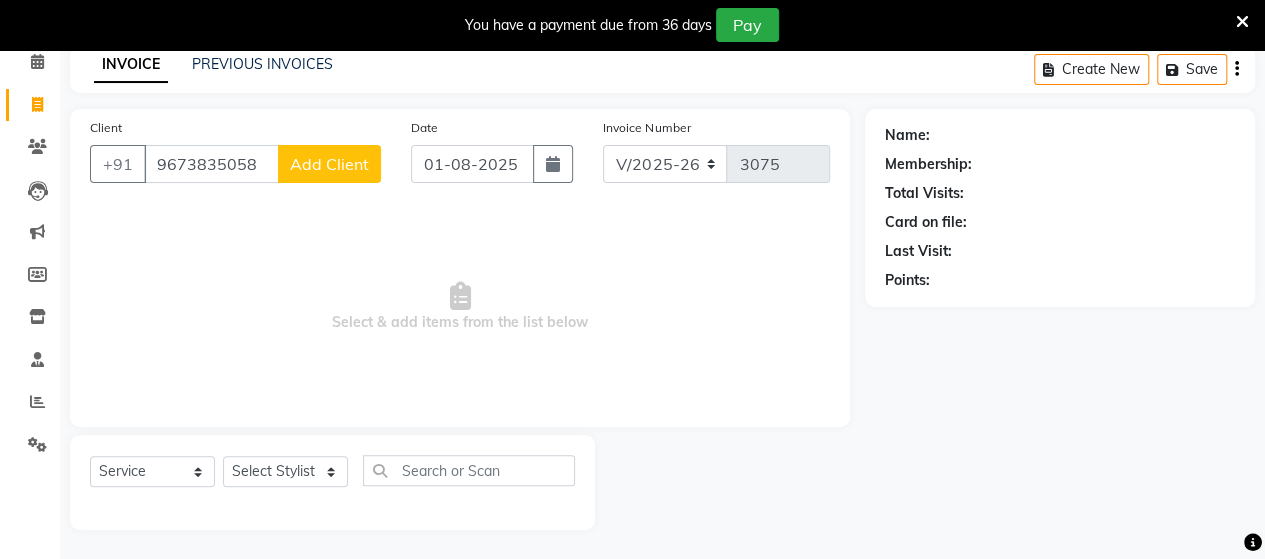 type on "9673835058" 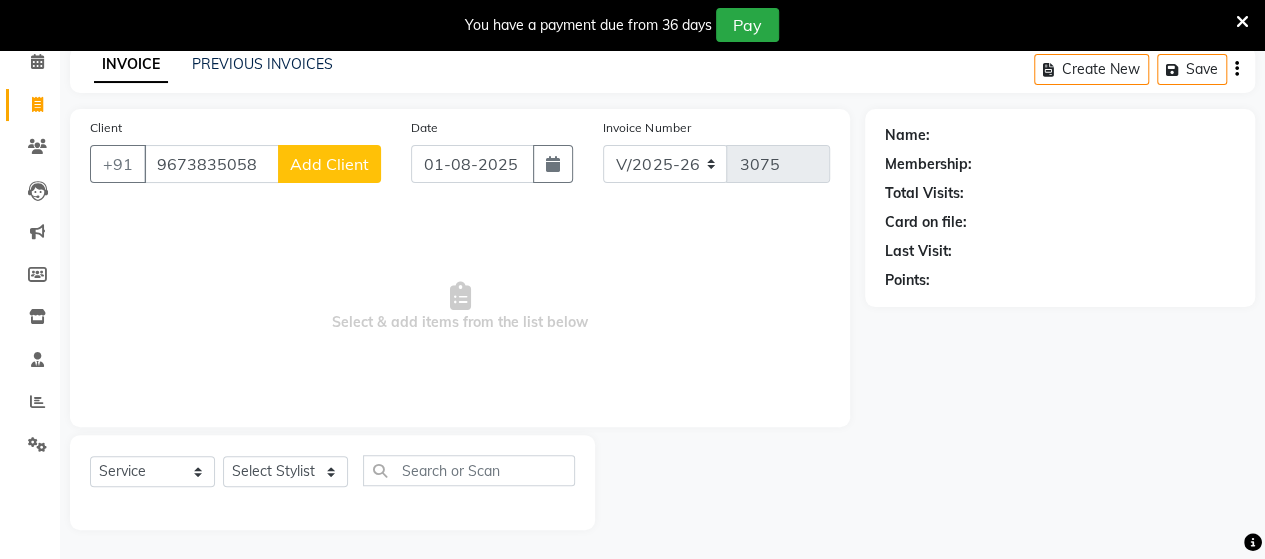 click on "Add Client" 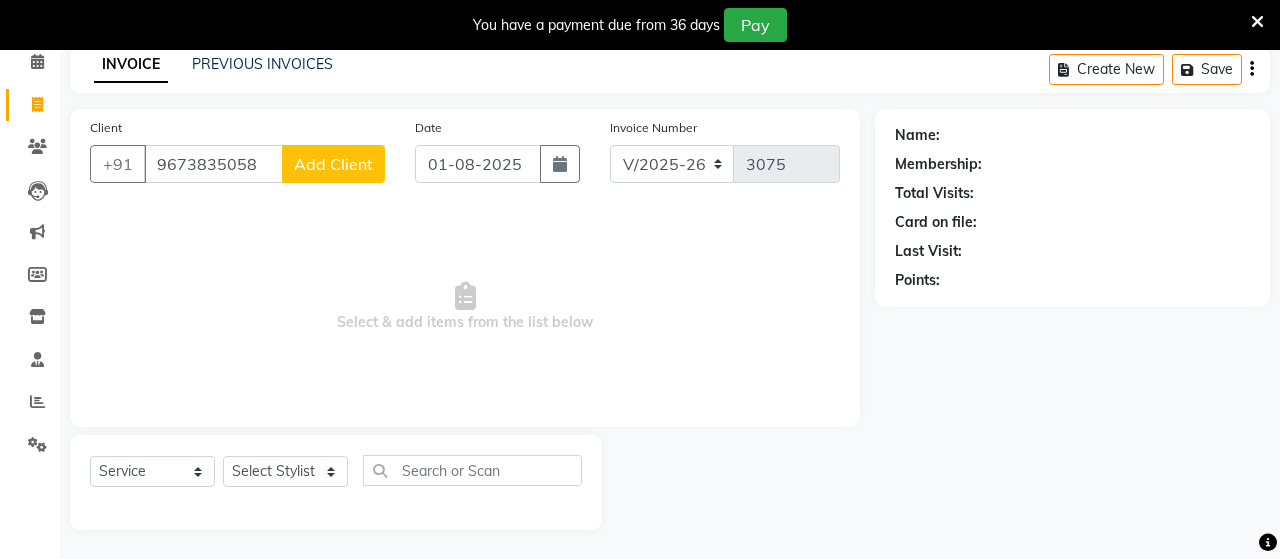 select on "22" 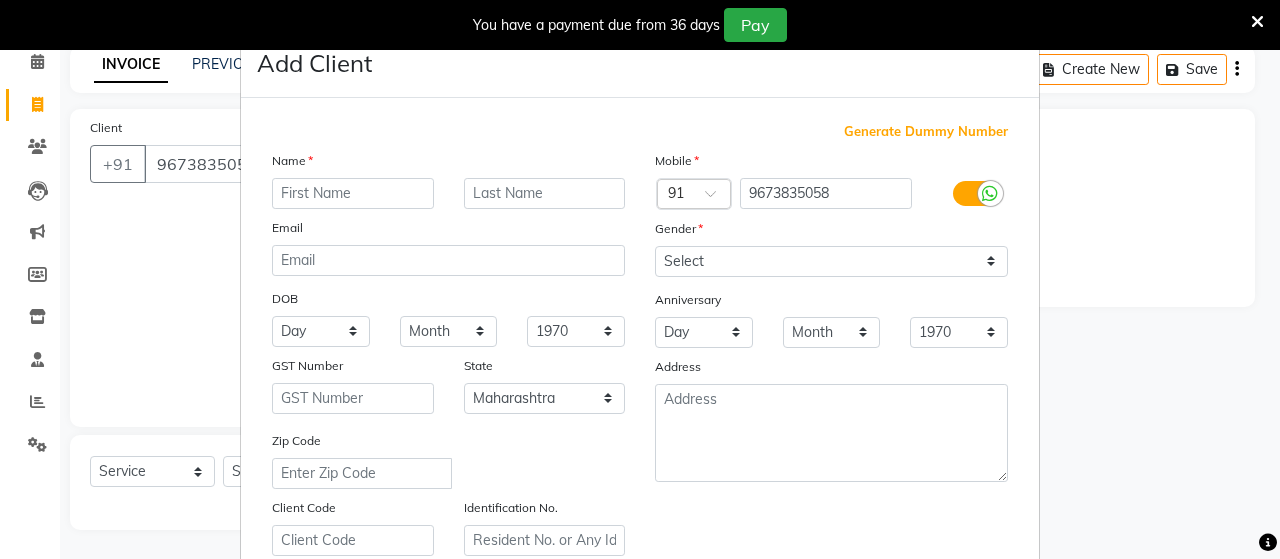 click at bounding box center (353, 193) 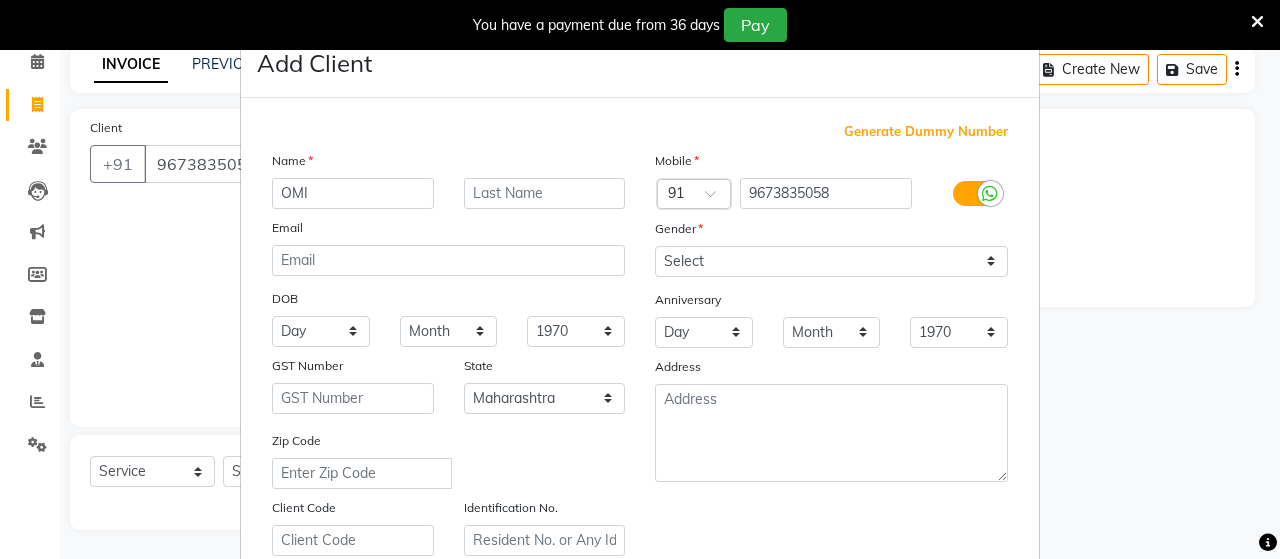 type on "OMI" 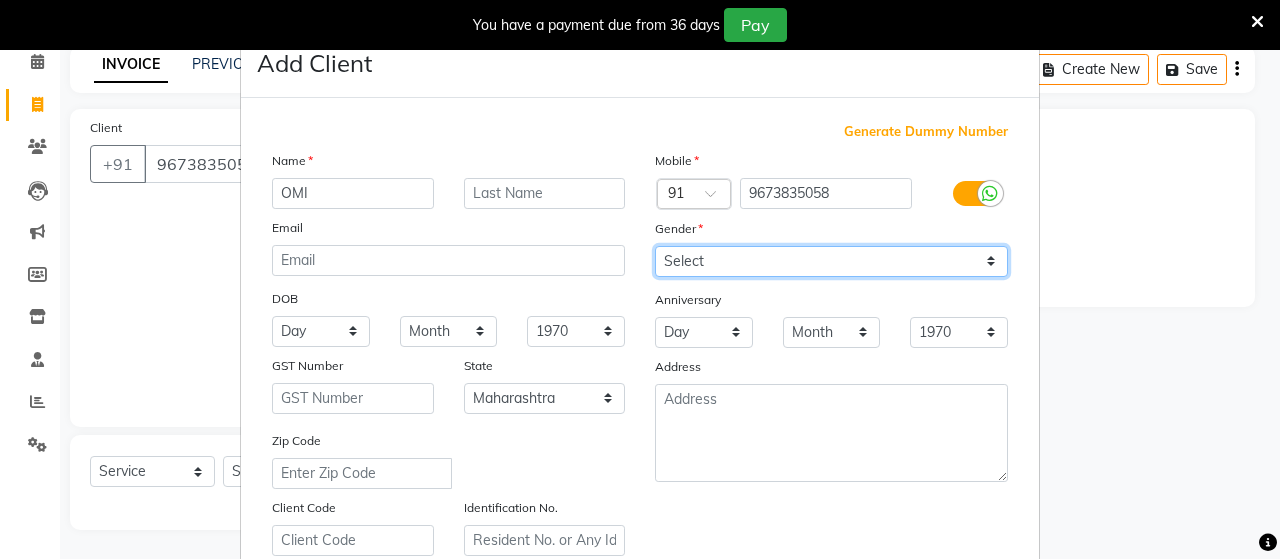 click on "Select Male Female Other Prefer Not To Say" at bounding box center [831, 261] 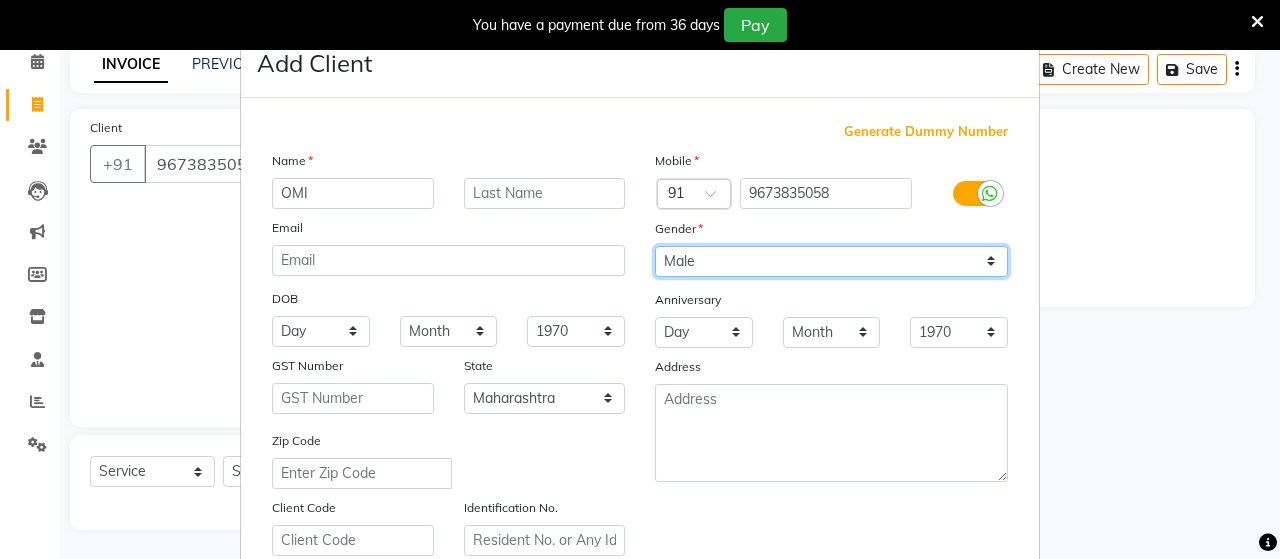 click on "Select Male Female Other Prefer Not To Say" at bounding box center (831, 261) 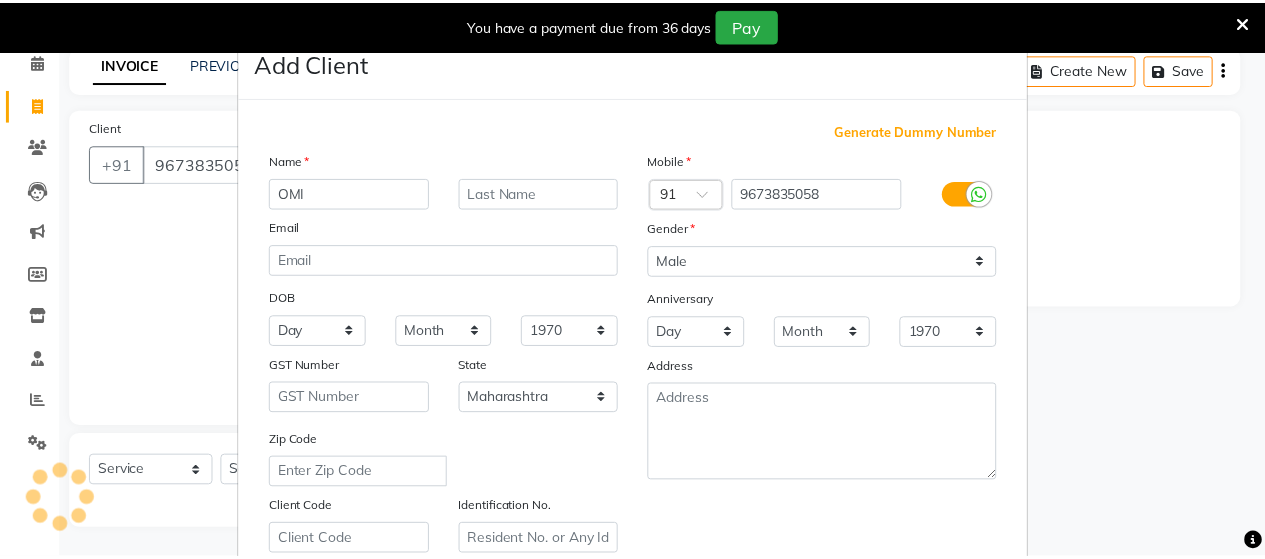 scroll, scrollTop: 360, scrollLeft: 0, axis: vertical 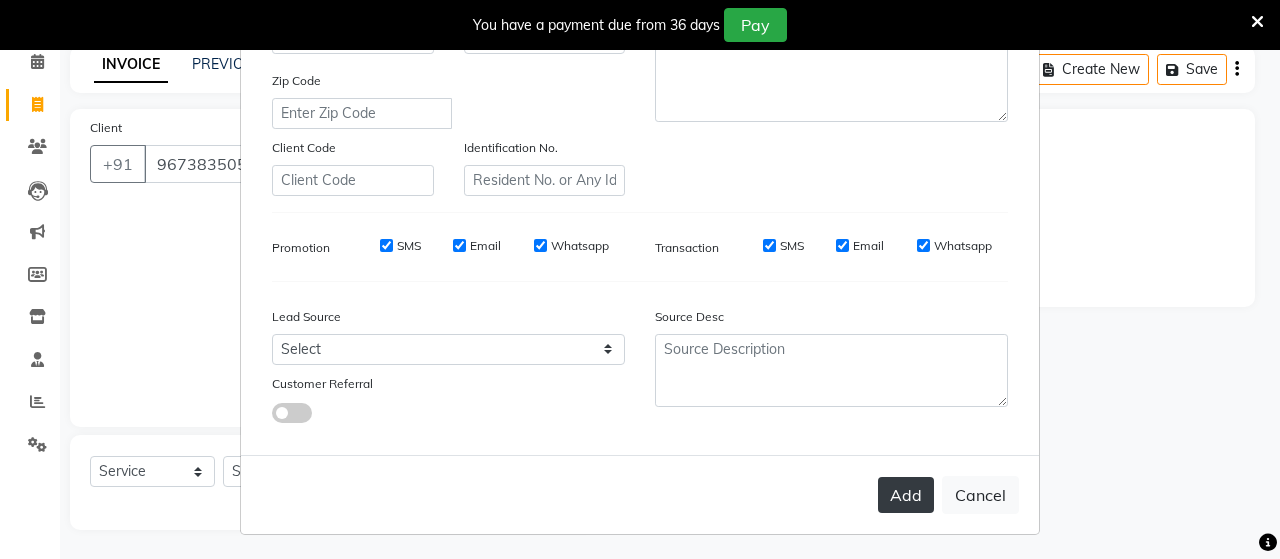 click on "Add" at bounding box center (906, 495) 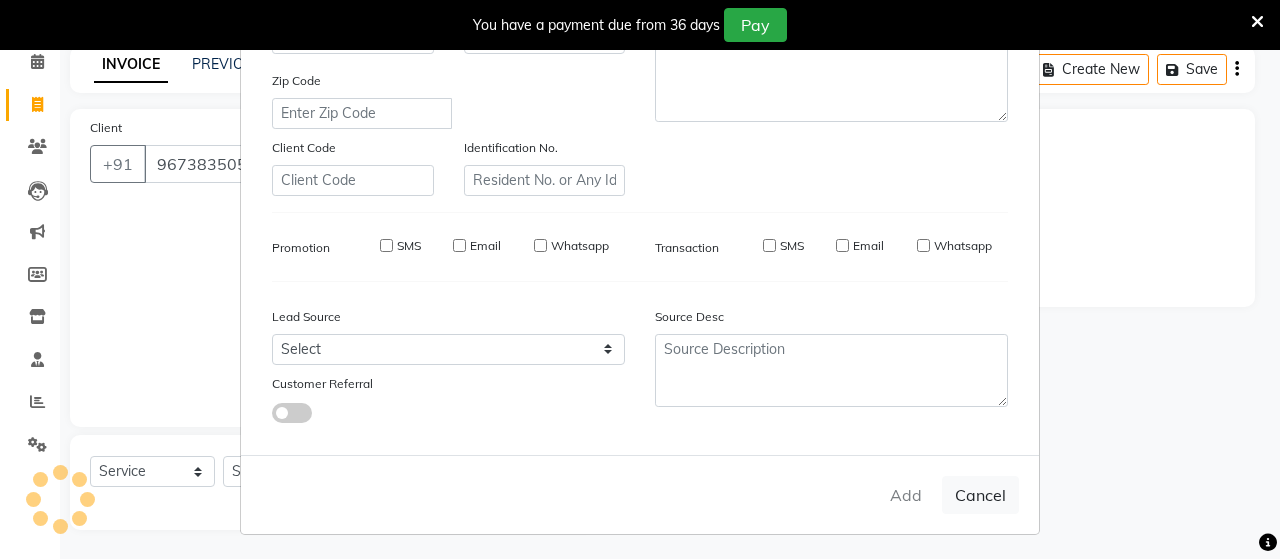 type on "96******58" 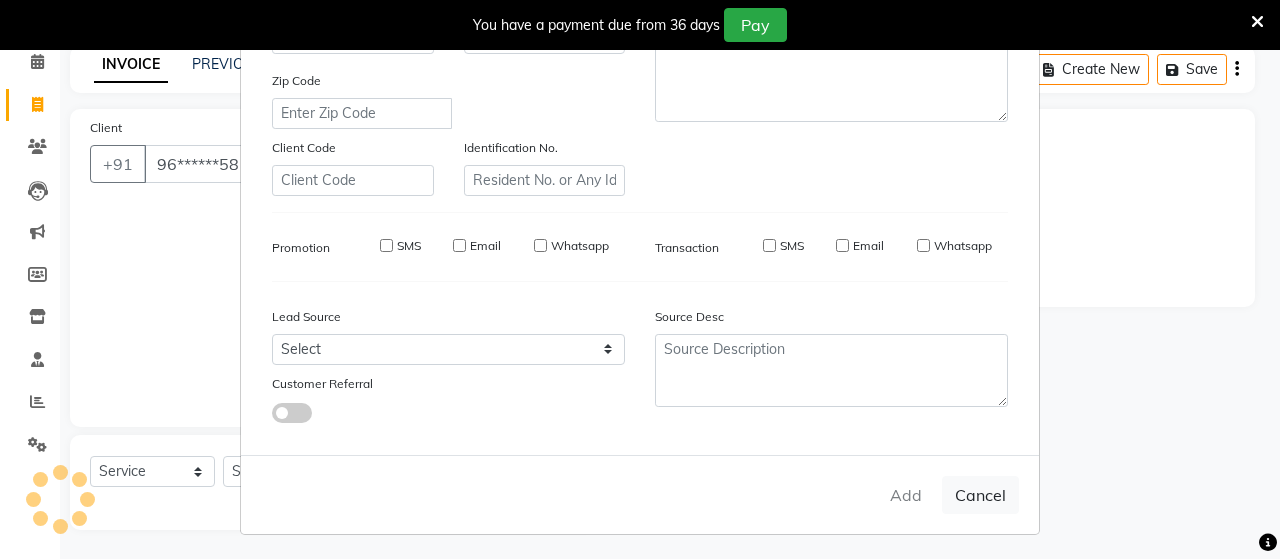 select 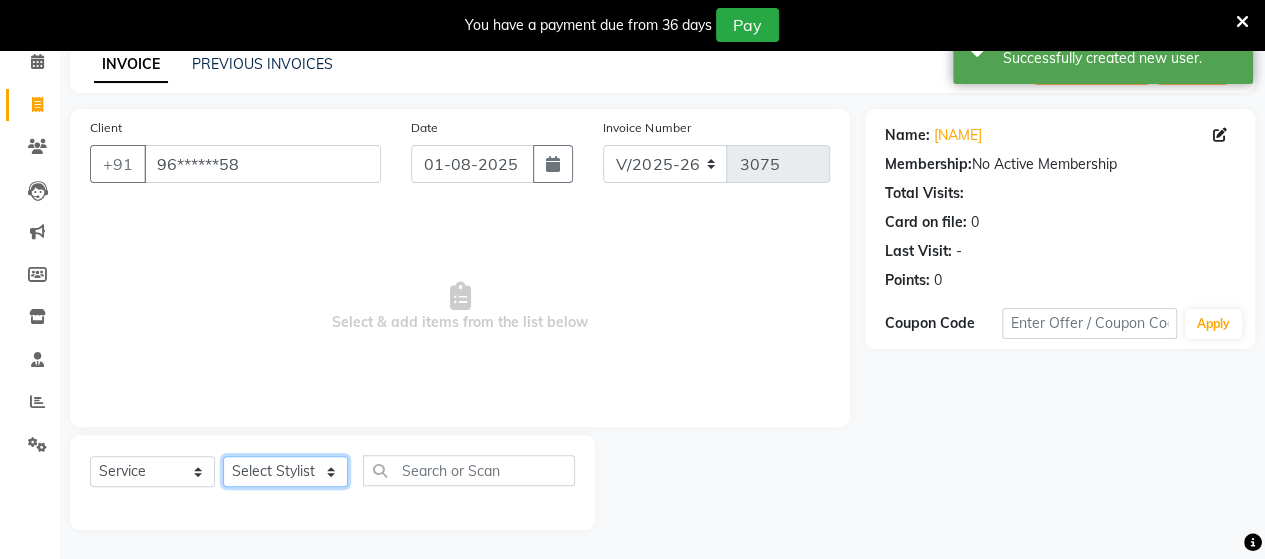 click on "Select Stylist Admin Datta  Jyoti  Krushna  Pratik  RAVI Rohit Rutuja" 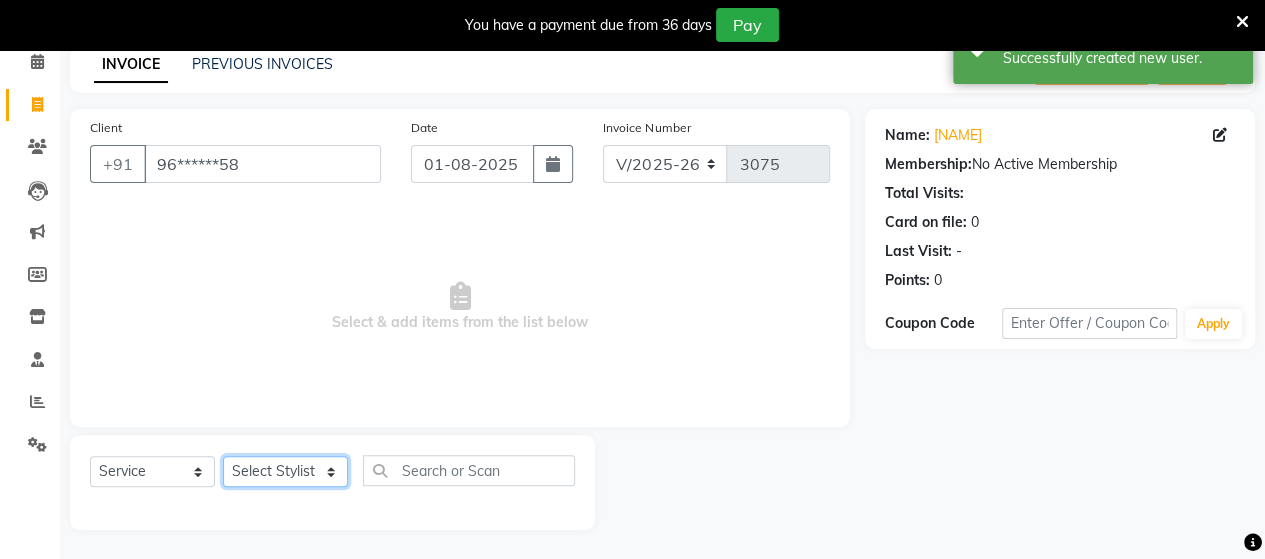 select on "48826" 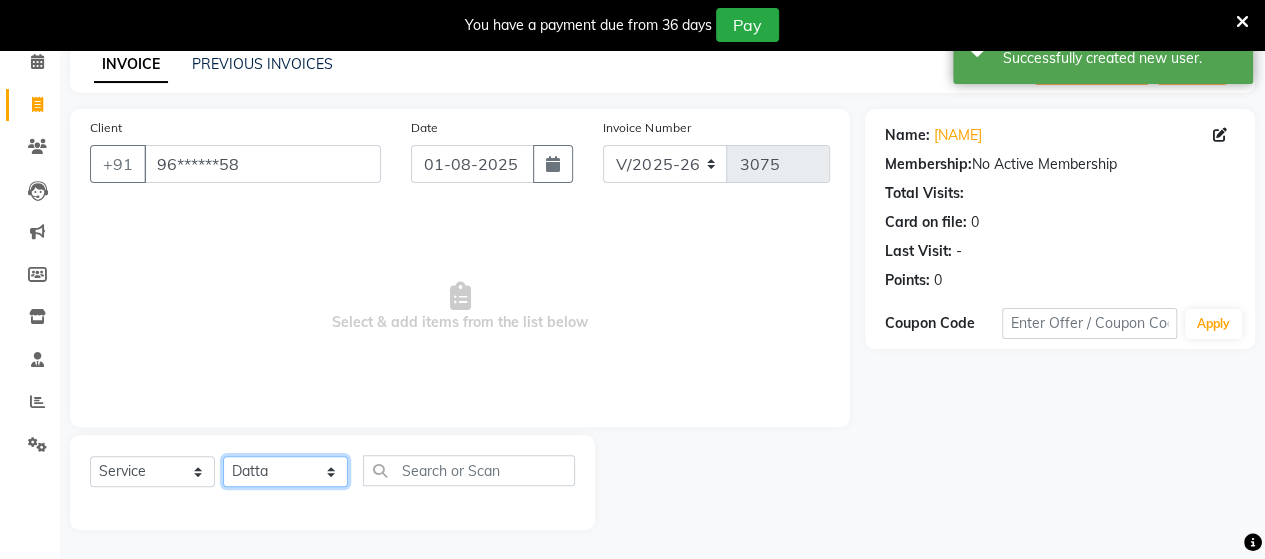 click on "Select Stylist Admin Datta  Jyoti  Krushna  Pratik  RAVI Rohit Rutuja" 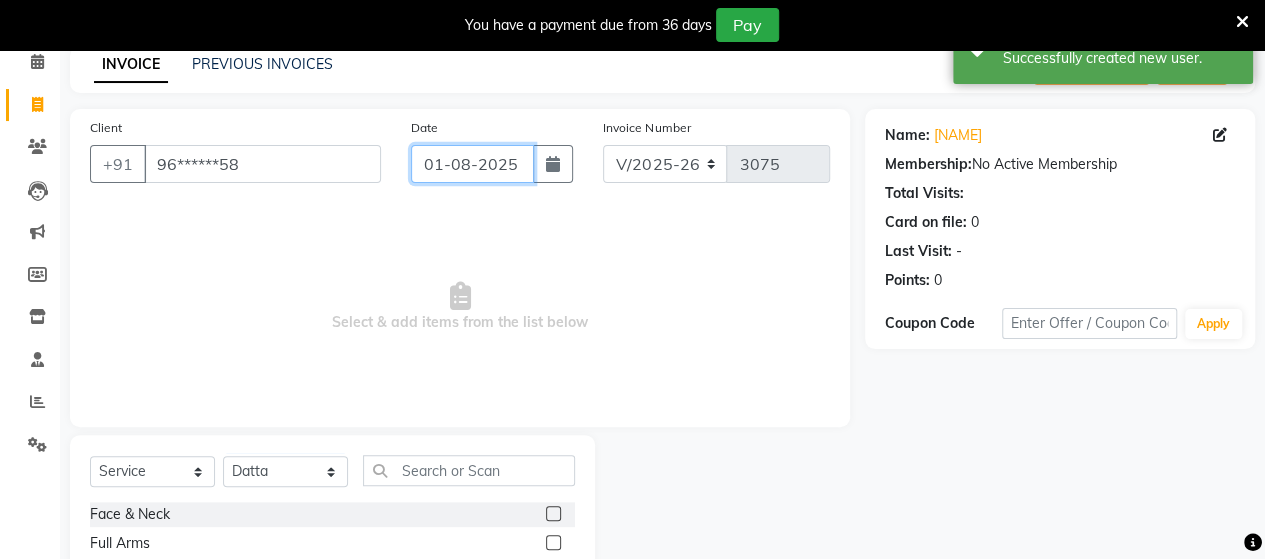 click on "01-08-2025" 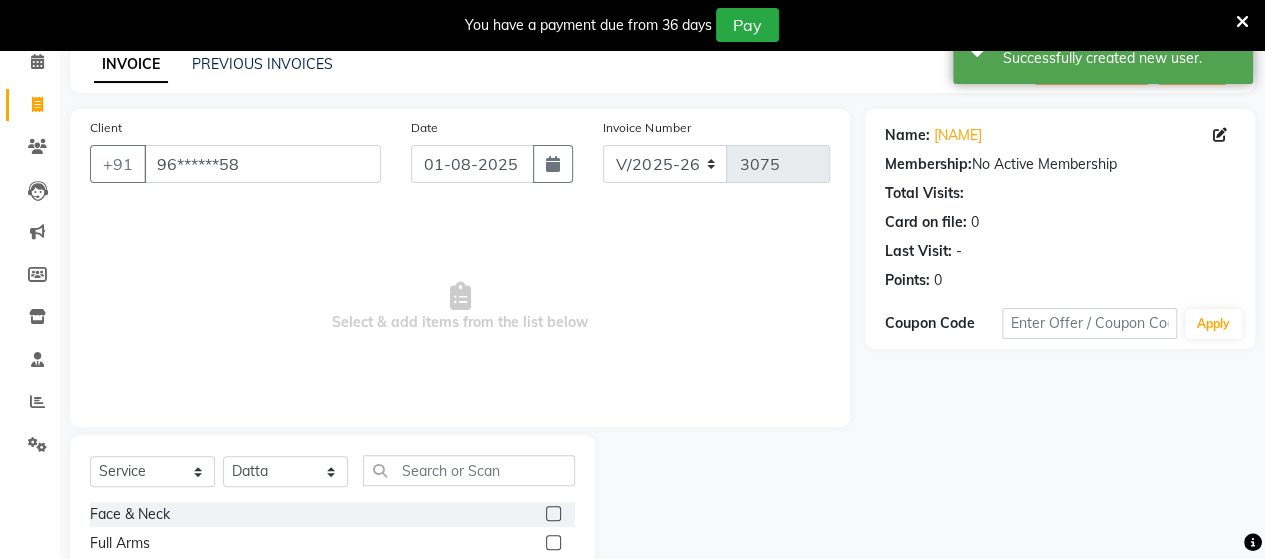 select on "8" 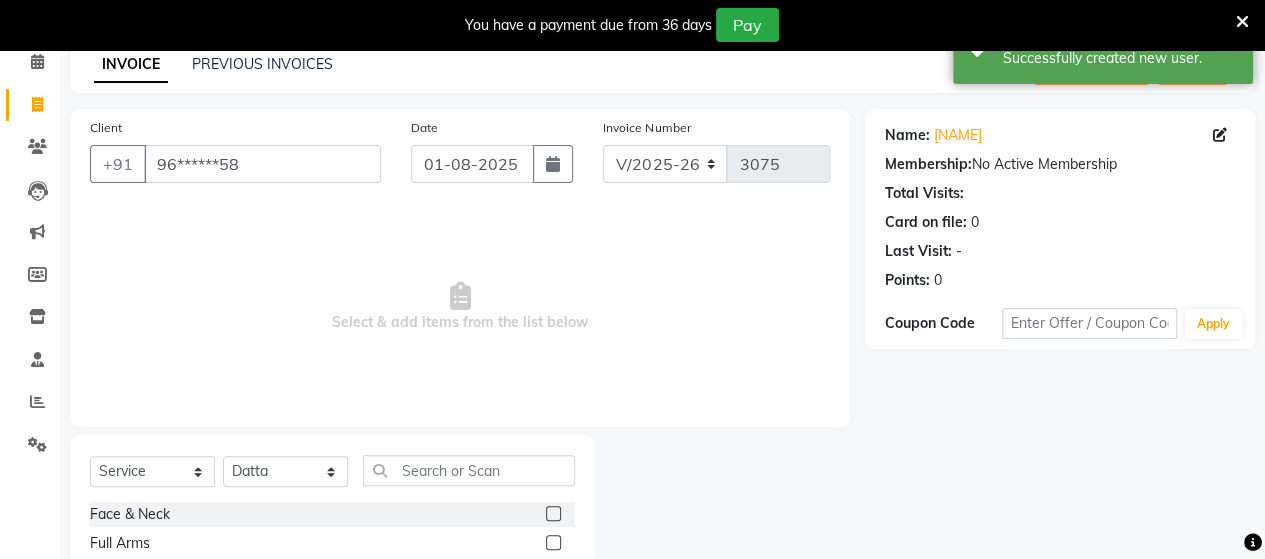 select on "2025" 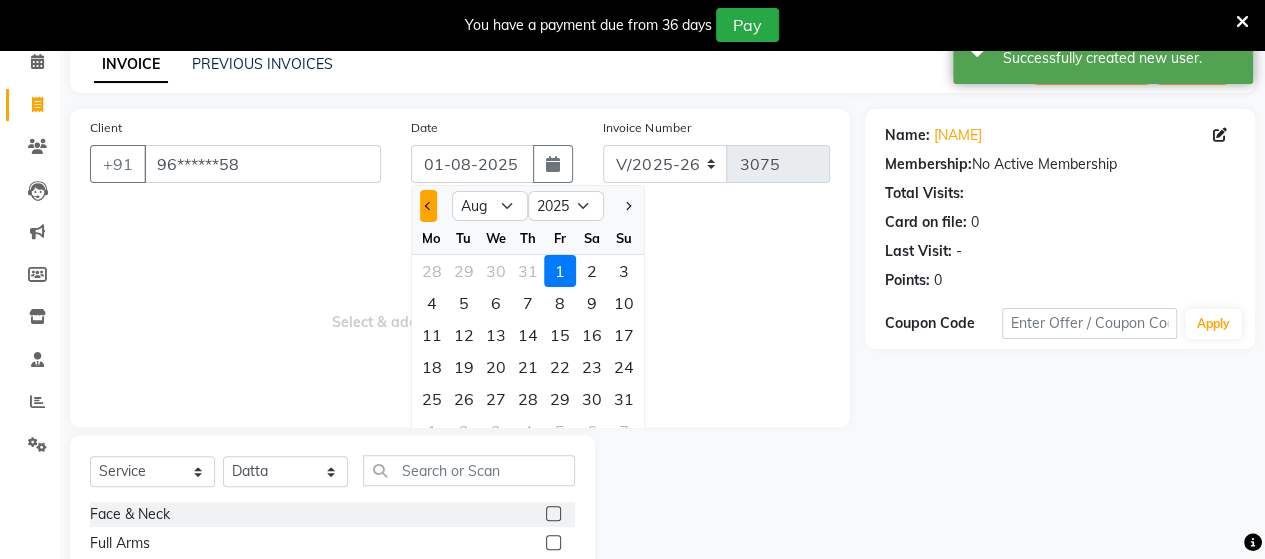 click 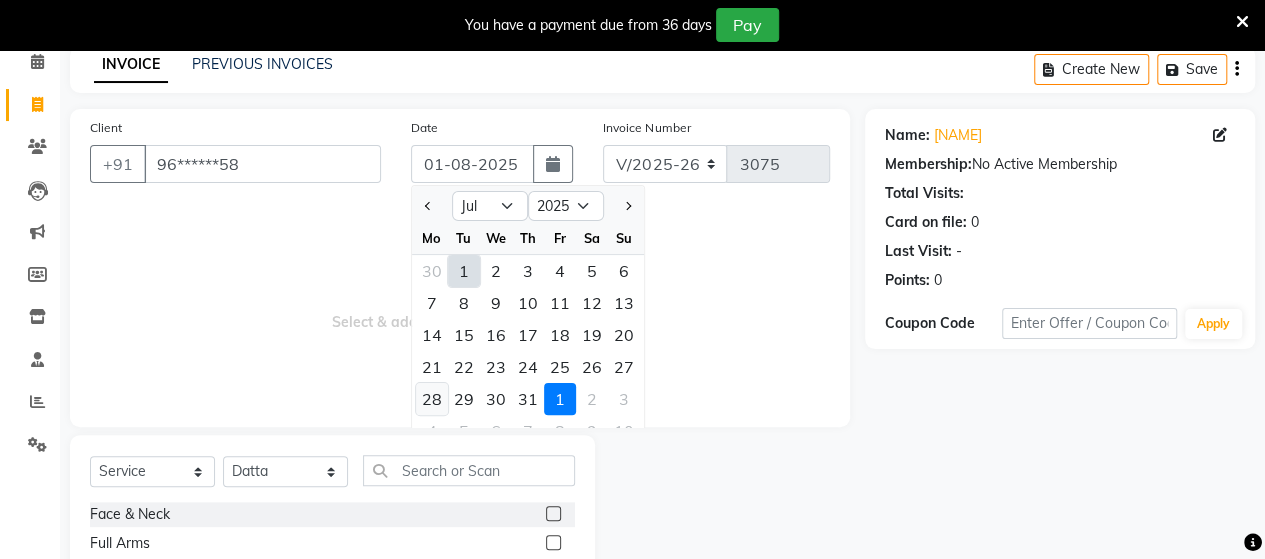 click on "28" 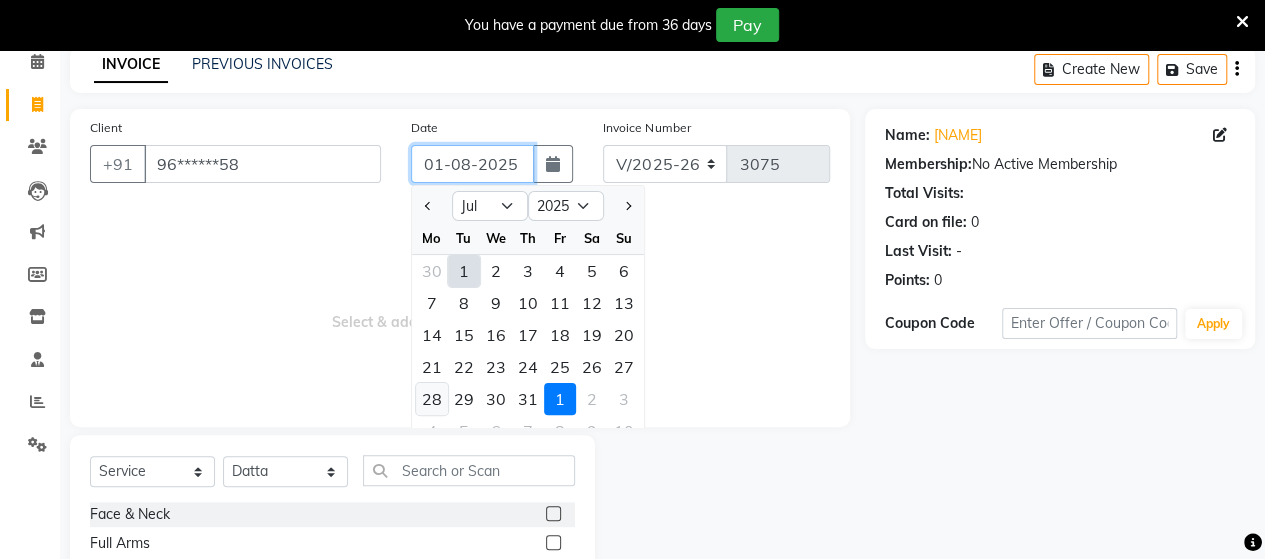 type on "28-07-2025" 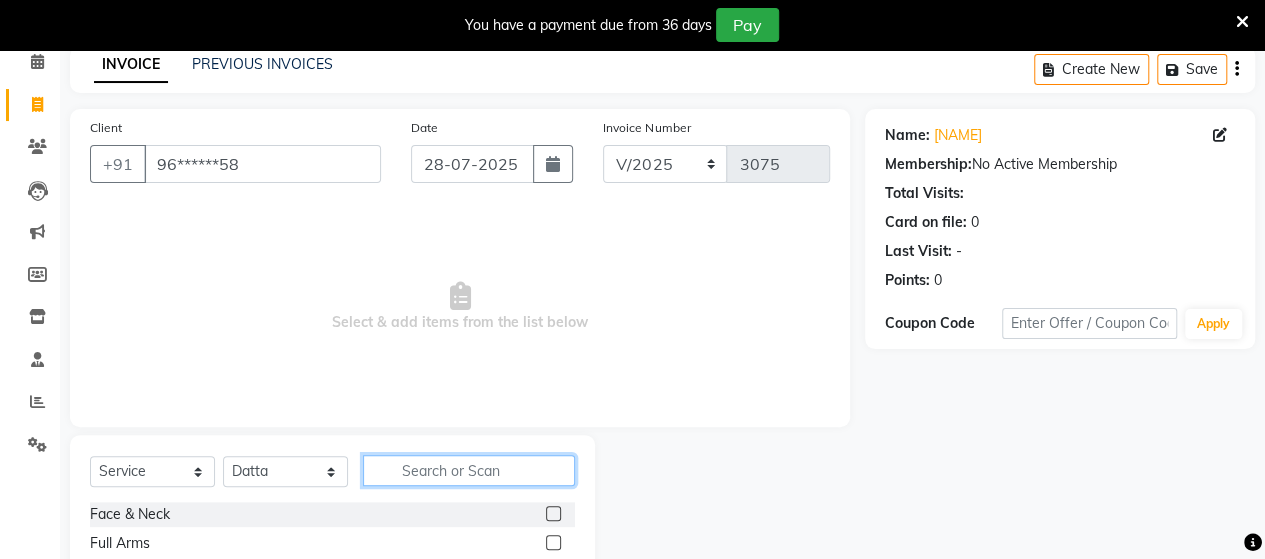 click 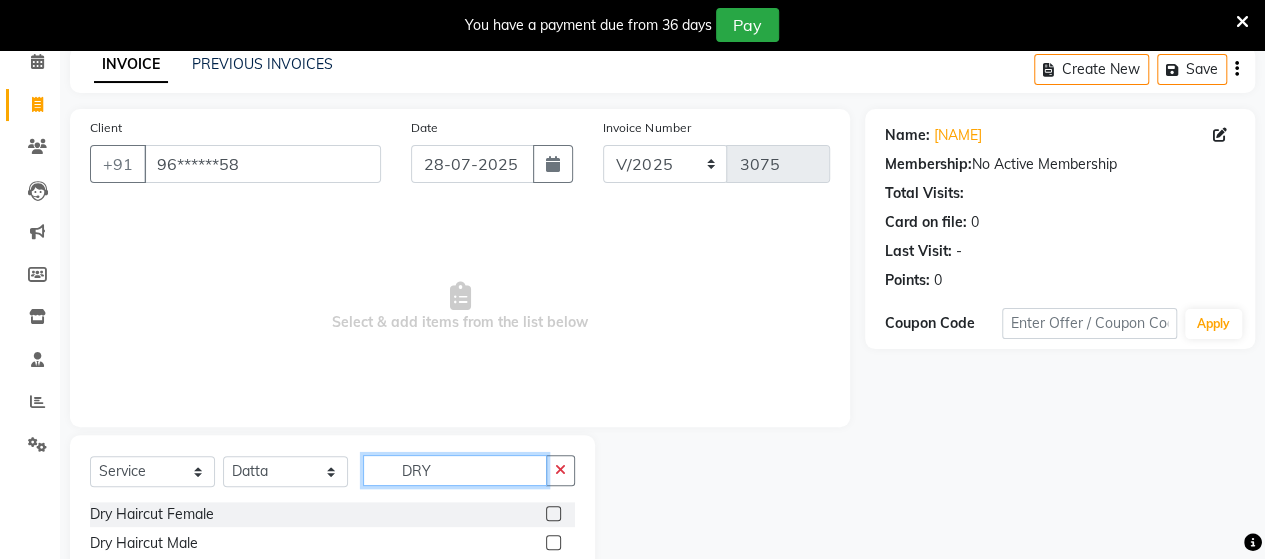type on "DRY" 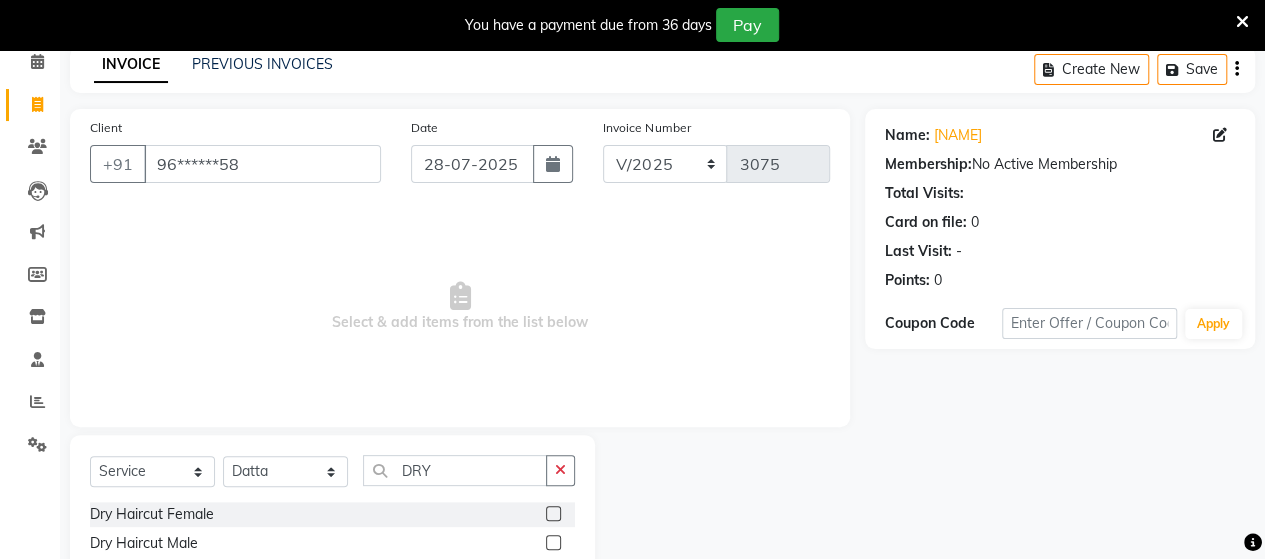 click 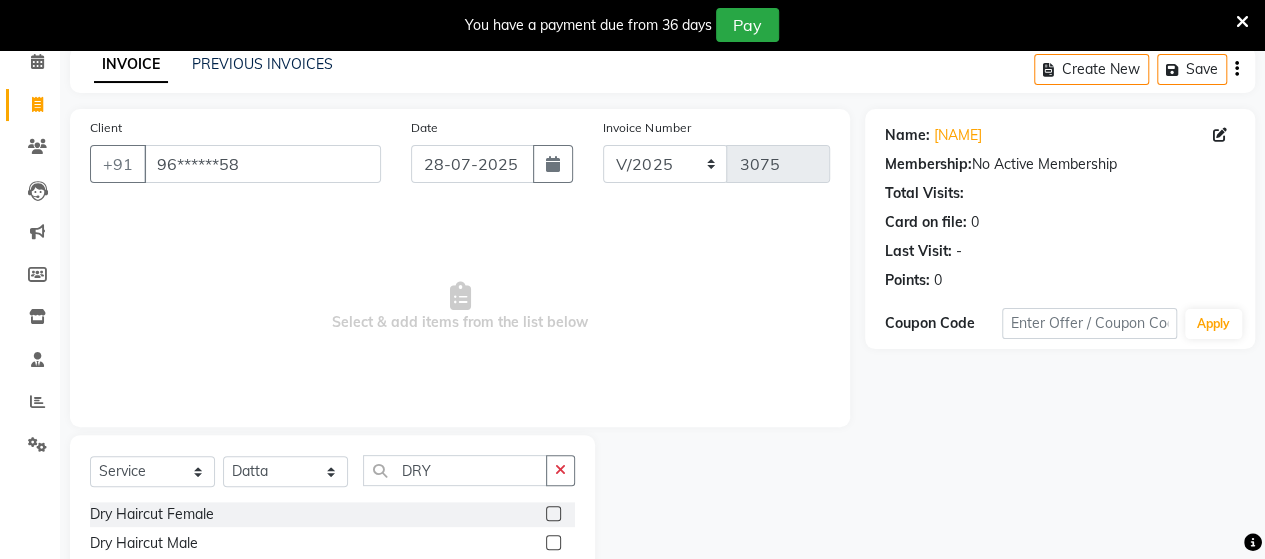 click at bounding box center (552, 514) 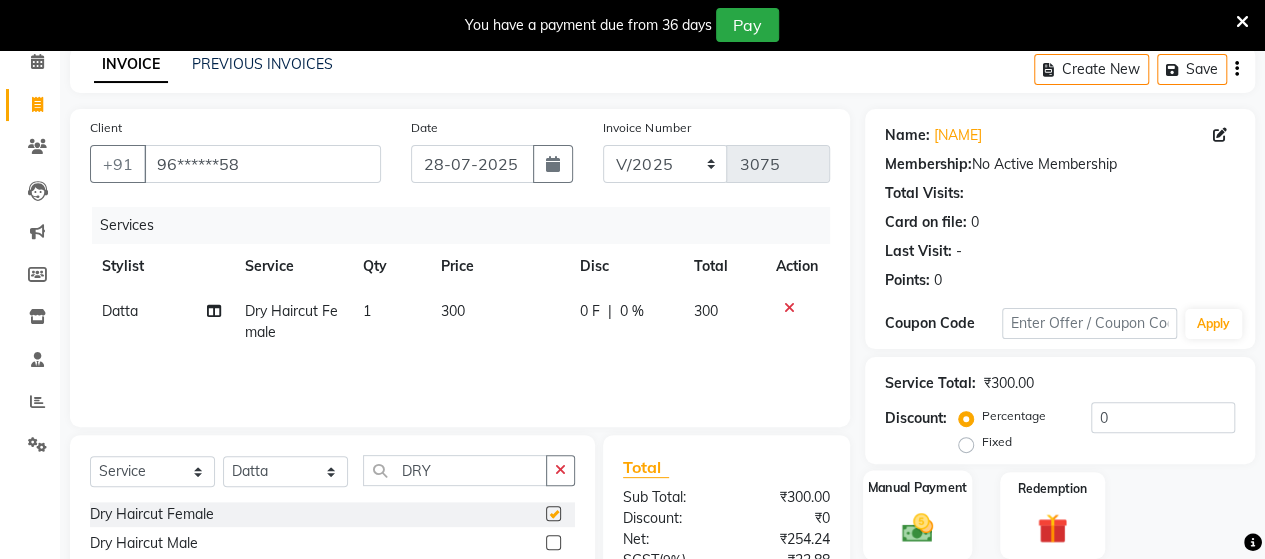 checkbox on "false" 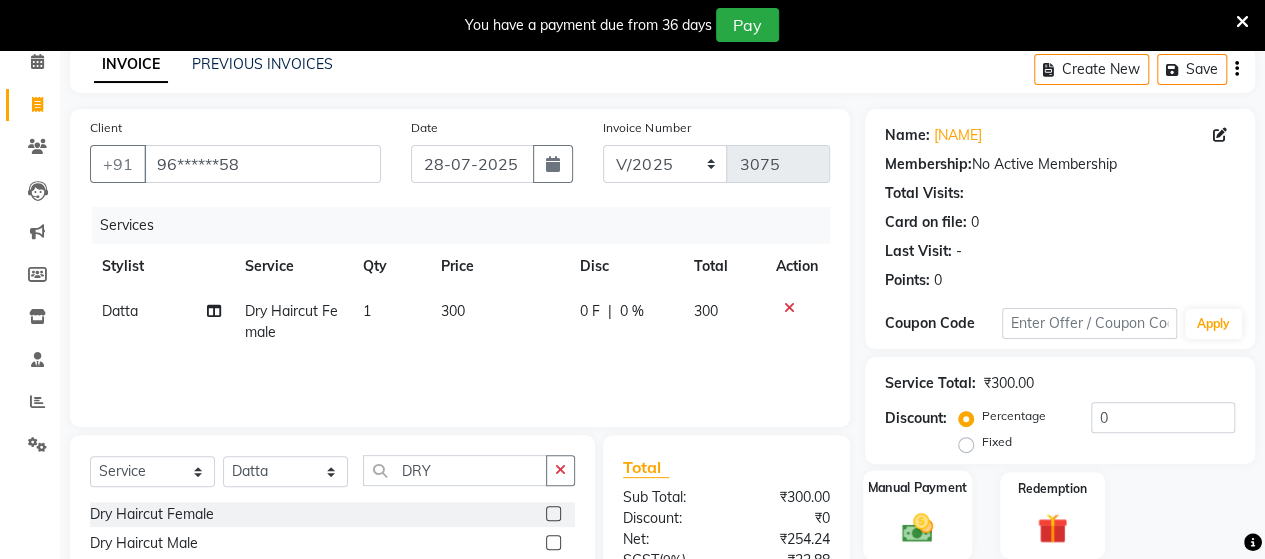 click 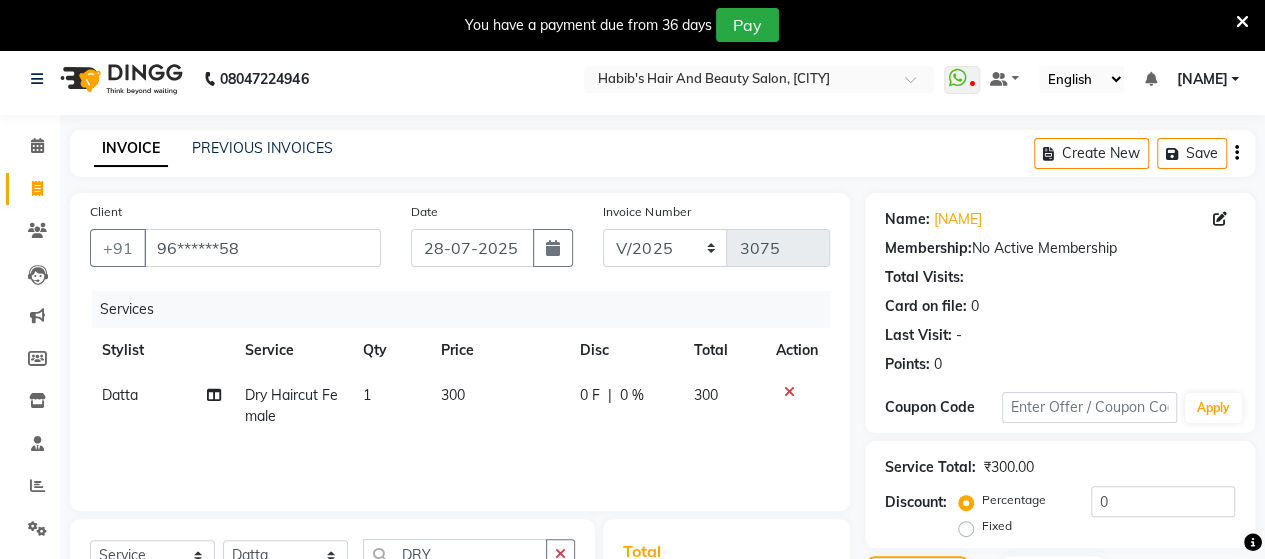 scroll, scrollTop: 0, scrollLeft: 0, axis: both 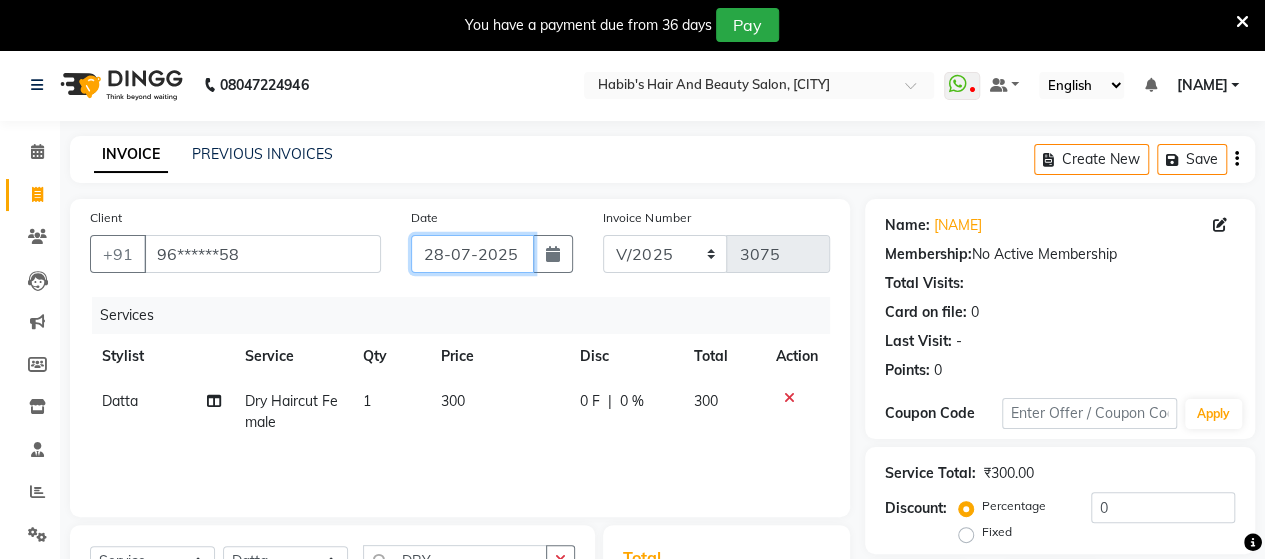 click on "28-07-2025" 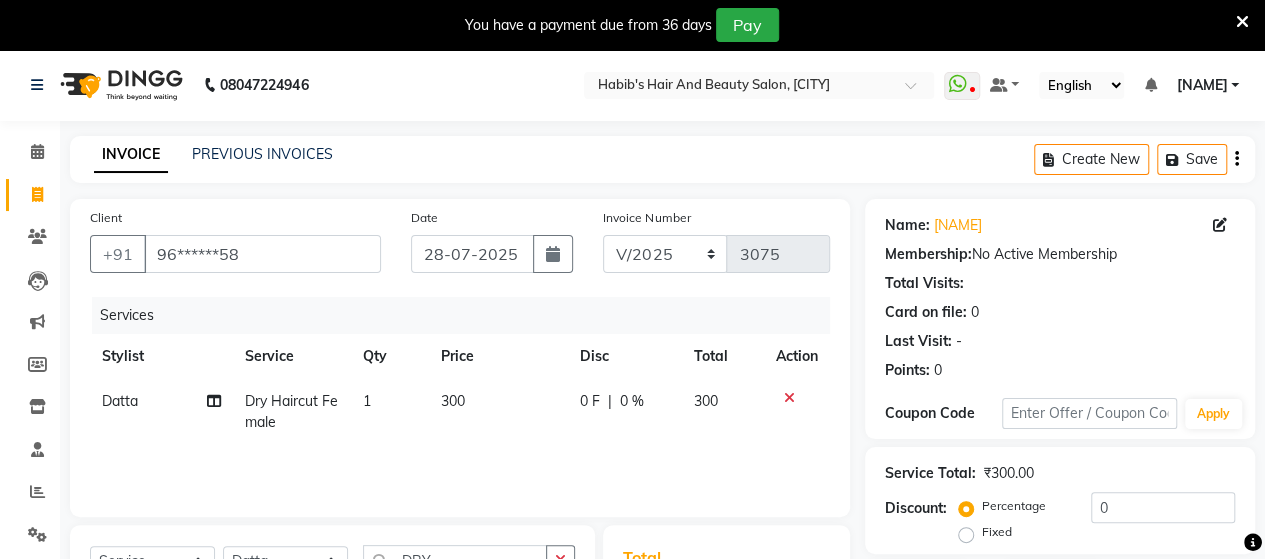 select on "7" 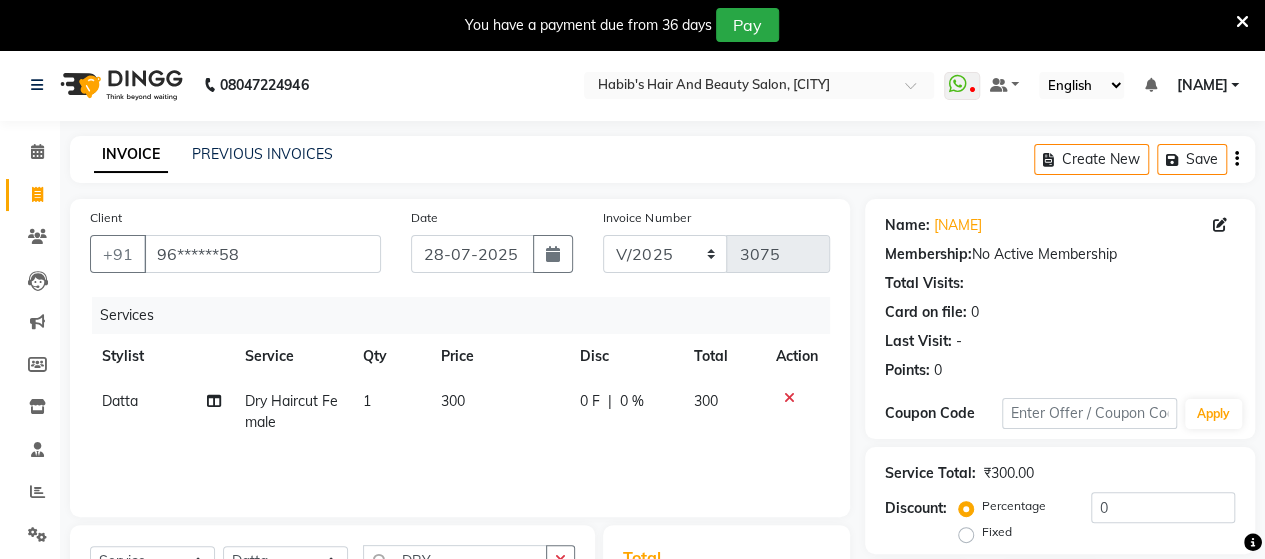 select on "2025" 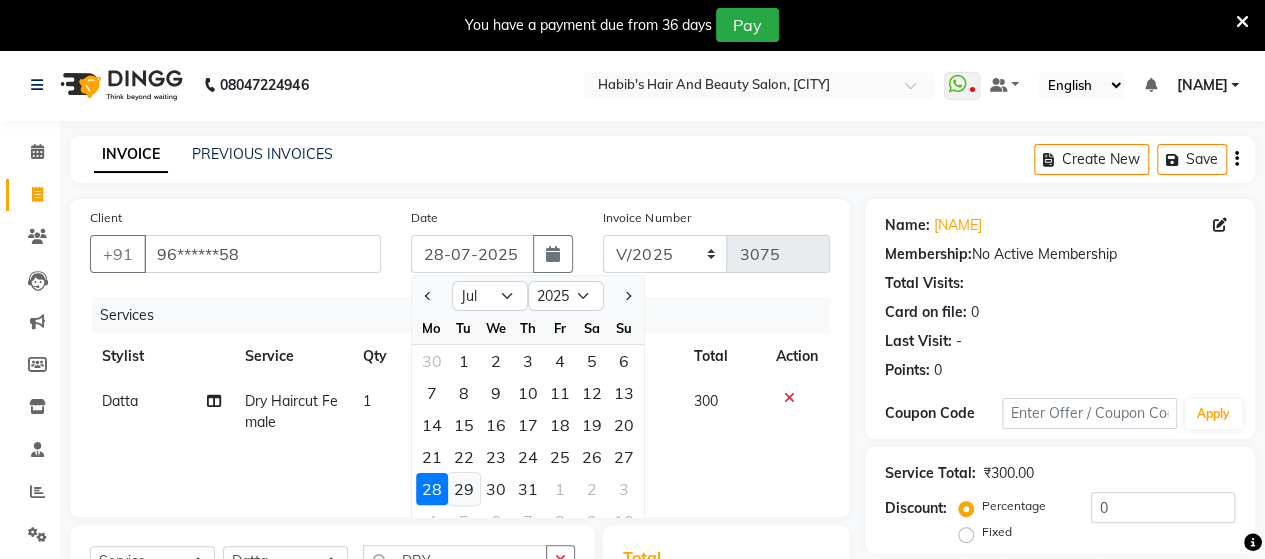 click on "29" 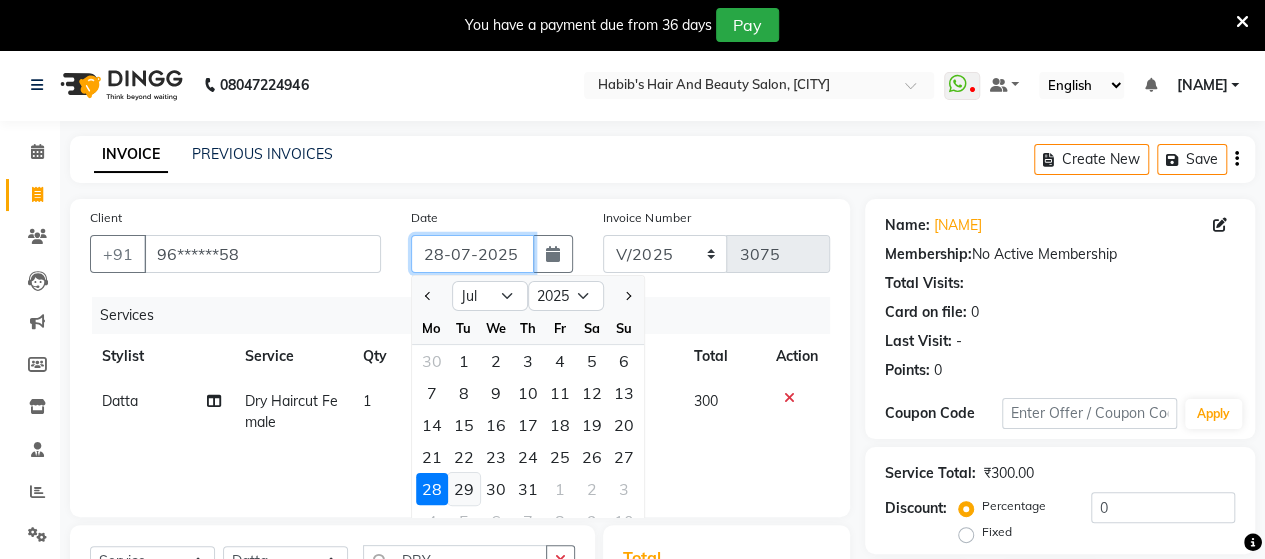 type on "29-07-2025" 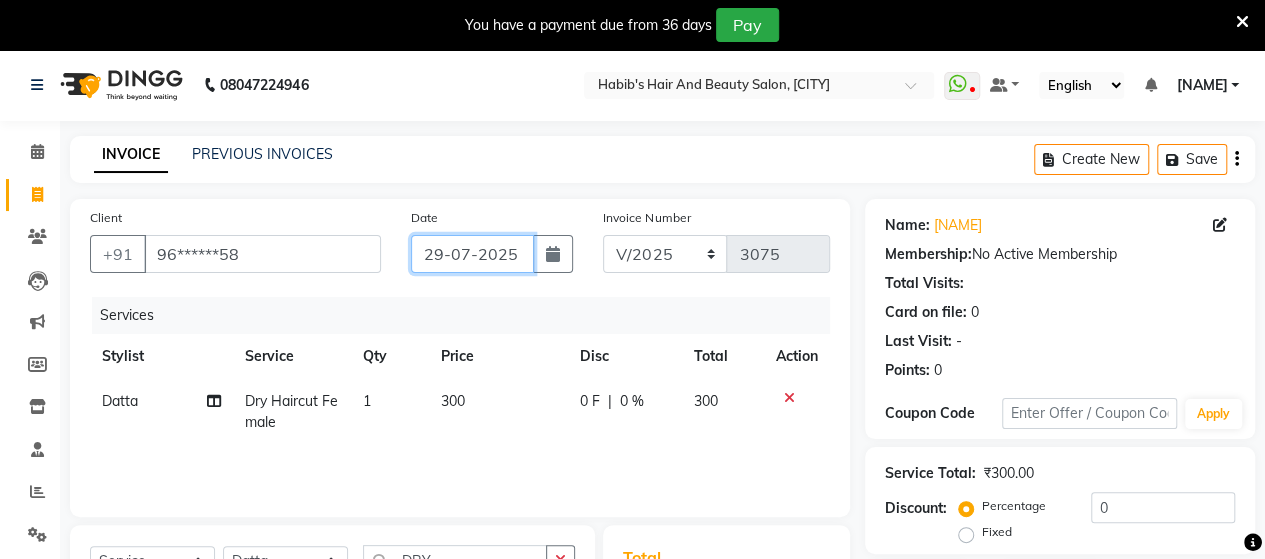 scroll, scrollTop: 288, scrollLeft: 0, axis: vertical 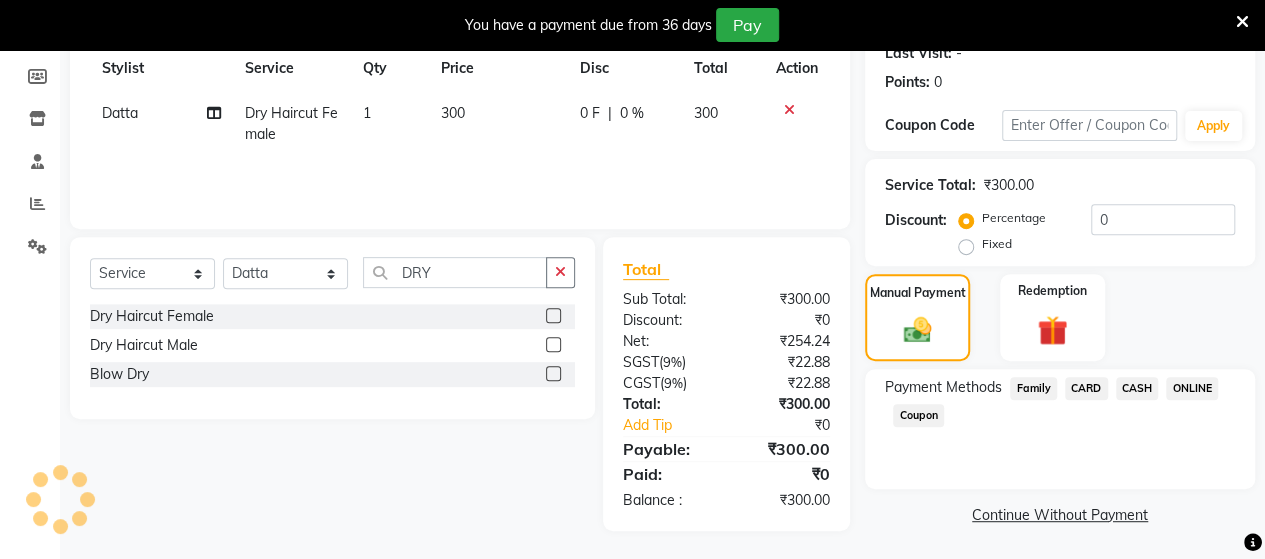click on "ONLINE" 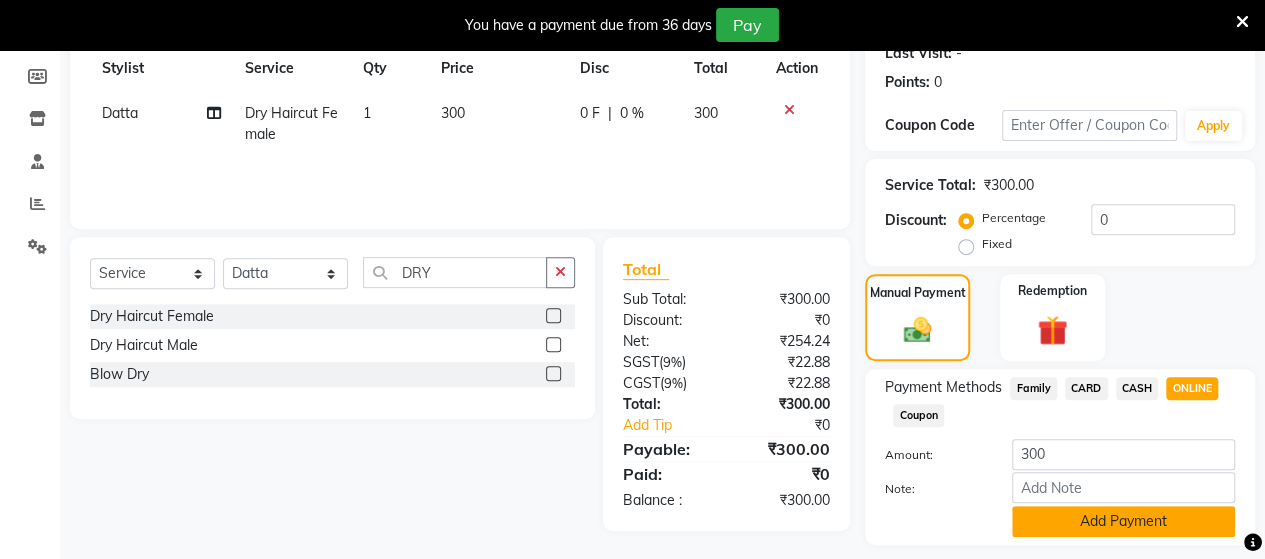 click on "Add Payment" 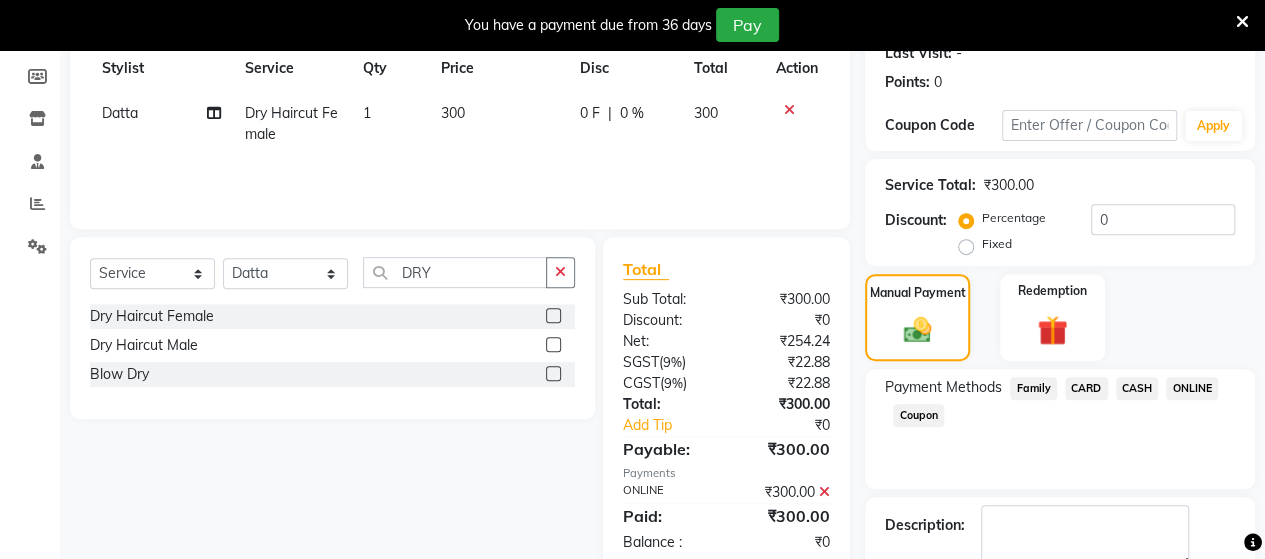 scroll, scrollTop: 400, scrollLeft: 0, axis: vertical 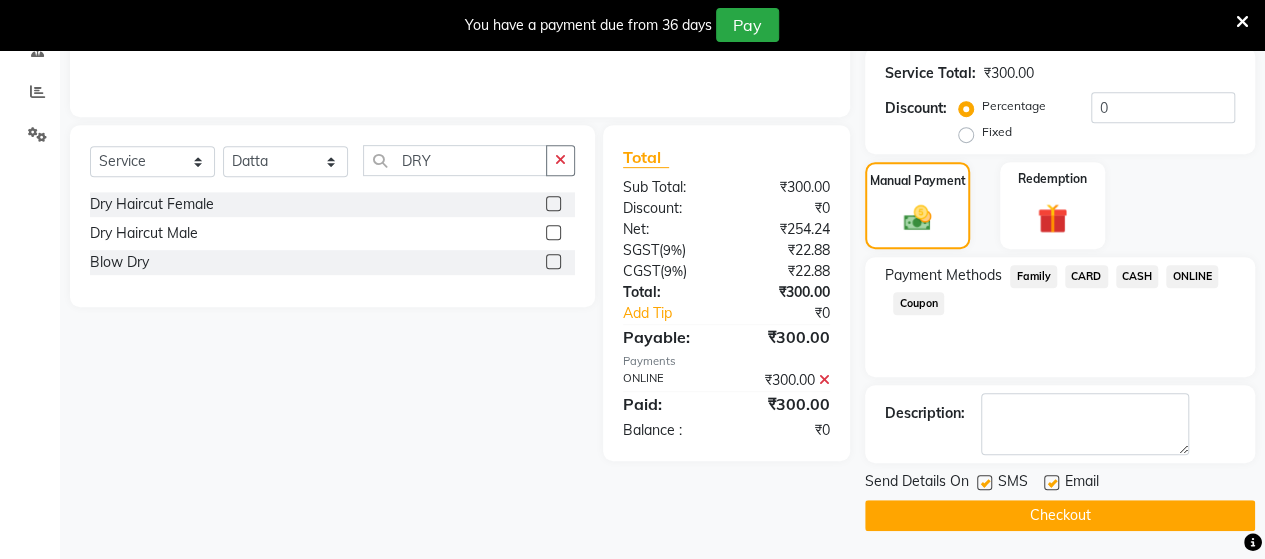 click on "INVOICE PREVIOUS INVOICES Create New   Save  Client +91 [PHONE] Date [DATE] Invoice Number V/2025 V/2025-26 3075 Services Stylist Service Qty Price Disc Total Action Datta  Dry Haircut Female 1 300 0 F | 0 % 300 Select  Service  Product  Membership  Package Voucher Prepaid Gift Card  Select Stylist Admin Datta  Jyoti  Krushna  Pratik  RAVI Rohit Rutuja  DRY Dry Haircut Female  Dry Haircut Male   Blow Dry  Total Sub Total: ₹300.00 Discount: ₹0 Net: ₹254.24 SGST  ( 9% ) ₹22.88 CGST  ( 9% ) ₹22.88 Total: ₹300.00 Add Tip ₹0 Payable: ₹300.00 Payments ONLINE ₹300.00  Paid: ₹300.00 Balance   : ₹0 Name: [NAME]  Membership:  No Active Membership  Total Visits:   Card on file:  0 Last Visit:   - Points:   0  Coupon Code Apply Service Total:  ₹300.00  Discount:  Percentage   Fixed  0 Manual Payment Redemption Payment Methods  Family   CARD   CASH   ONLINE   Coupon  Description:                  Send Details On SMS Email  Checkout" 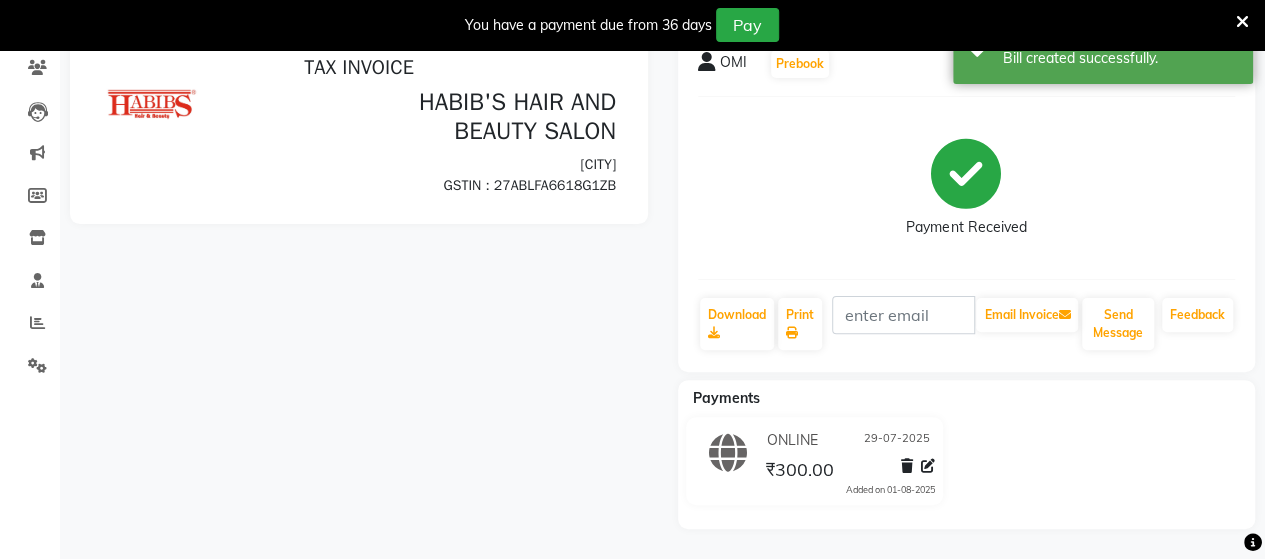 scroll, scrollTop: 0, scrollLeft: 0, axis: both 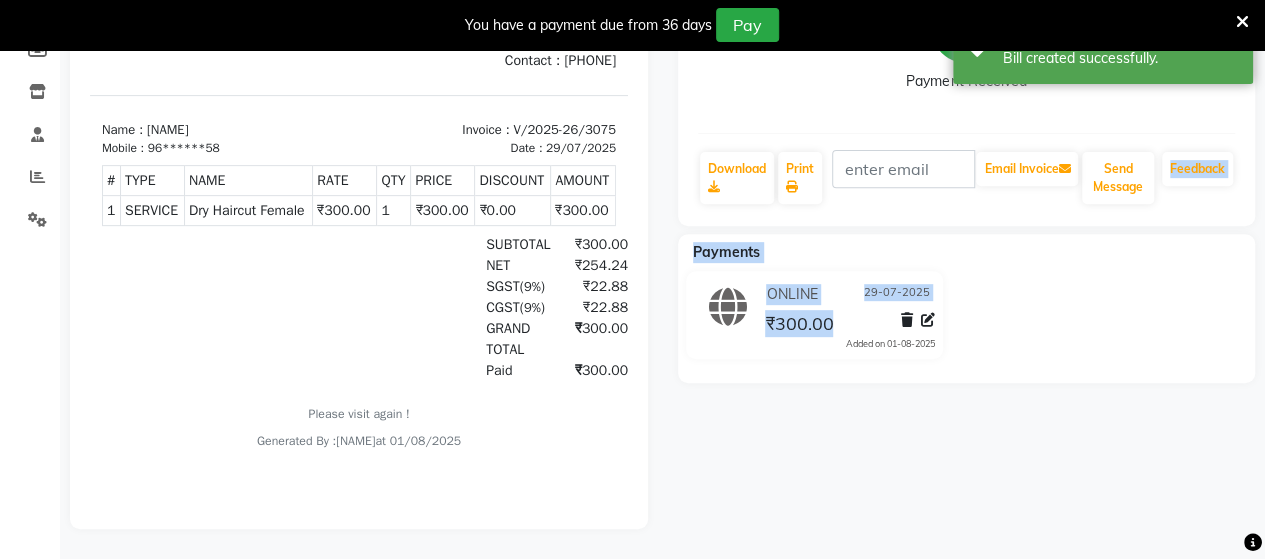drag, startPoint x: 1260, startPoint y: 445, endPoint x: 1254, endPoint y: 133, distance: 312.05768 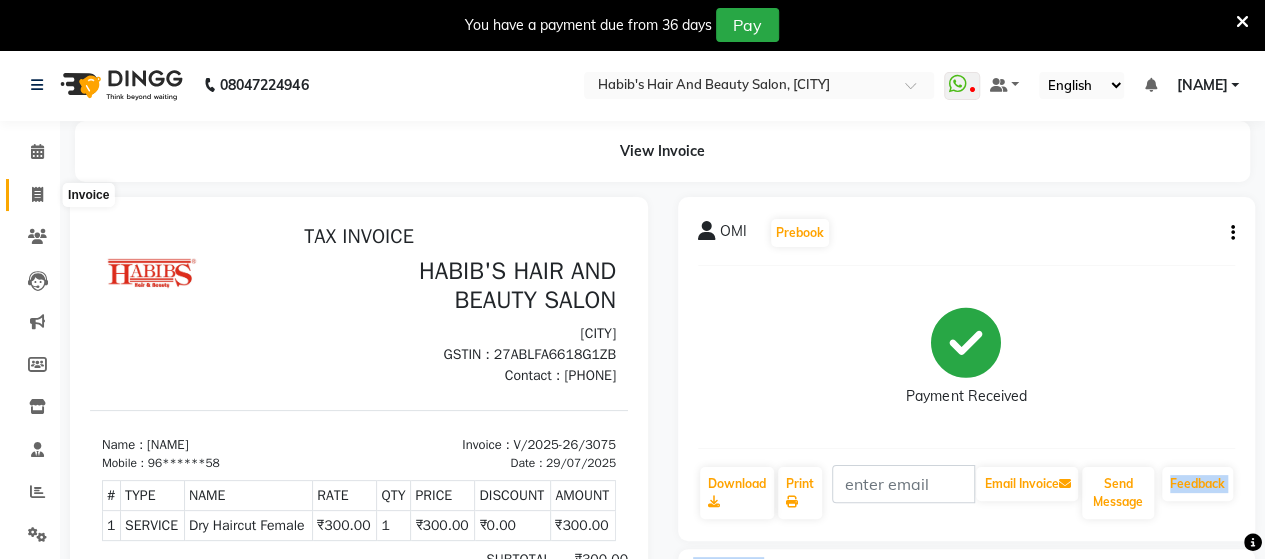 click 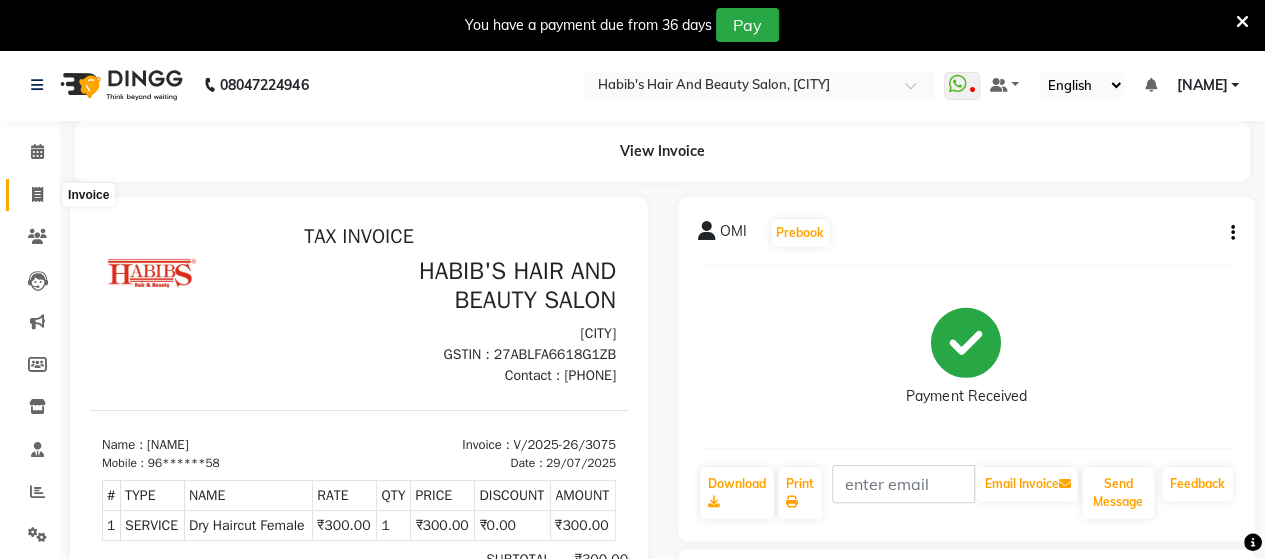 select on "6429" 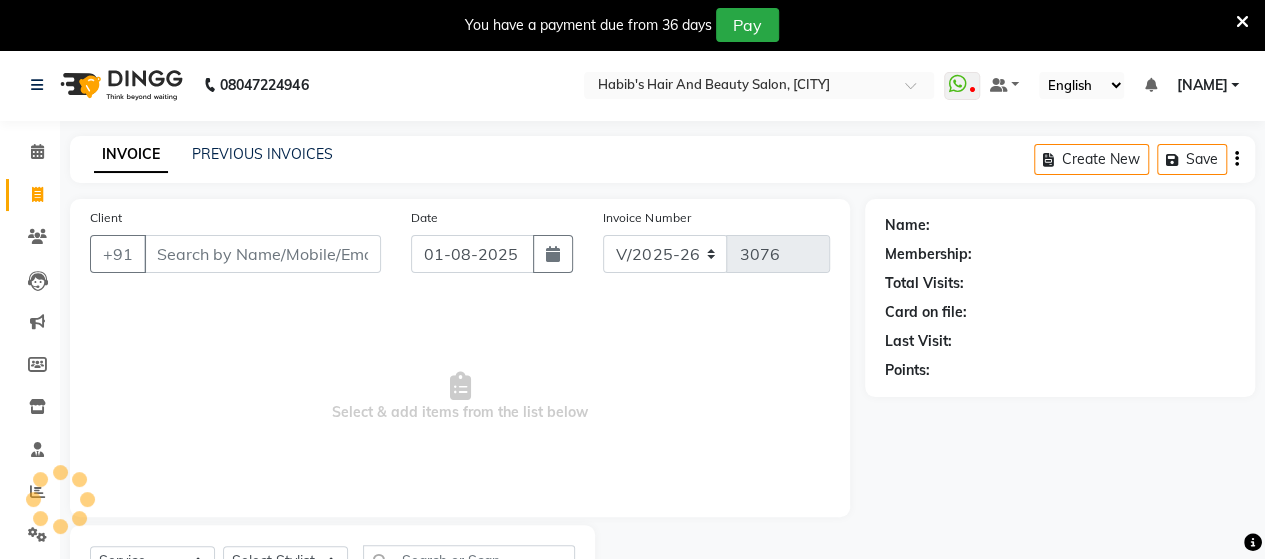 scroll, scrollTop: 90, scrollLeft: 0, axis: vertical 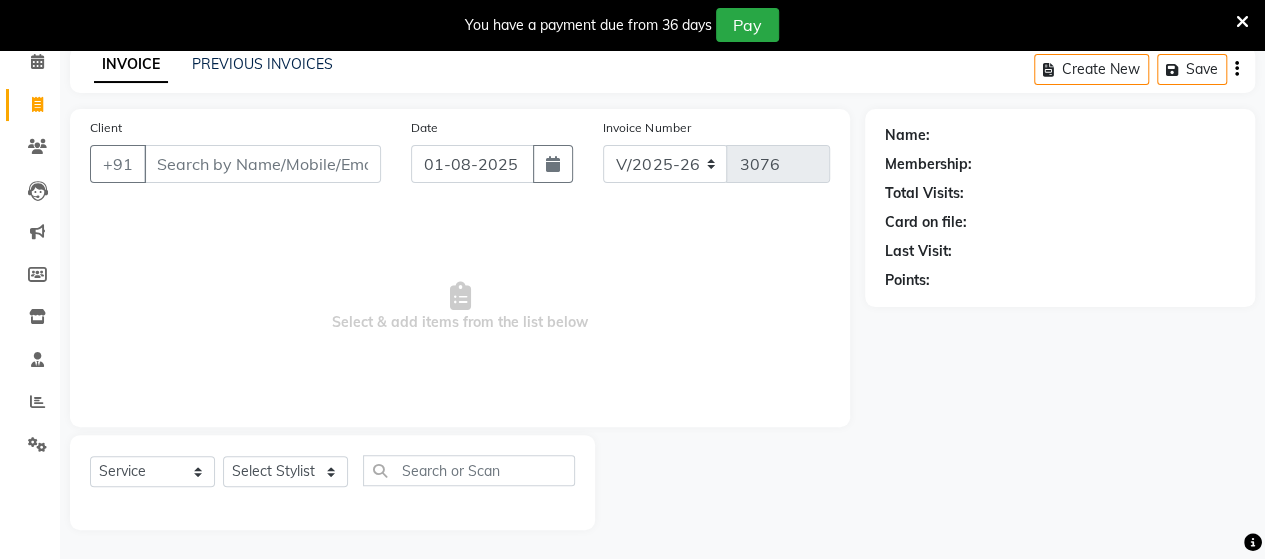 click on "Client" at bounding box center [262, 164] 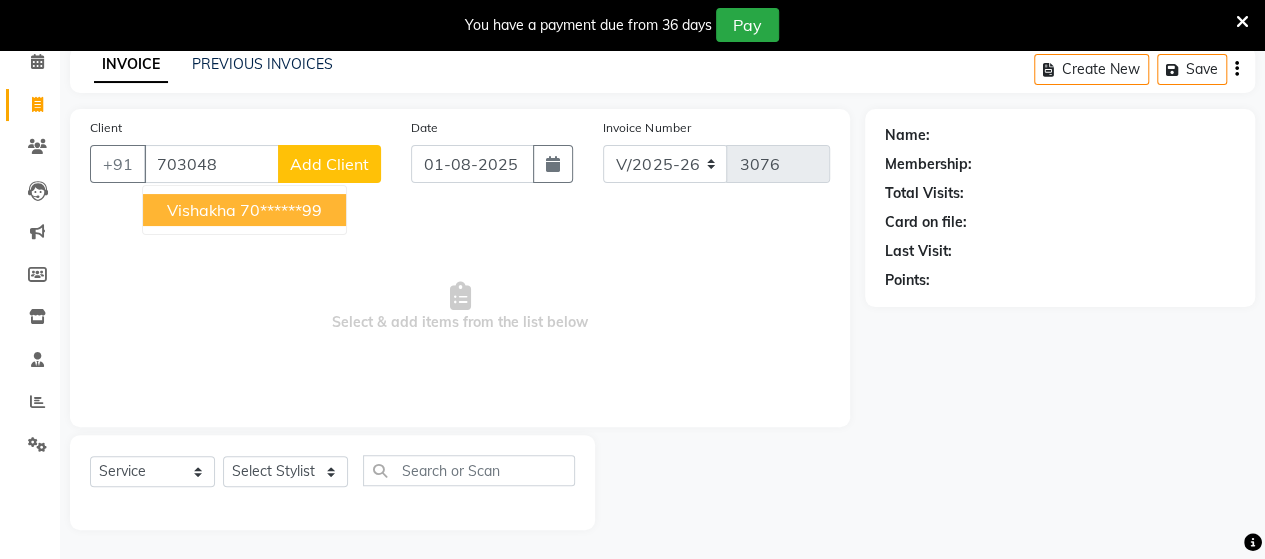 click on "vishakha" at bounding box center (201, 210) 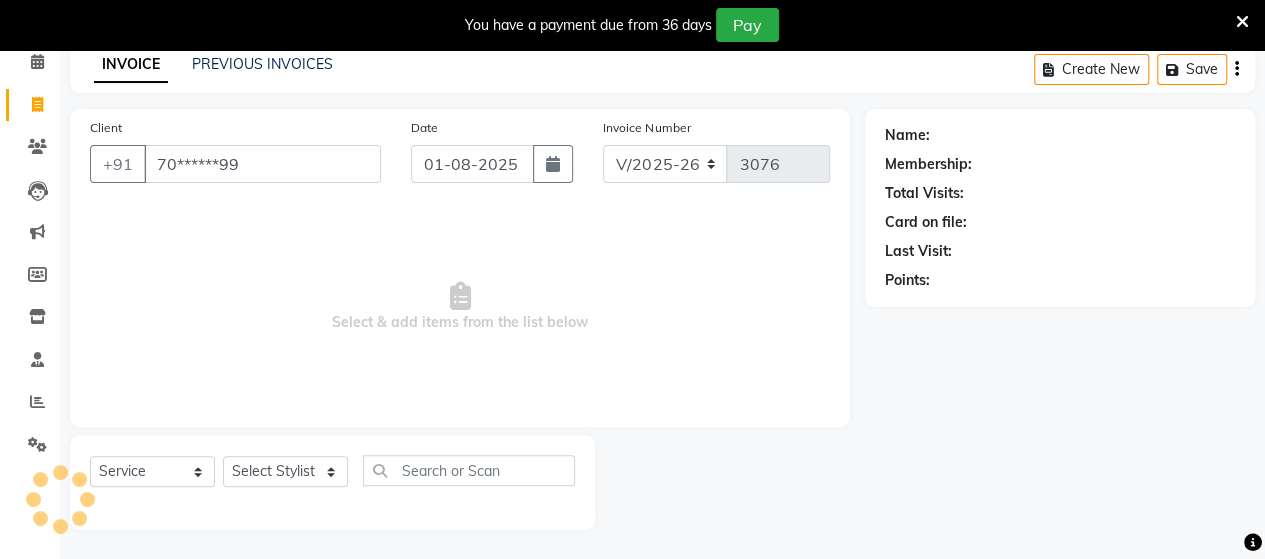 type on "70******99" 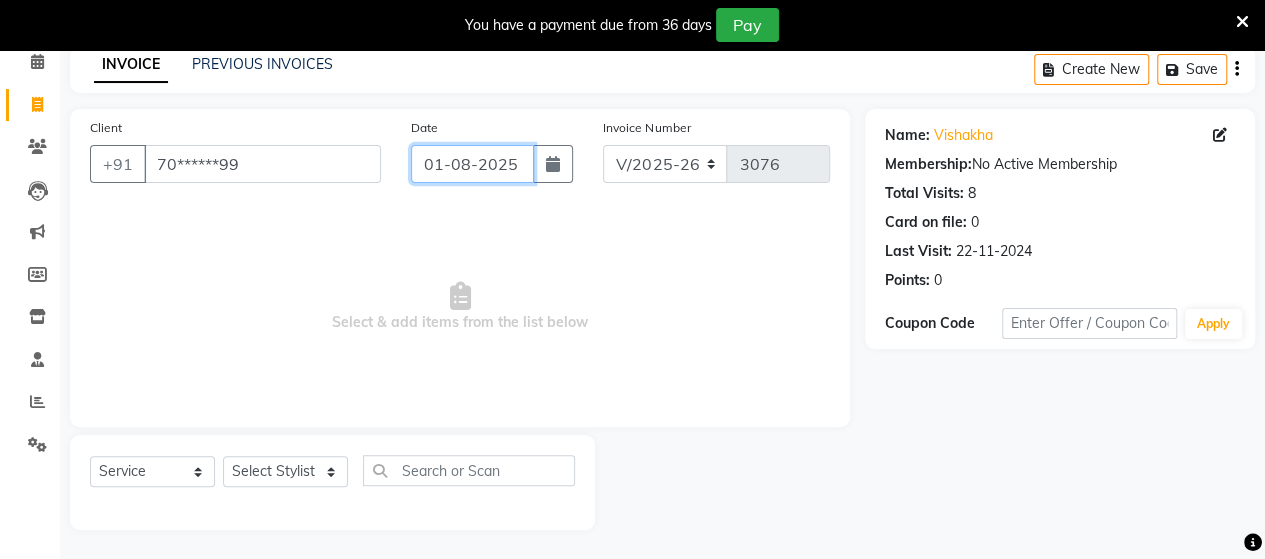 click on "01-08-2025" 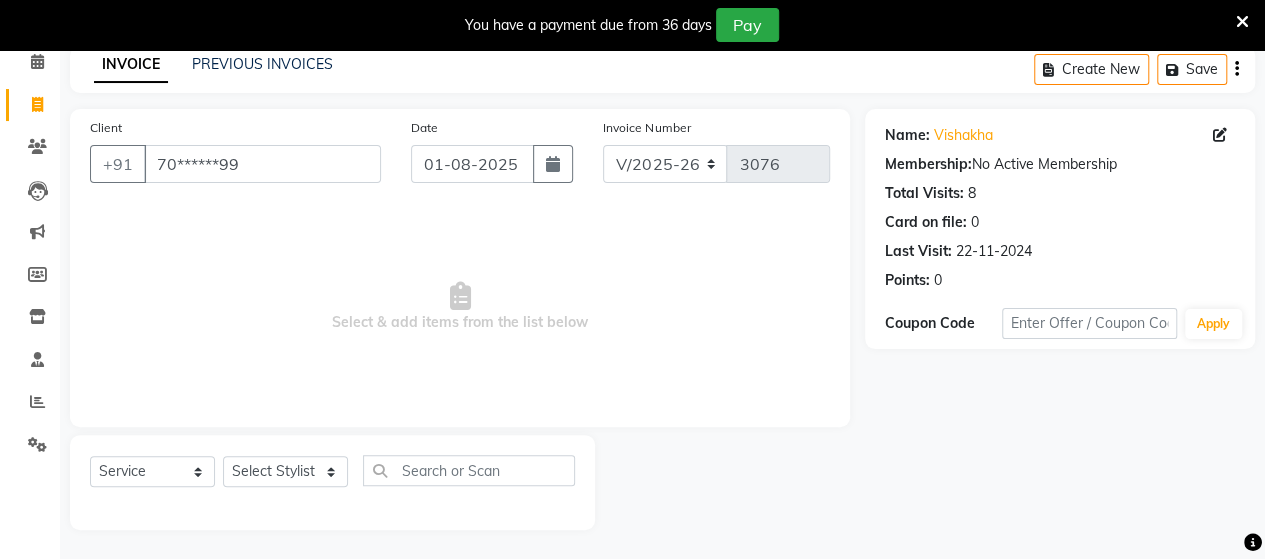 select on "8" 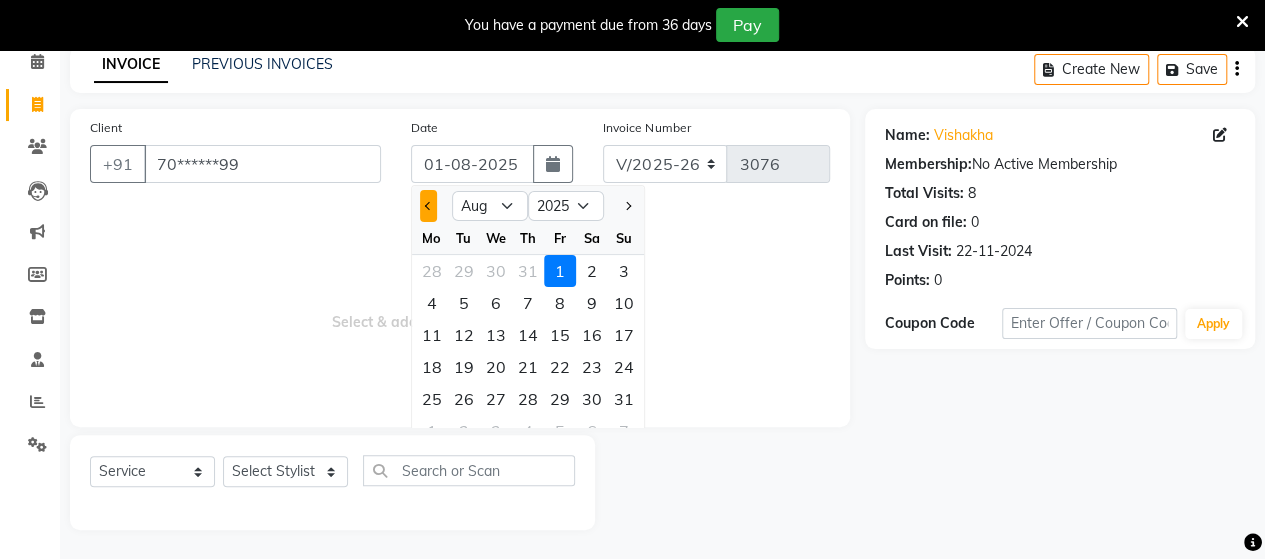 click 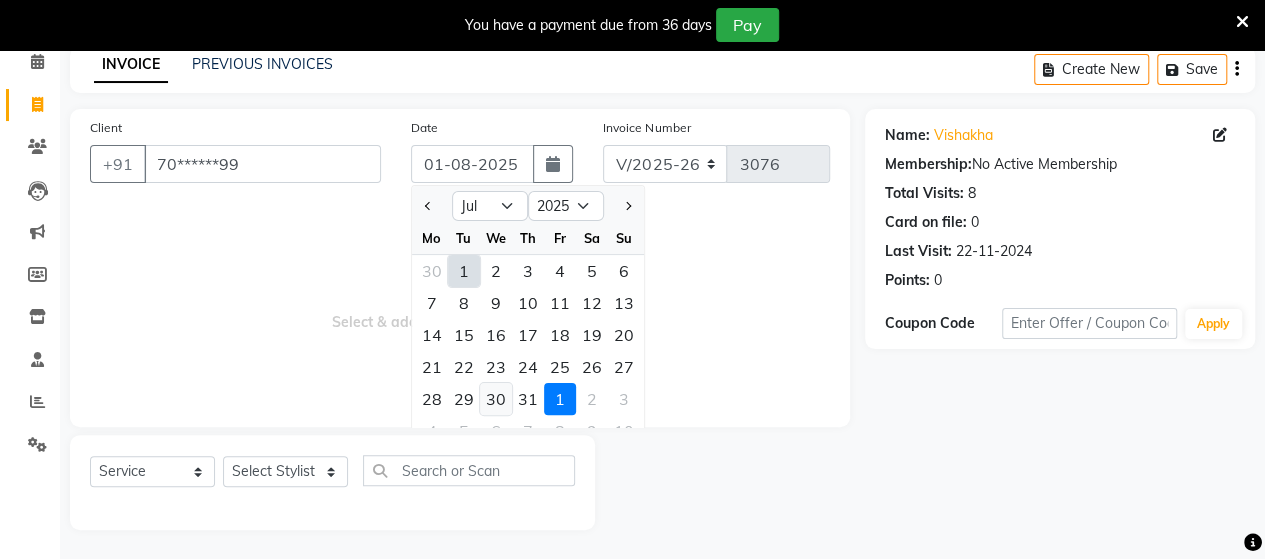 click on "30" 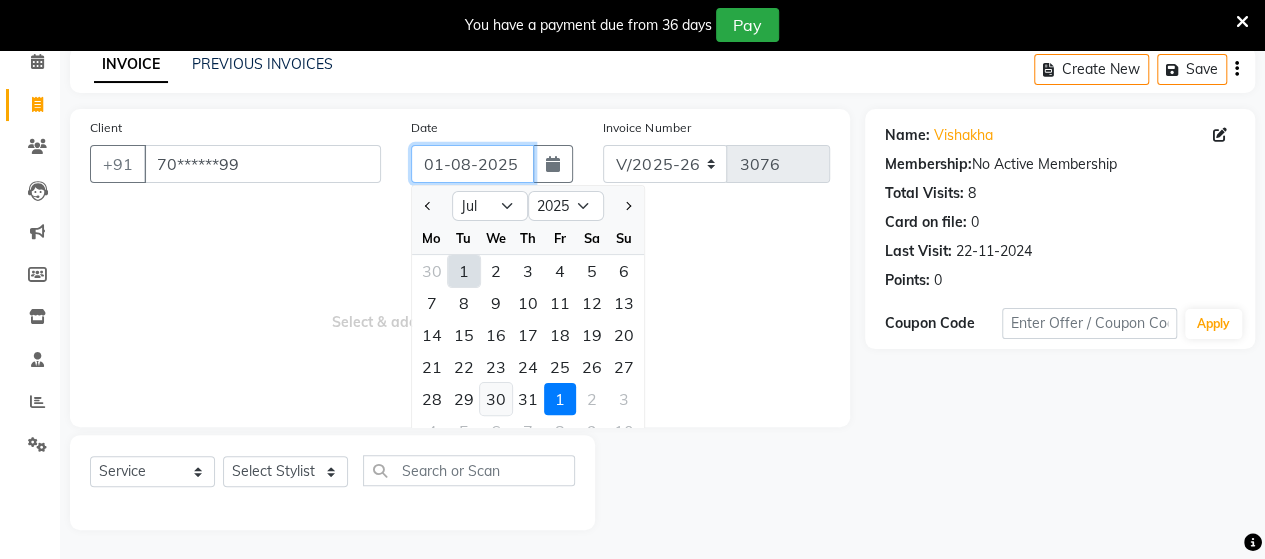 type on "30-07-2025" 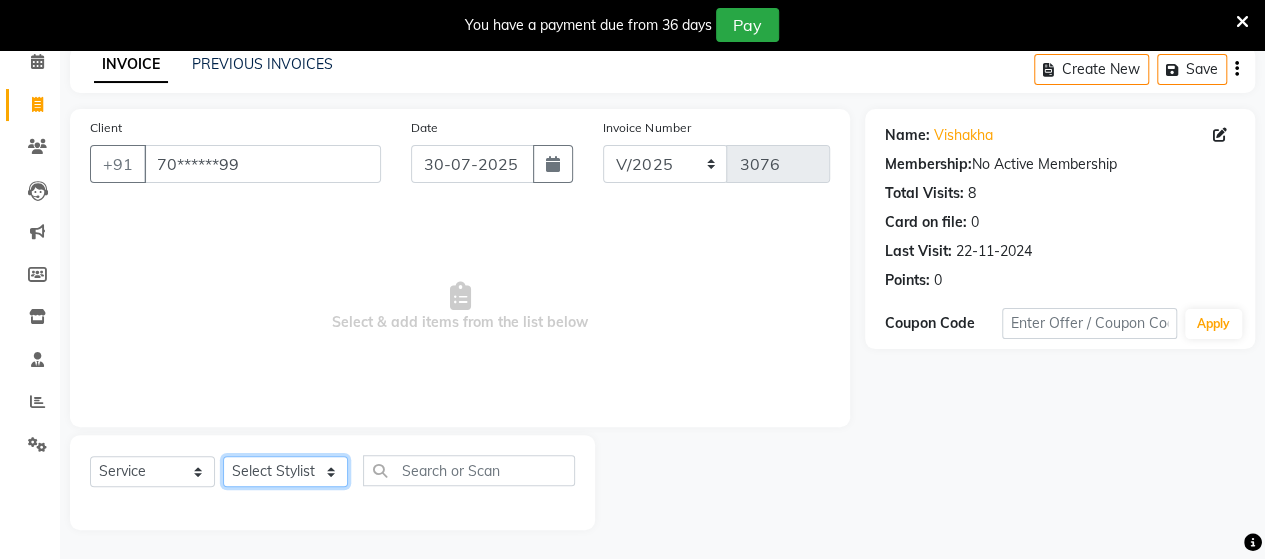 click on "Select Stylist Admin Datta  Jyoti  Krushna  Pratik  RAVI Rohit Rutuja" 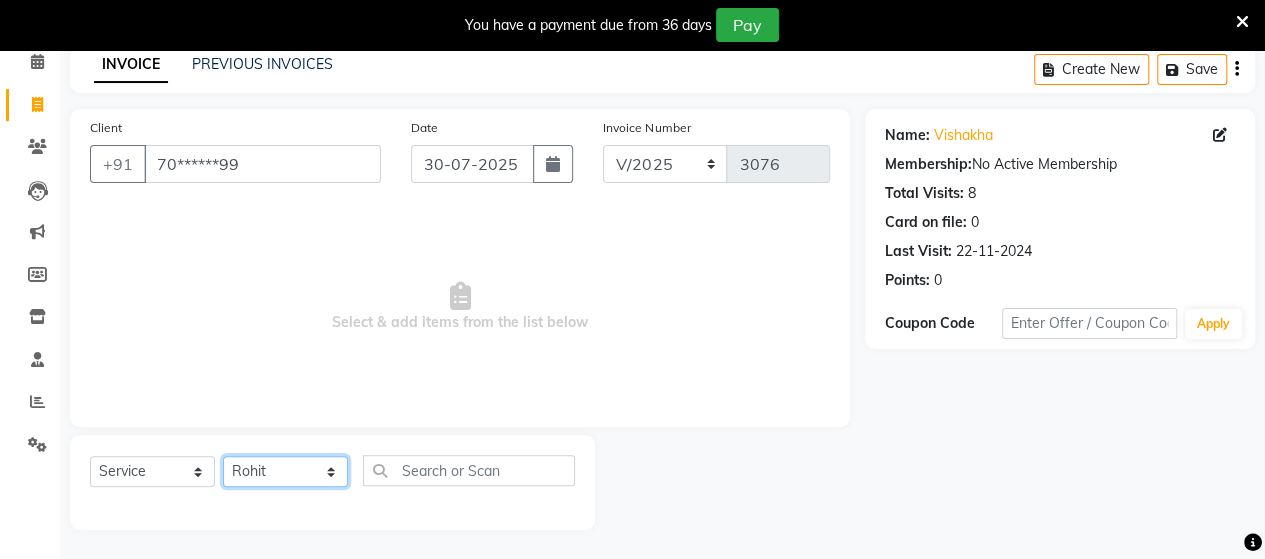 click on "Select Stylist Admin Datta  Jyoti  Krushna  Pratik  RAVI Rohit Rutuja" 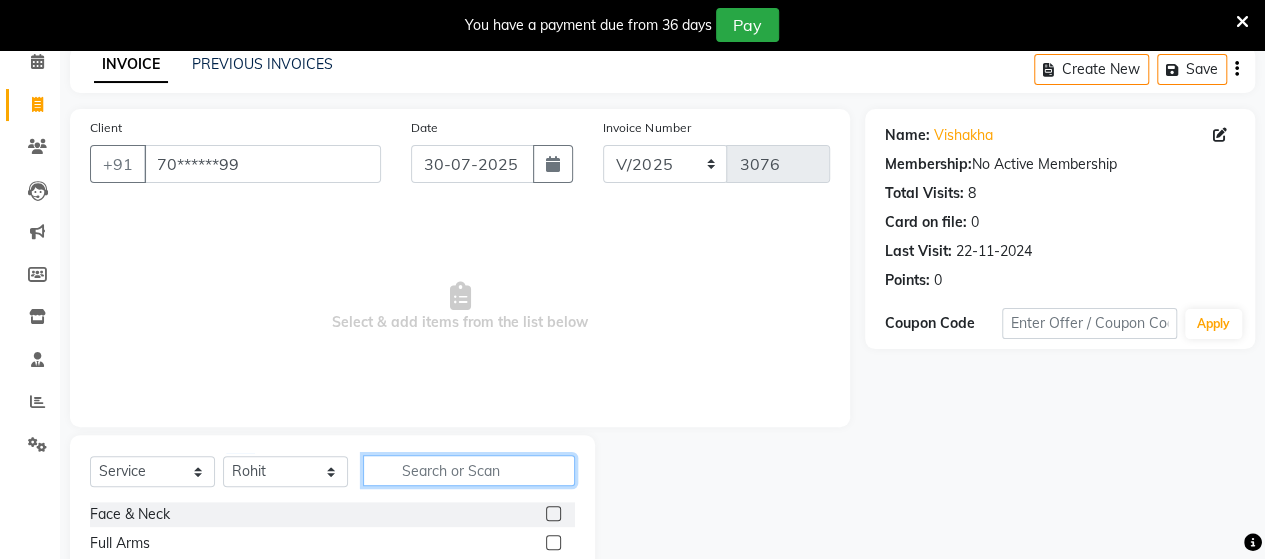 click 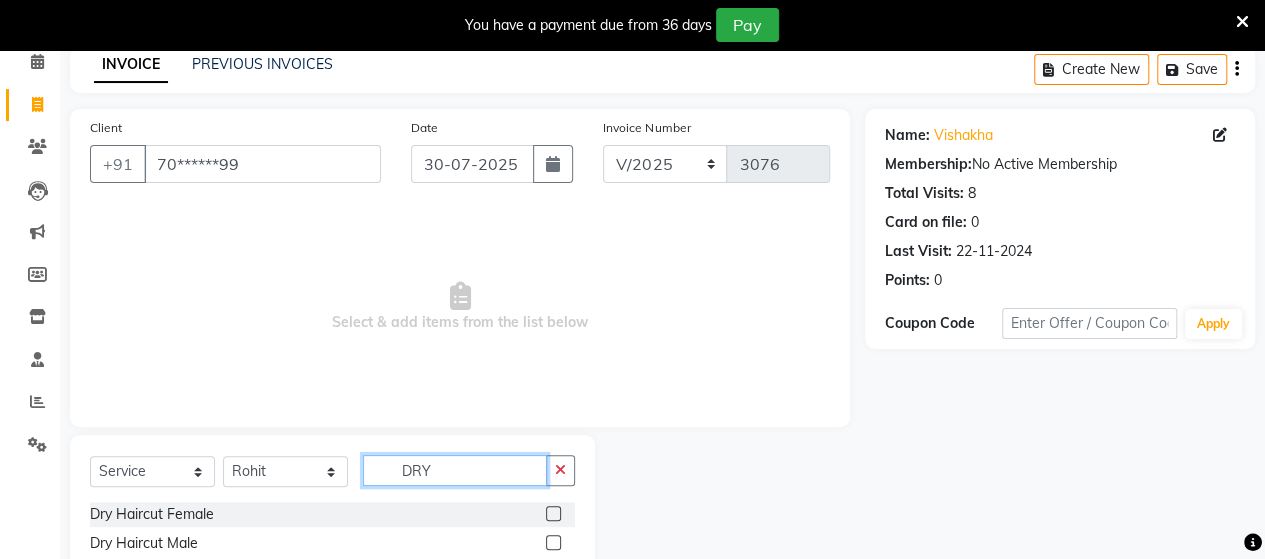 type on "DRY" 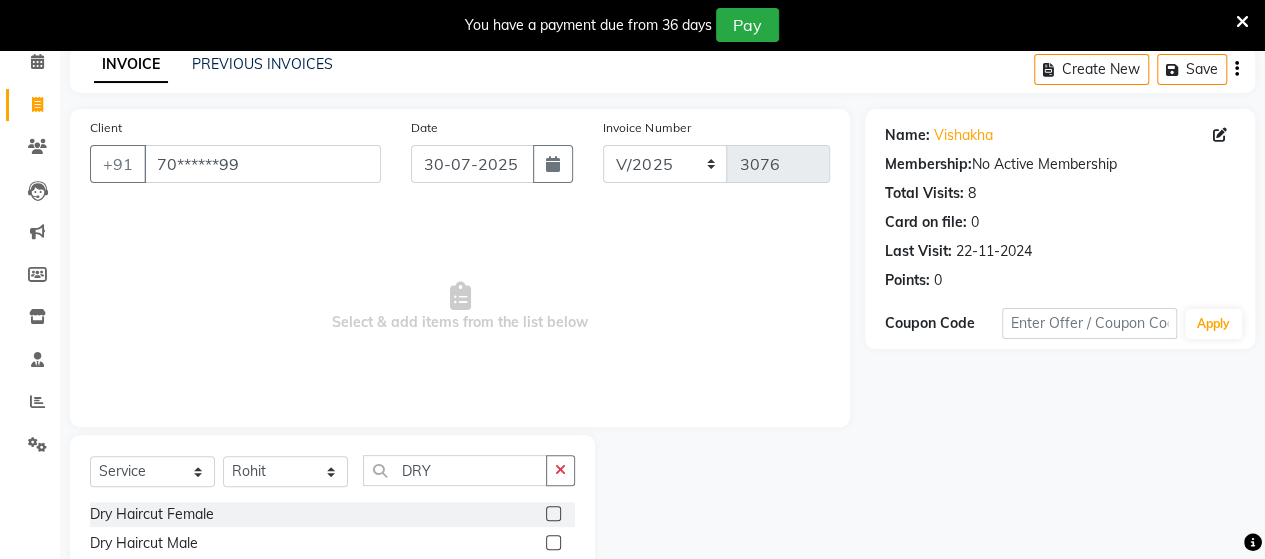 click 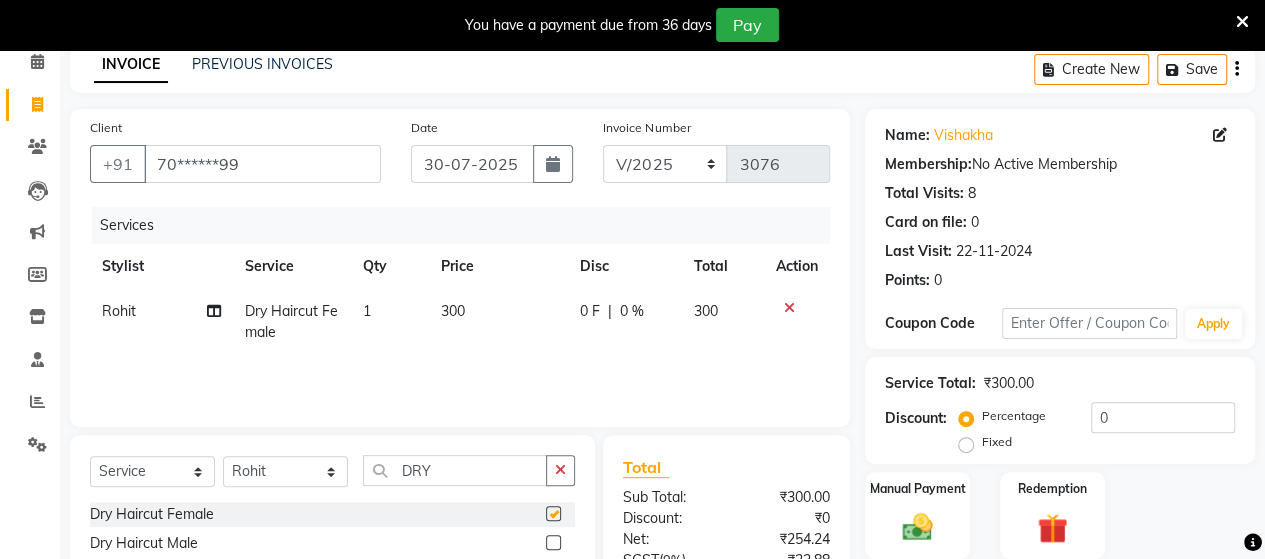 checkbox on "false" 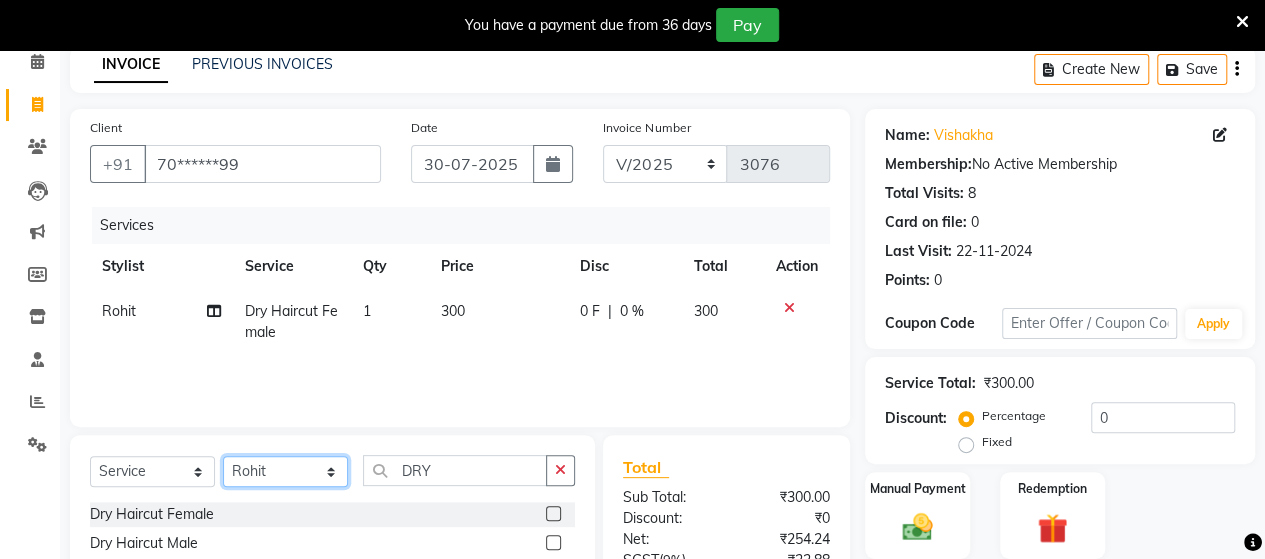 click on "Select Stylist Admin Datta  Jyoti  Krushna  Pratik  RAVI Rohit Rutuja" 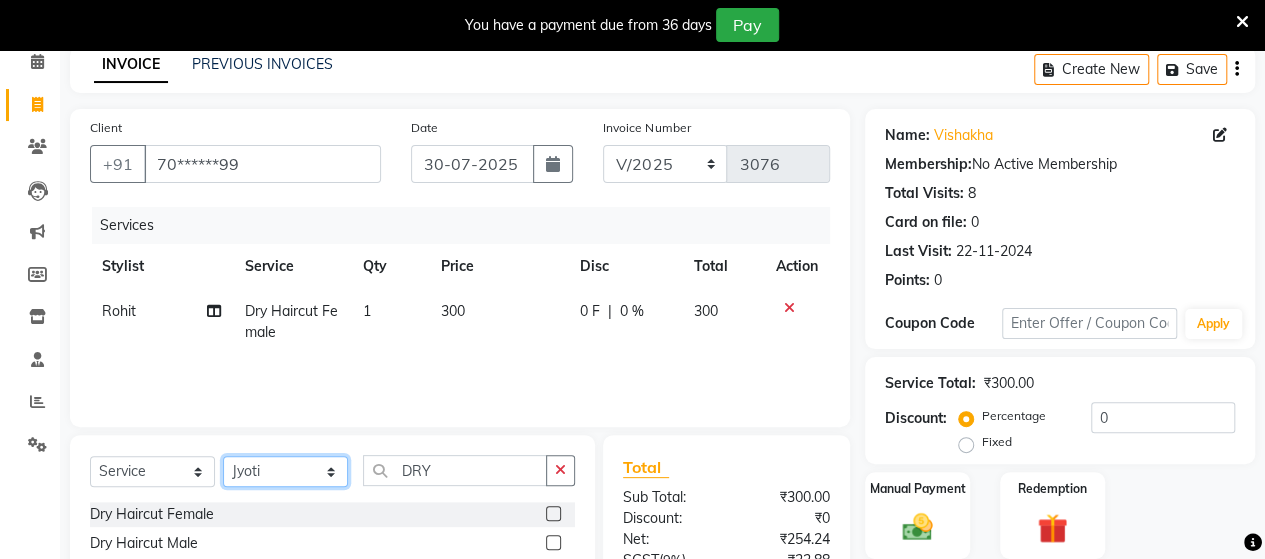 click on "Select Stylist Admin Datta  Jyoti  Krushna  Pratik  RAVI Rohit Rutuja" 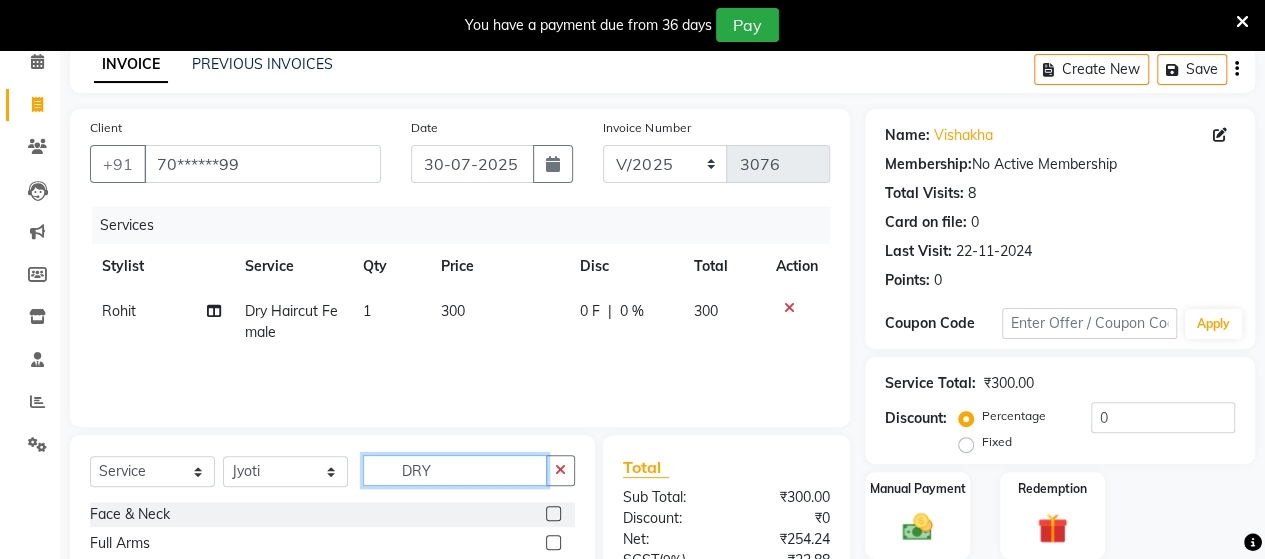 click on "DRY" 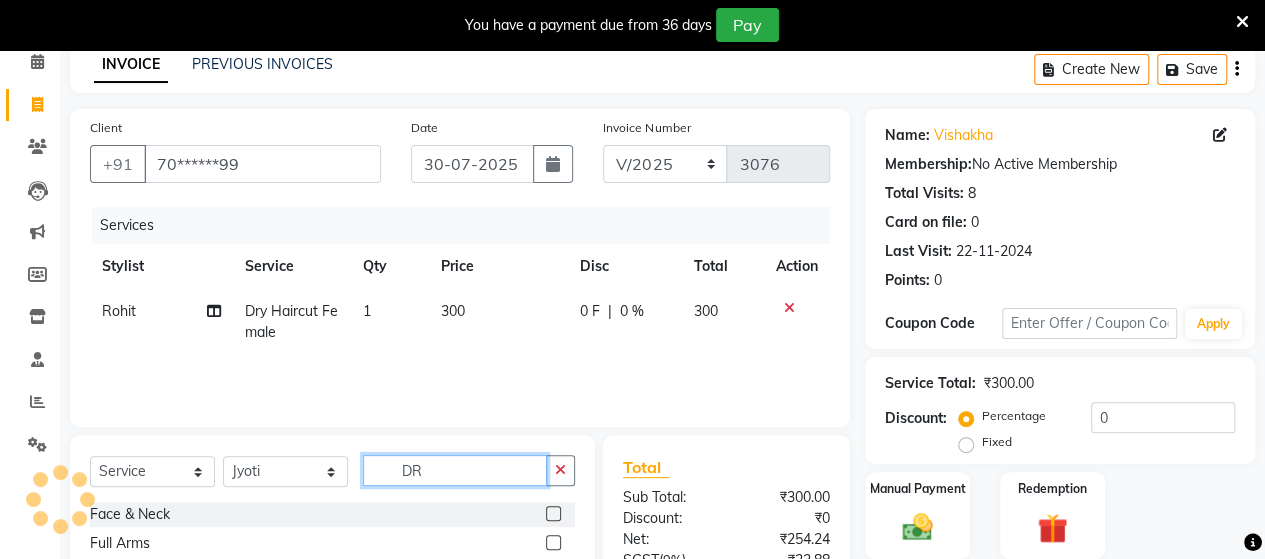 type on "D" 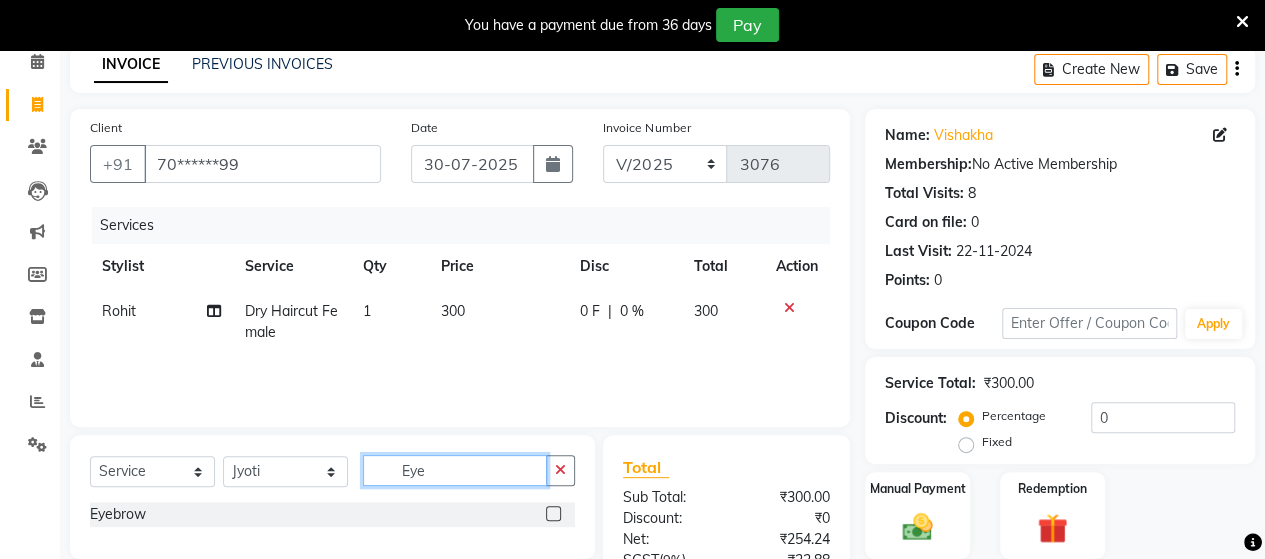 type on "Eye" 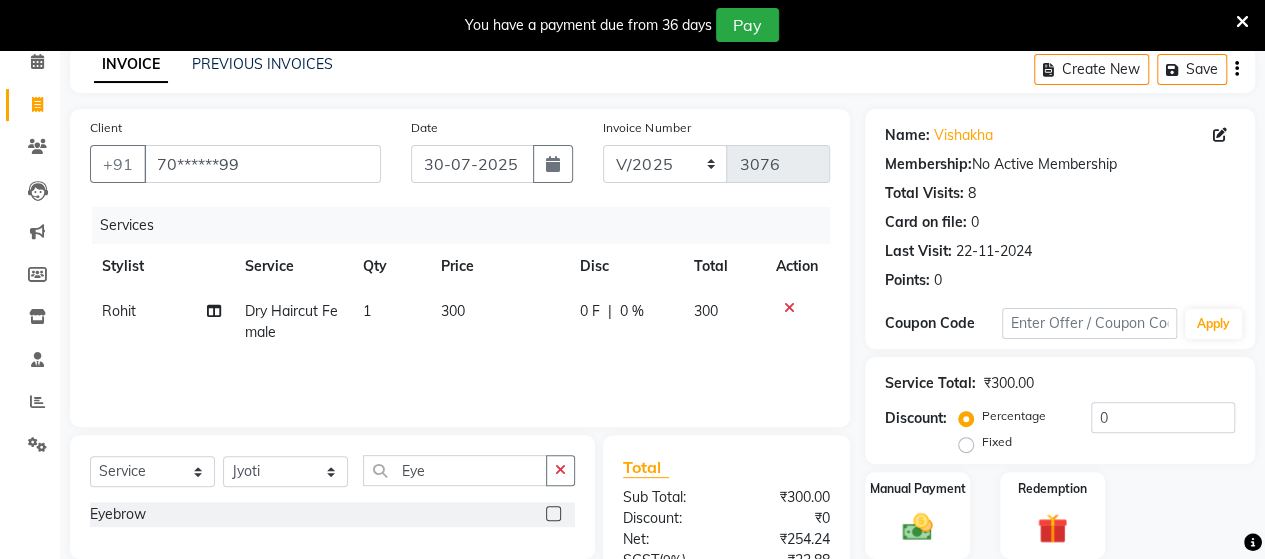 click 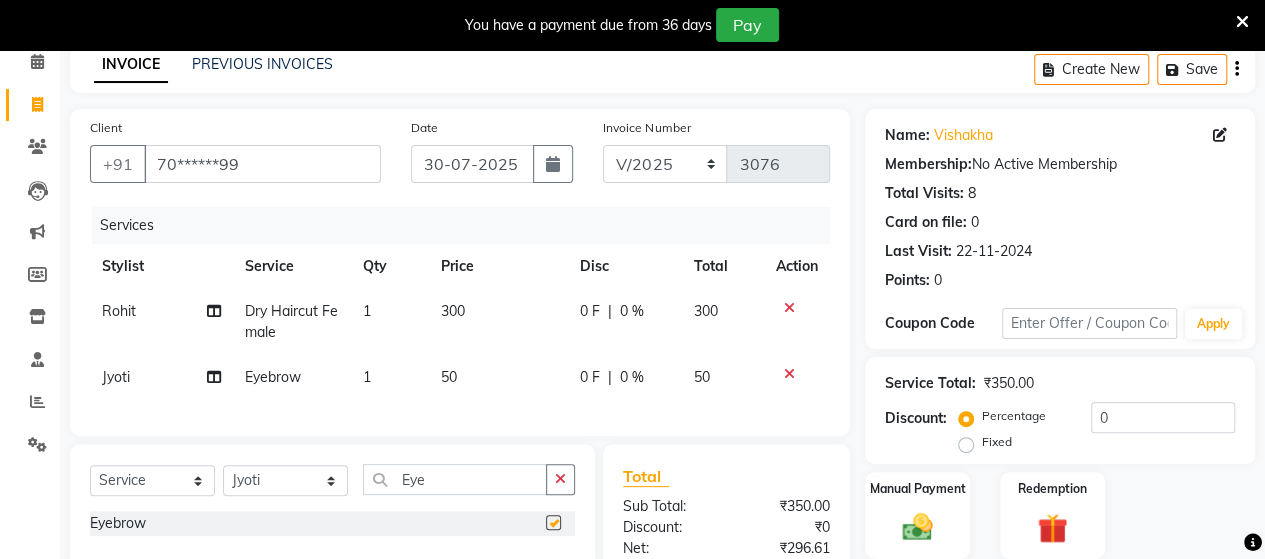 checkbox on "false" 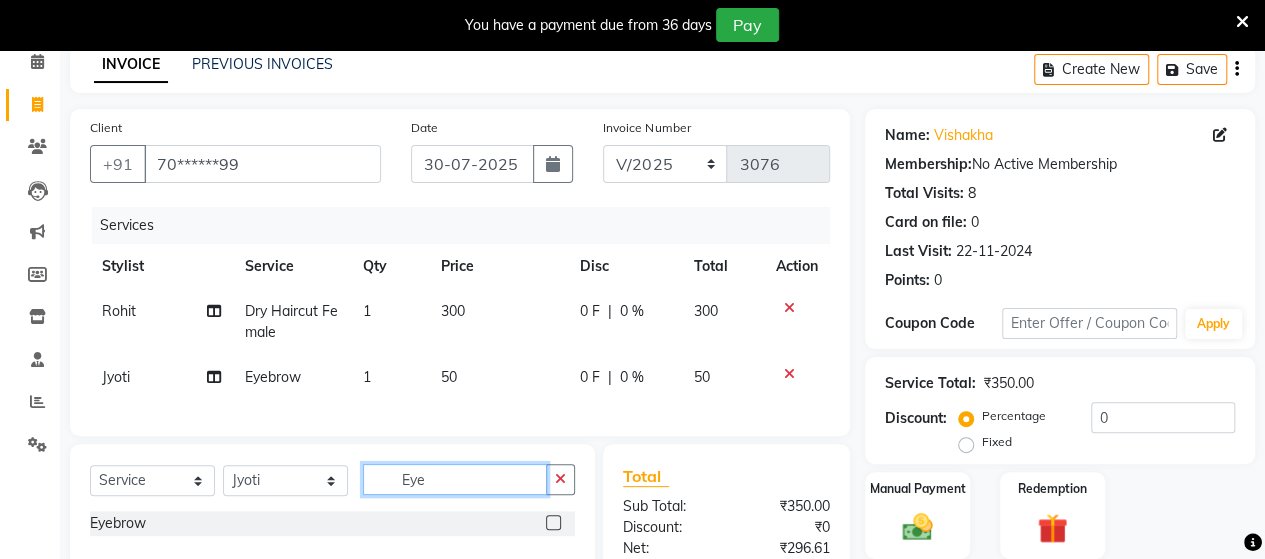 click on "Eye" 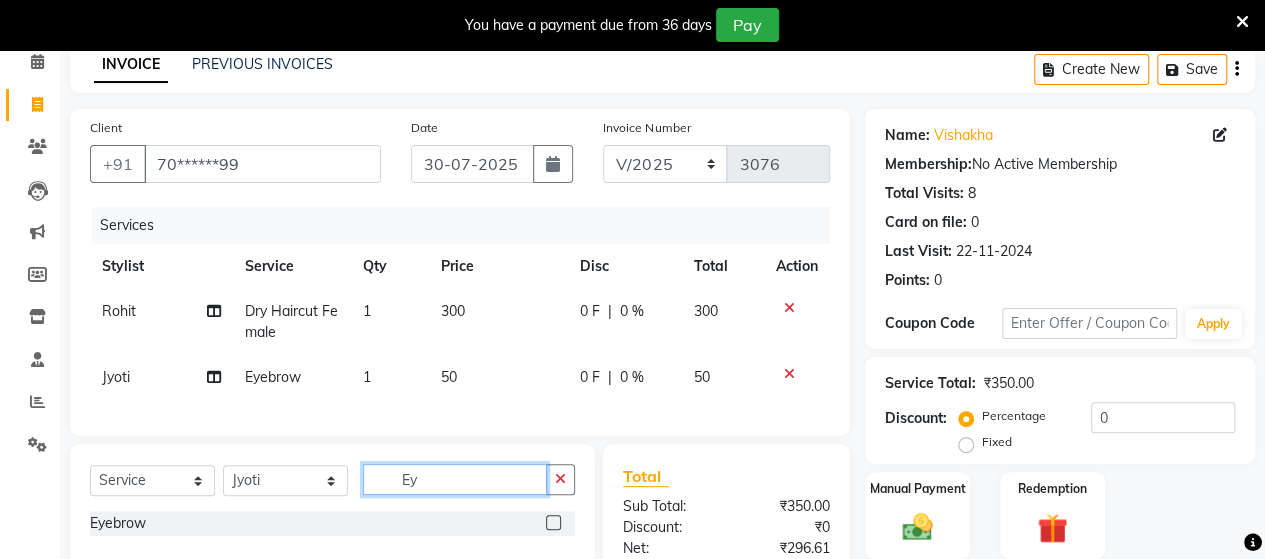 type on "E" 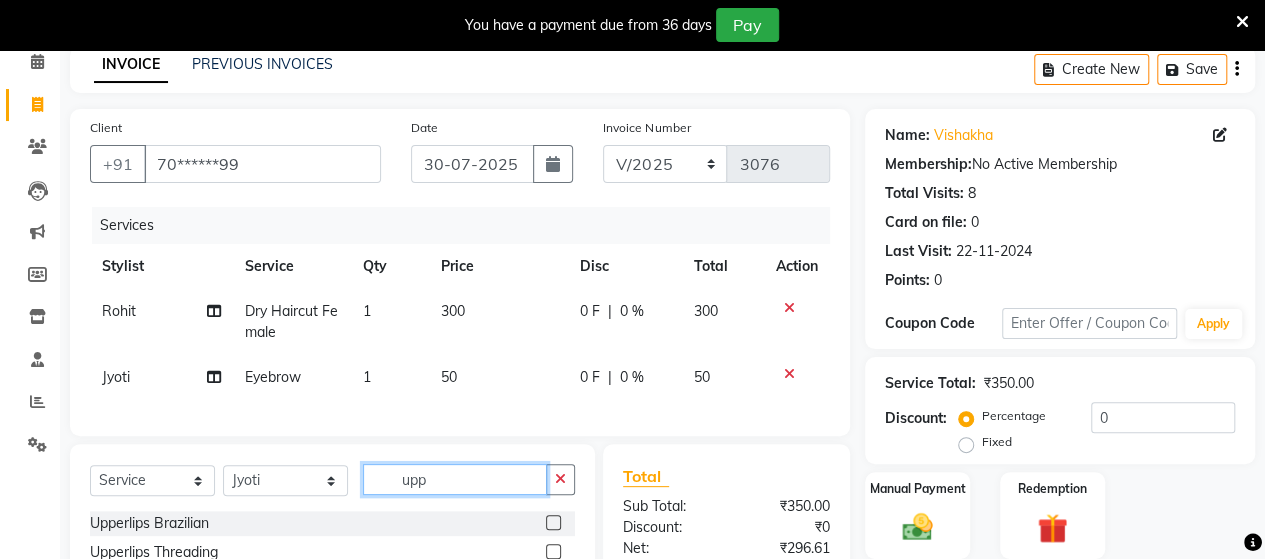 scroll, scrollTop: 312, scrollLeft: 0, axis: vertical 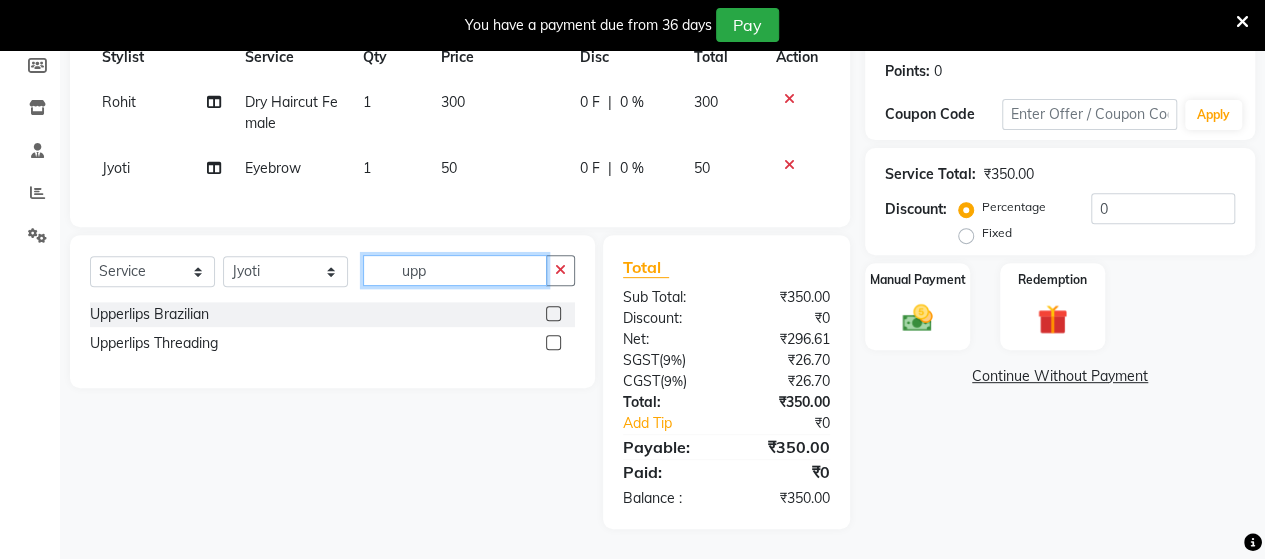 type on "upp" 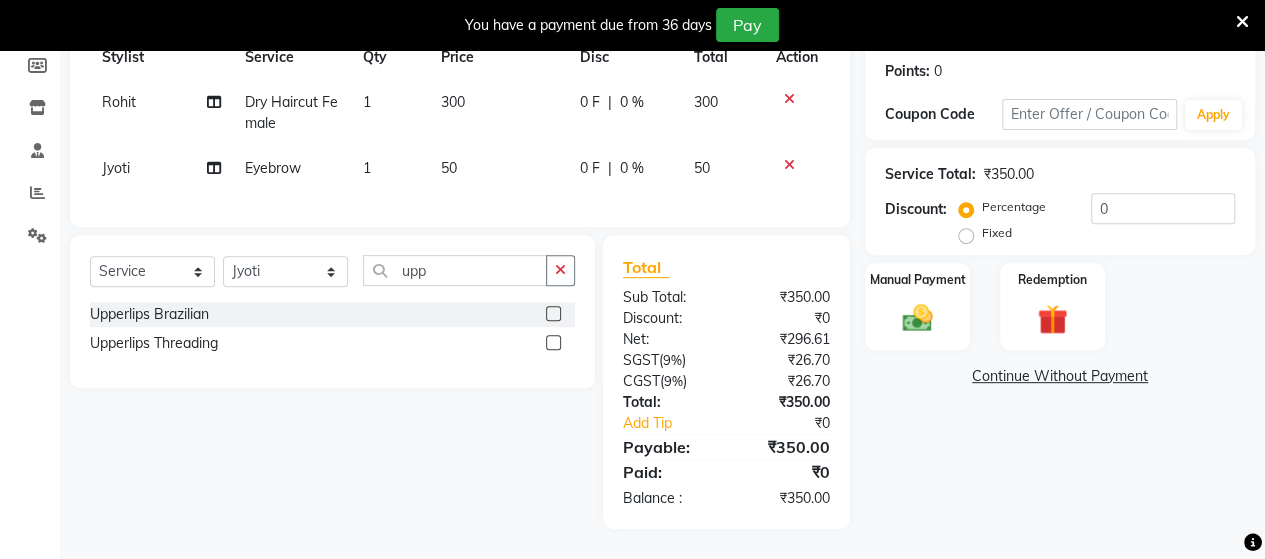 click 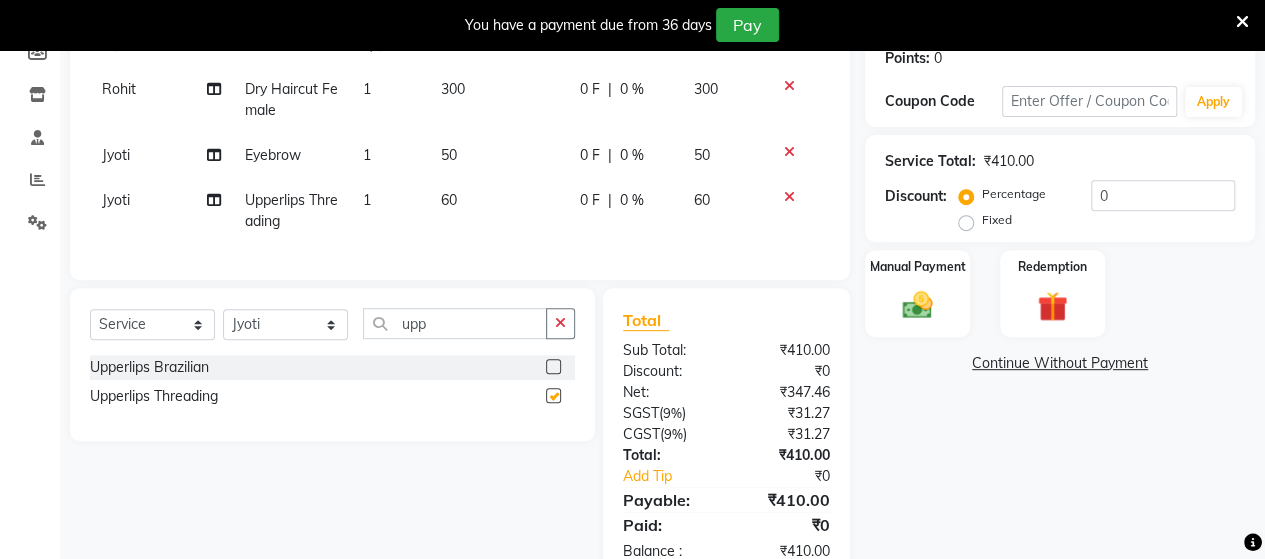checkbox on "false" 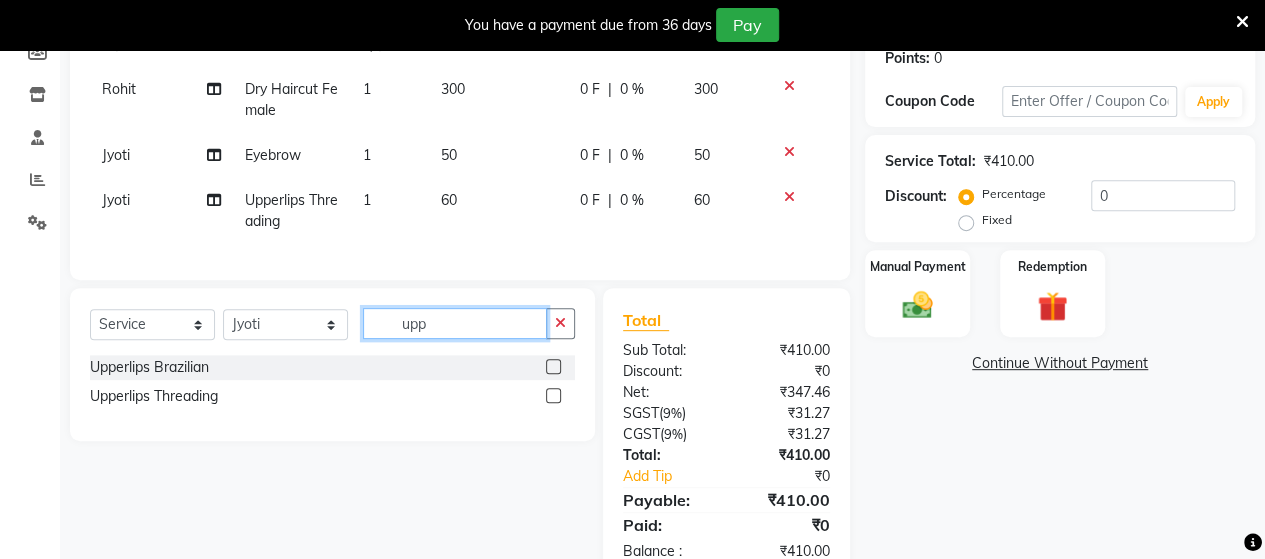 click on "upp" 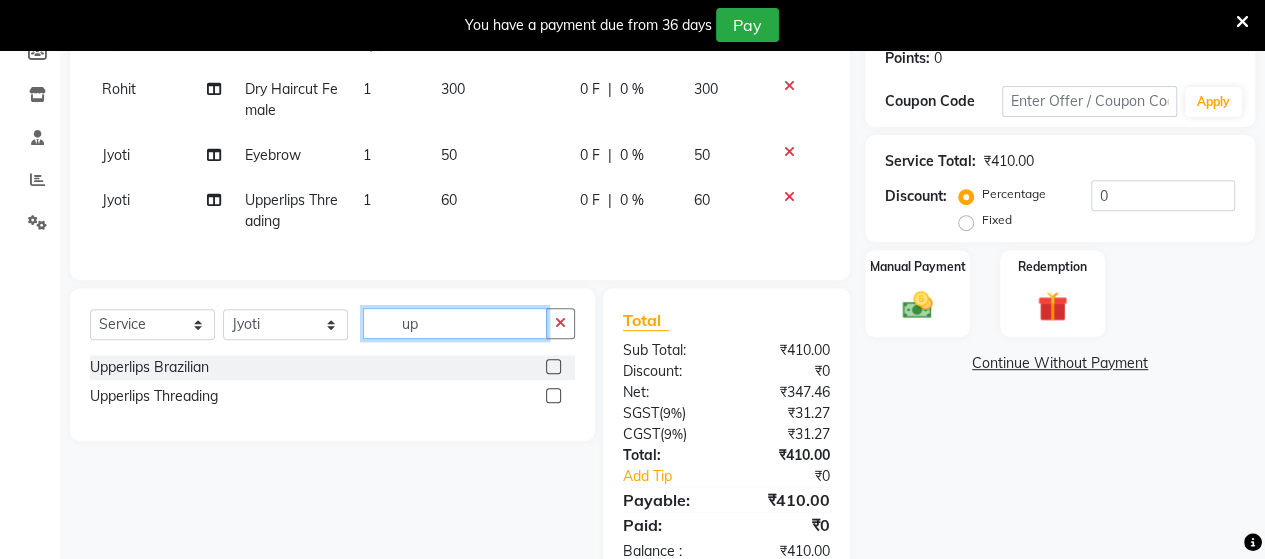 type on "u" 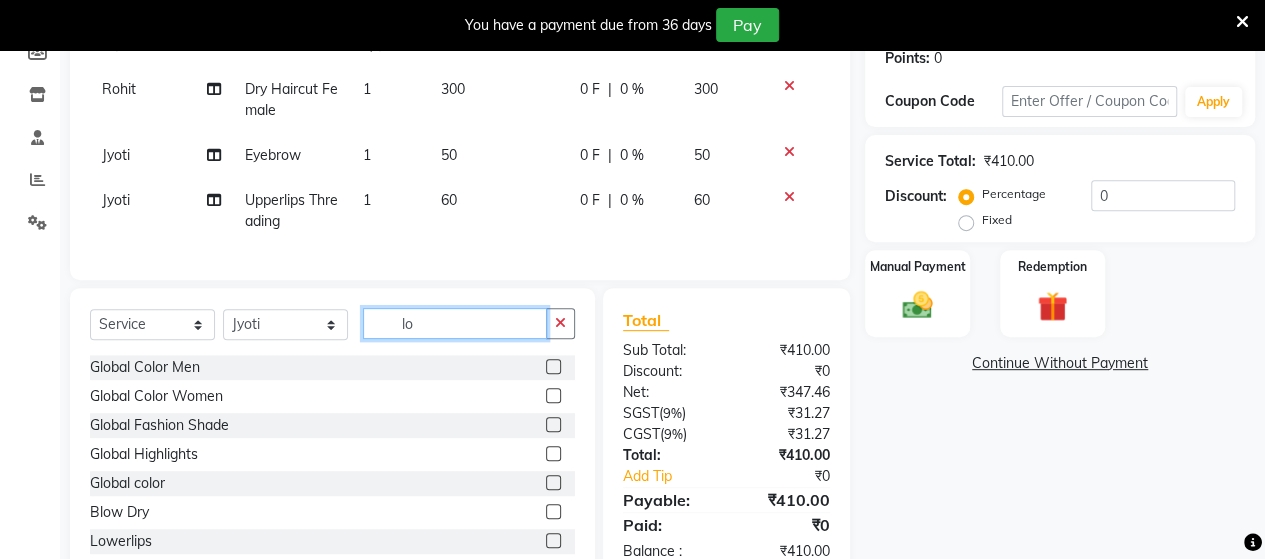 scroll, scrollTop: 380, scrollLeft: 0, axis: vertical 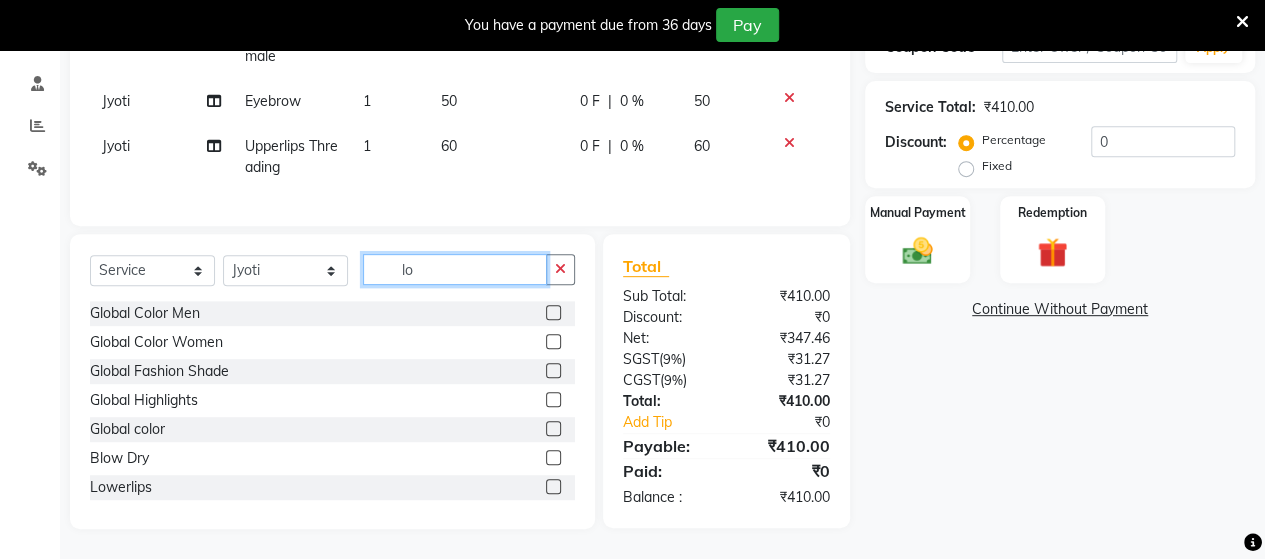 type on "lo" 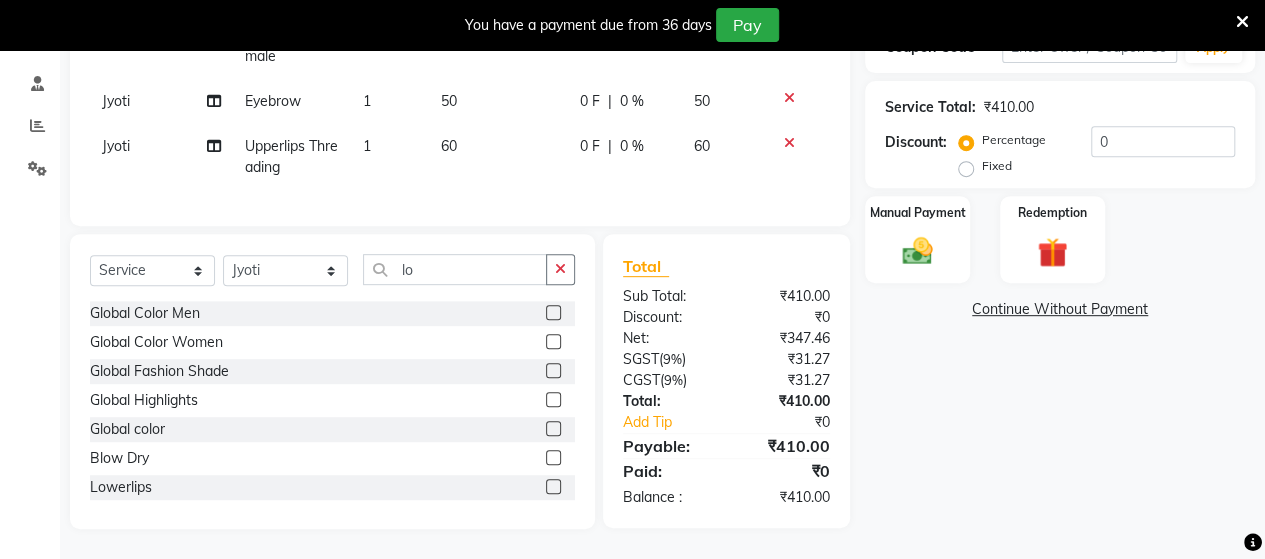 click 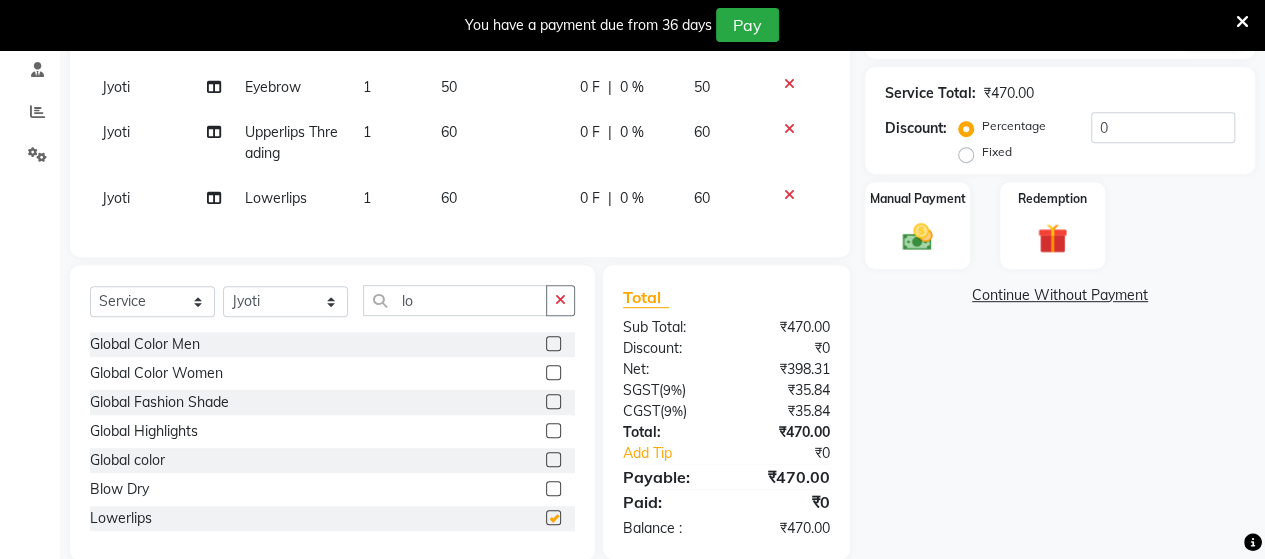 checkbox on "false" 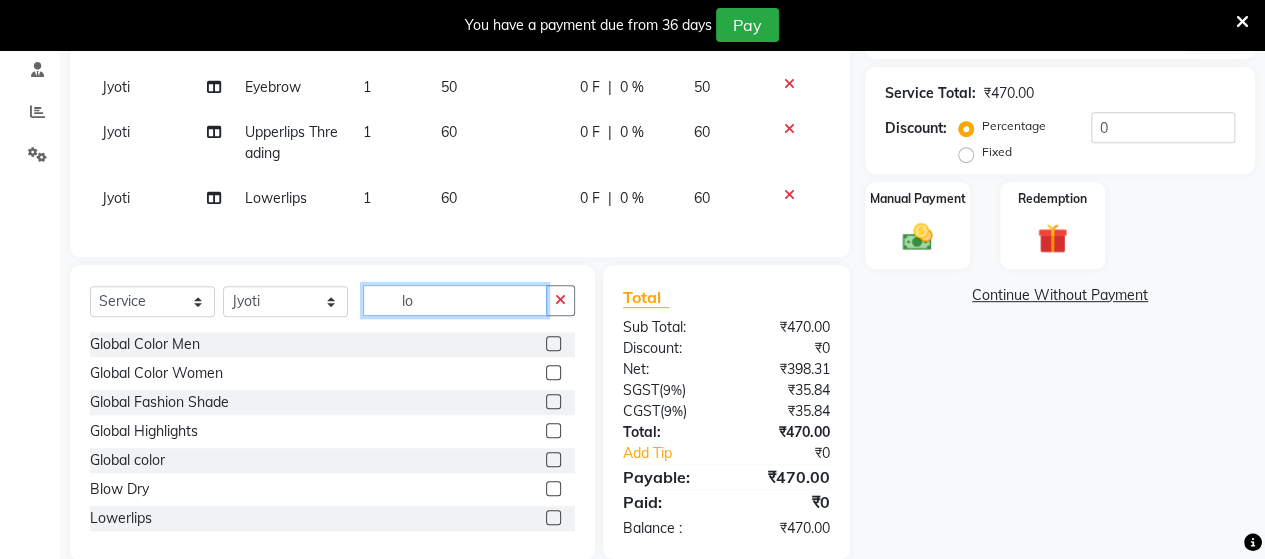 click on "lo" 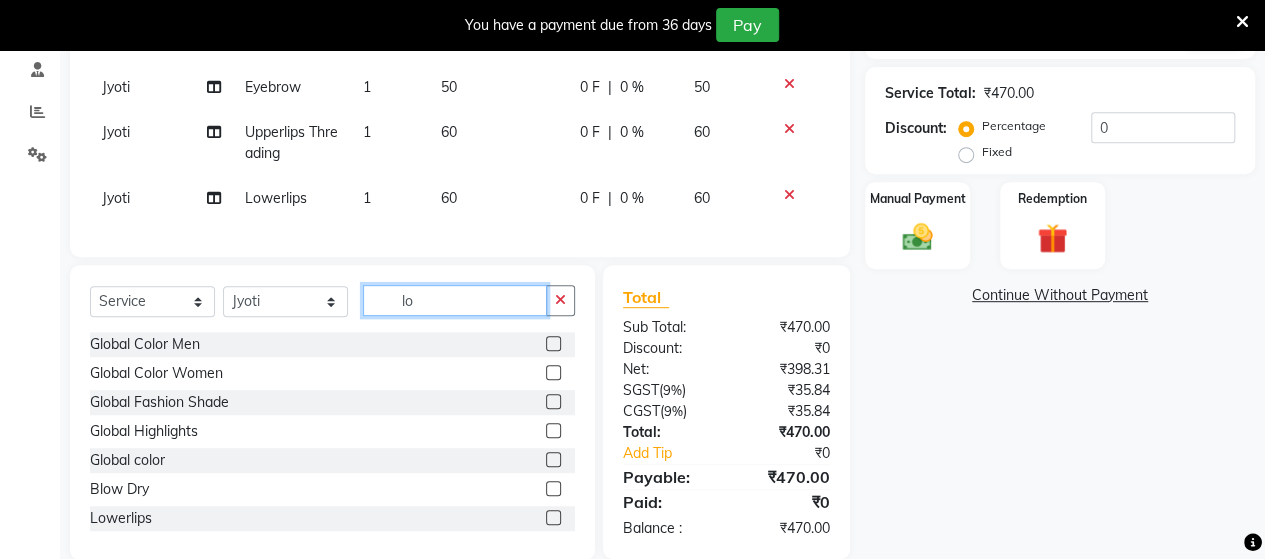 type on "l" 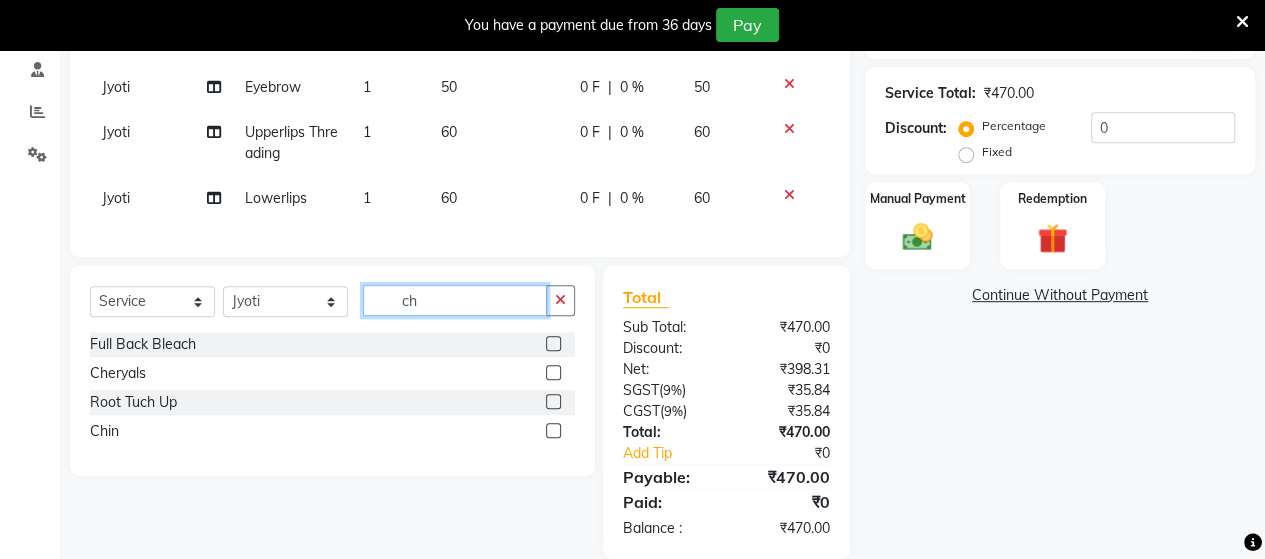 type on "c" 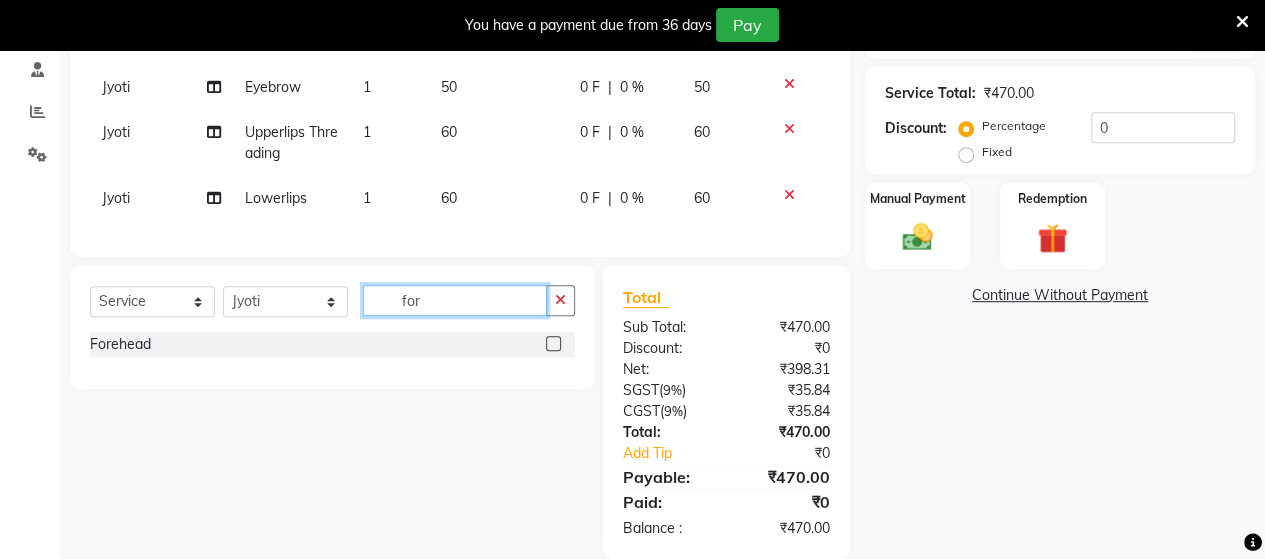 type on "for" 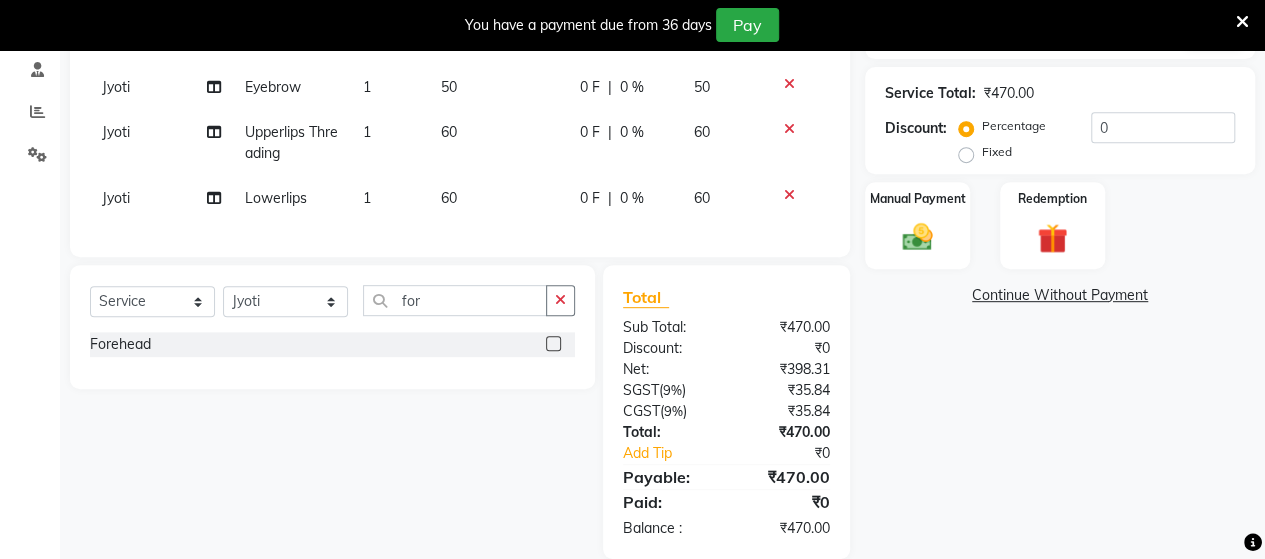 click 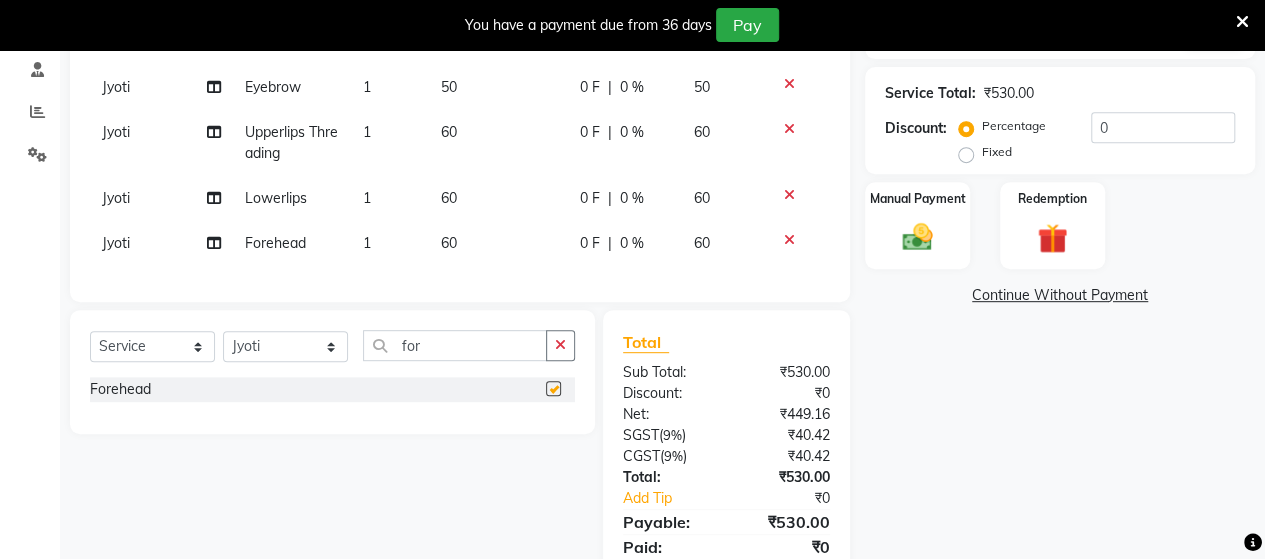 checkbox on "false" 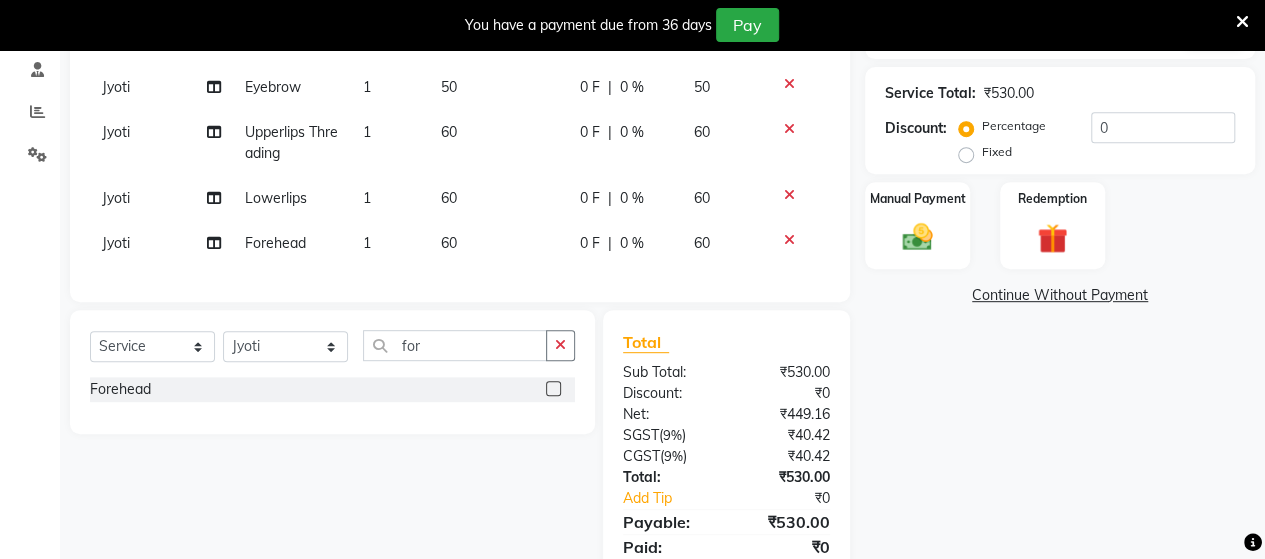 click on "60" 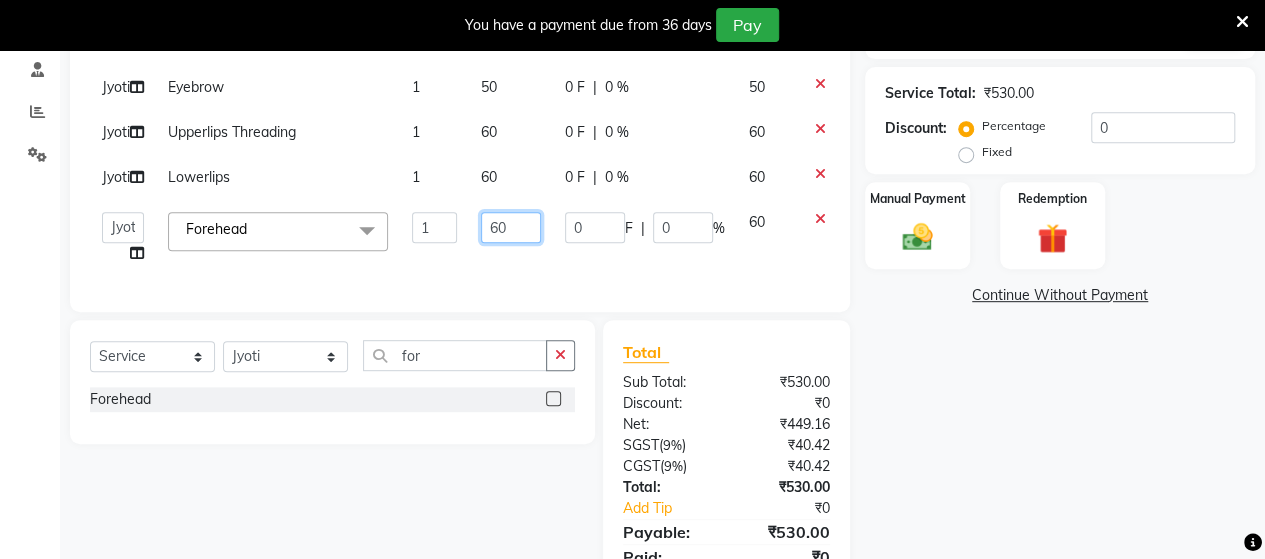 click on "60" 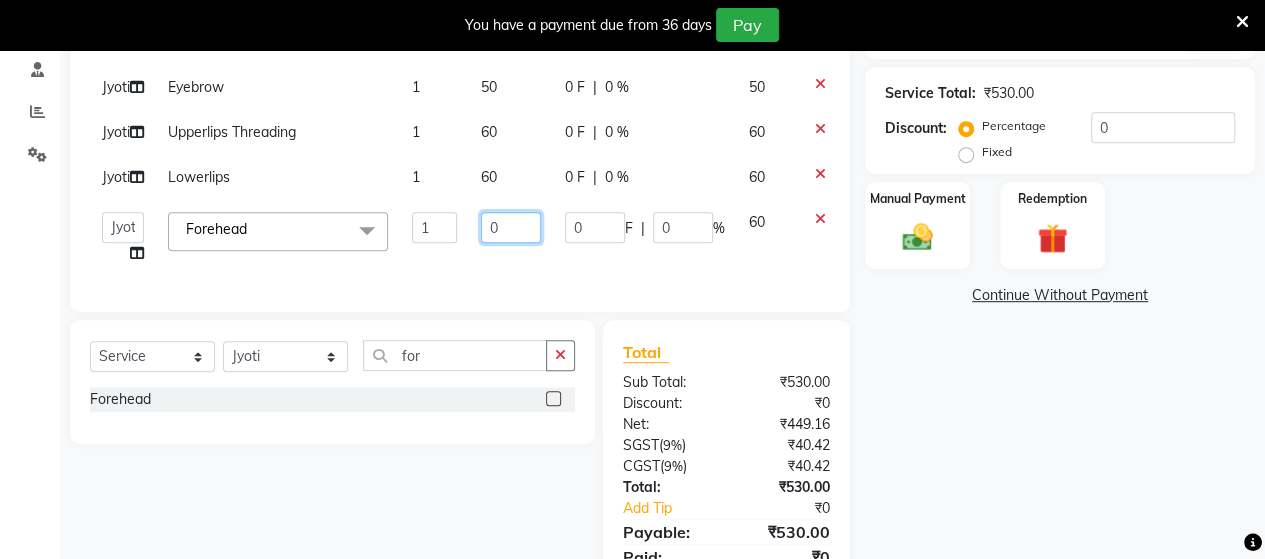 type on "50" 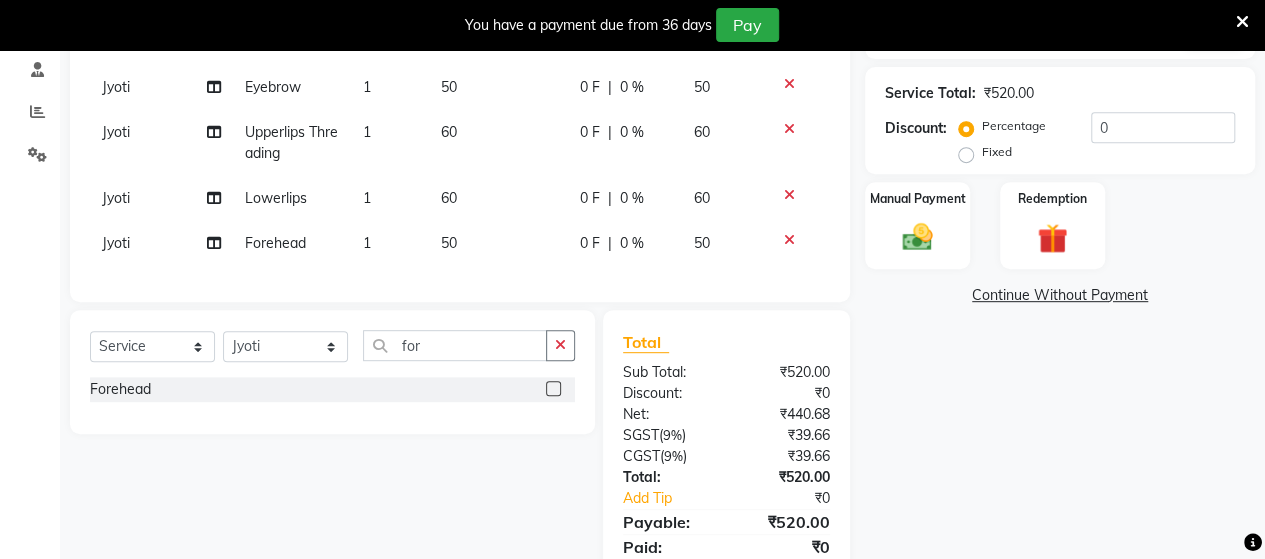 click on "60" 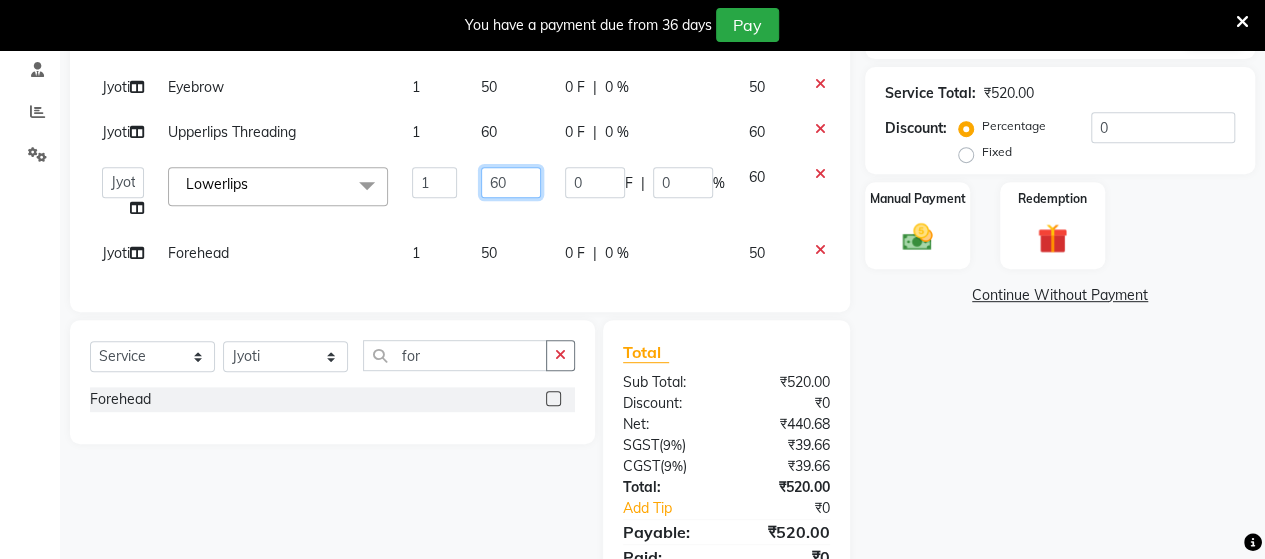 click on "60" 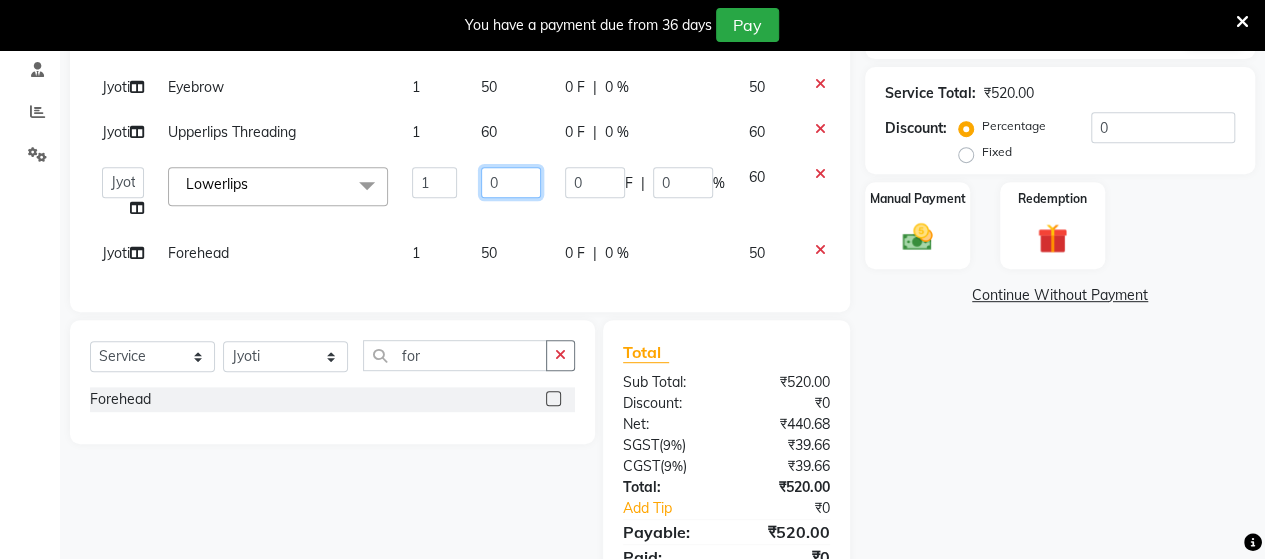 type on "50" 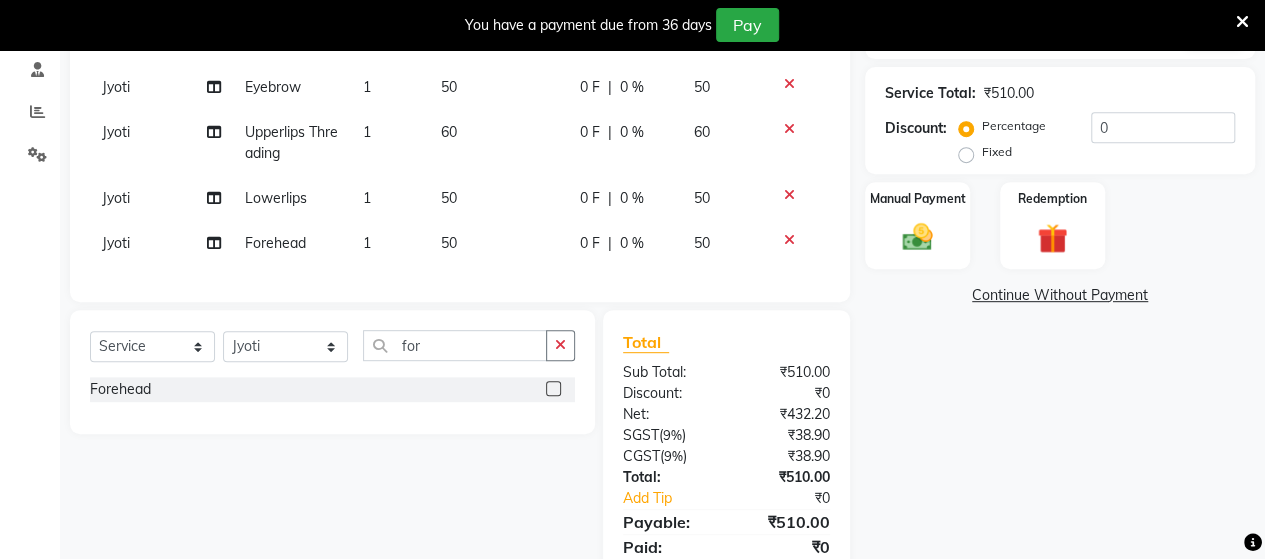 click on "60" 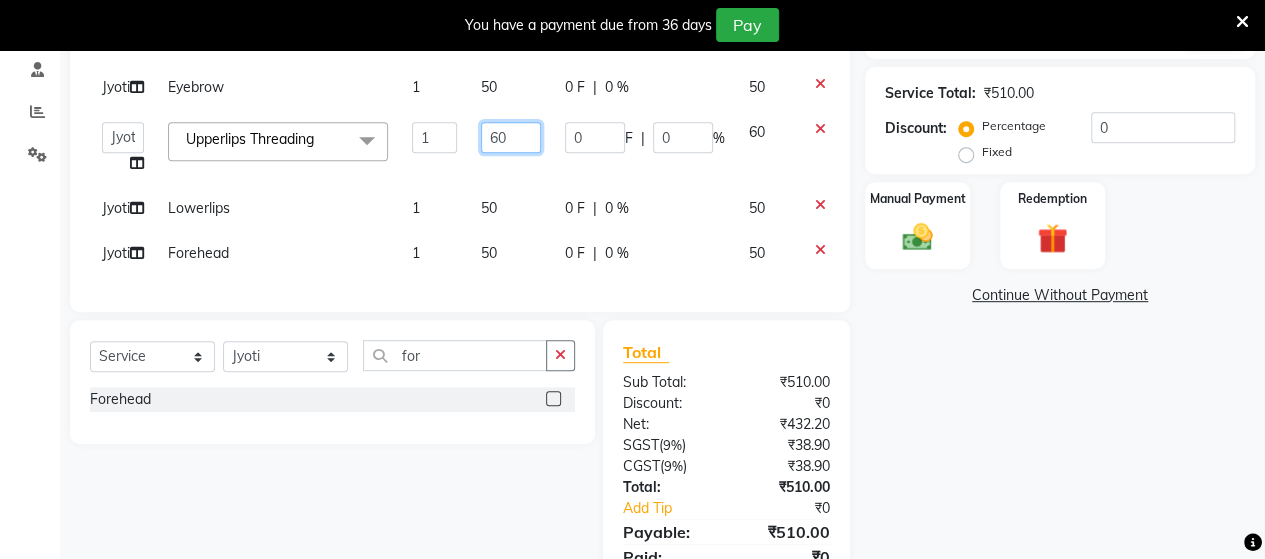 click on "60" 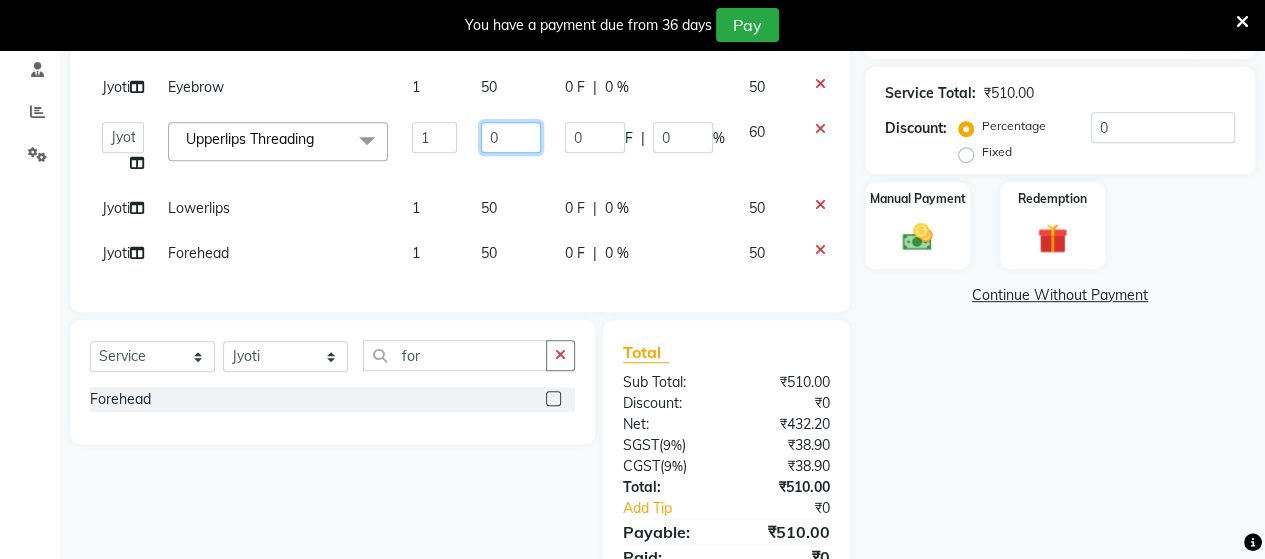 type on "50" 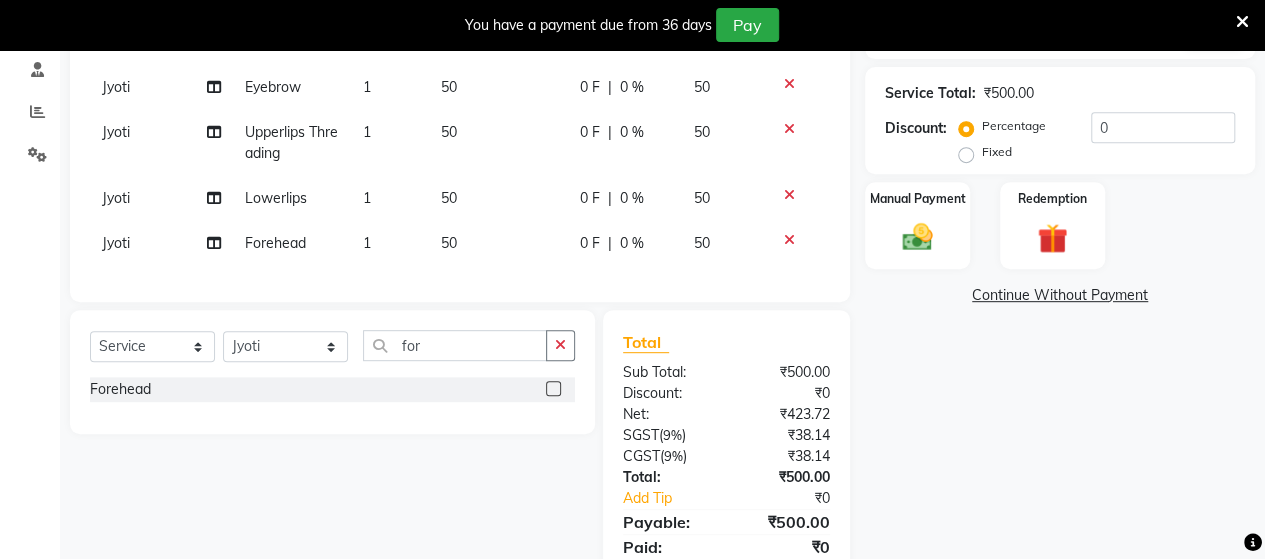 click on "50" 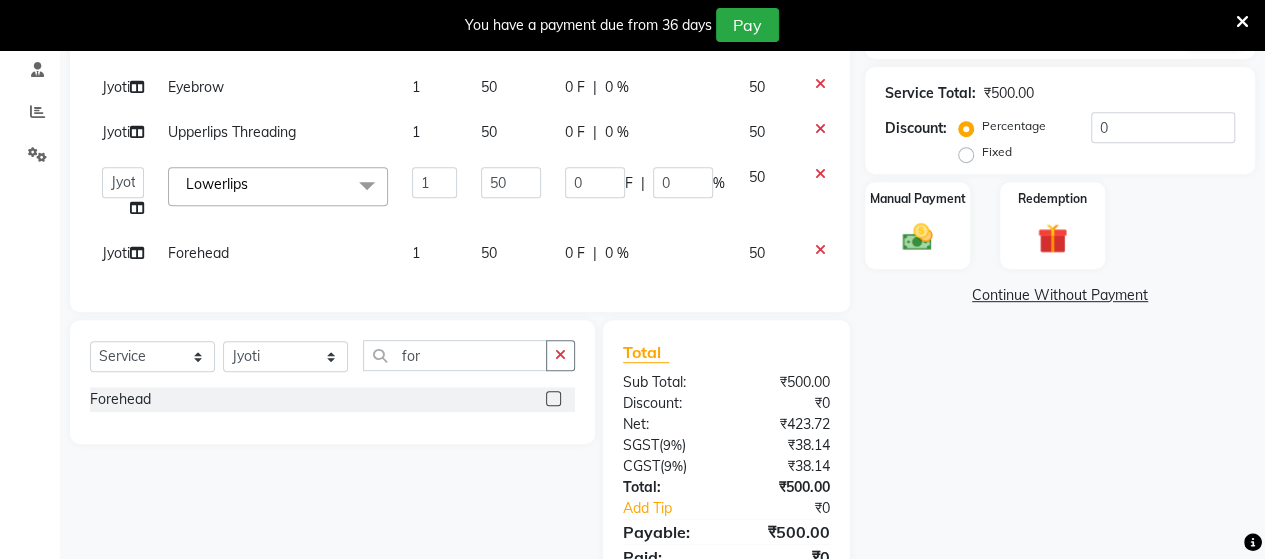 scroll, scrollTop: 0, scrollLeft: 0, axis: both 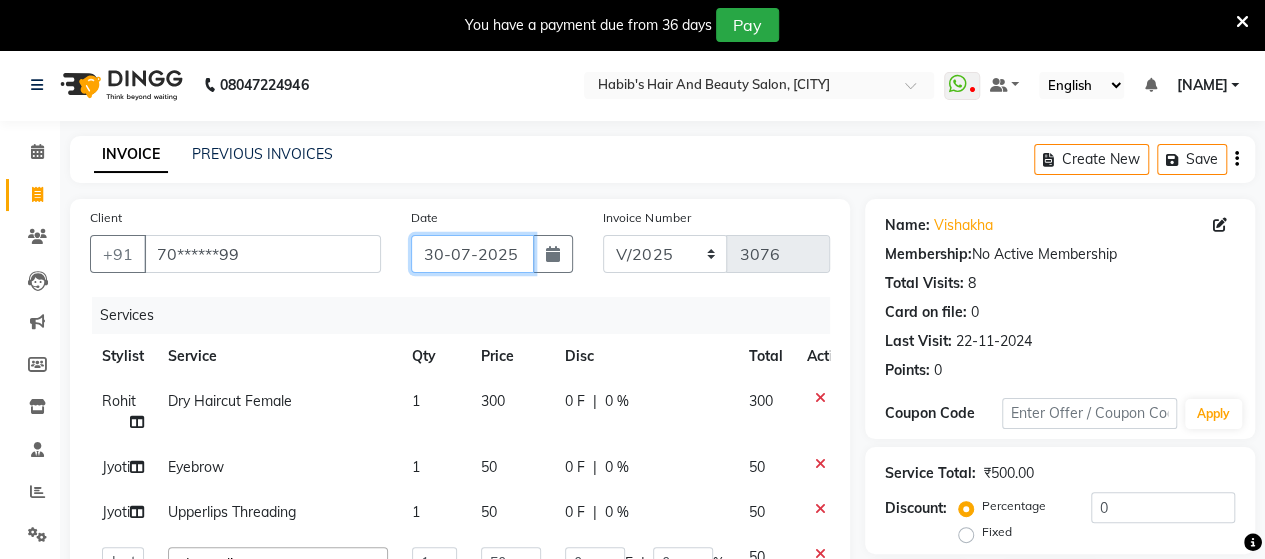 click on "30-07-2025" 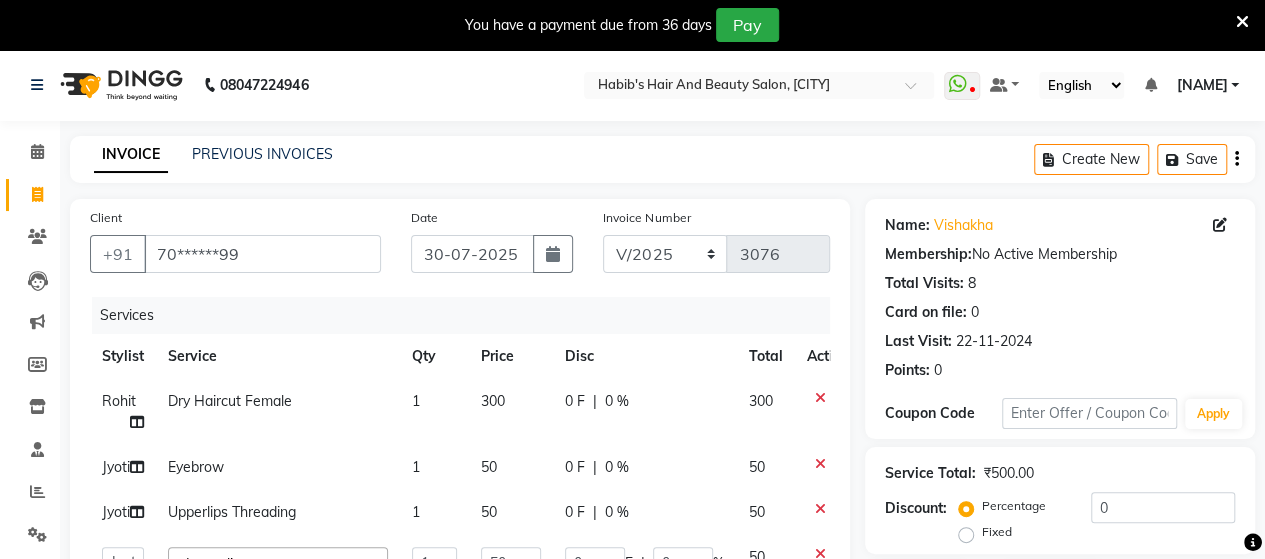 select on "7" 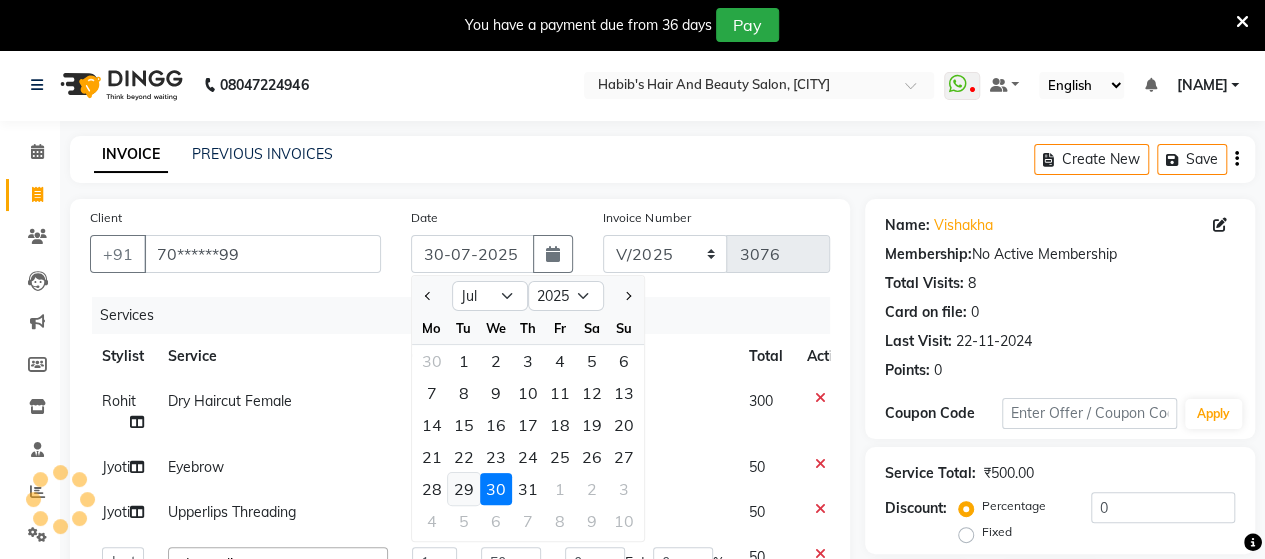 click on "29" 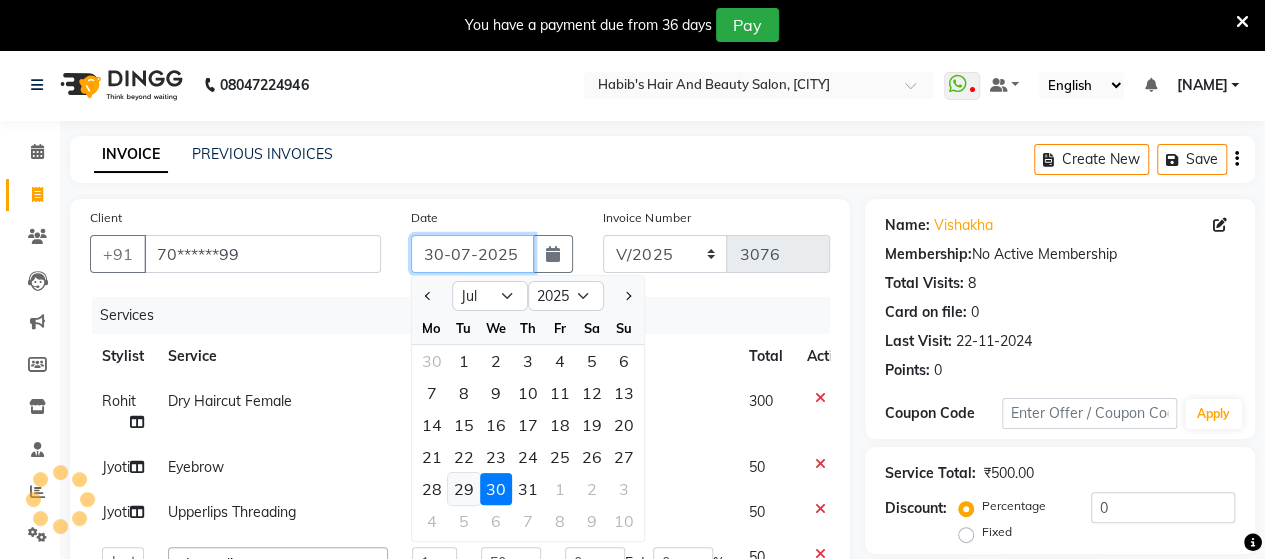 type on "29-07-2025" 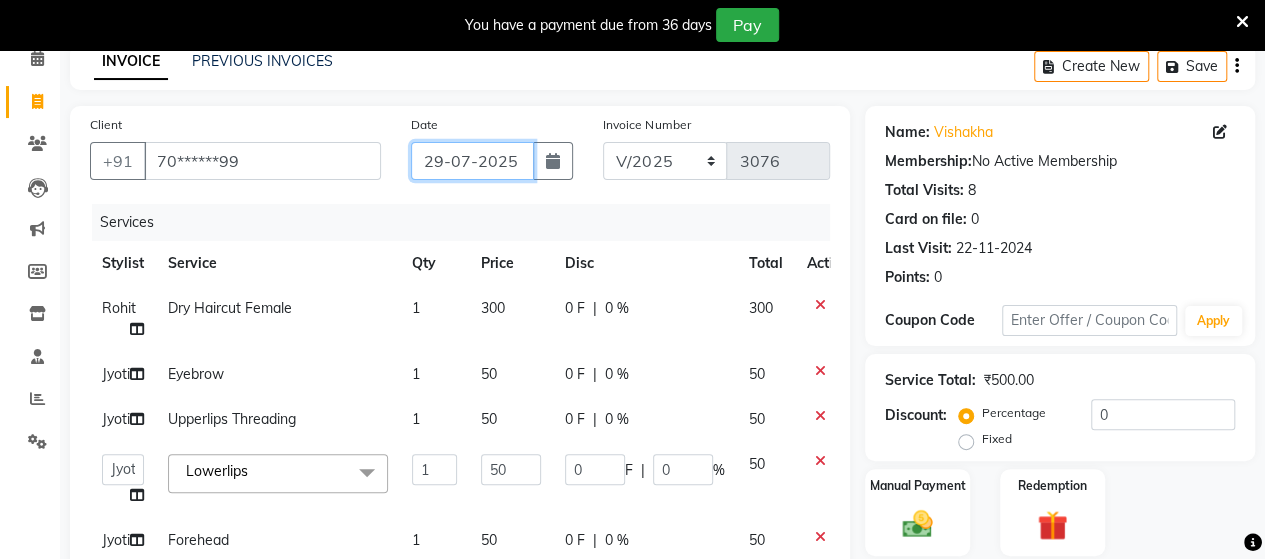 scroll, scrollTop: 0, scrollLeft: 0, axis: both 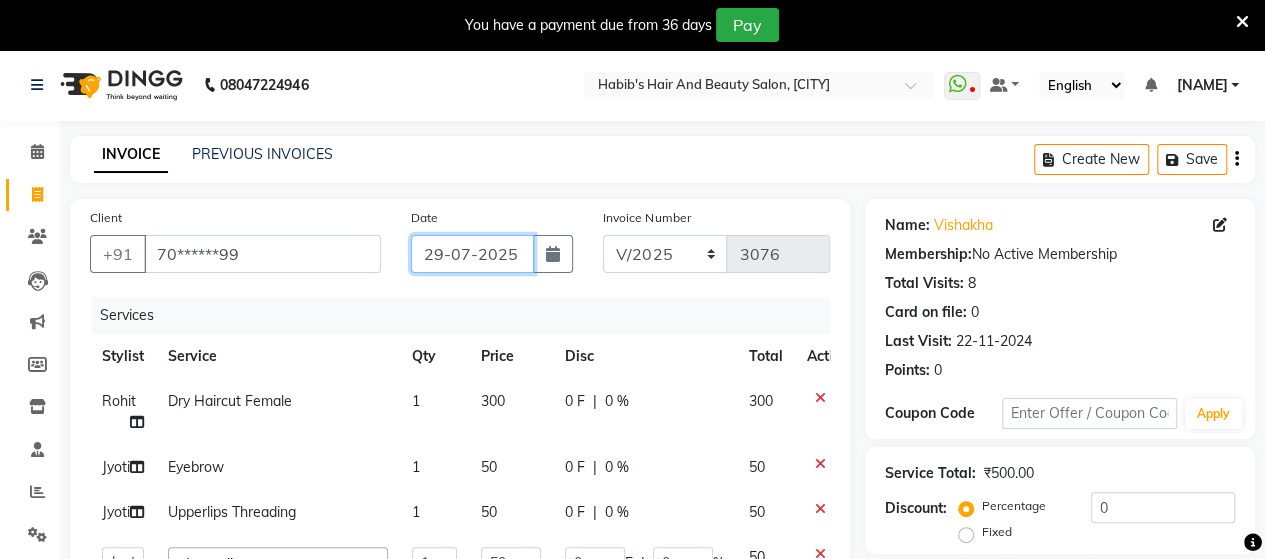 click on "29-07-2025" 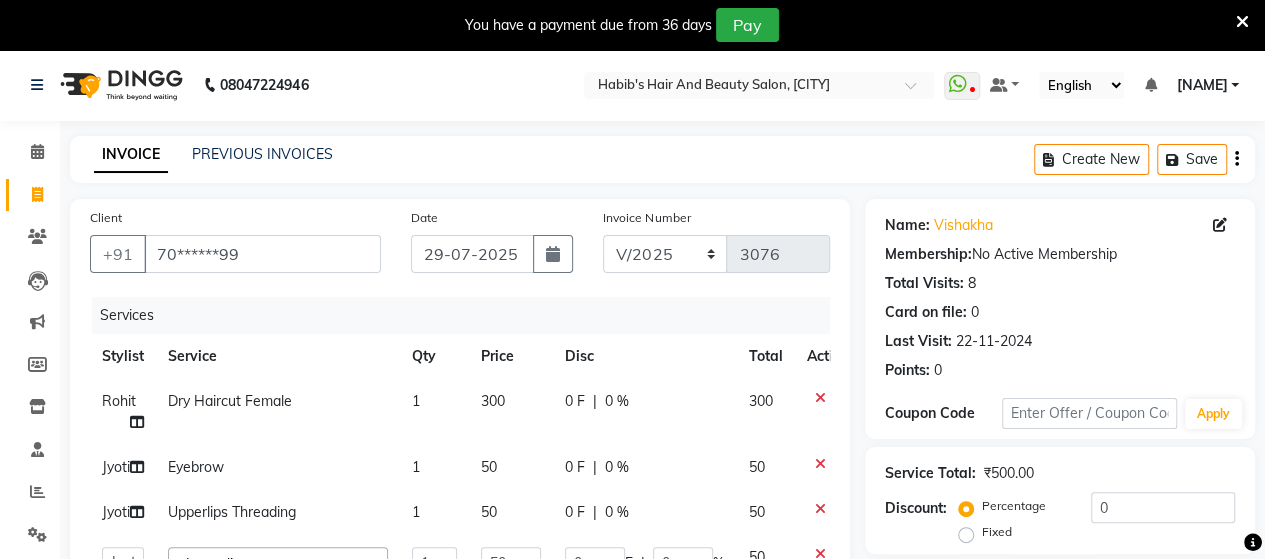 select on "7" 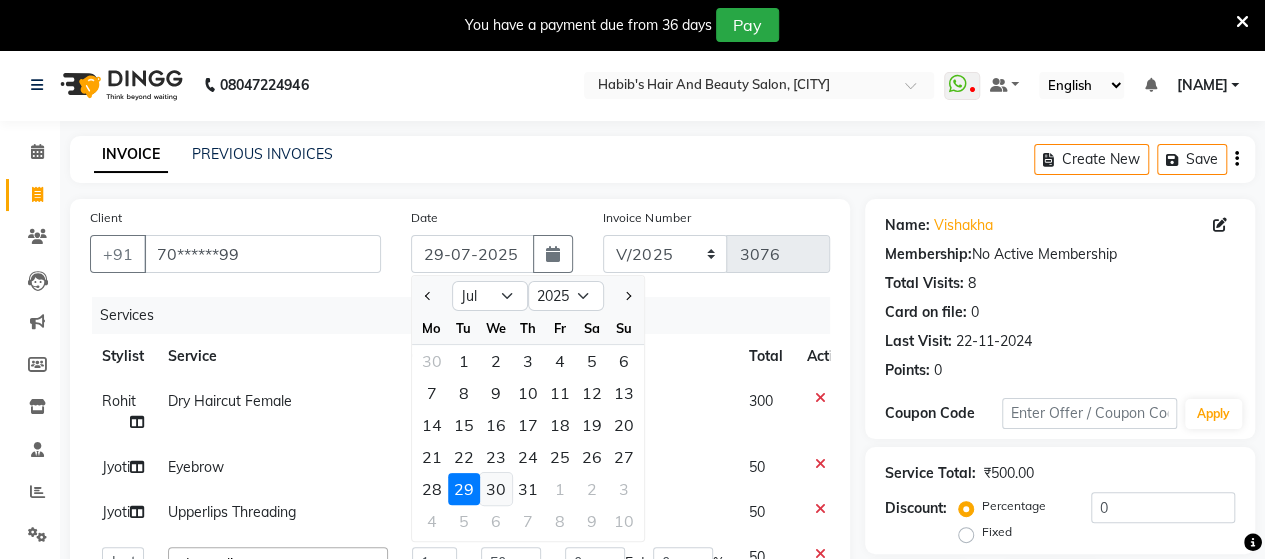 click on "30" 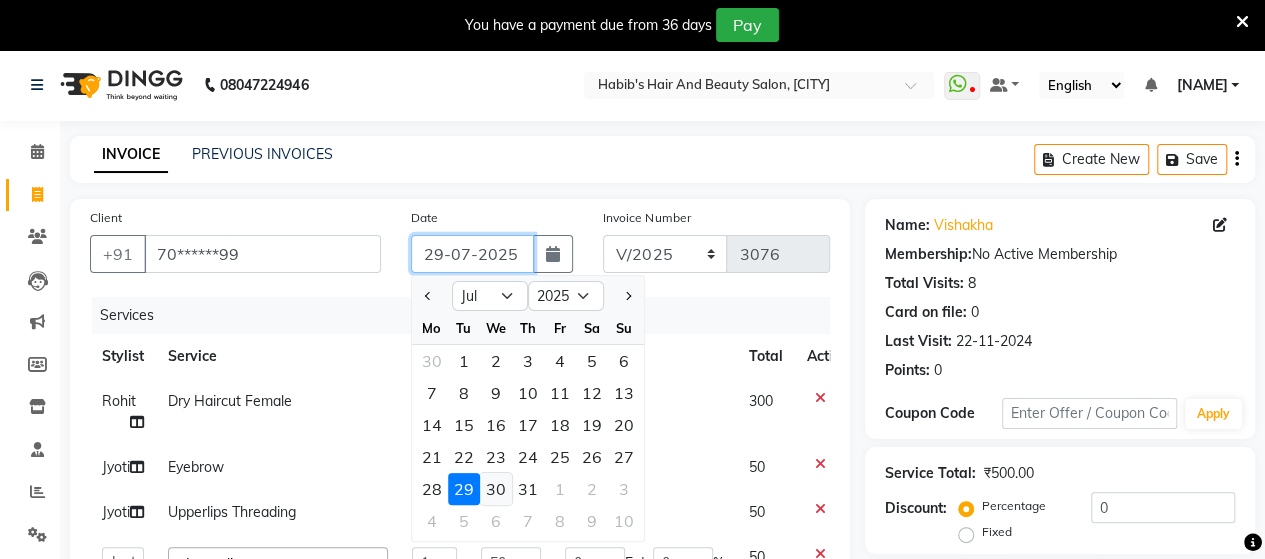 type on "30-07-2025" 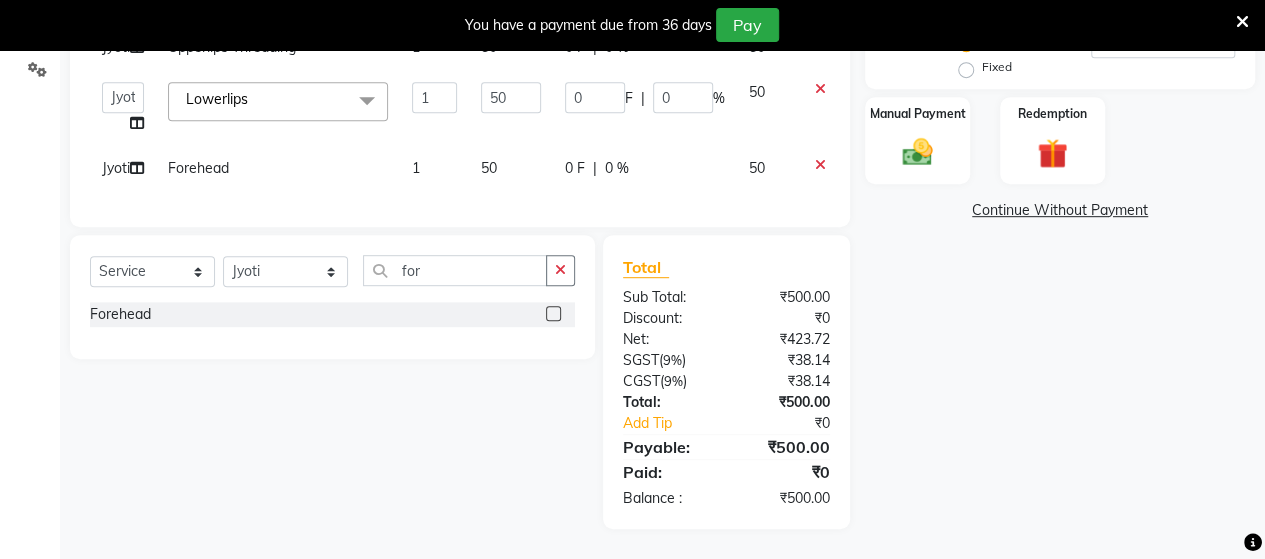 scroll, scrollTop: 542, scrollLeft: 0, axis: vertical 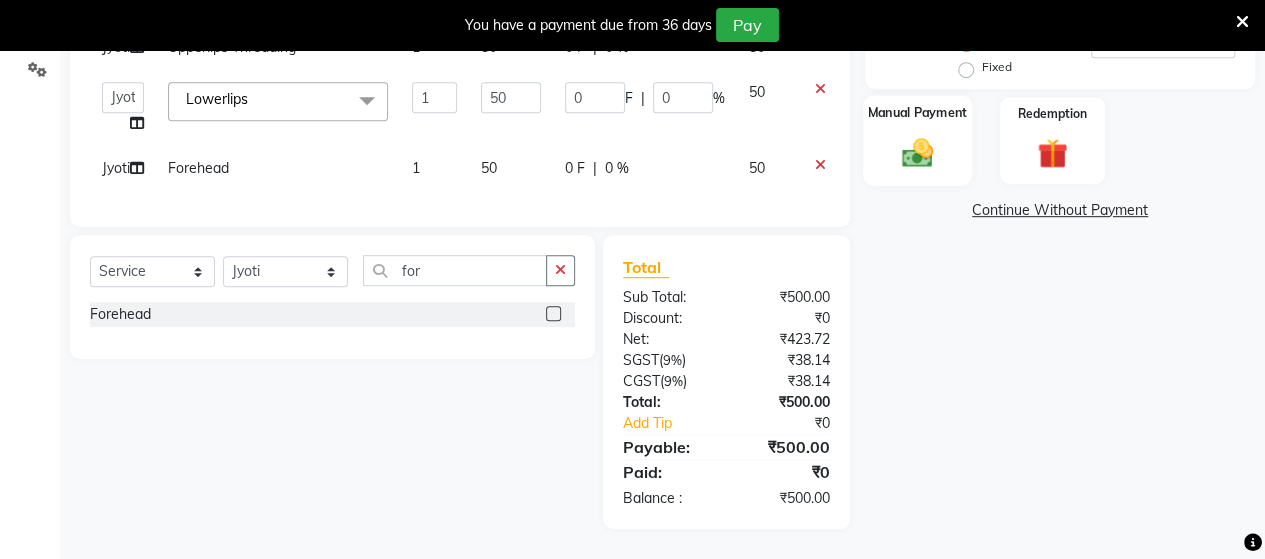 click 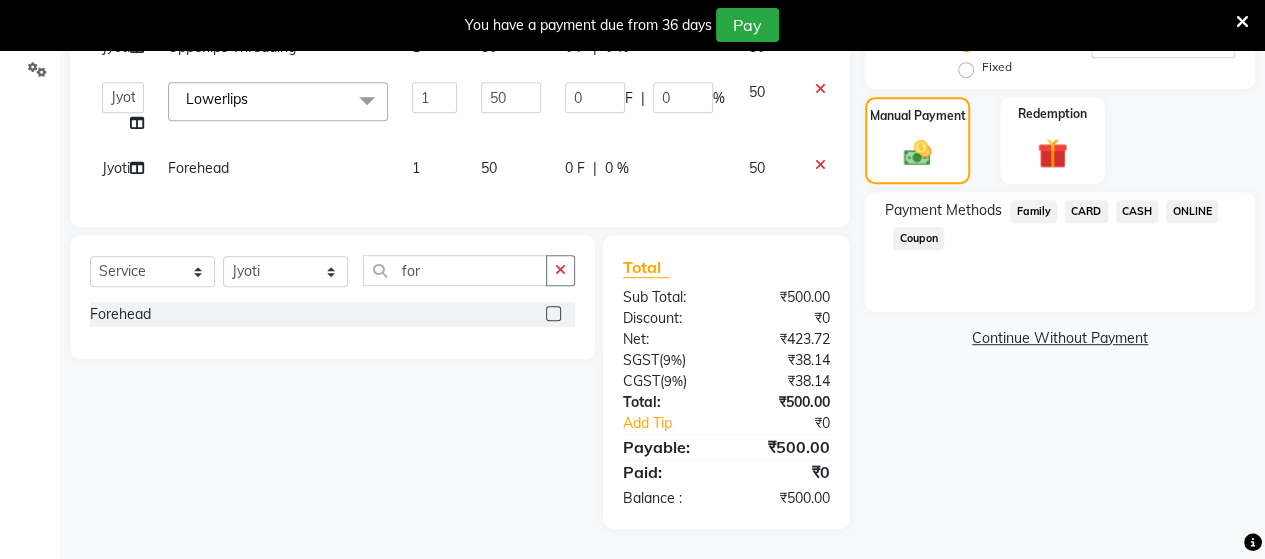 click on "ONLINE" 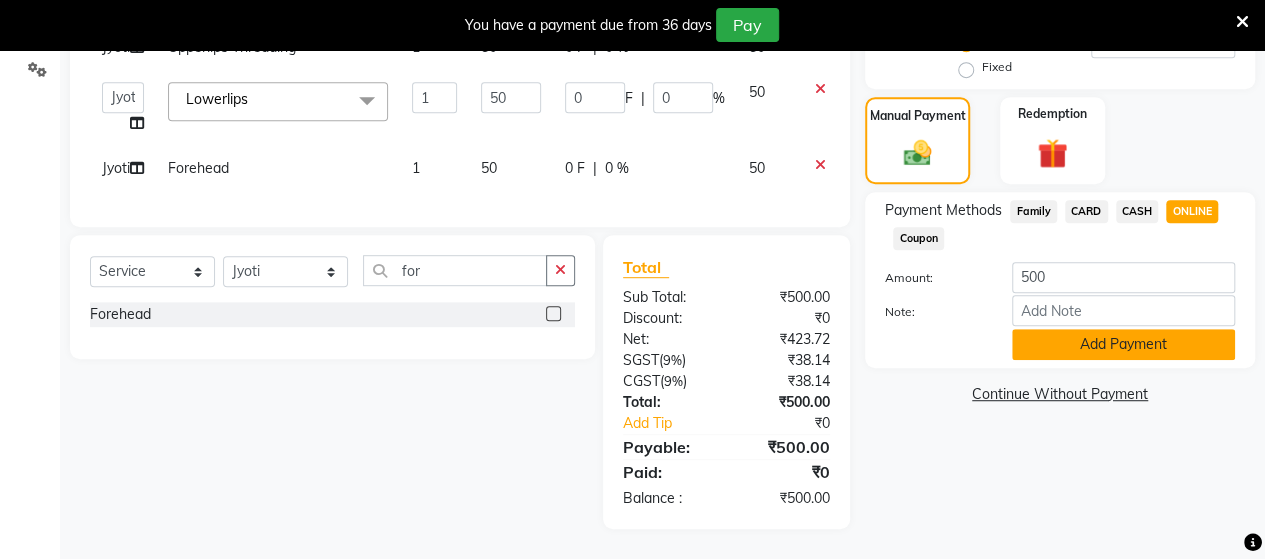 click on "Add Payment" 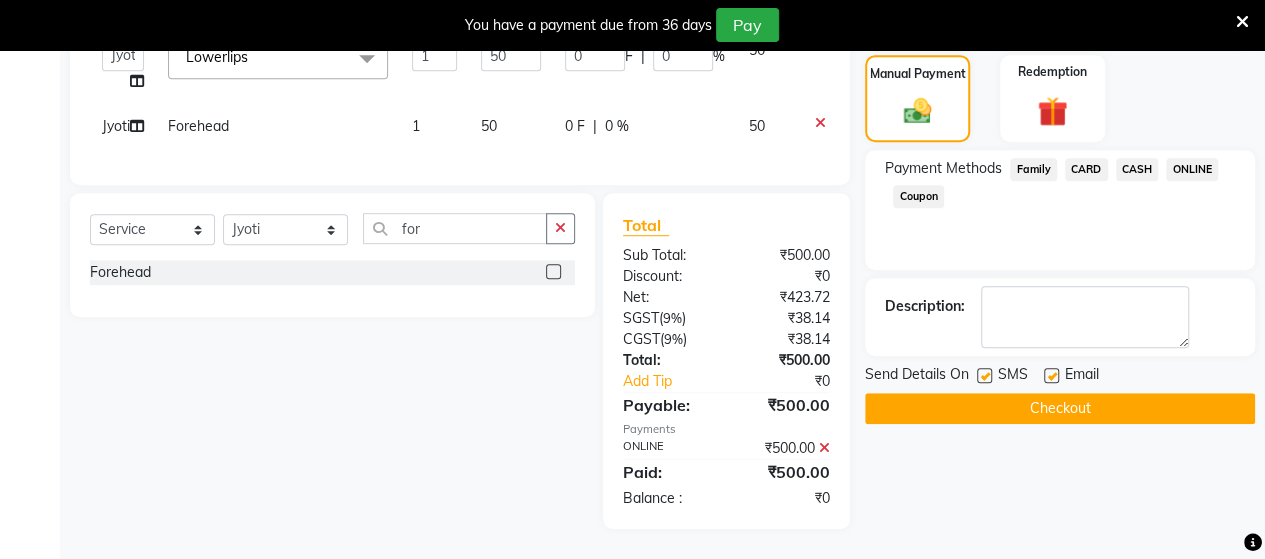 click on "Checkout" 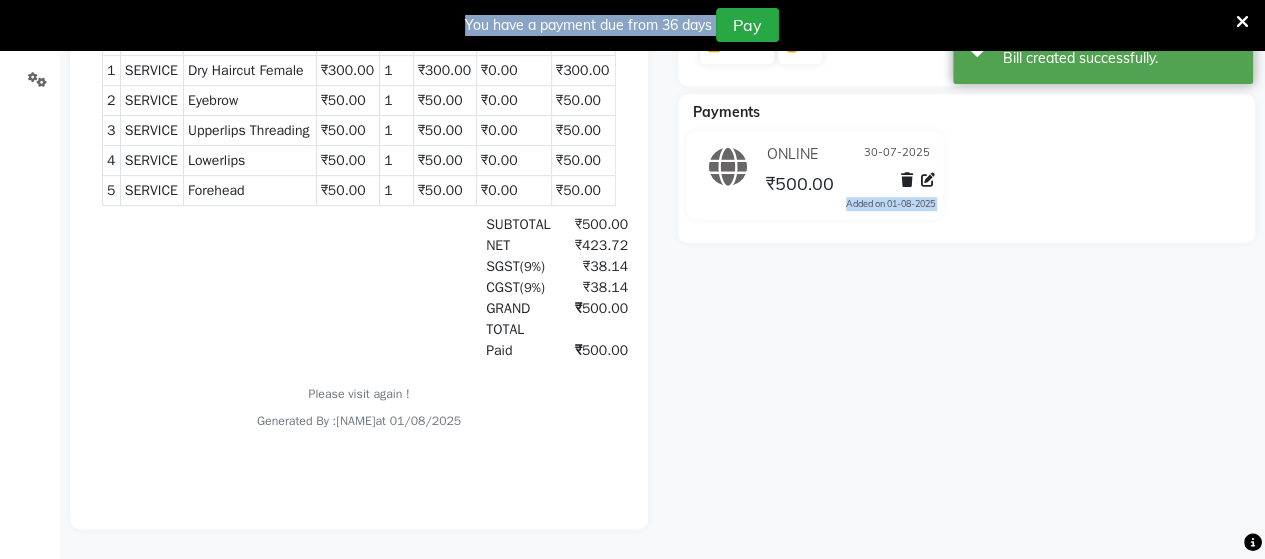 scroll, scrollTop: 0, scrollLeft: 0, axis: both 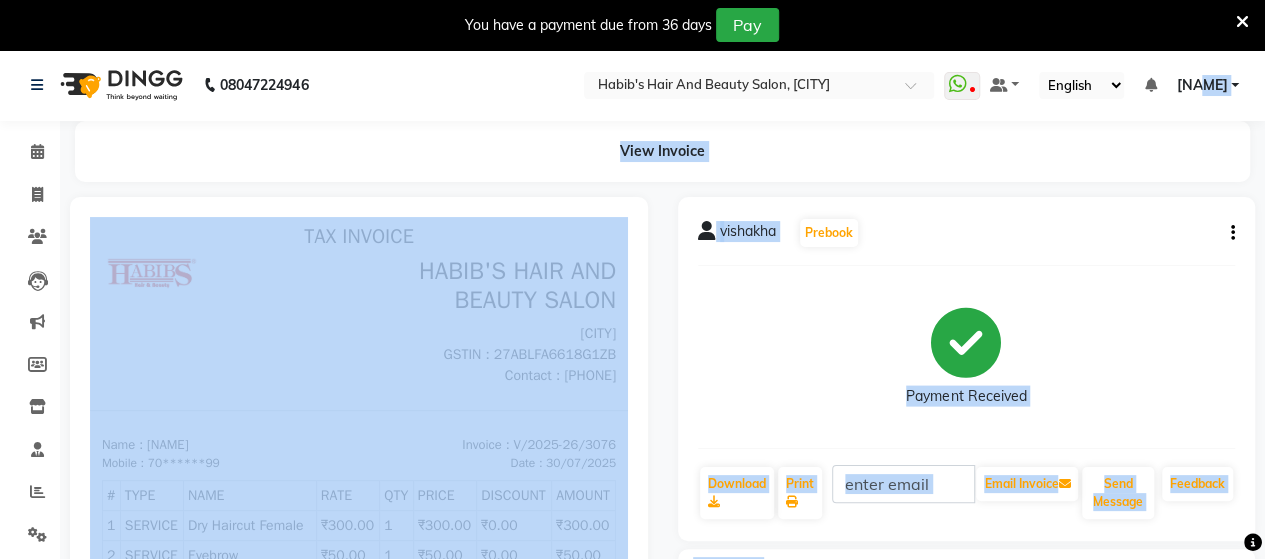 drag, startPoint x: 1200, startPoint y: 225, endPoint x: 1203, endPoint y: -81, distance: 306.0147 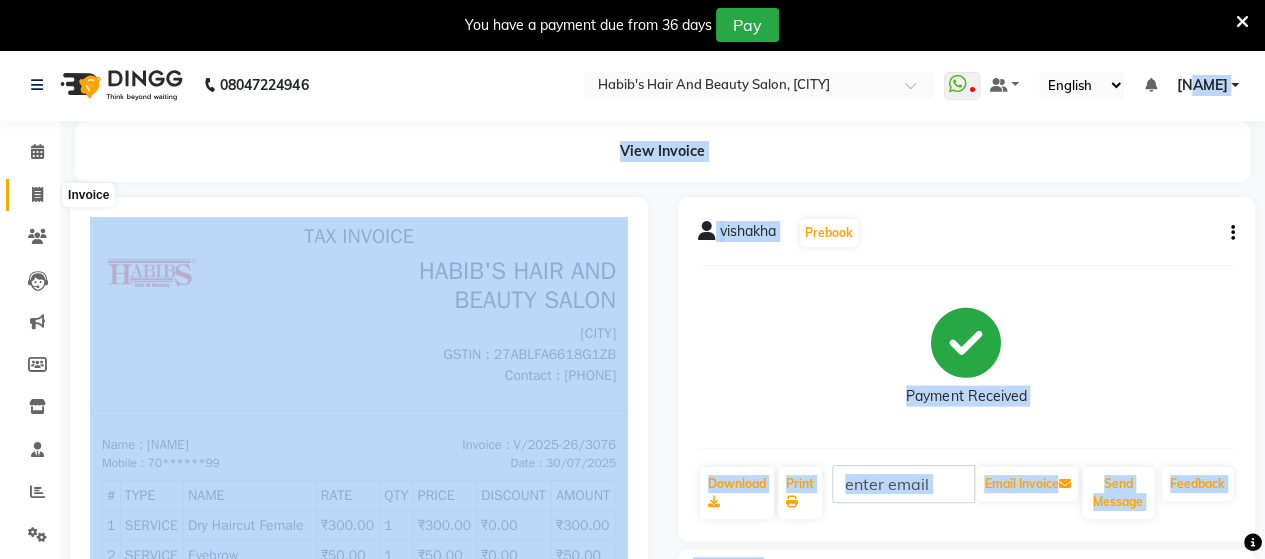 click 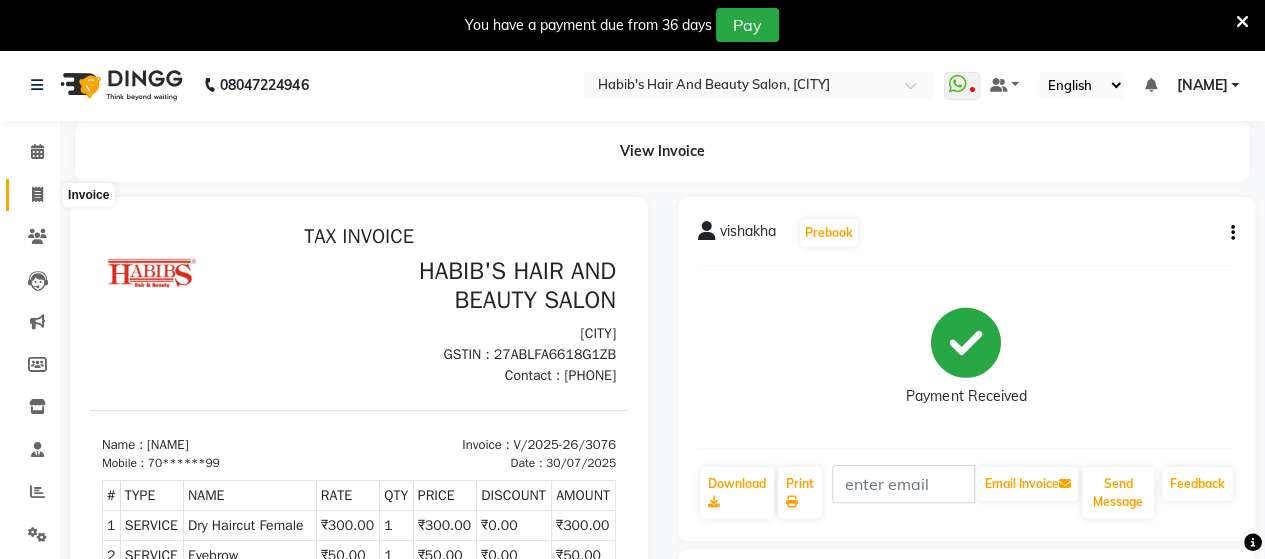 select on "6429" 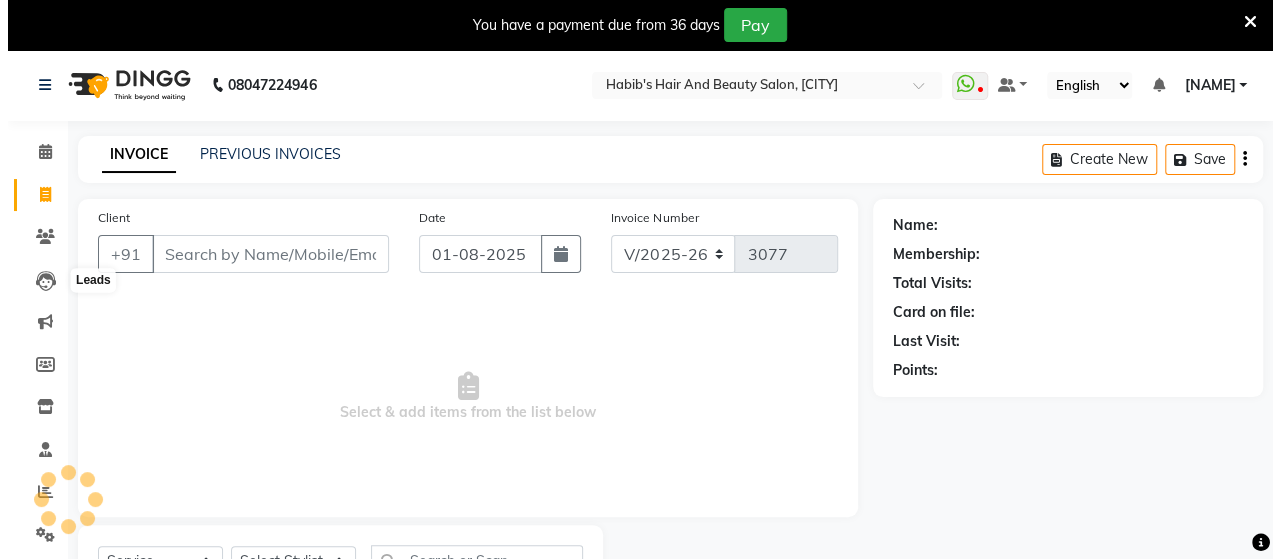 scroll, scrollTop: 90, scrollLeft: 0, axis: vertical 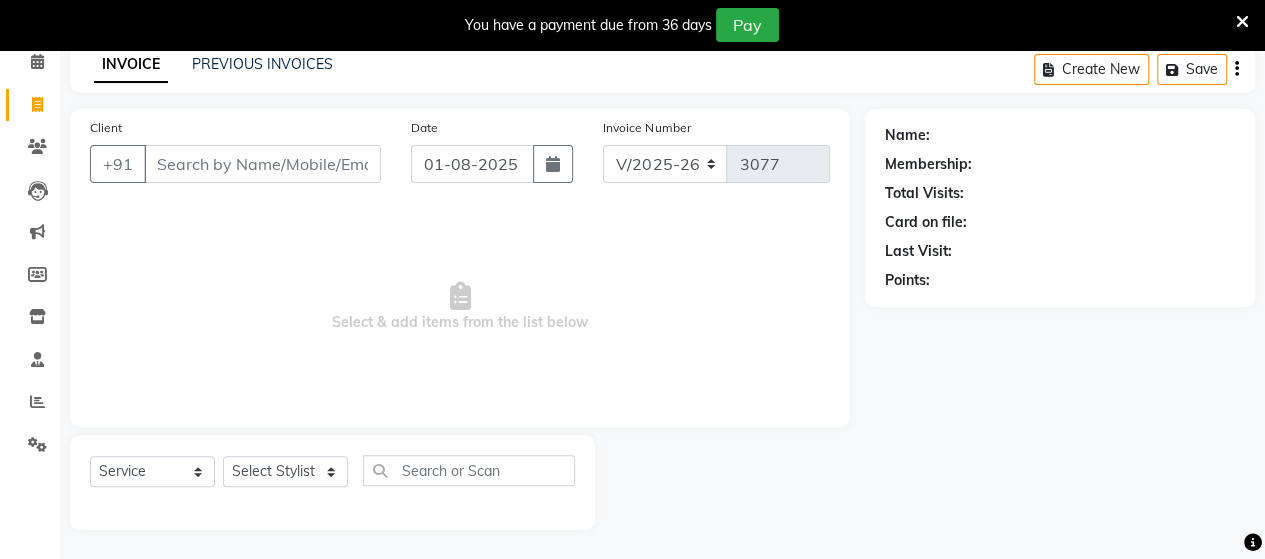 click on "Client" at bounding box center [262, 164] 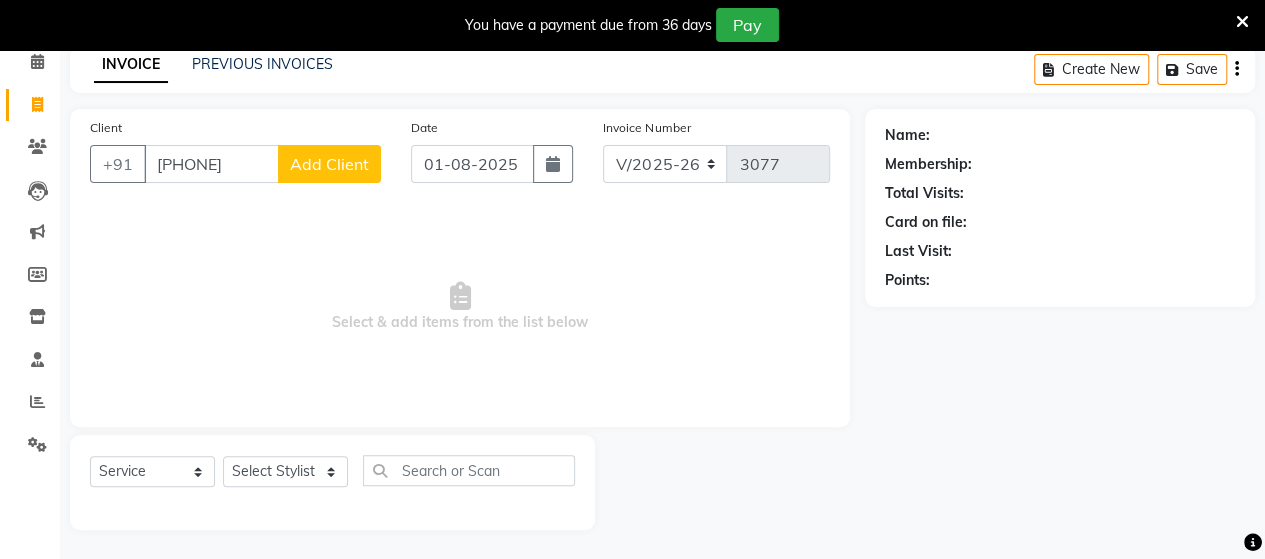 type on "[PHONE]" 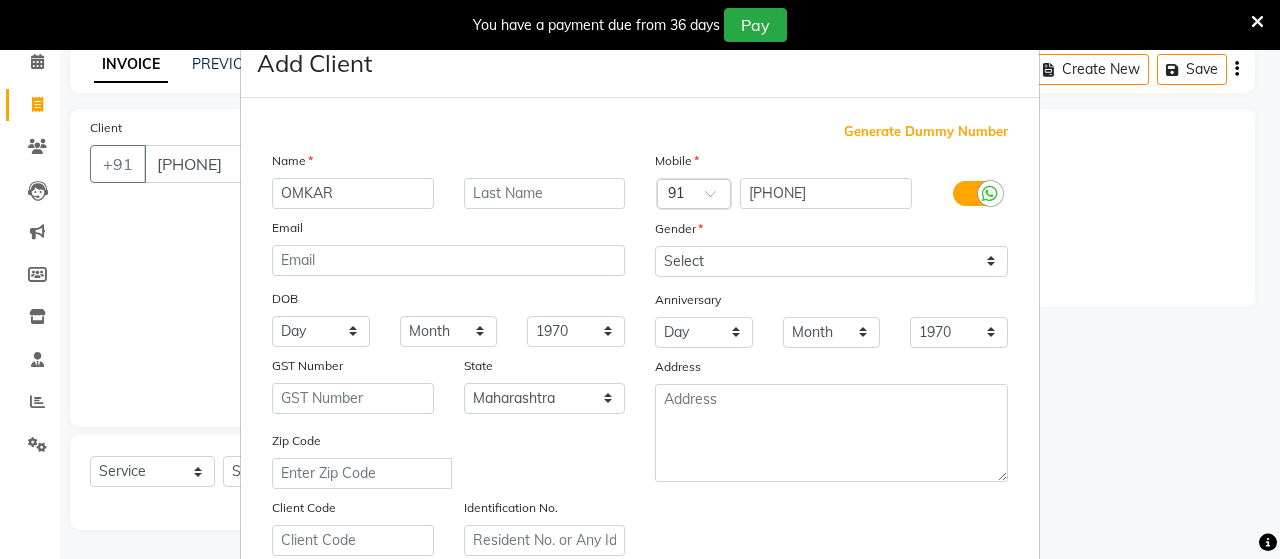 type on "OMKAR" 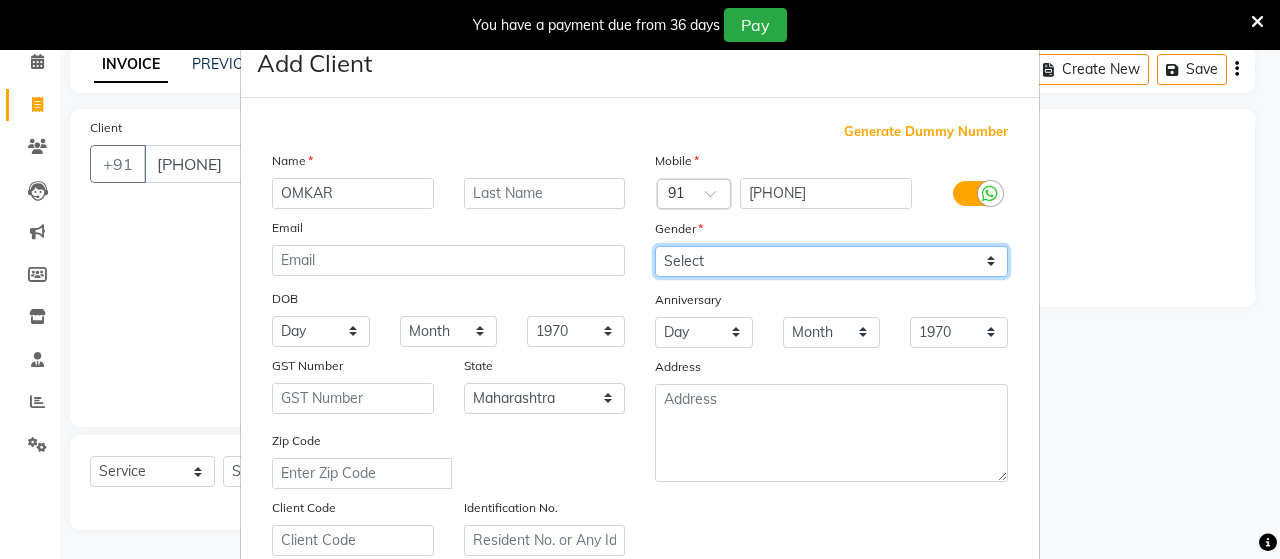 click on "Select Male Female Other Prefer Not To Say" at bounding box center (831, 261) 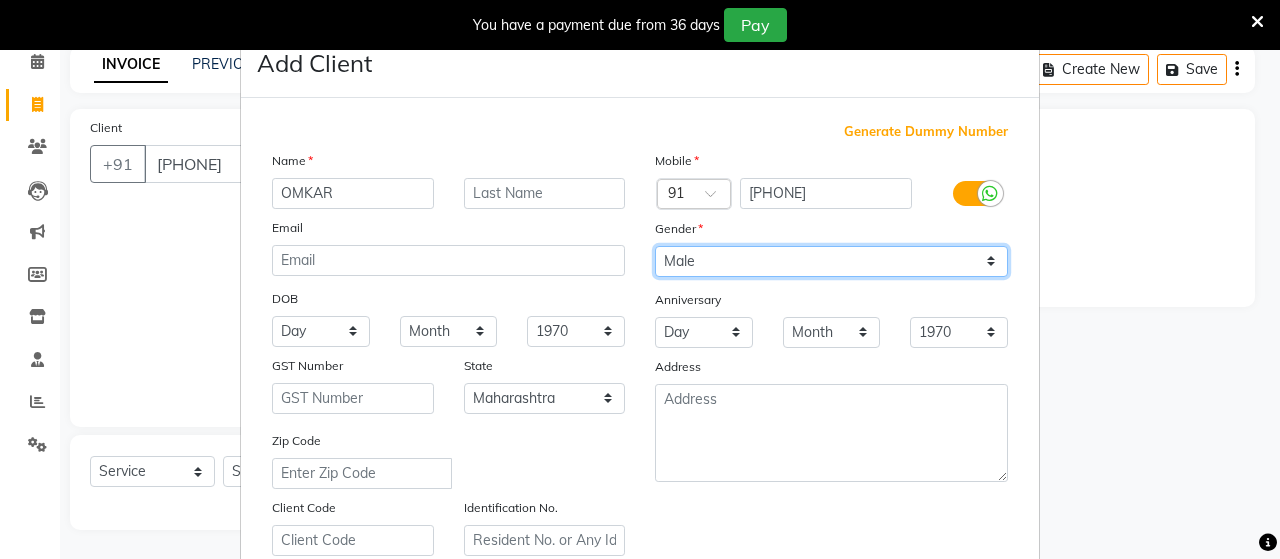 click on "Select Male Female Other Prefer Not To Say" at bounding box center (831, 261) 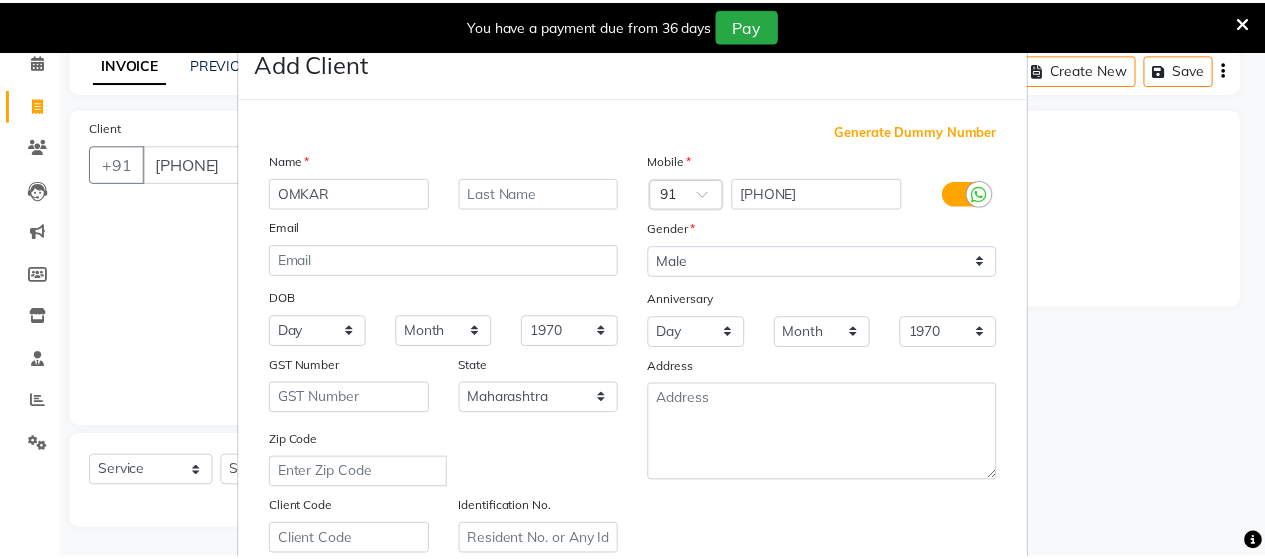 scroll, scrollTop: 360, scrollLeft: 0, axis: vertical 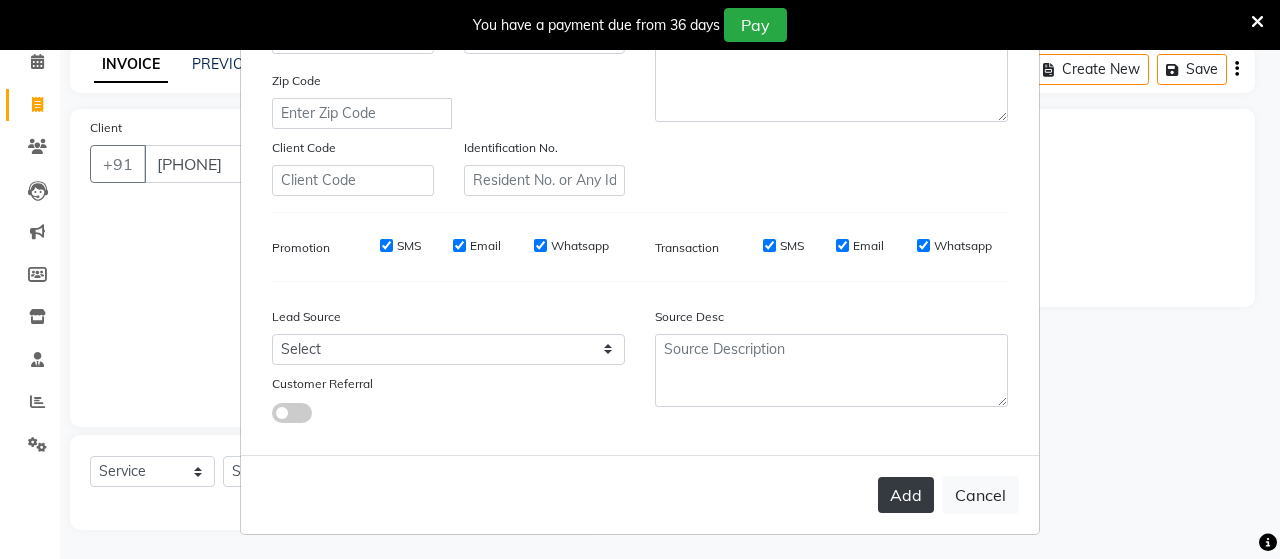 click on "Add" at bounding box center [906, 495] 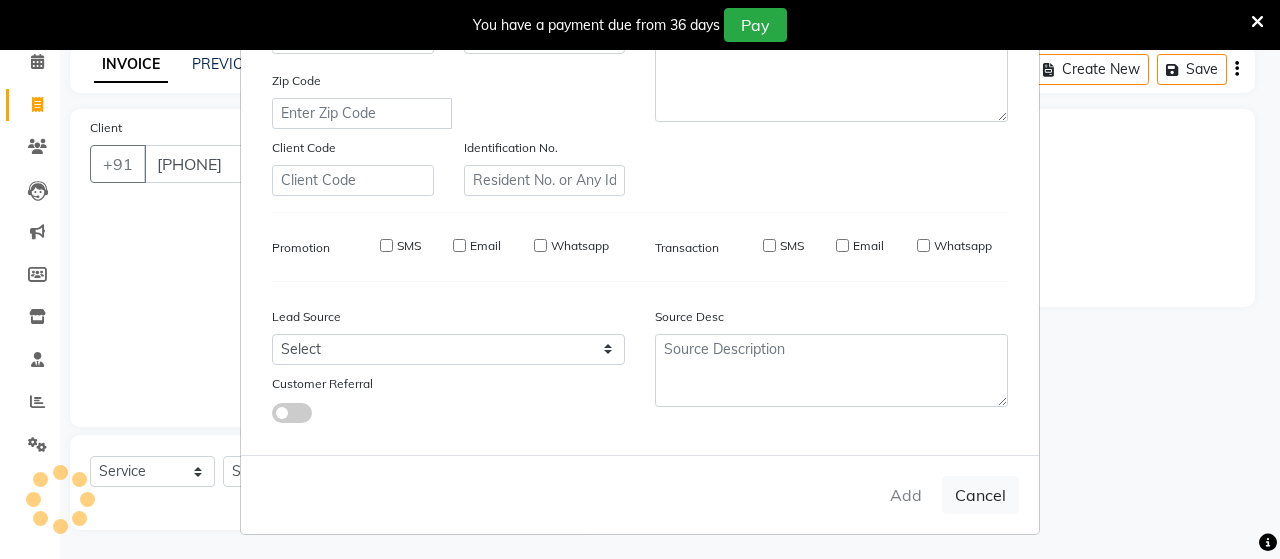 type on "77******84" 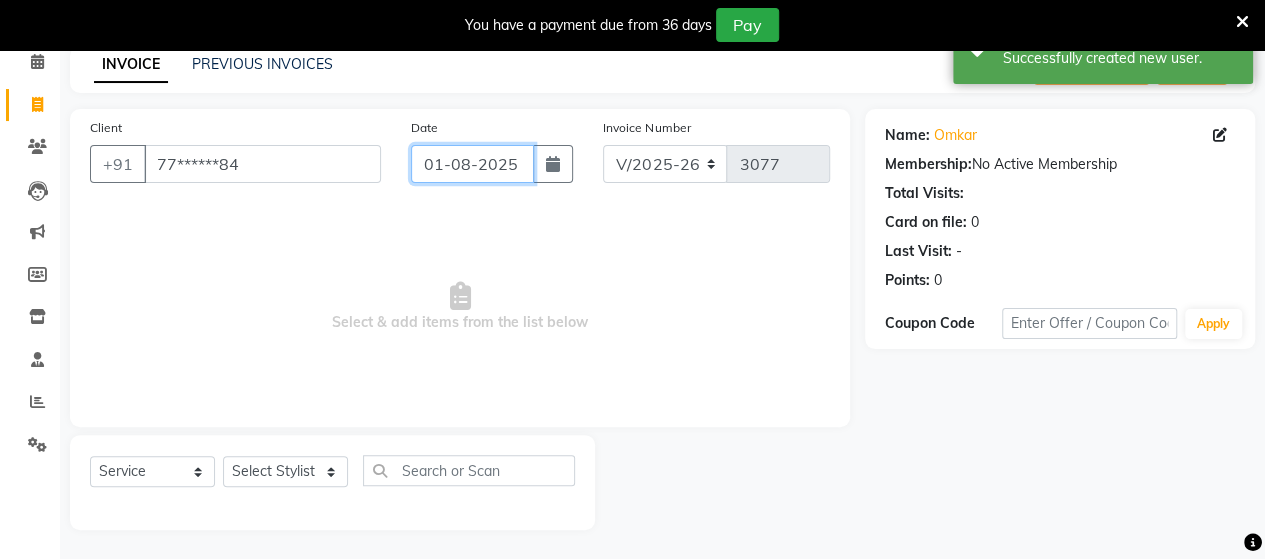 click on "01-08-2025" 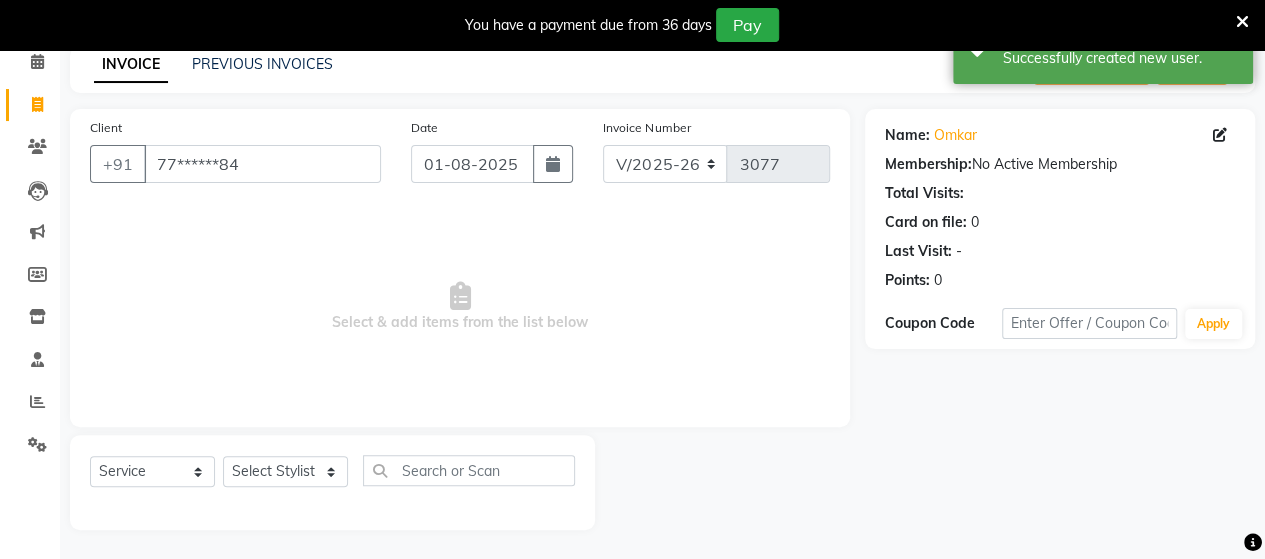 select on "8" 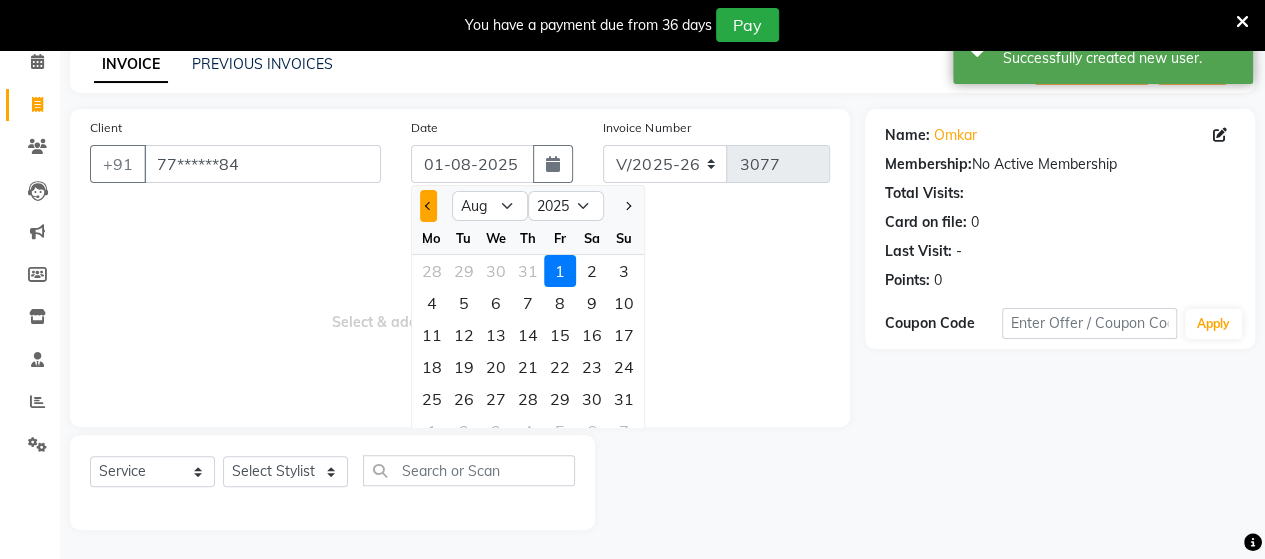click 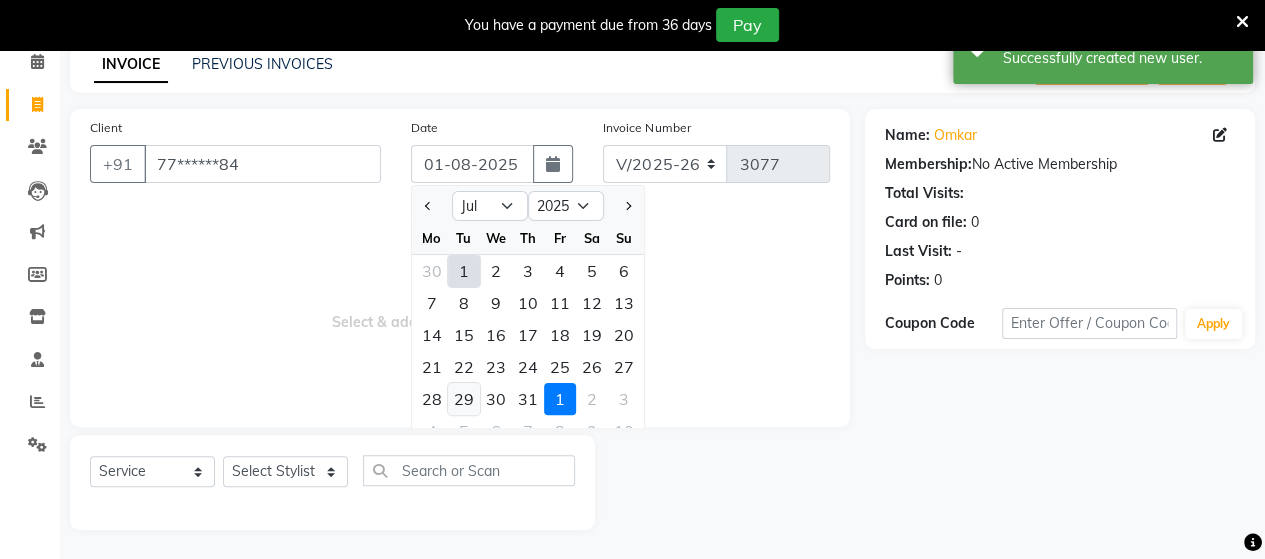 click on "29" 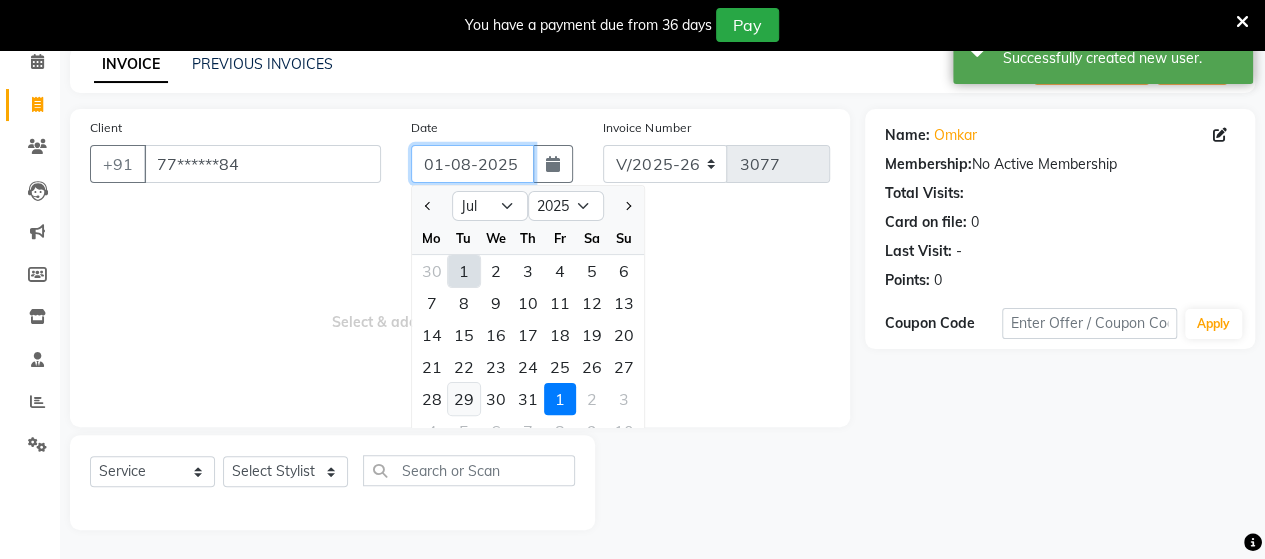 type on "29-07-2025" 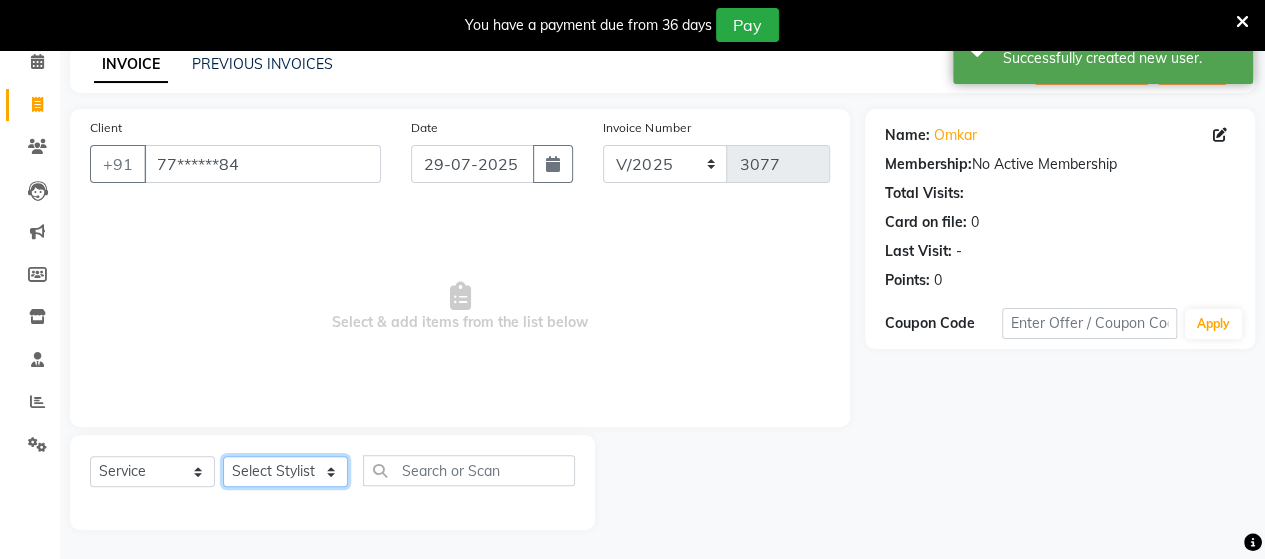 click on "Select Stylist Admin Datta  Jyoti  Krushna  Pratik  RAVI Rohit Rutuja" 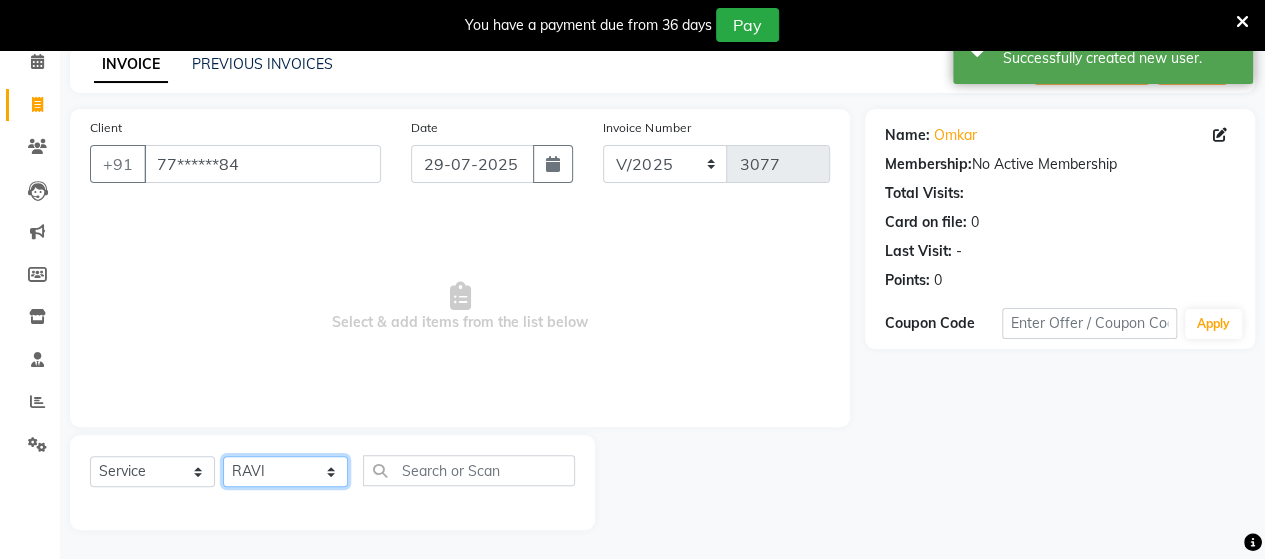 click on "Select Stylist Admin Datta  Jyoti  Krushna  Pratik  RAVI Rohit Rutuja" 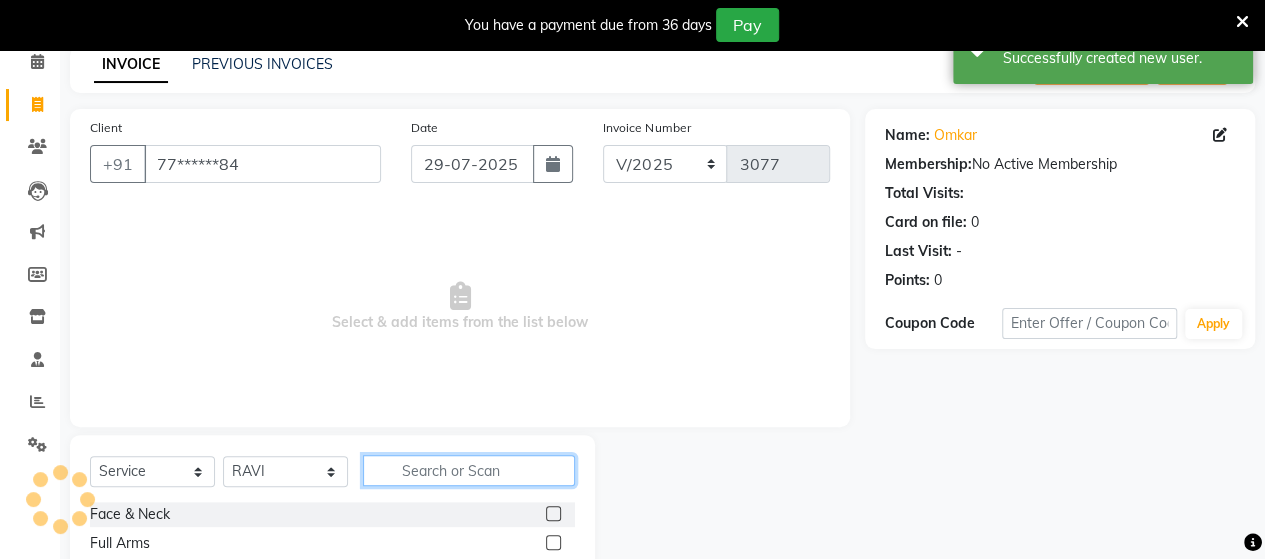 click 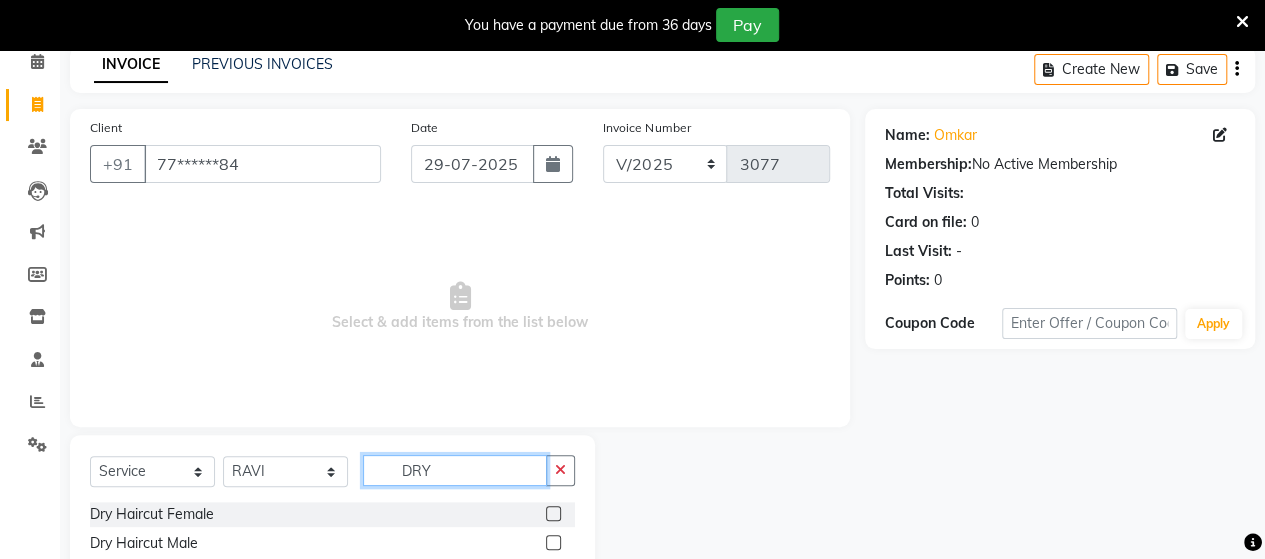 type on "DRY" 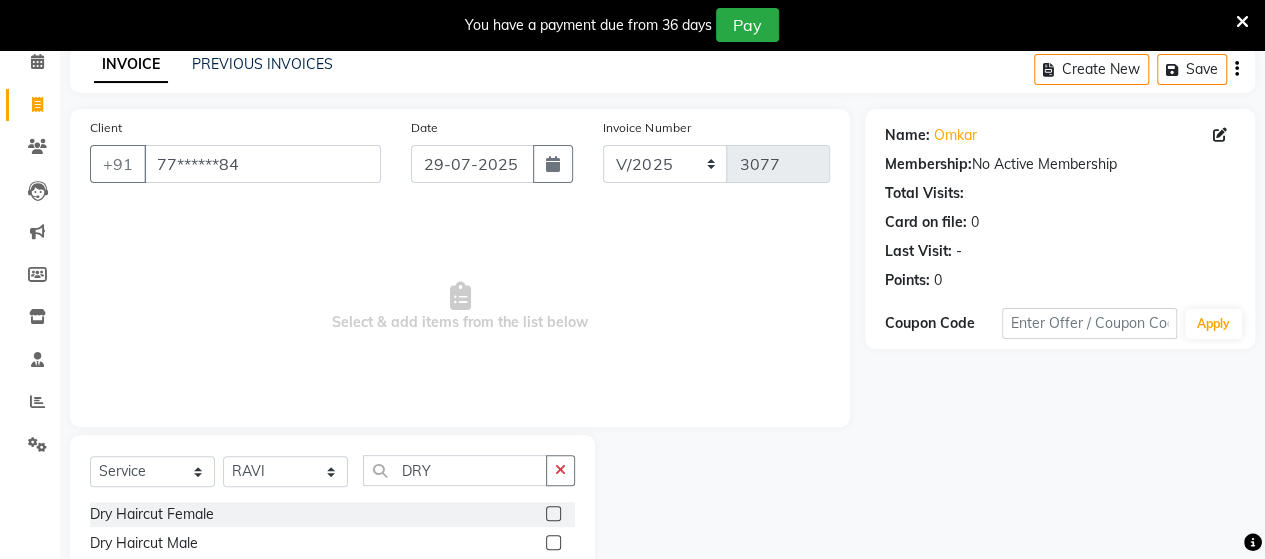 click 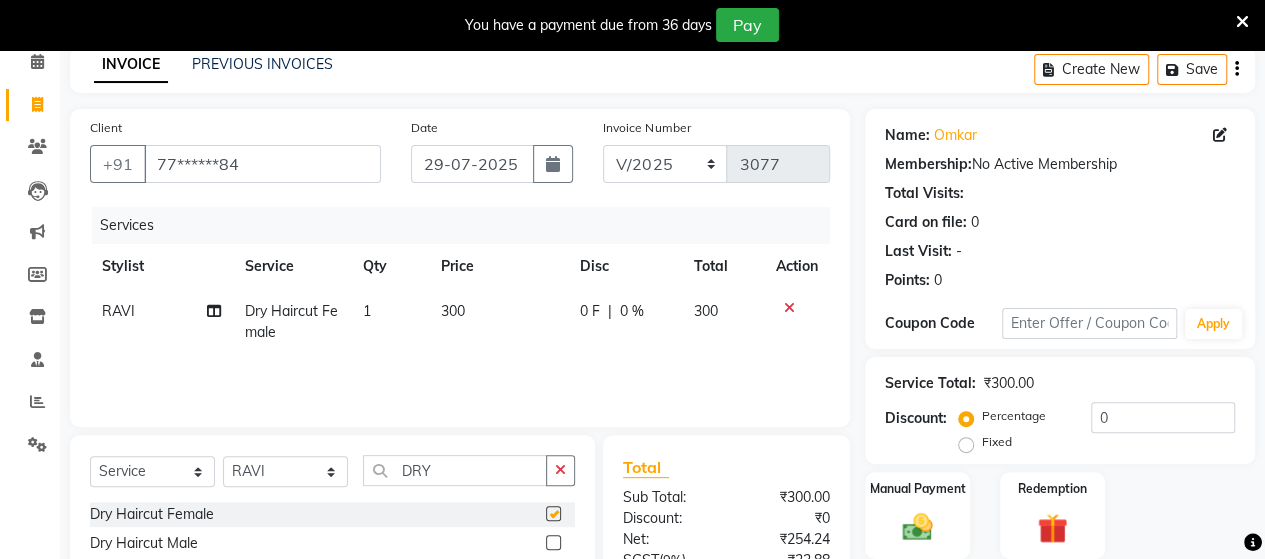 checkbox on "false" 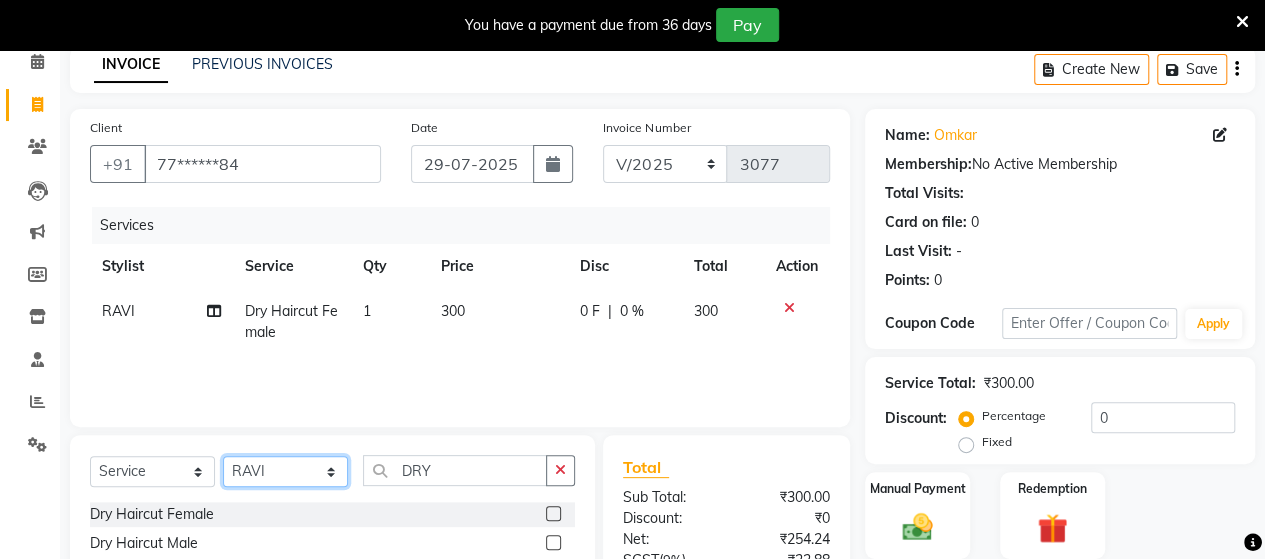 click on "Select Stylist Admin Datta  Jyoti  Krushna  Pratik  RAVI Rohit Rutuja" 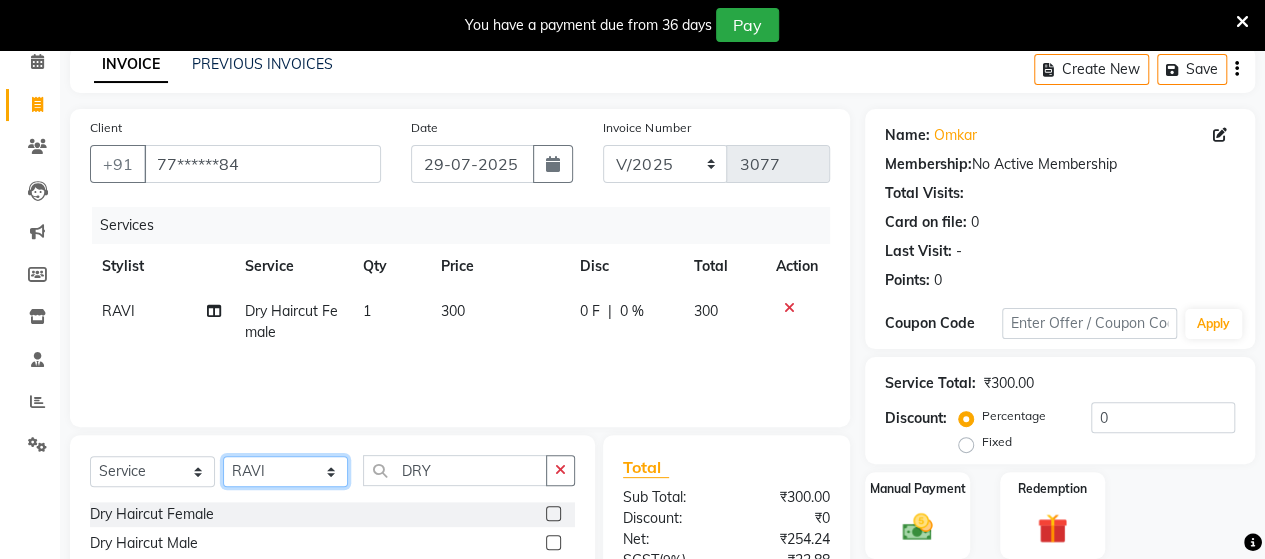 select on "48829" 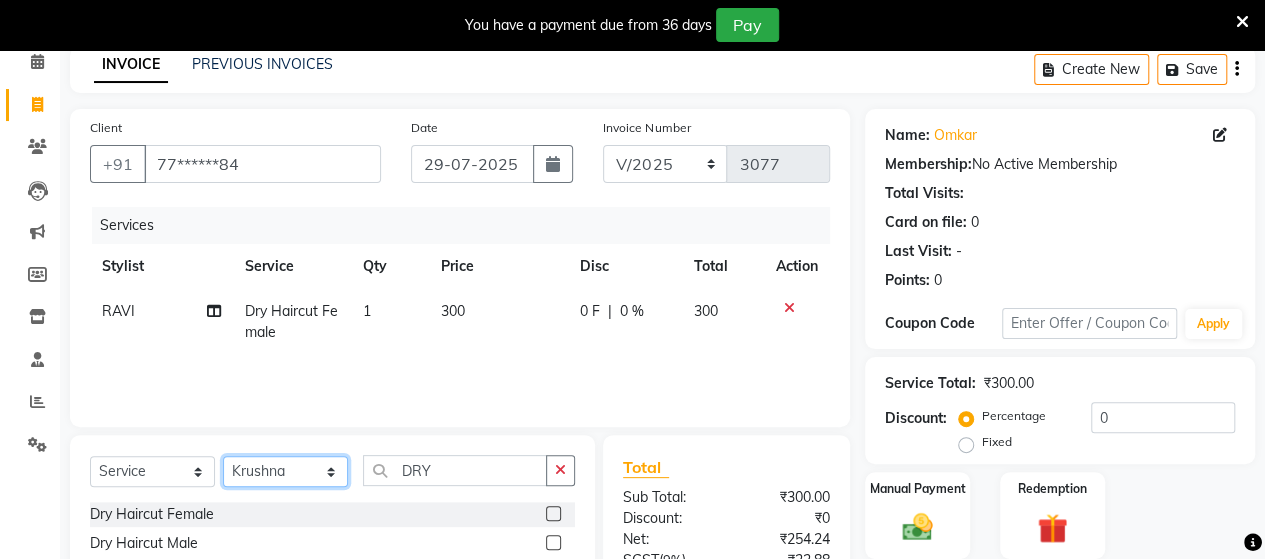 click on "Select Stylist Admin Datta  Jyoti  Krushna  Pratik  RAVI Rohit Rutuja" 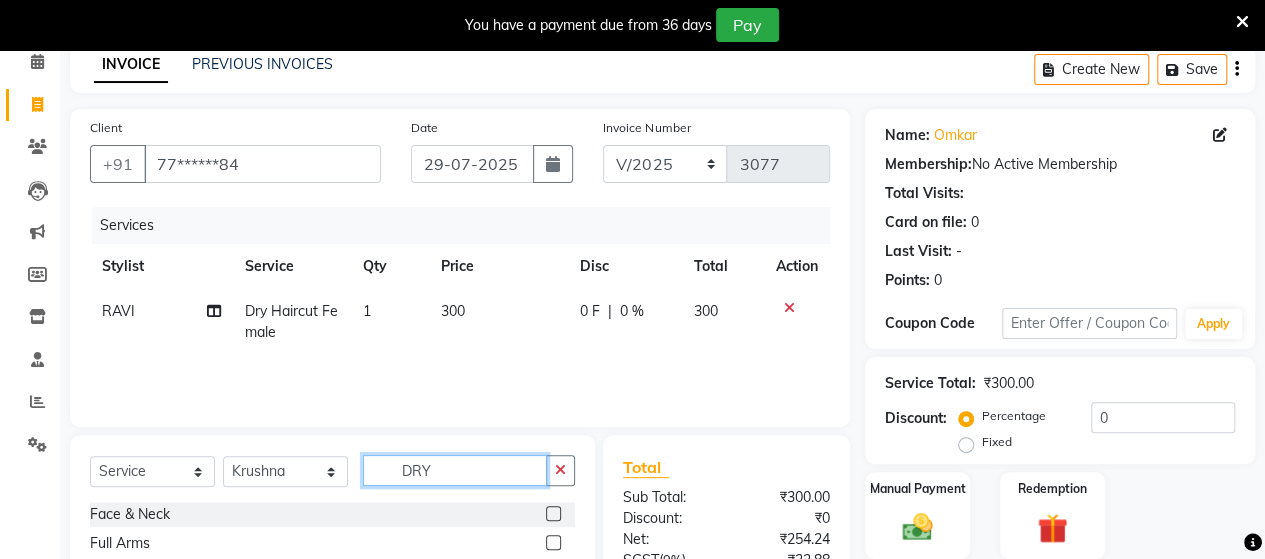 click on "DRY" 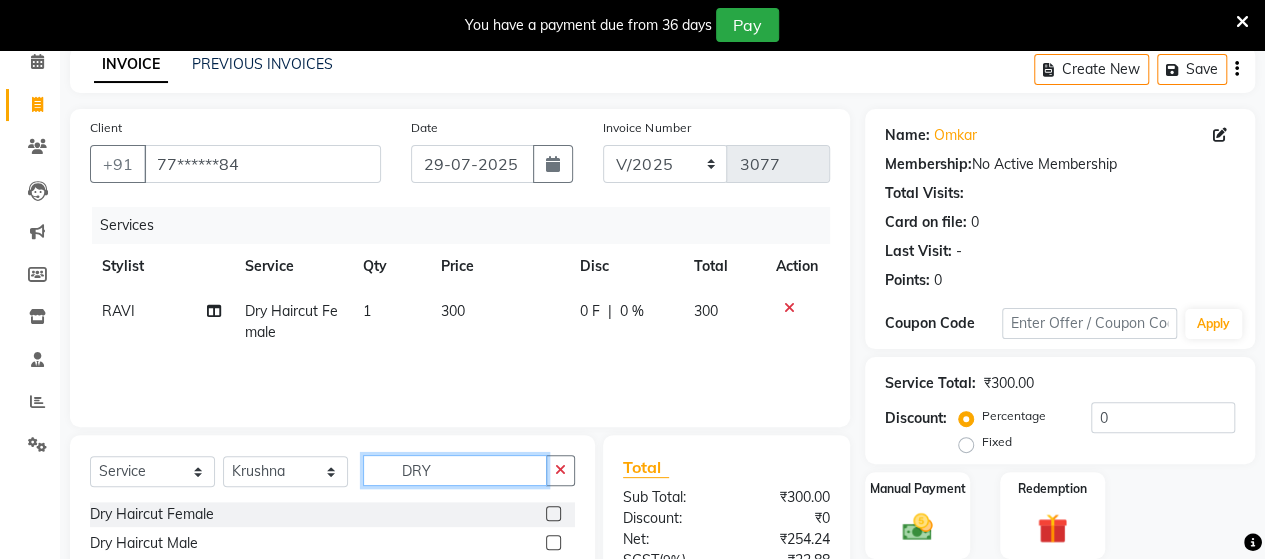type on "DRY" 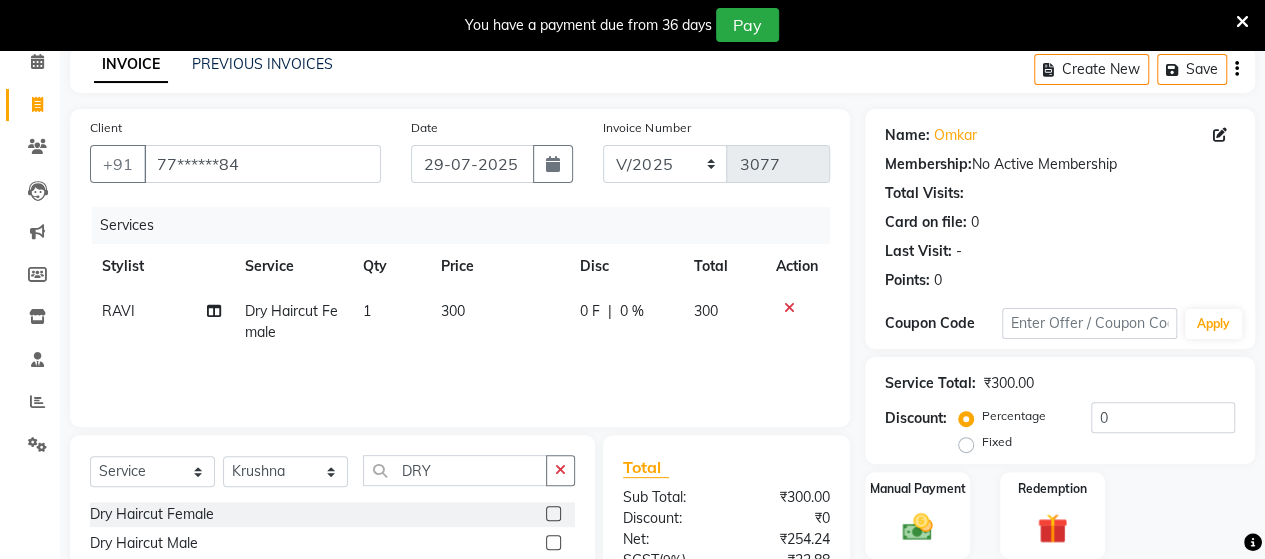 click 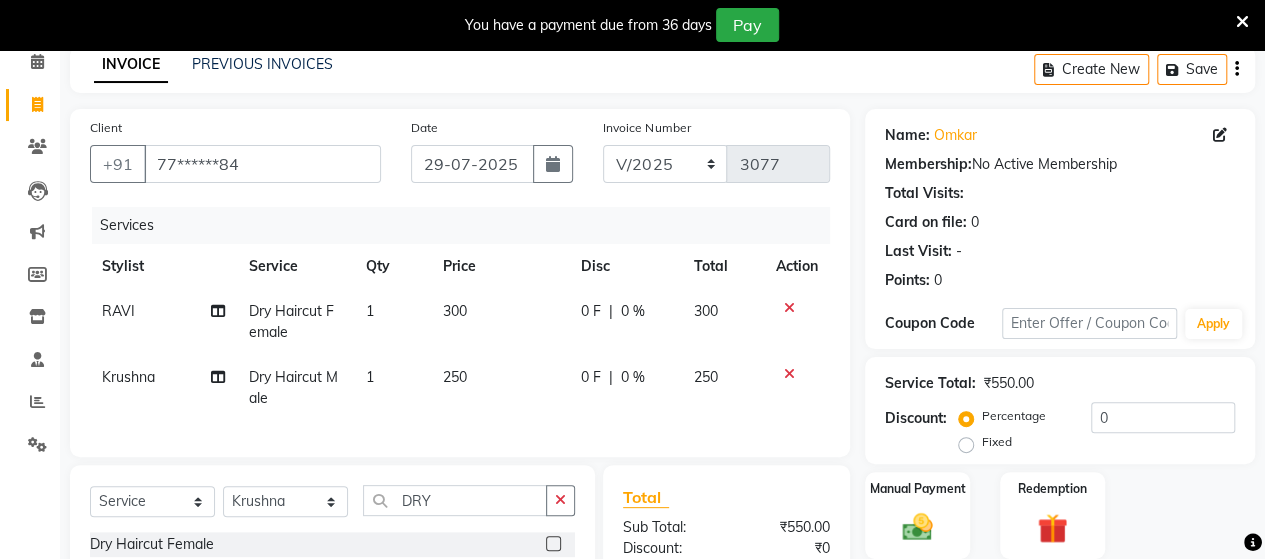 checkbox on "false" 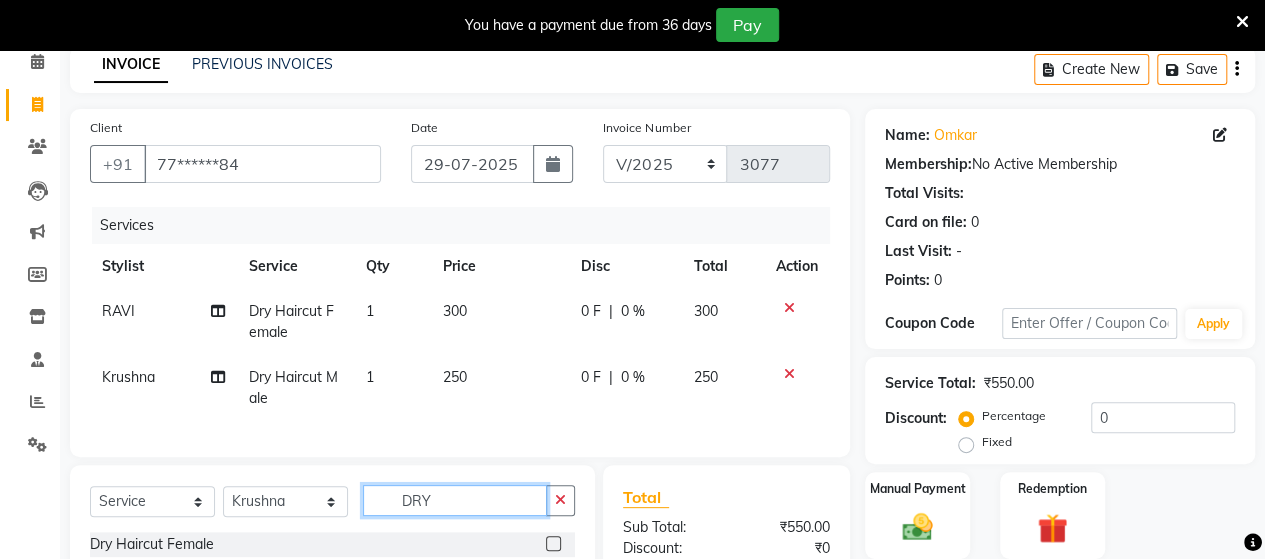 click on "DRY" 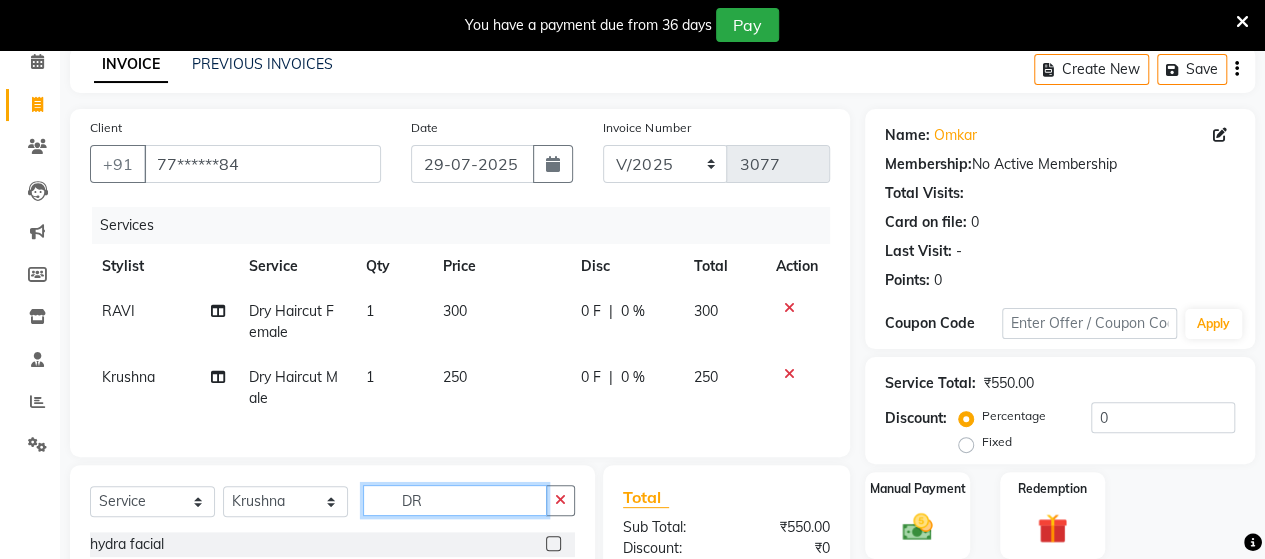 type on "D" 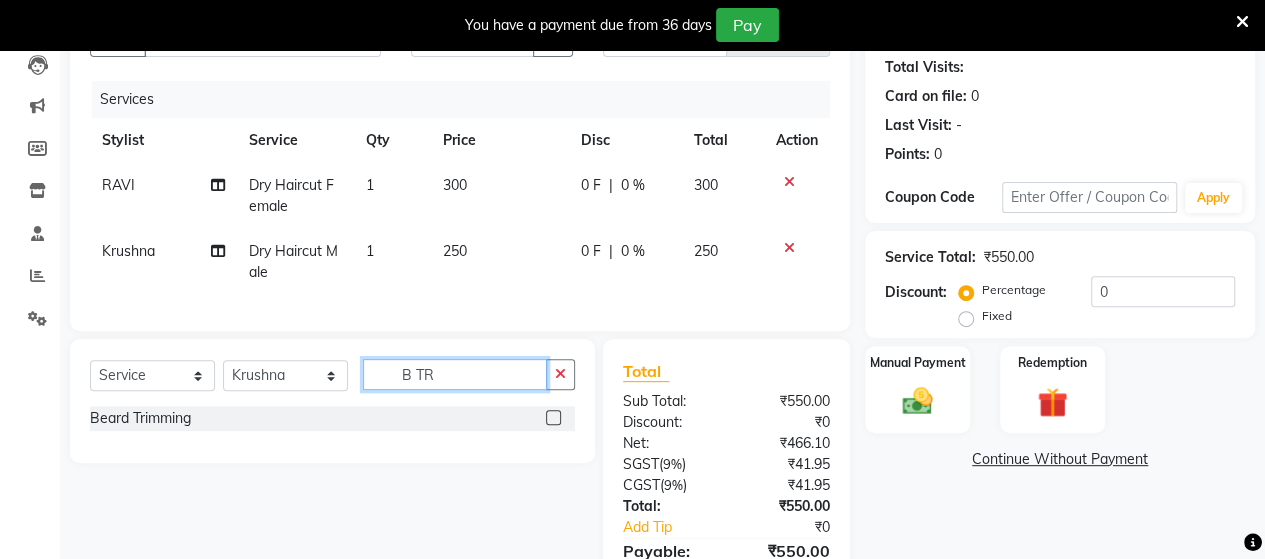 scroll, scrollTop: 220, scrollLeft: 0, axis: vertical 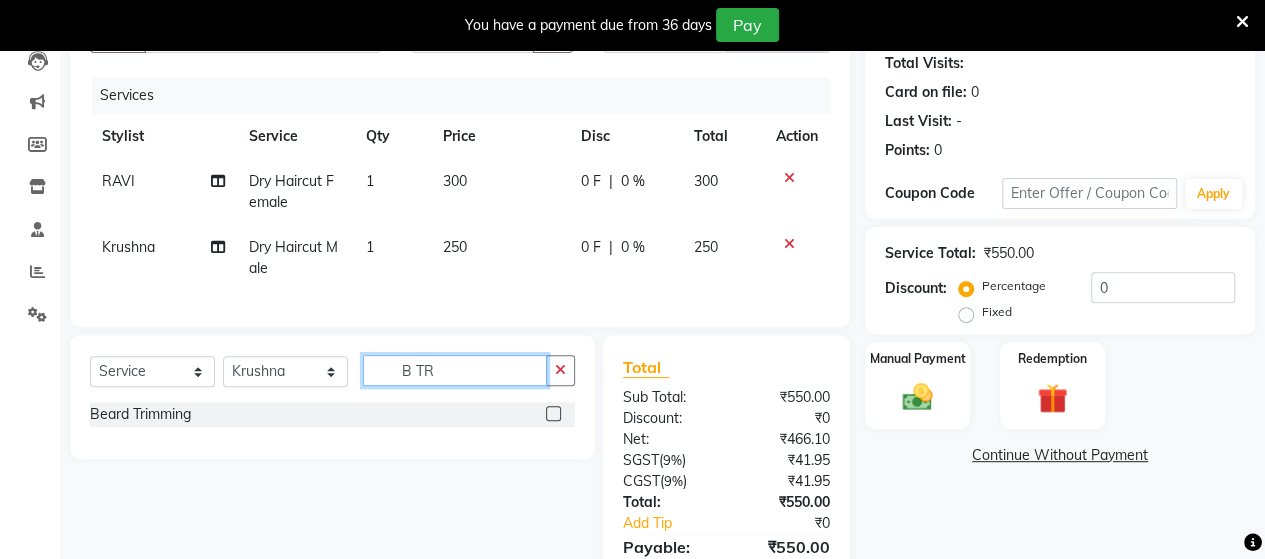 type on "B TR" 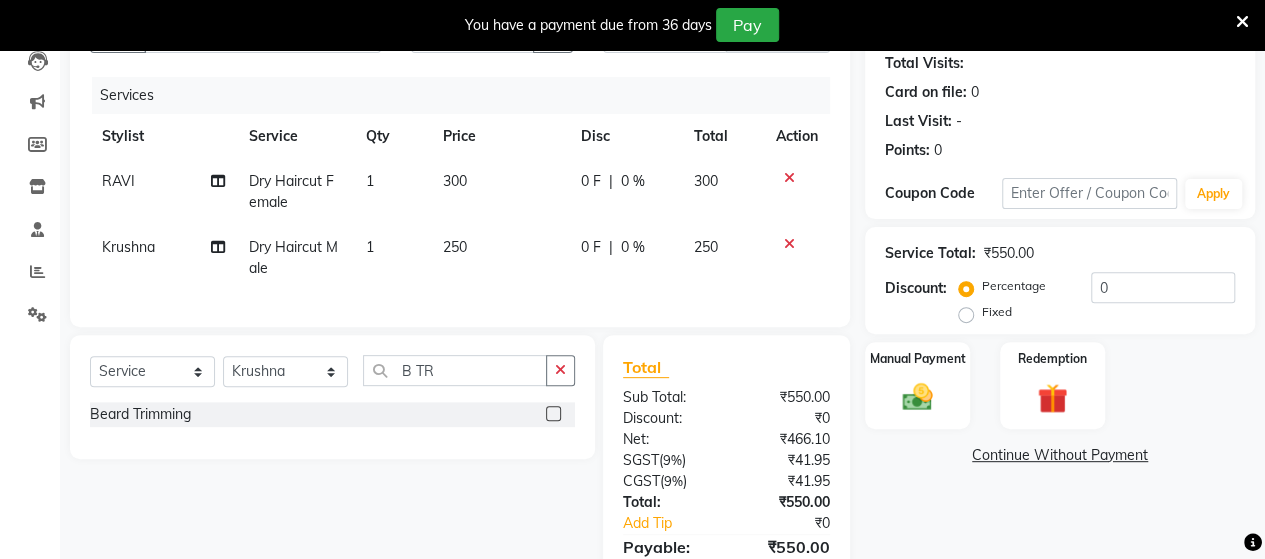 click 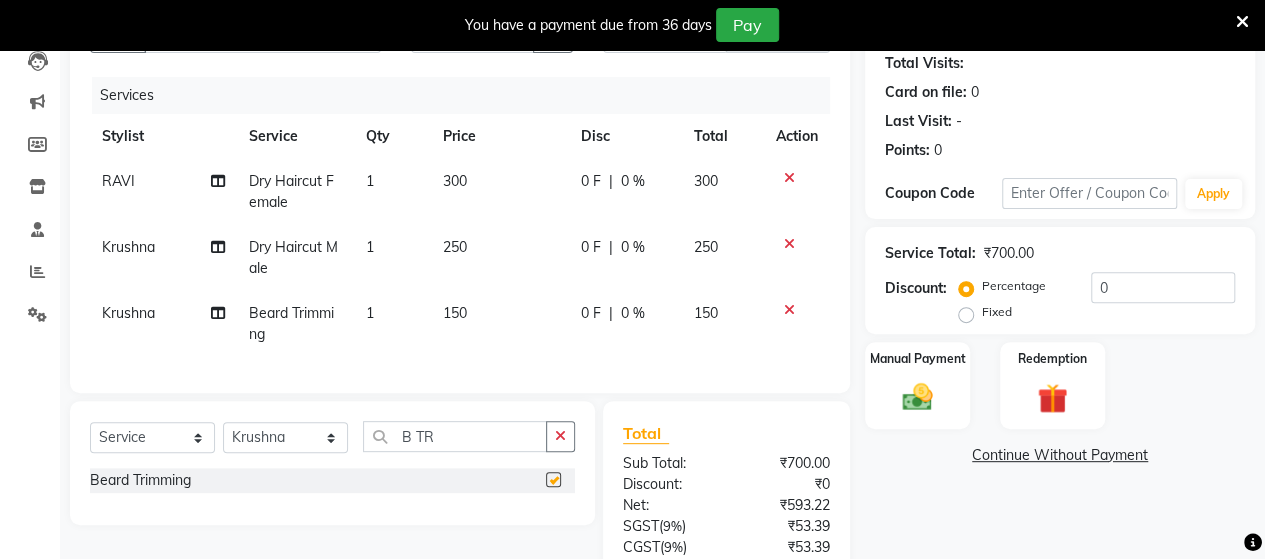 checkbox on "false" 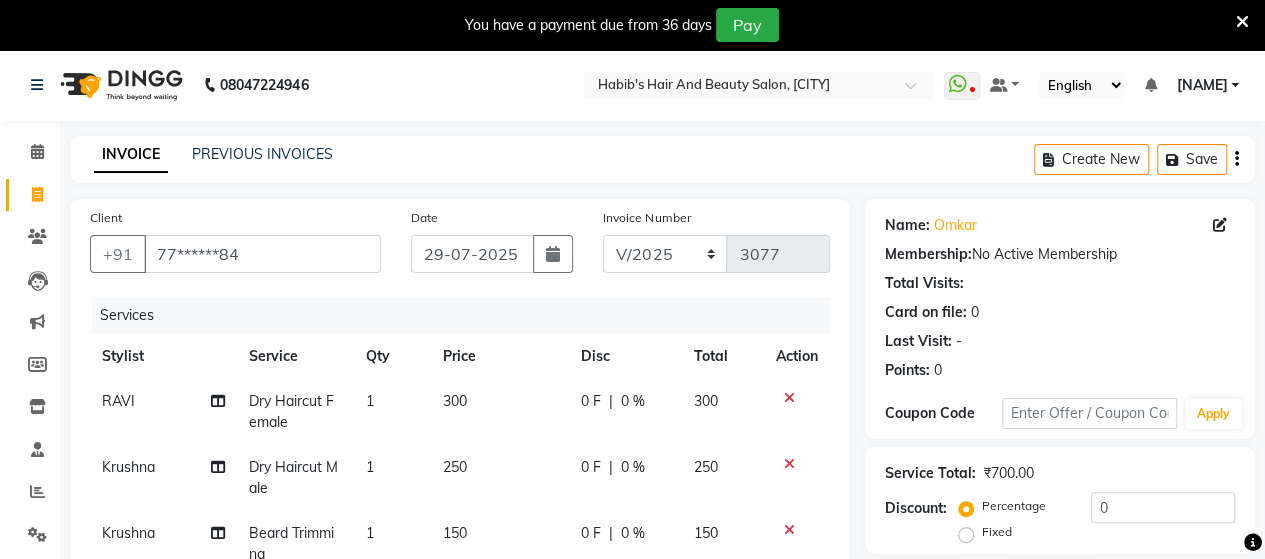 scroll, scrollTop: 400, scrollLeft: 0, axis: vertical 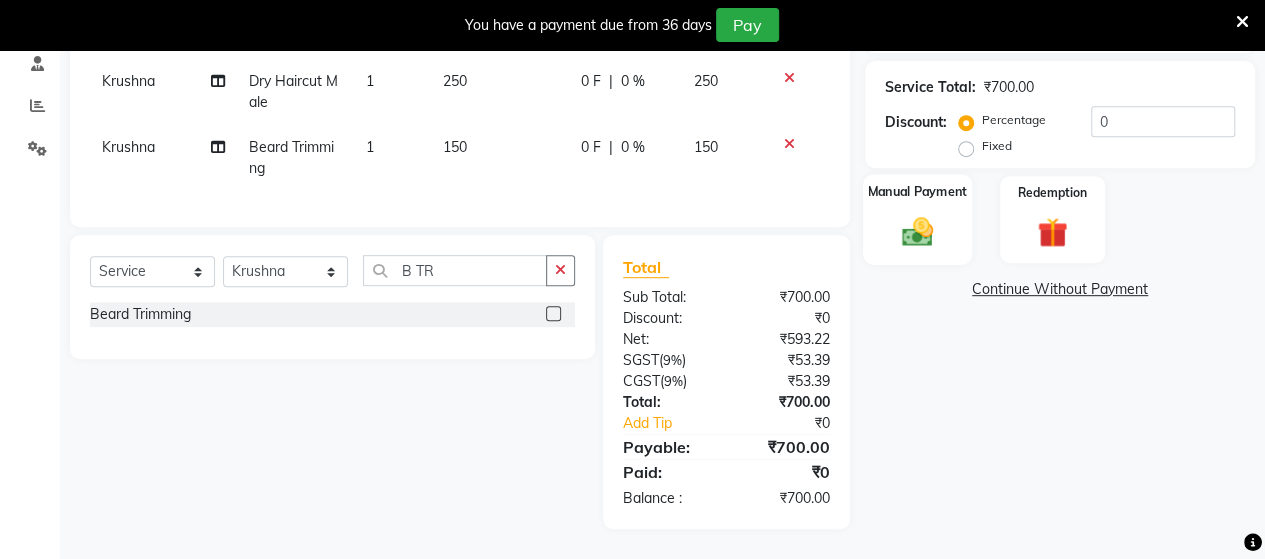 click 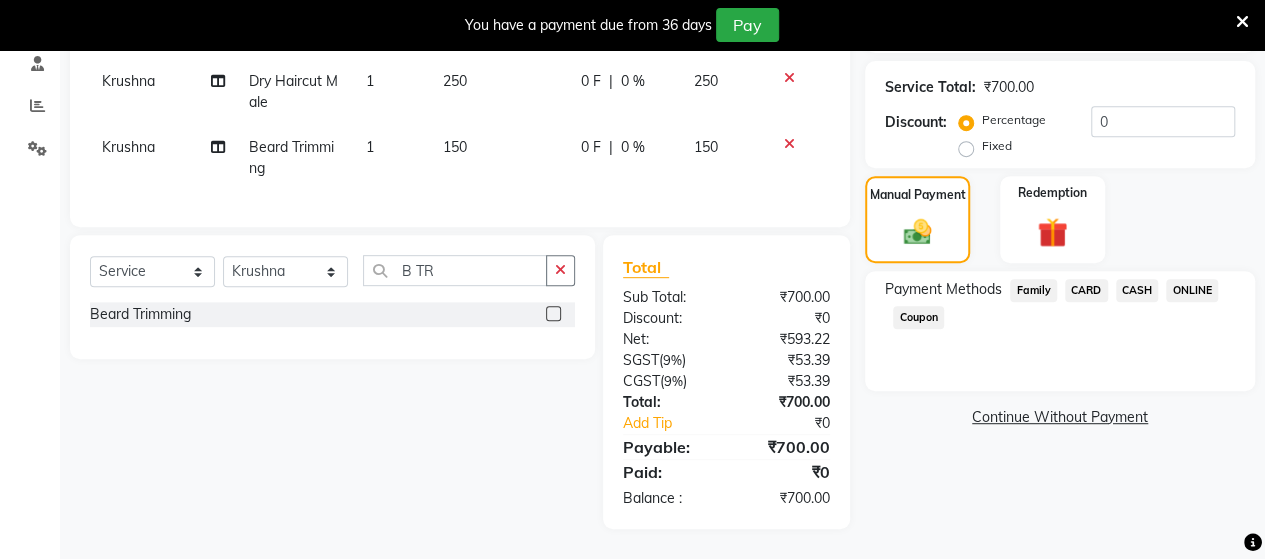 click on "ONLINE" 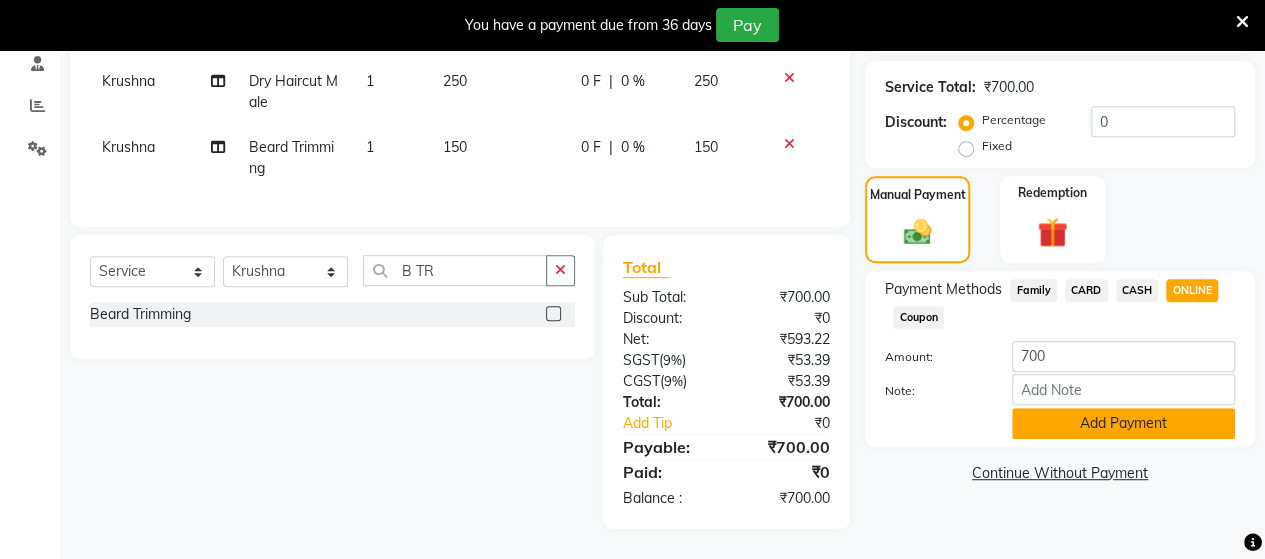 click on "Add Payment" 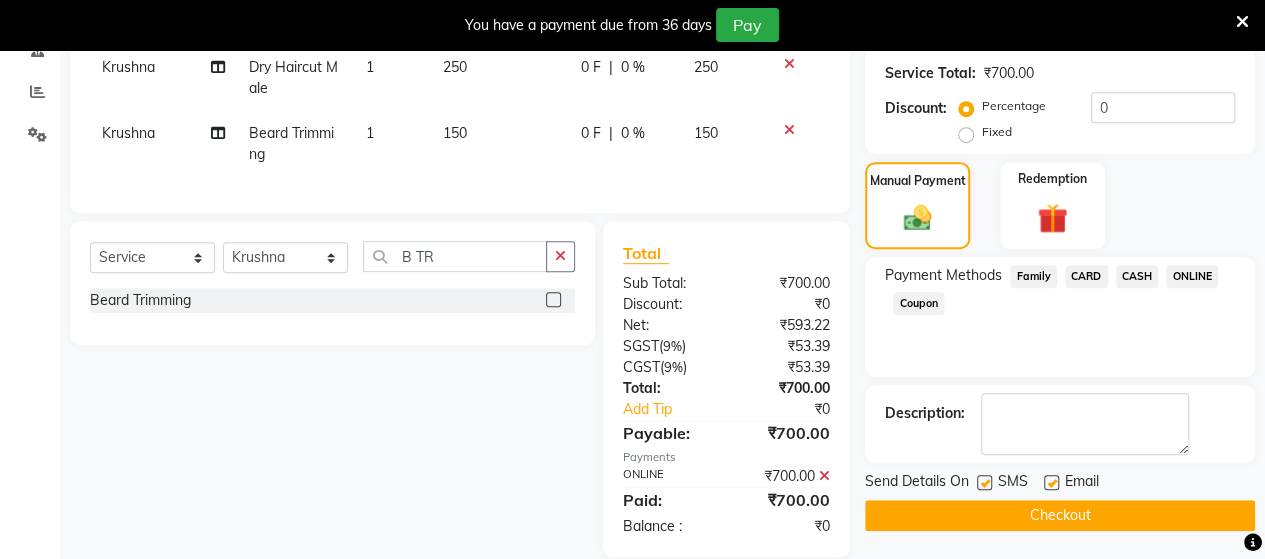 scroll, scrollTop: 441, scrollLeft: 0, axis: vertical 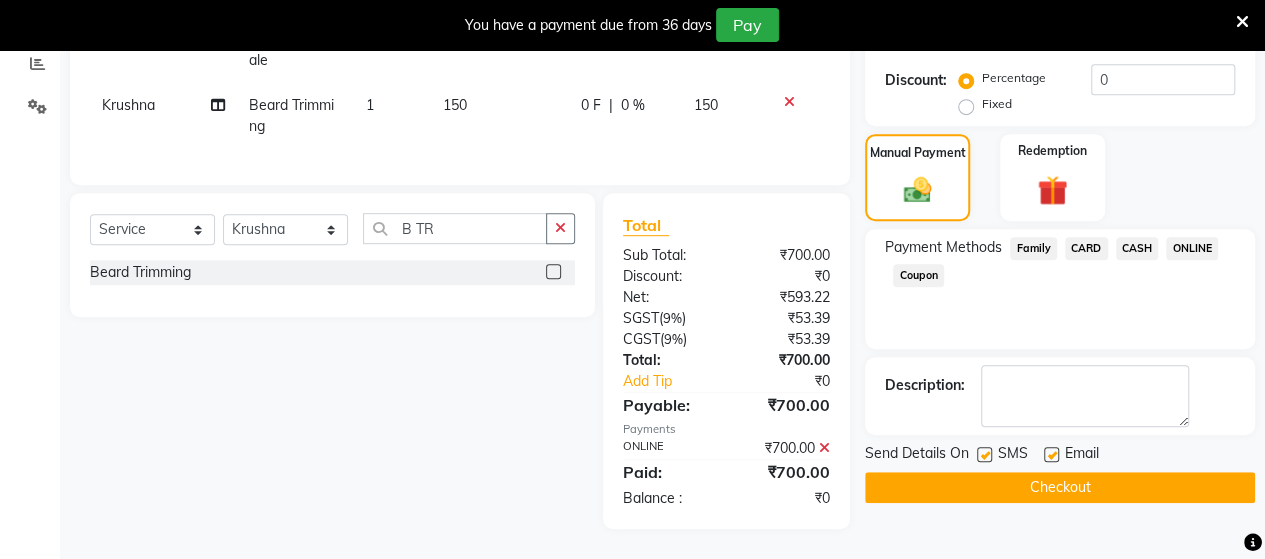 click on "Checkout" 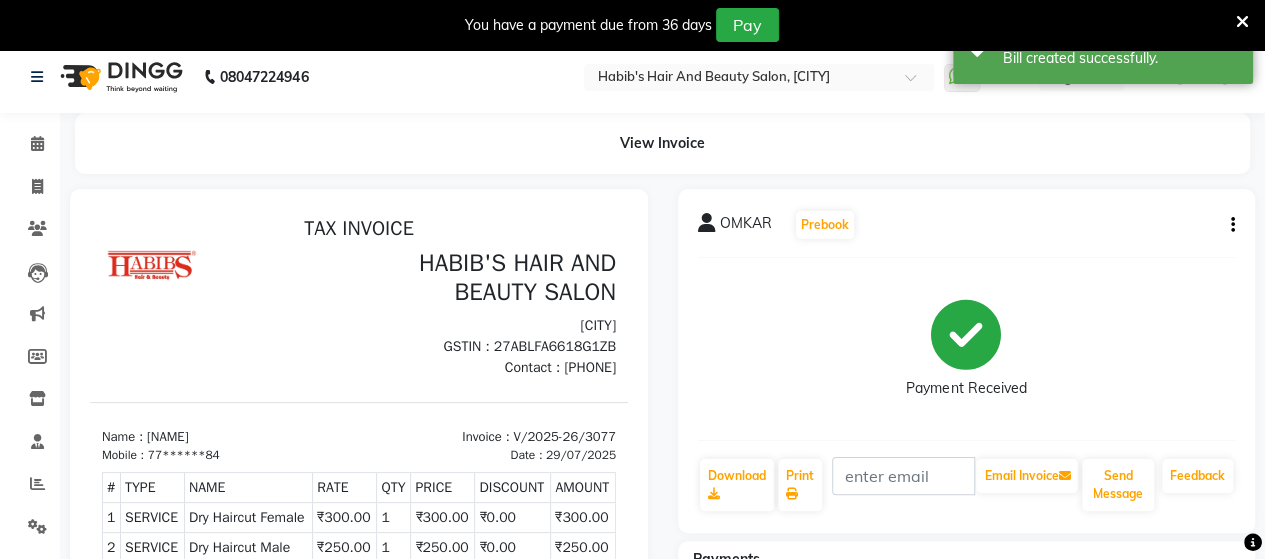 scroll, scrollTop: 0, scrollLeft: 0, axis: both 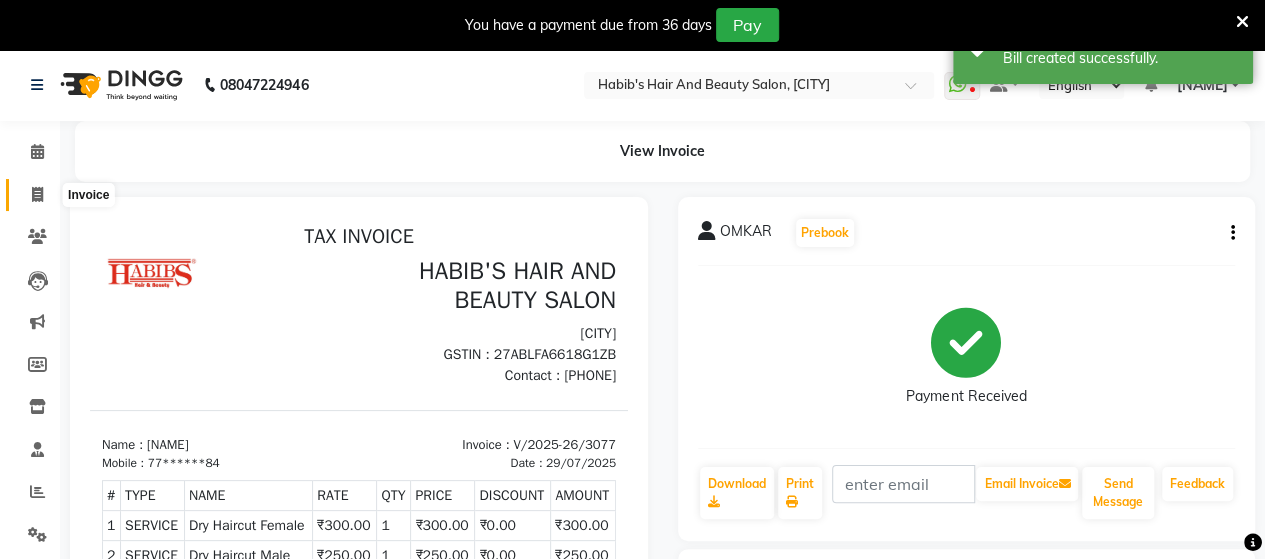 click 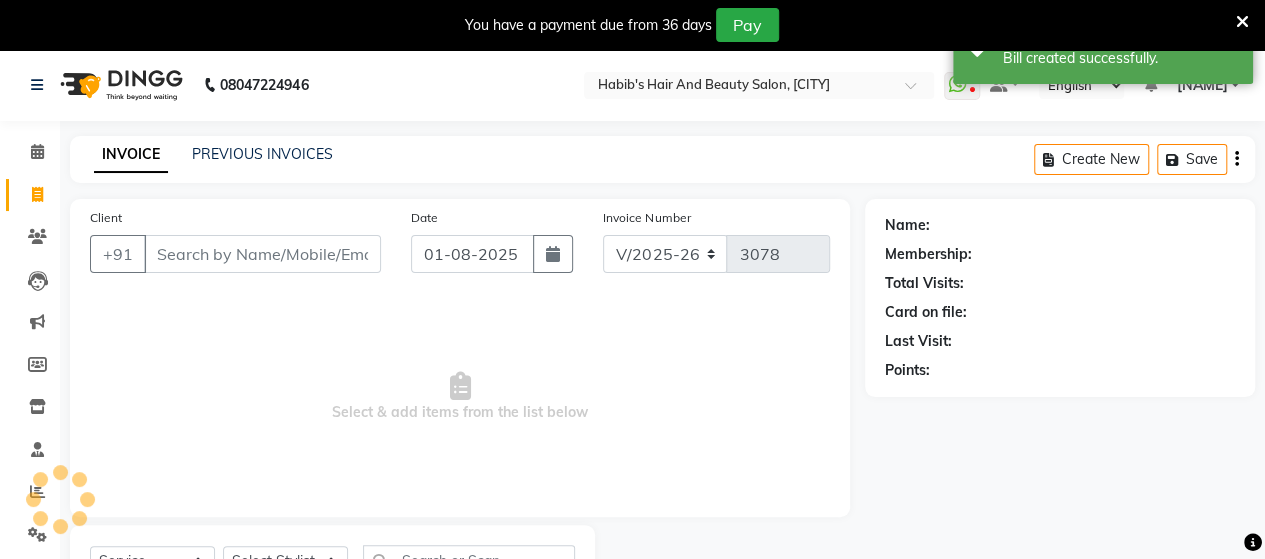 scroll, scrollTop: 90, scrollLeft: 0, axis: vertical 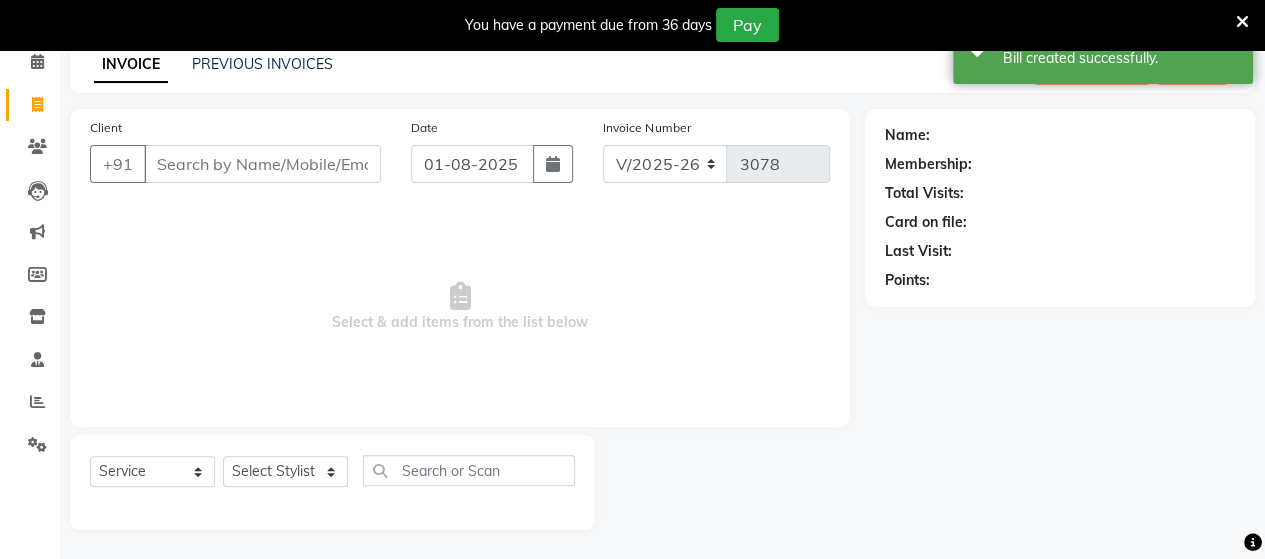 click on "Client" at bounding box center [262, 164] 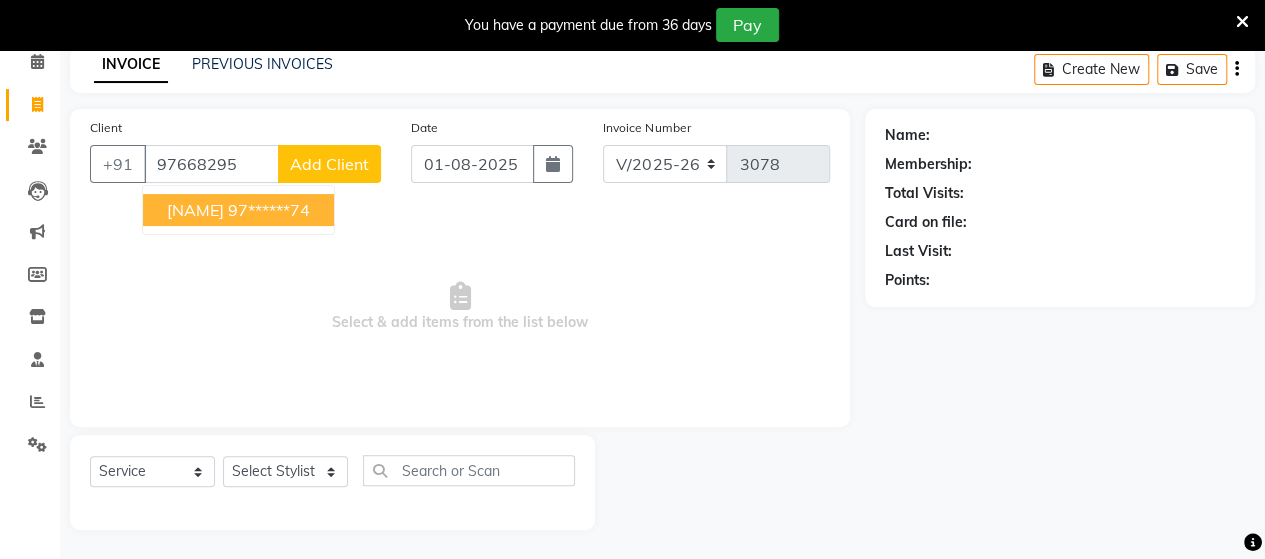 click on "97******74" at bounding box center (269, 210) 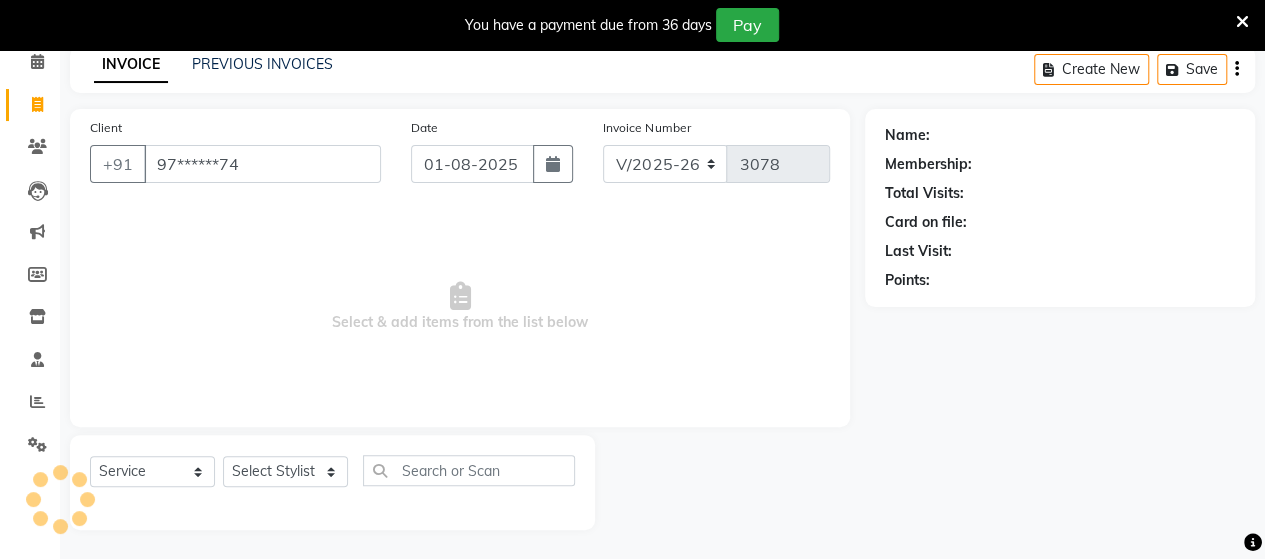 type on "97******74" 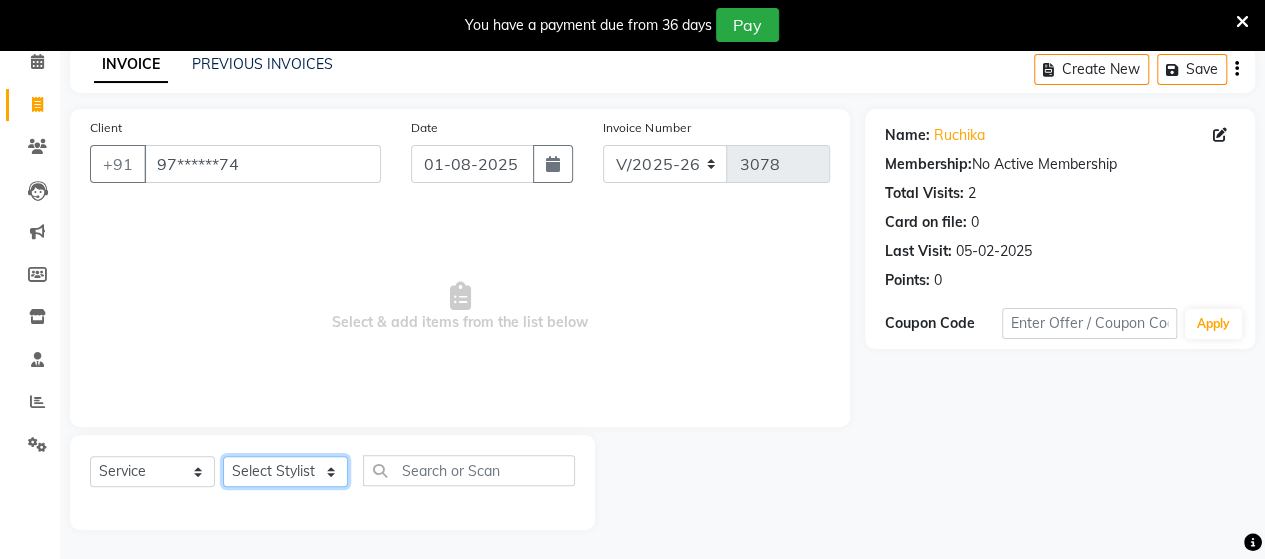 click on "Select Stylist Admin Datta  Jyoti  Krushna  Pratik  RAVI Rohit Rutuja" 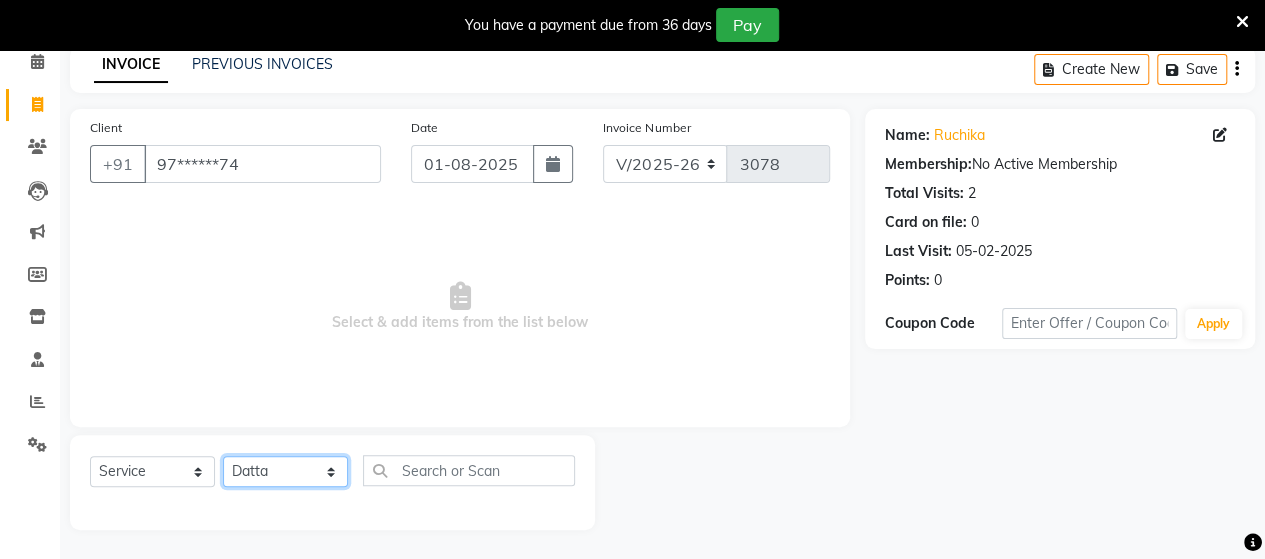 click on "Select Stylist Admin Datta  Jyoti  Krushna  Pratik  RAVI Rohit Rutuja" 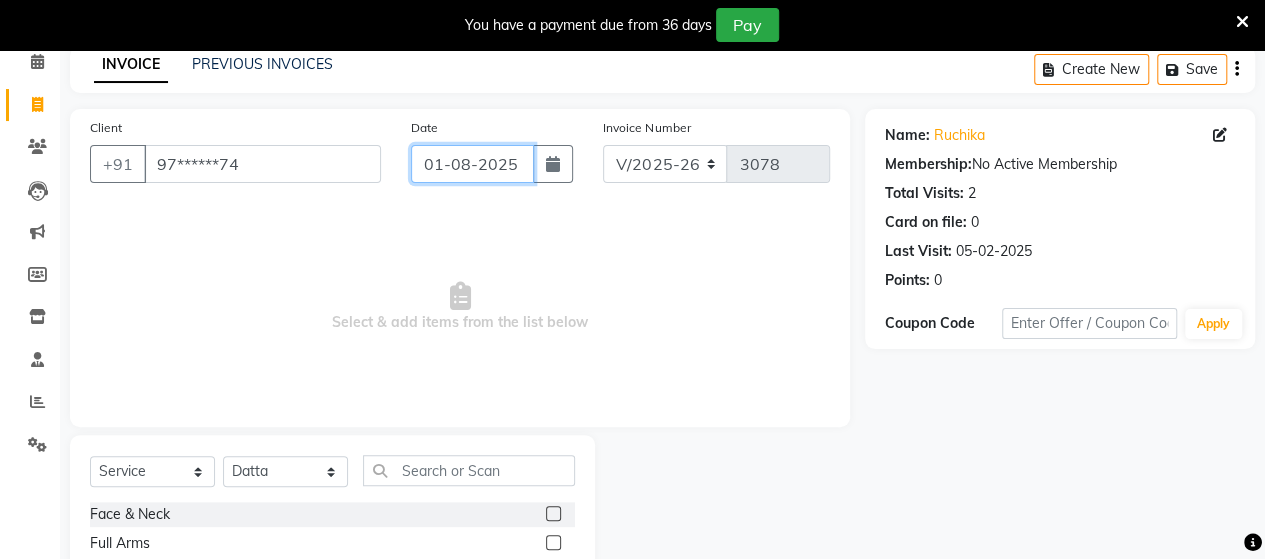 click on "01-08-2025" 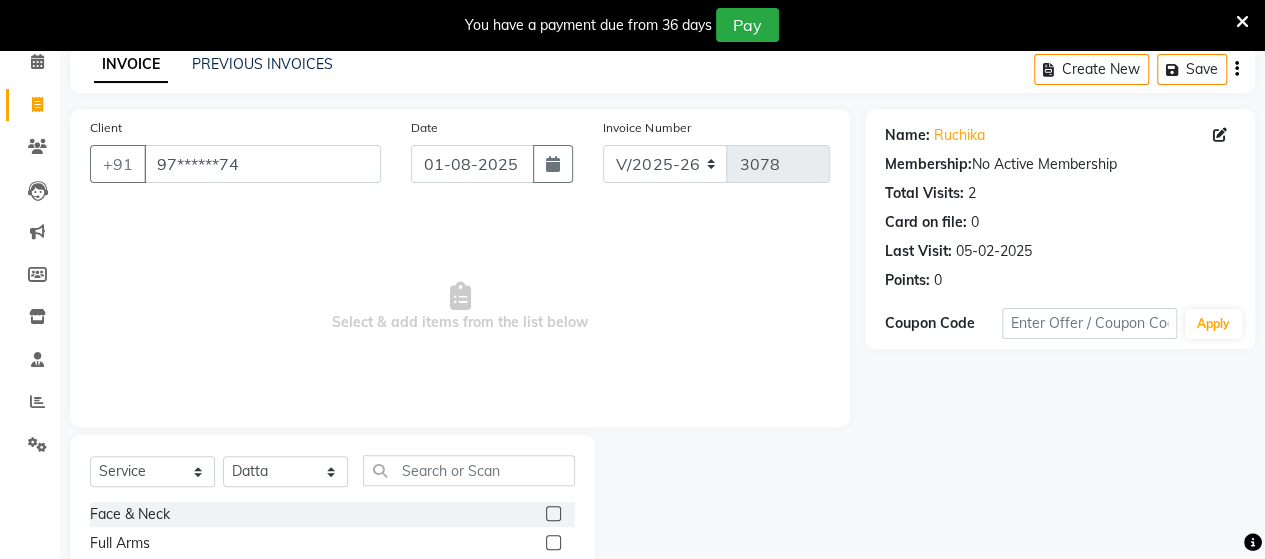 select on "8" 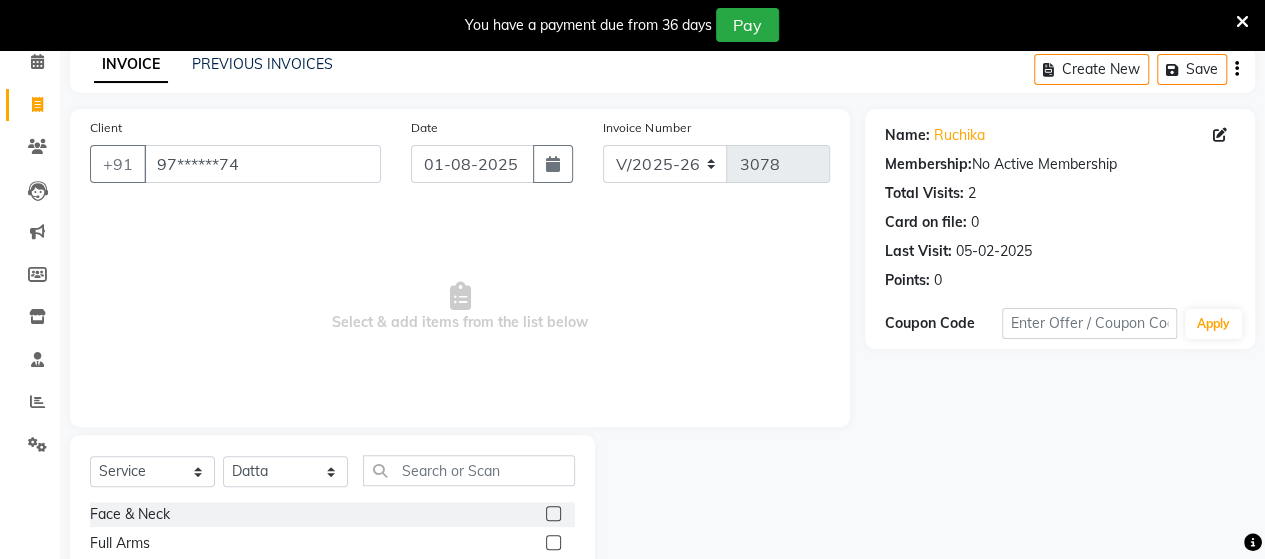 select on "2025" 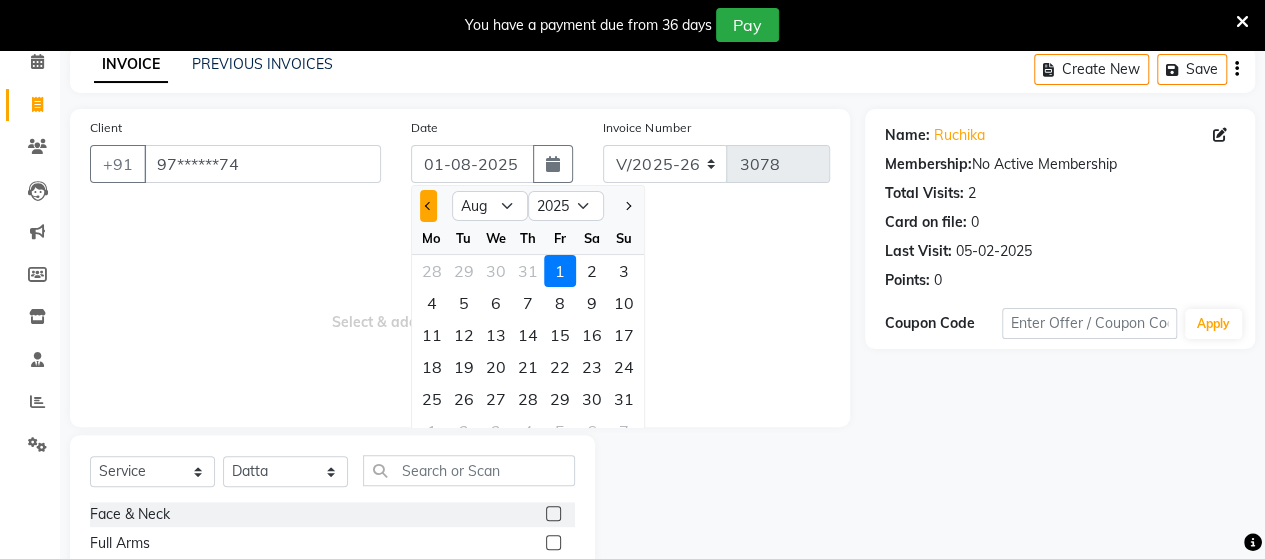 click 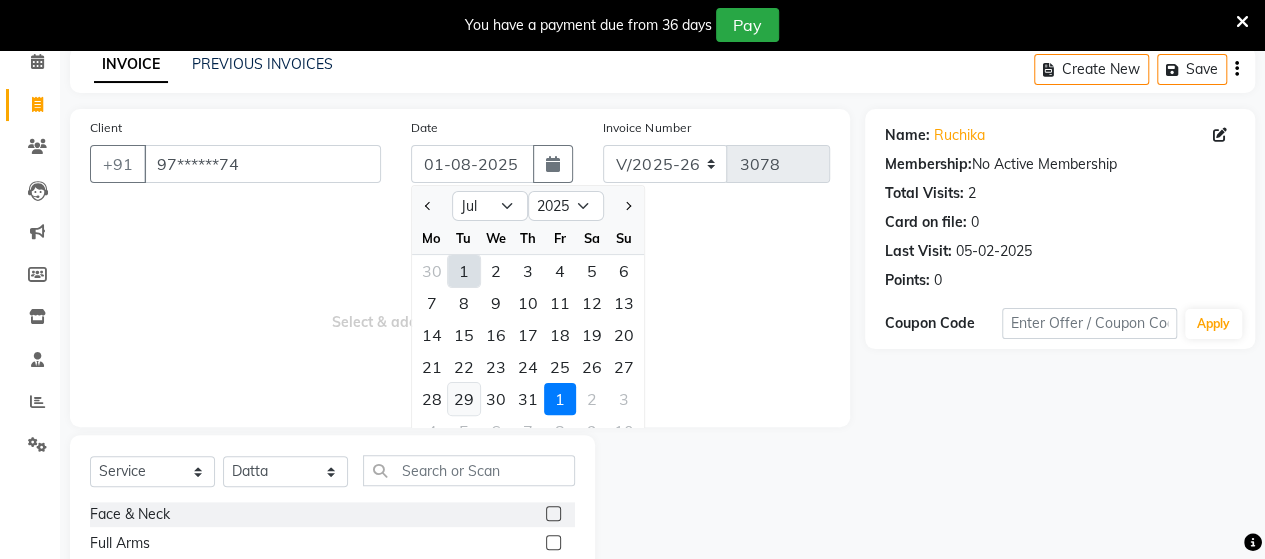 click on "29" 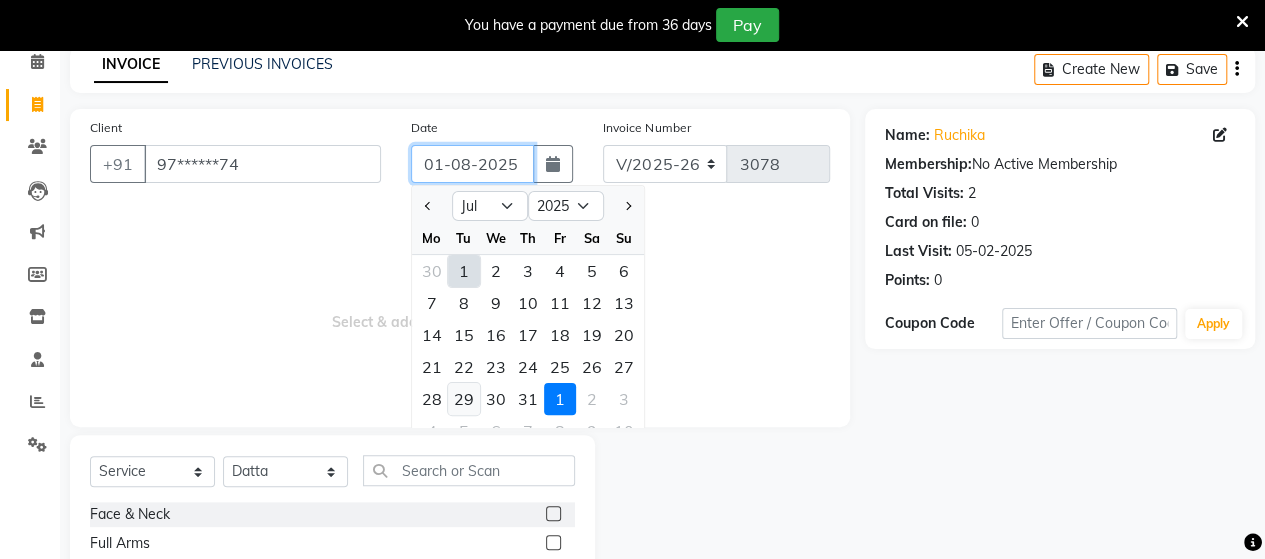 type on "29-07-2025" 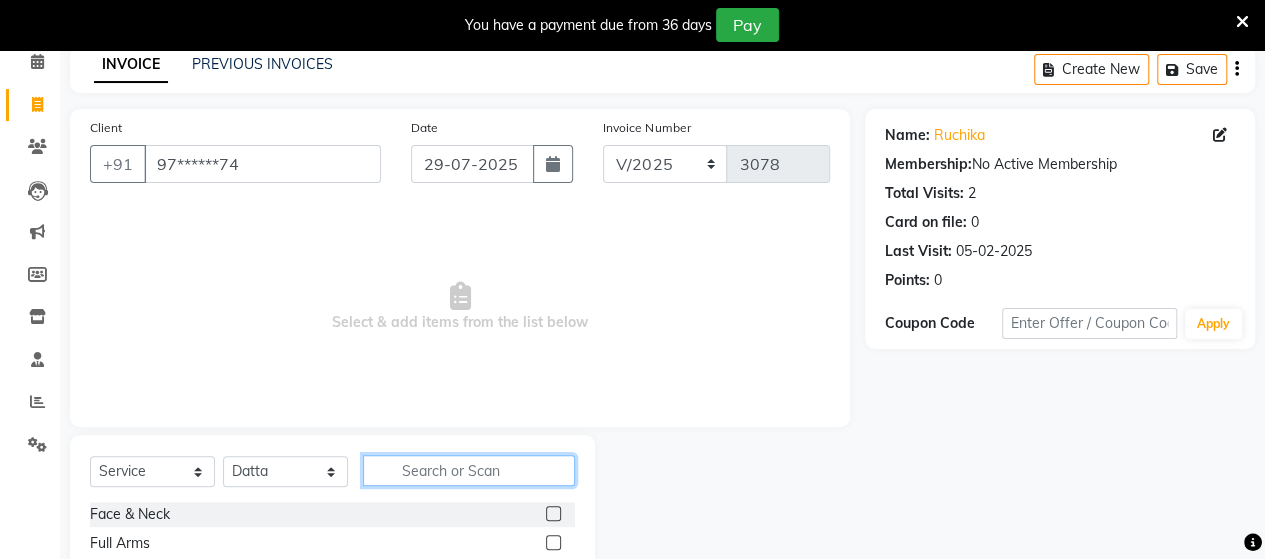 click 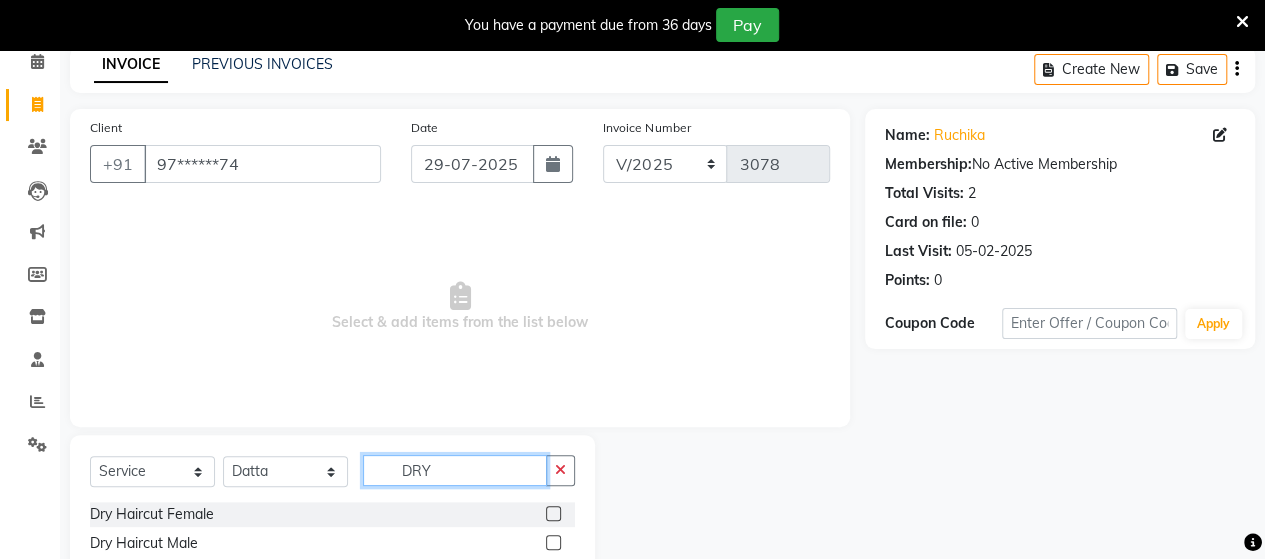 type on "DRY" 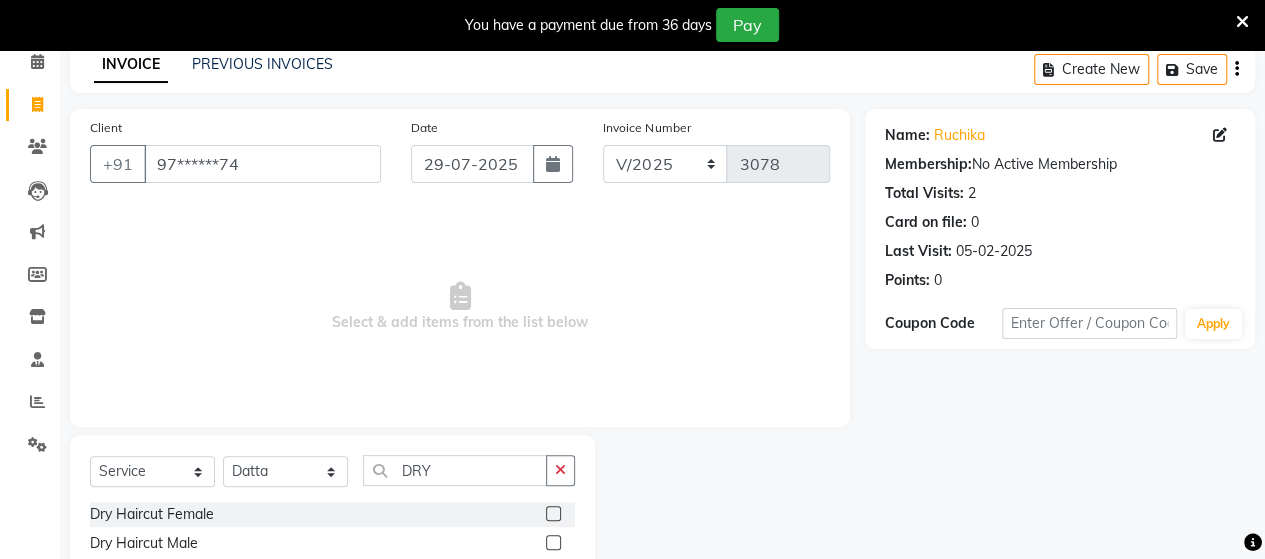 click 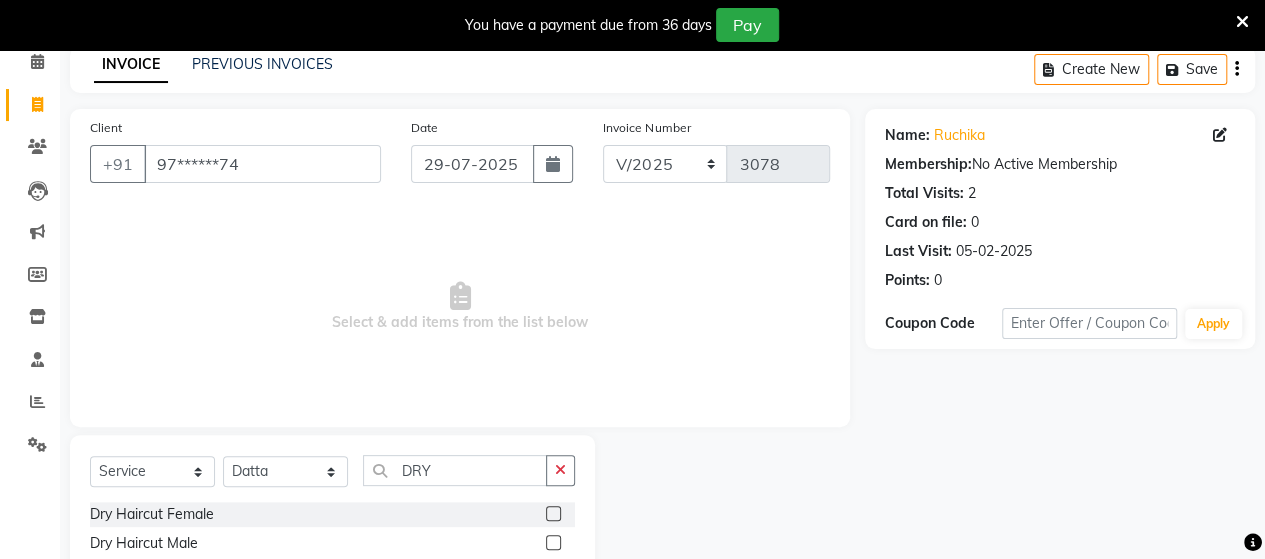 click at bounding box center [552, 514] 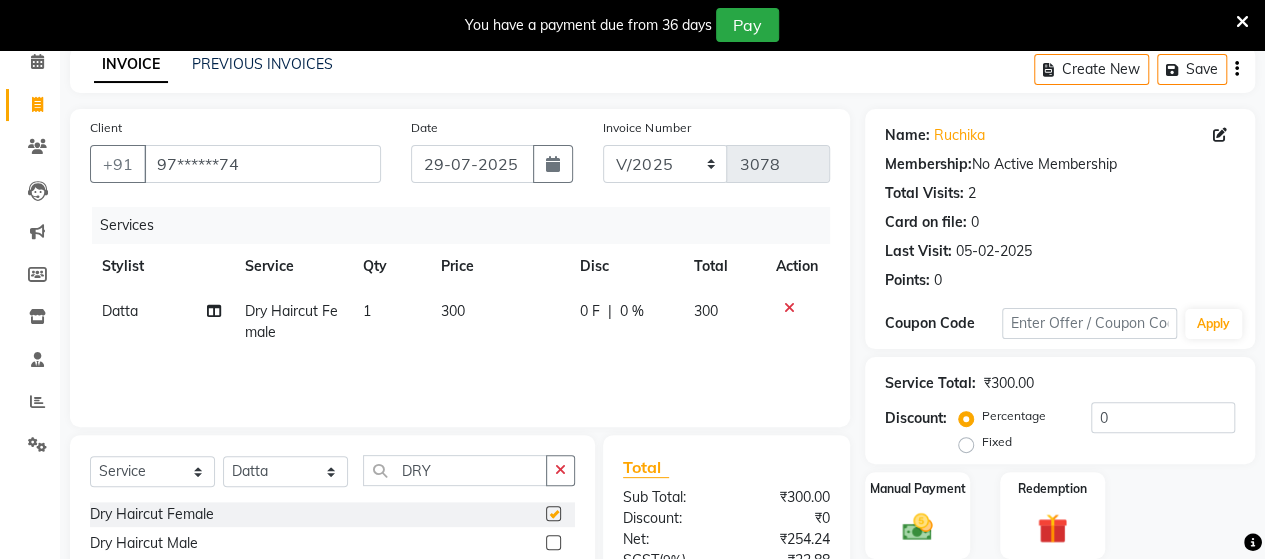 checkbox on "false" 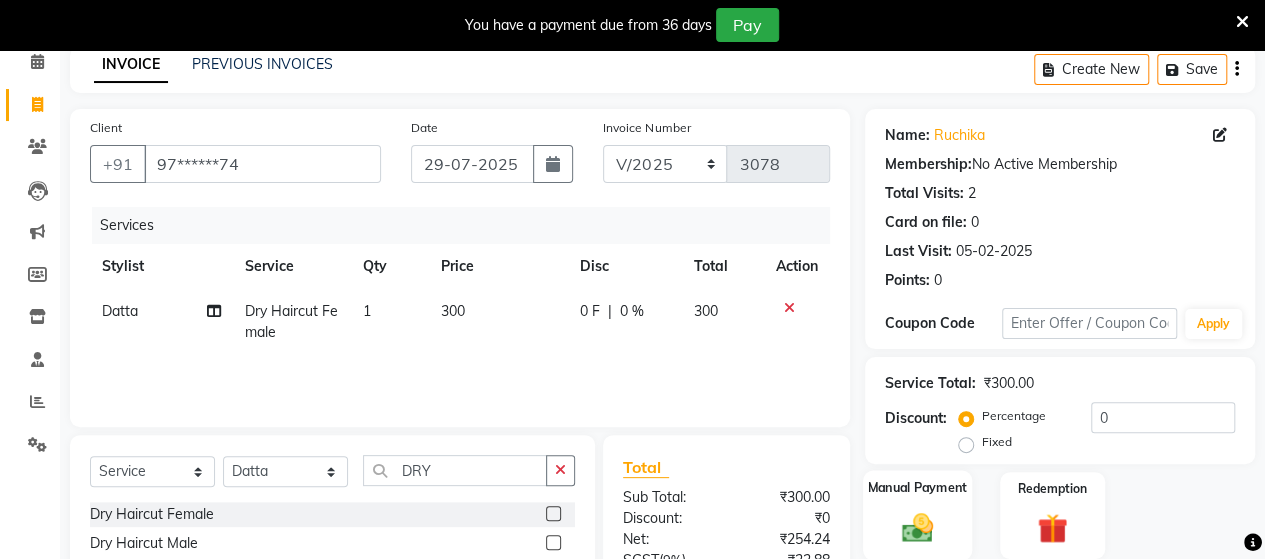 click on "Manual Payment" 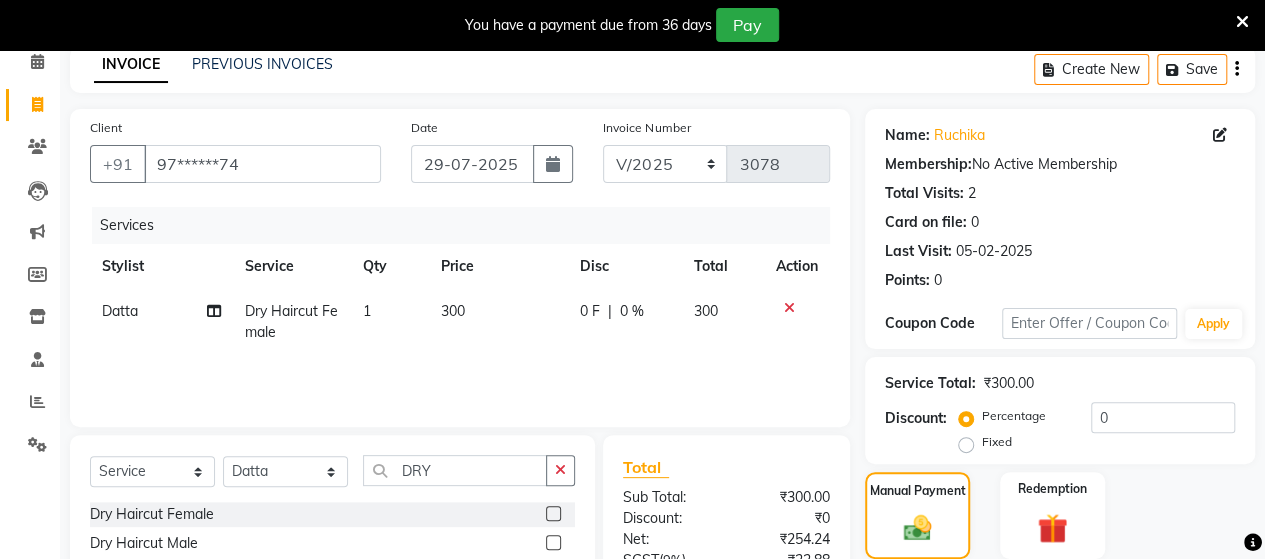 drag, startPoint x: 1258, startPoint y: 307, endPoint x: 1279, endPoint y: 595, distance: 288.76462 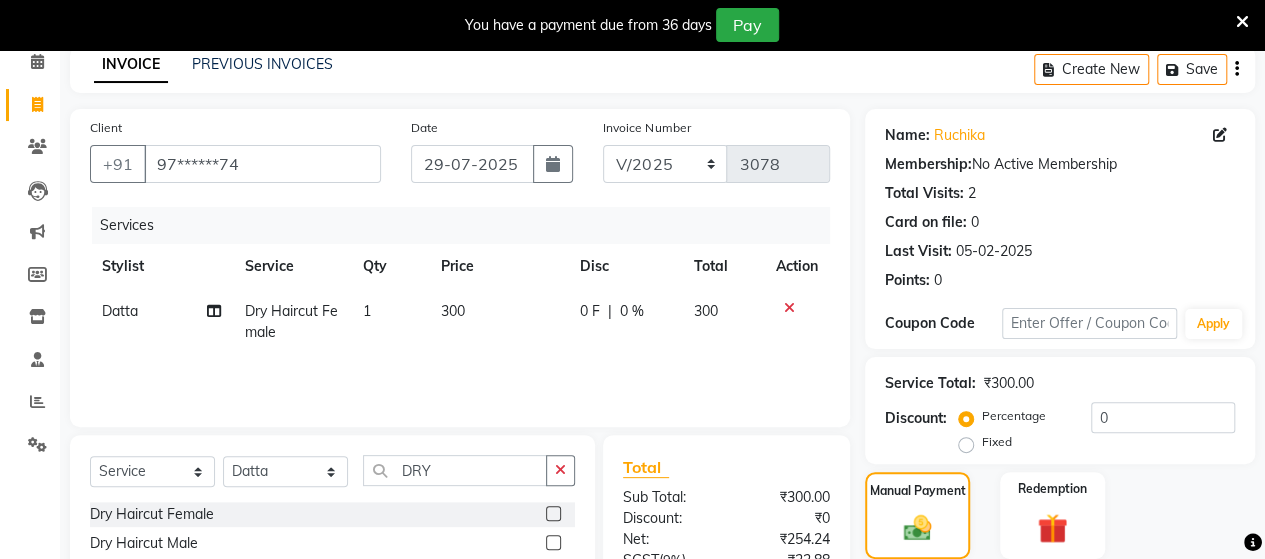 click on "[PHONE] Select Location × Habib's Hair And Beauty  Salon, [CITY]  WhatsApp Status  × Status:  Disconnected Most Recent Message: 12-12-2024     04:38 PM Recent Service Activity: 04-05-2025     11:52 AM  [PHONE] Whatsapp Settings Default Panel My Panel English ENGLISH Español العربية मराठी हिंदी ગુજરાતી தமிழ் 中文 Notifications nothing to show Rutuja  Manage Profile Change Password Sign out  Version:3.15.11  ☼ HABIB'S HAIR AND BEAUTY  SALON, [CITY]  Calendar  Invoice  Clients  Leads   Marketing  Members  Inventory  Staff  Reports  Settings Completed InProgress Upcoming Dropped Tentative Check-In Confirm Bookings Generate Report Segments Page Builder INVOICE PREVIOUS INVOICES Create New   Save  Client +91 [PHONE] Date [DATE] Invoice Number V/2025 V/2025-26 3078 Services Stylist Service Qty Price Disc Total Action Datta  Dry Haircut Female 1 300 0 F | 0 % 300 Select  Service  Product  Membership  Package Voucher )" at bounding box center (632, 189) 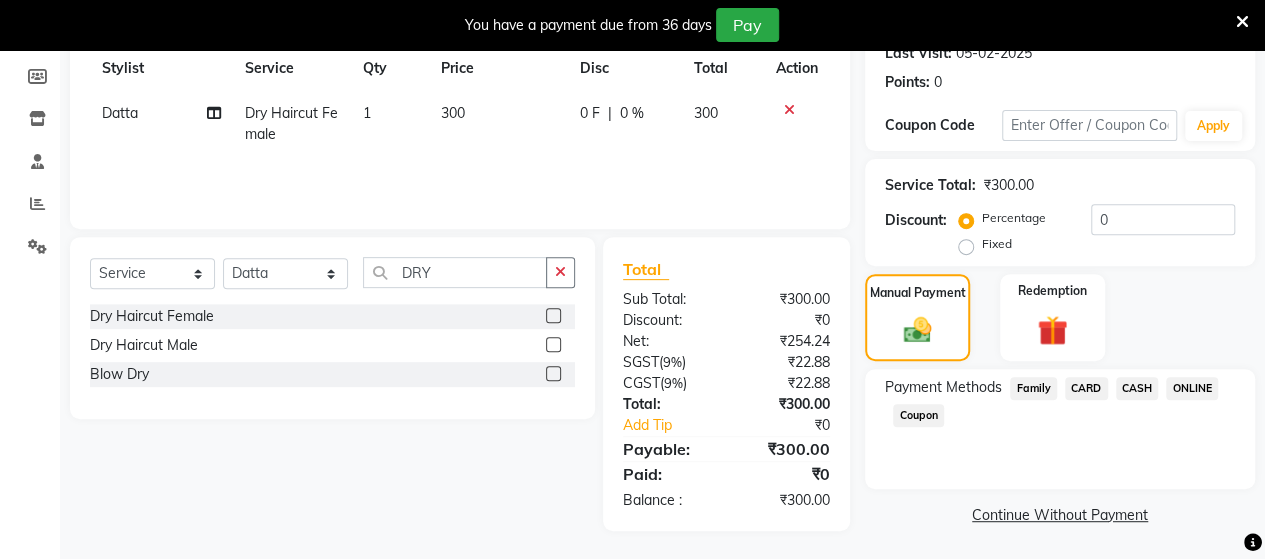 click on "ONLINE" 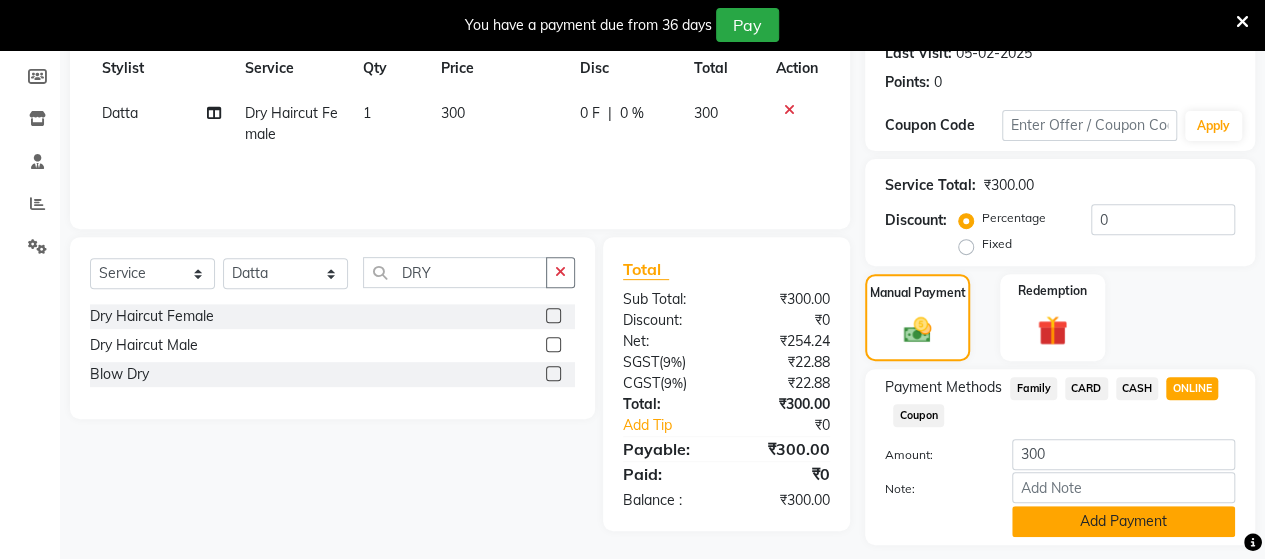 click on "Add Payment" 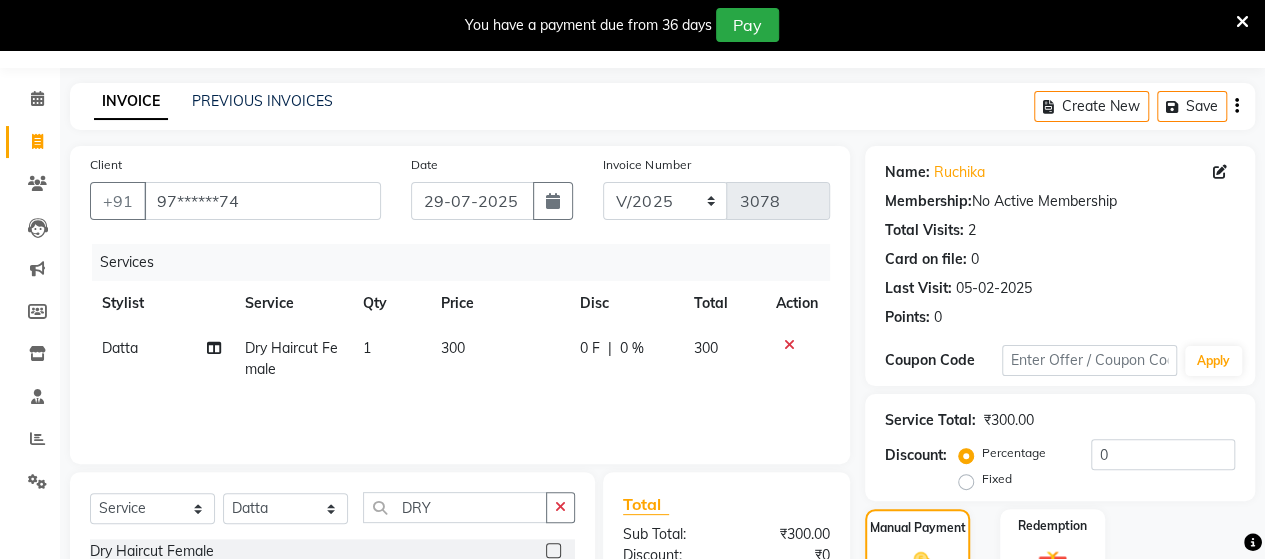 scroll, scrollTop: 0, scrollLeft: 0, axis: both 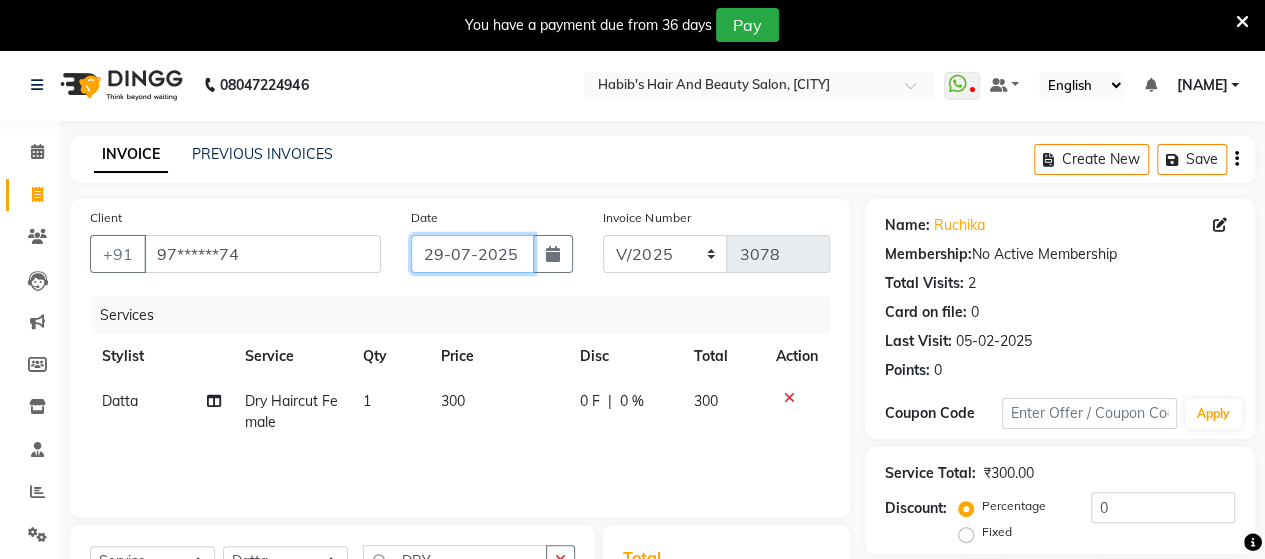 click on "29-07-2025" 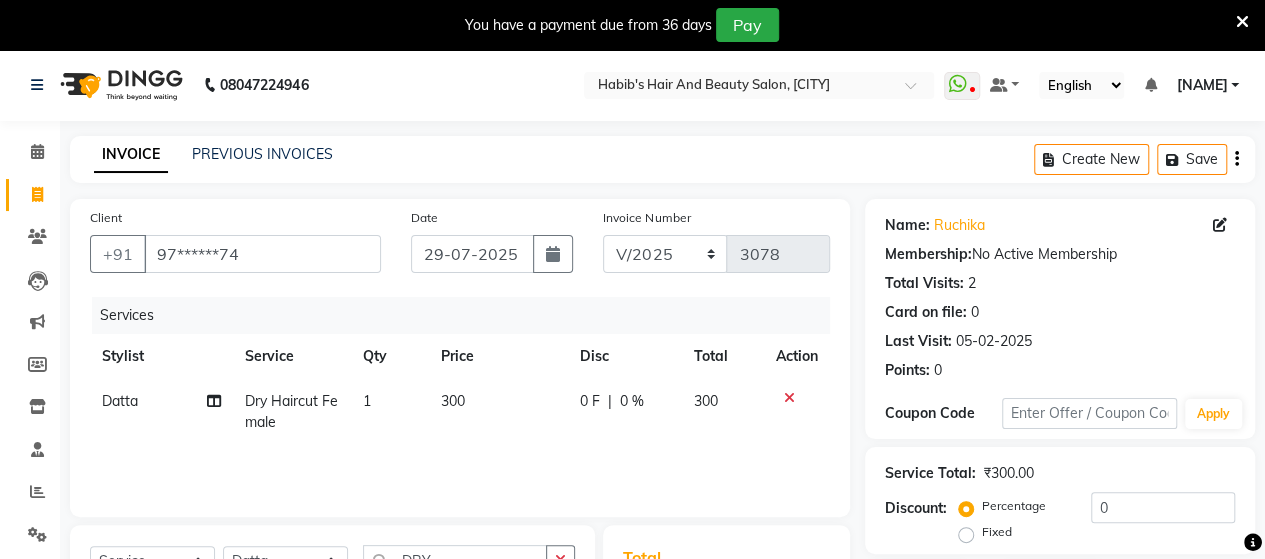 select on "7" 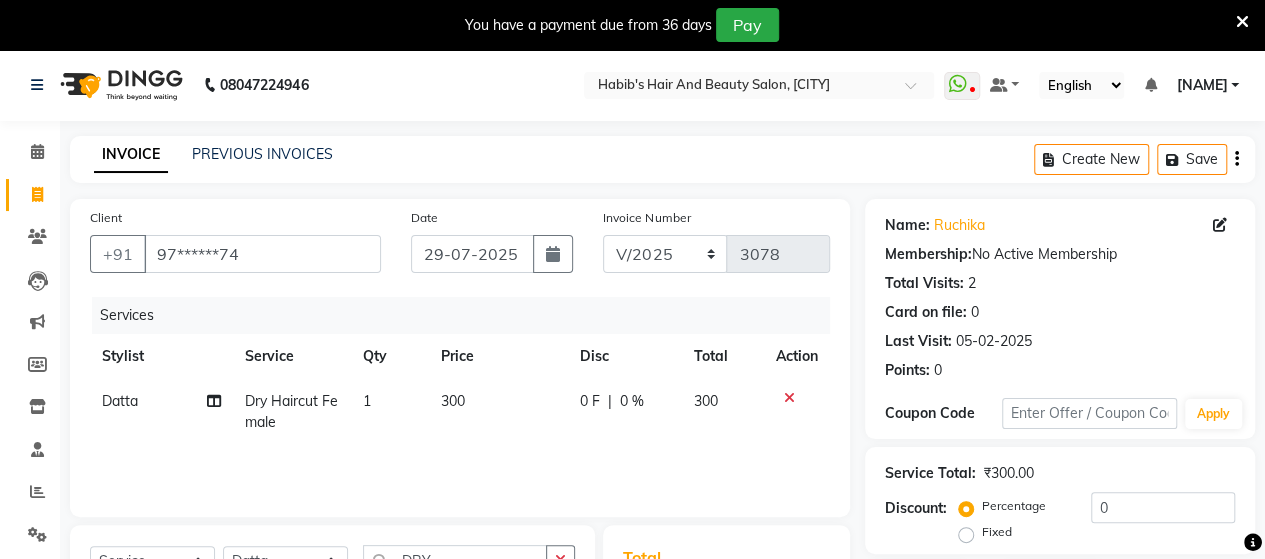 select on "2025" 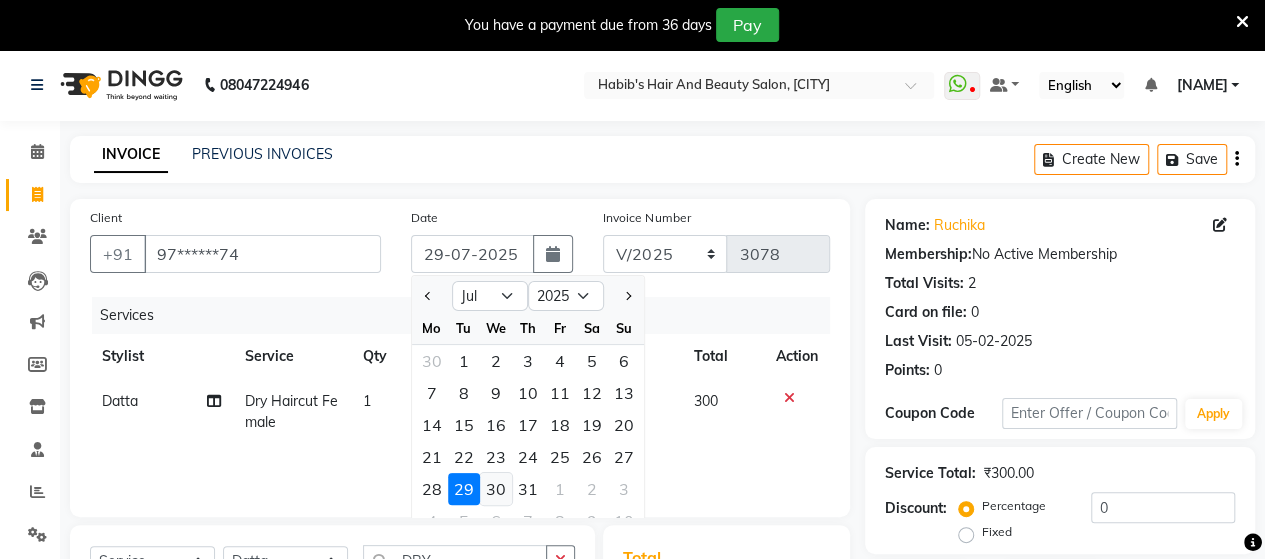 click on "30" 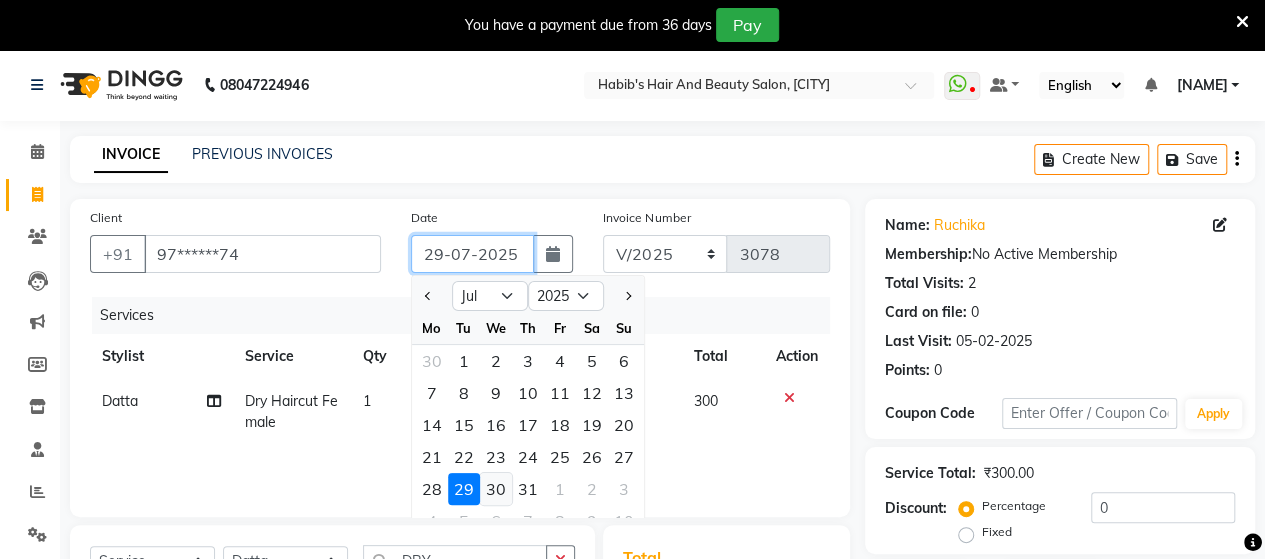 type on "30-07-2025" 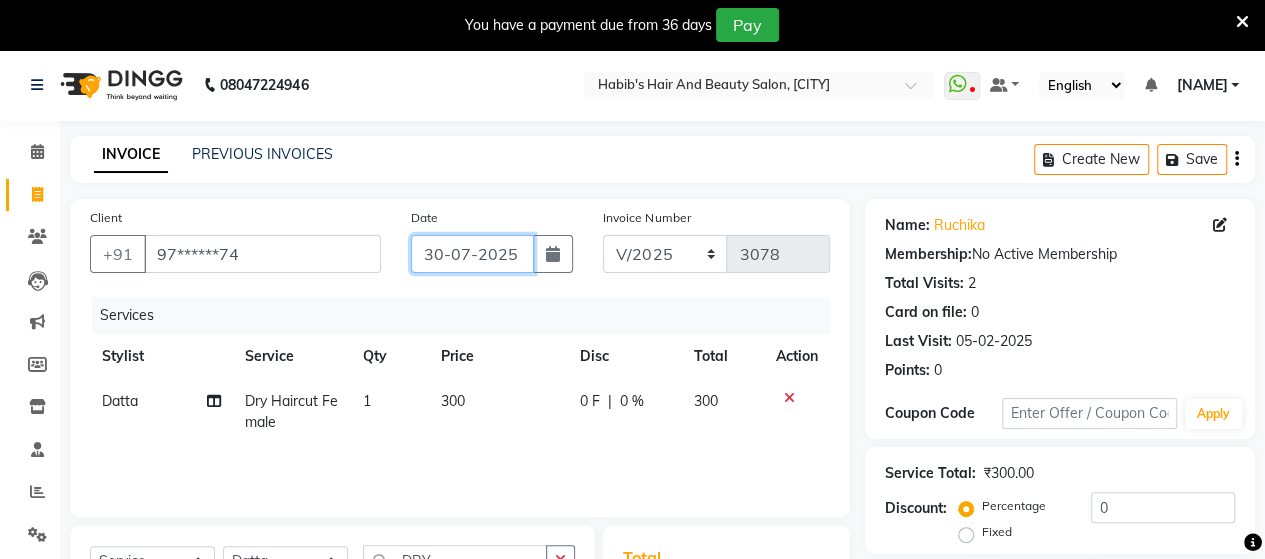 scroll, scrollTop: 400, scrollLeft: 0, axis: vertical 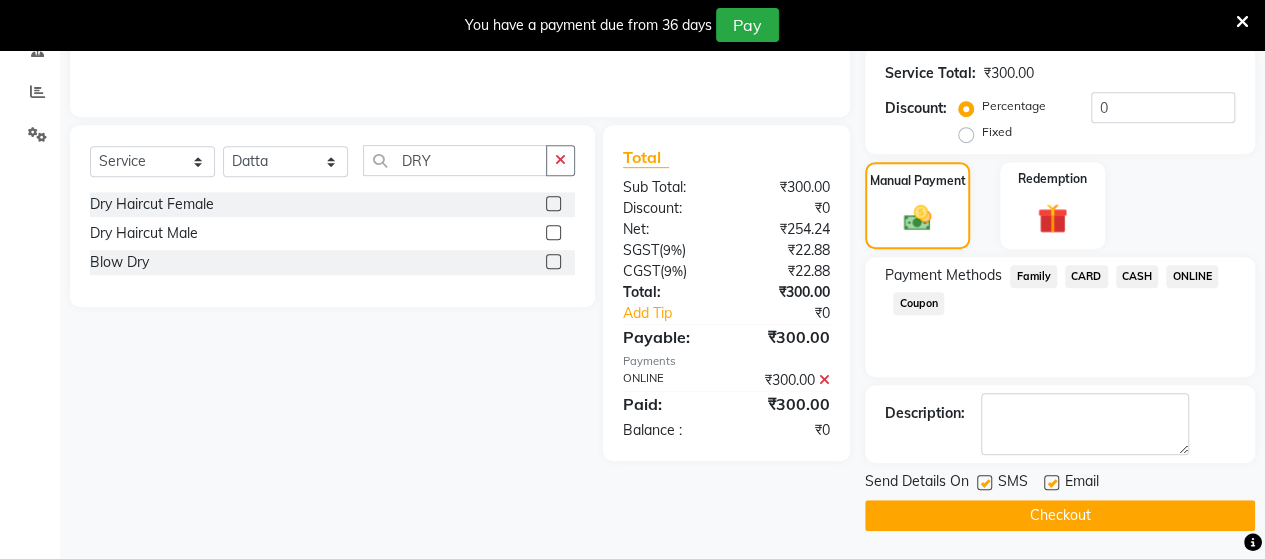 click on "Checkout" 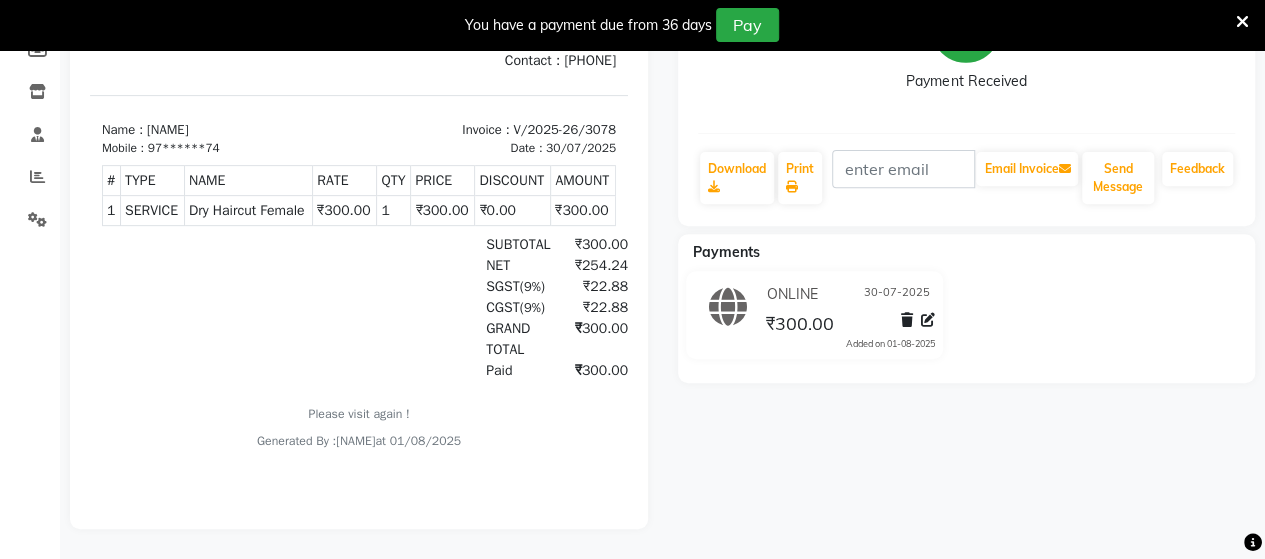 scroll, scrollTop: 0, scrollLeft: 0, axis: both 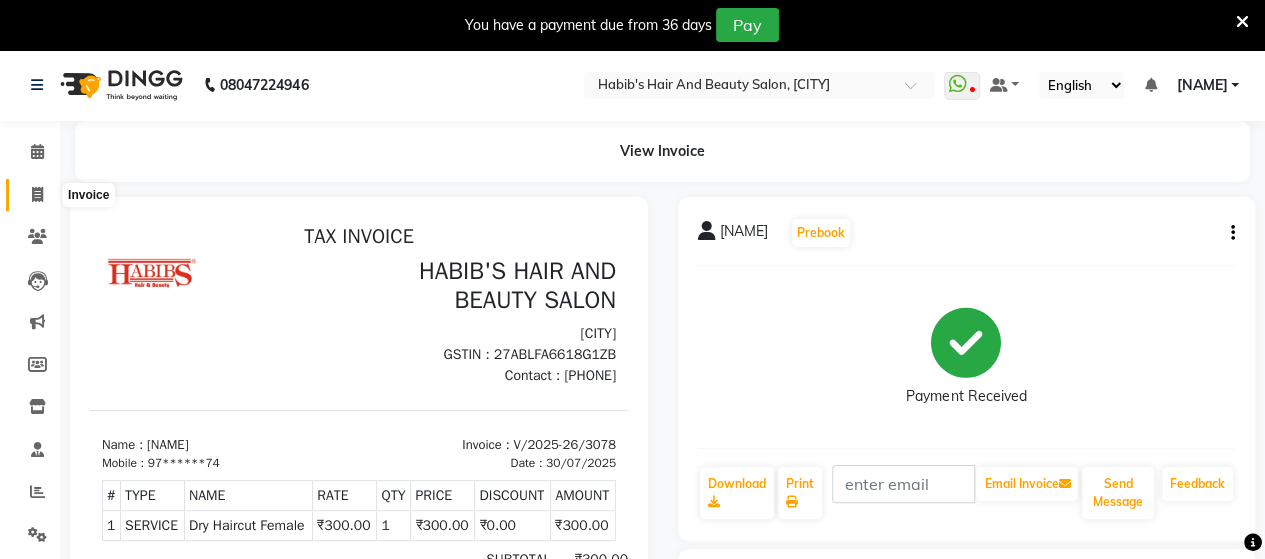 click 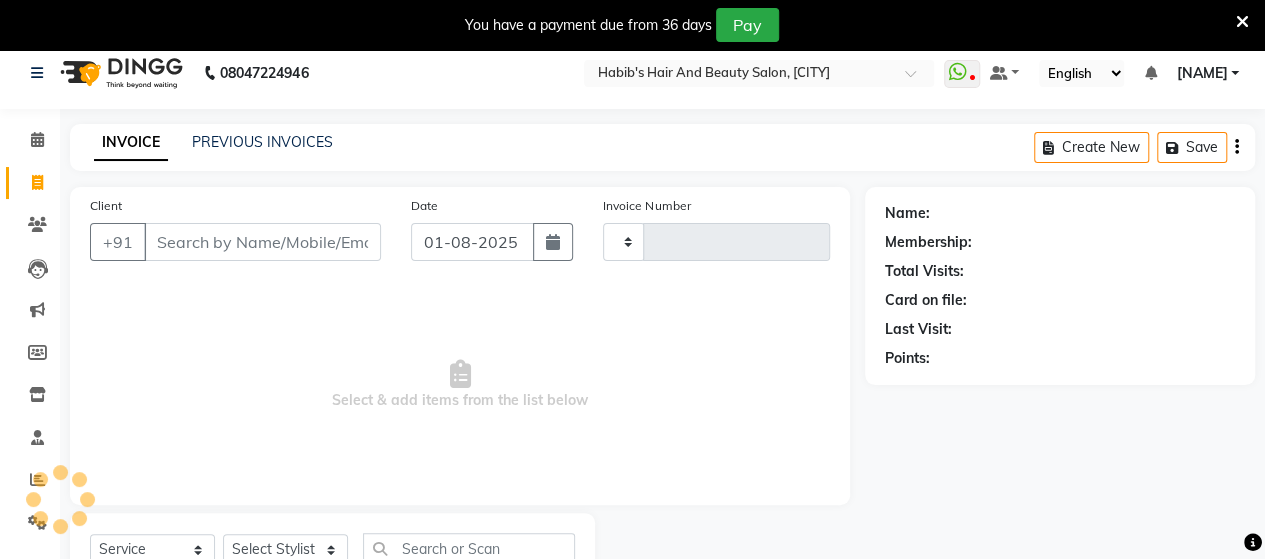 type on "3079" 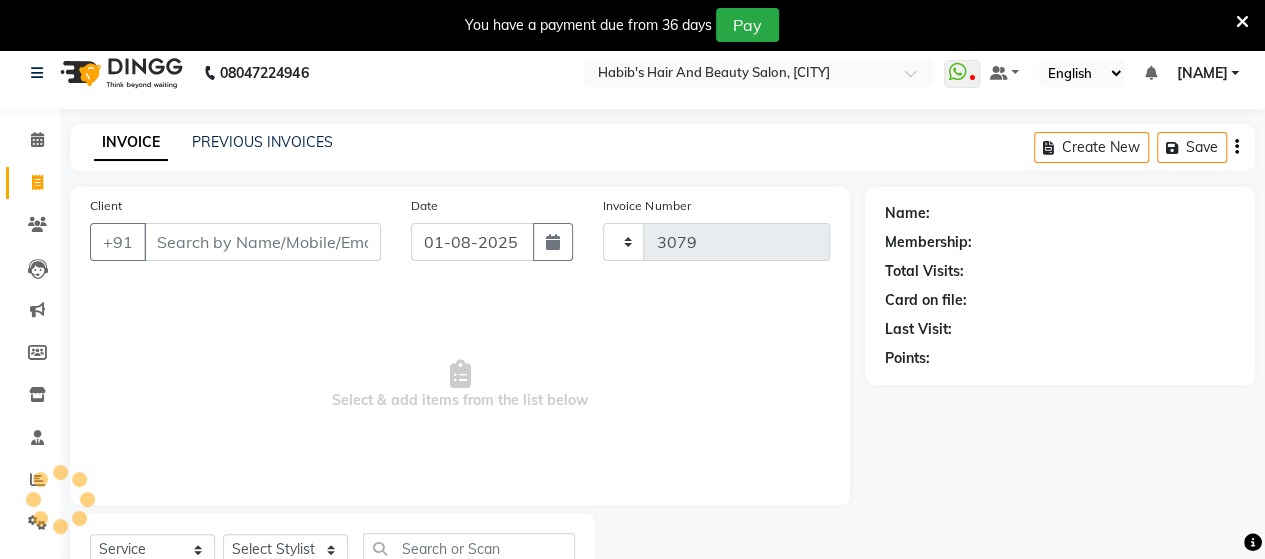 select on "6429" 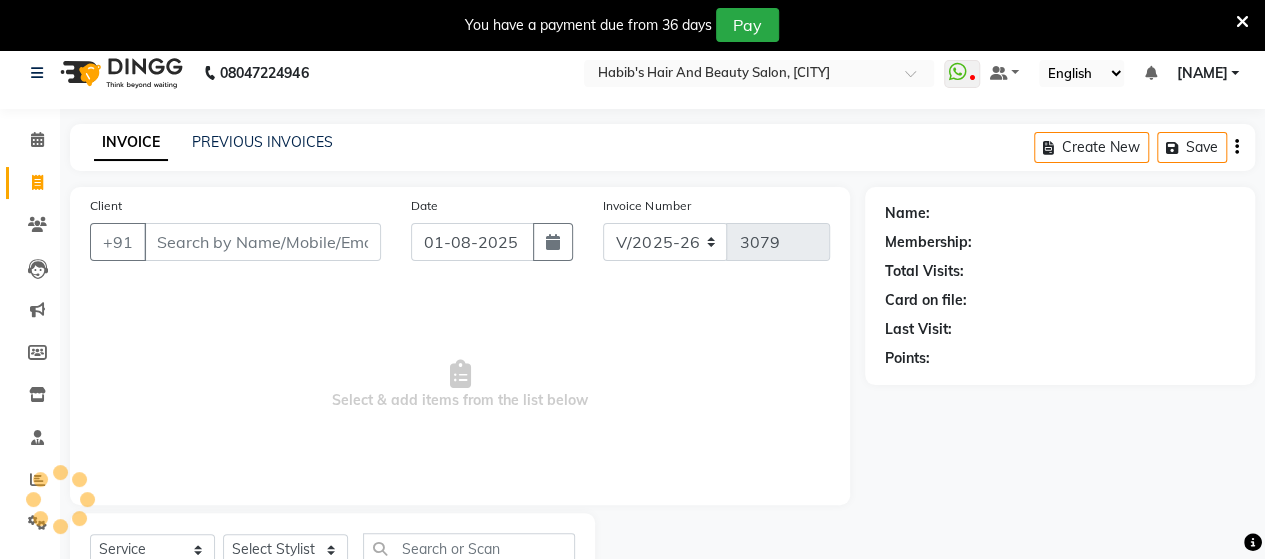 scroll, scrollTop: 90, scrollLeft: 0, axis: vertical 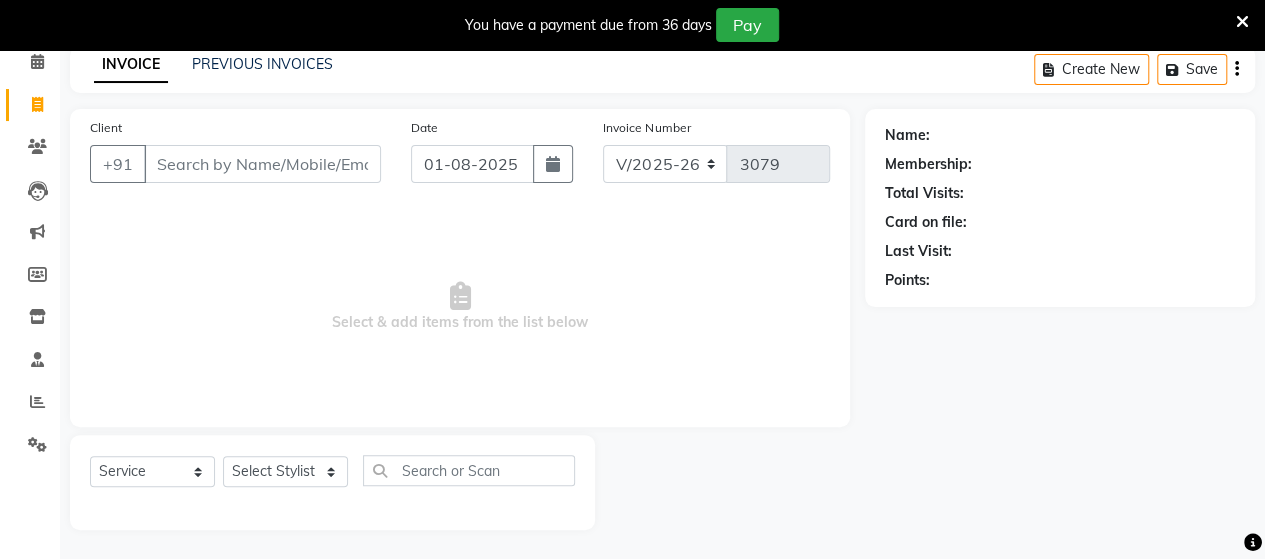 click on "Client" at bounding box center [262, 164] 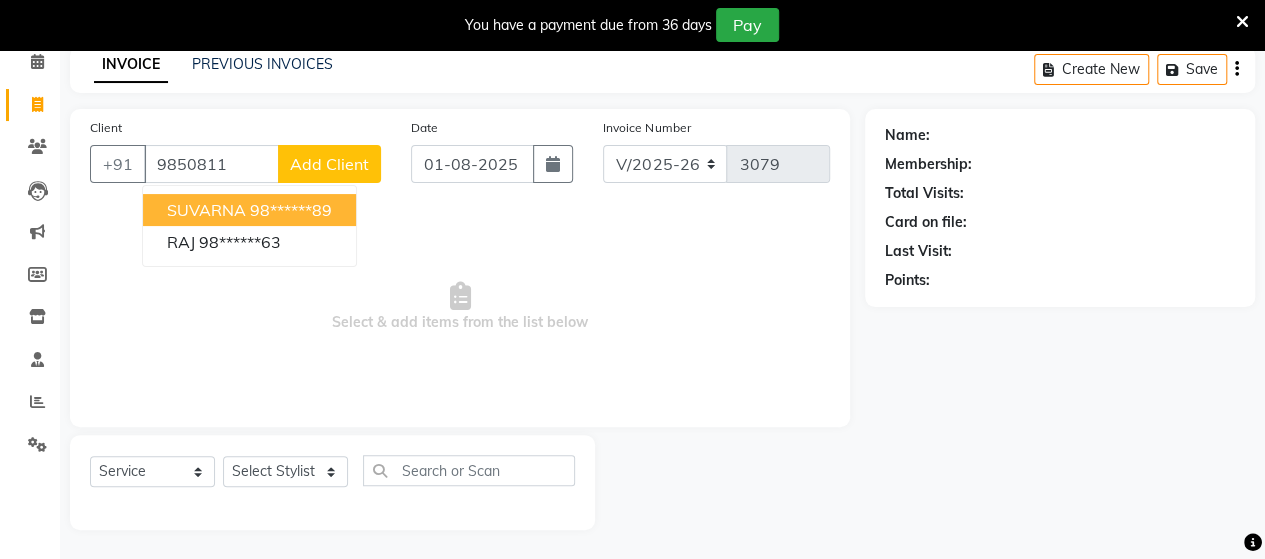 click on "SUVARNA" at bounding box center [206, 210] 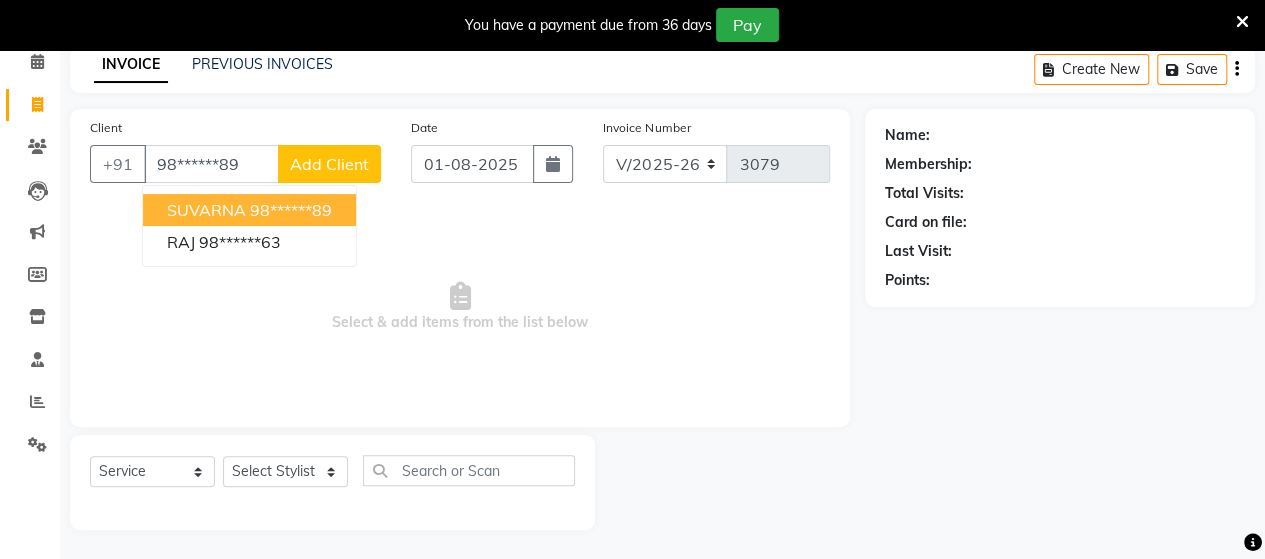 type on "98******89" 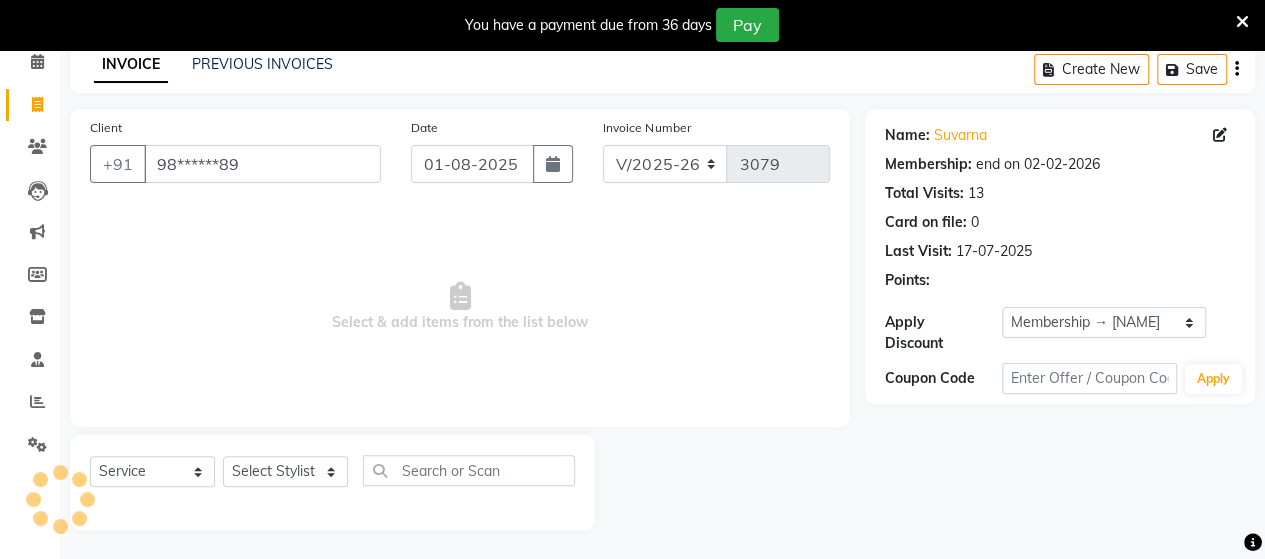 click on "Client +91 [PHONE] Date [DATE] Invoice Number V/2025 V/2025-26 3079  Select & add items from the list below" 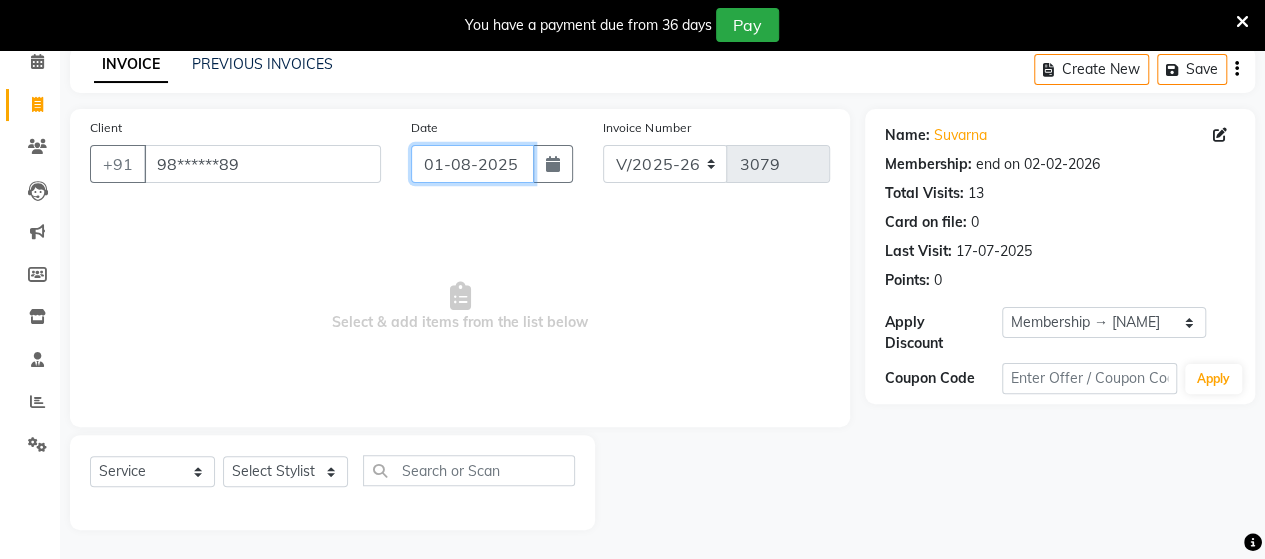 click on "01-08-2025" 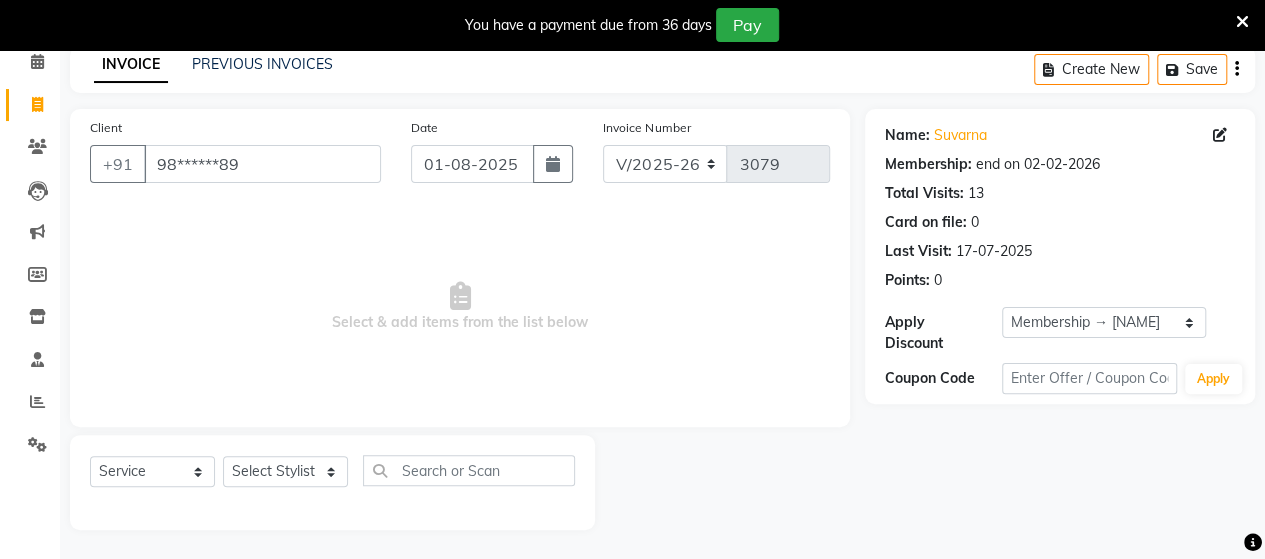 select on "8" 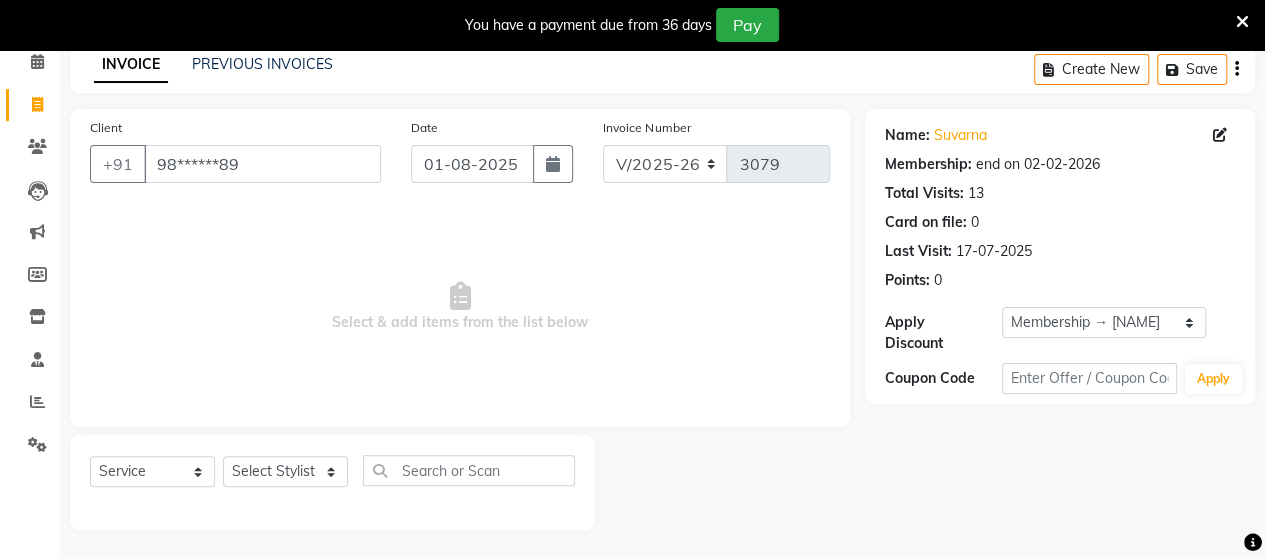 select on "2025" 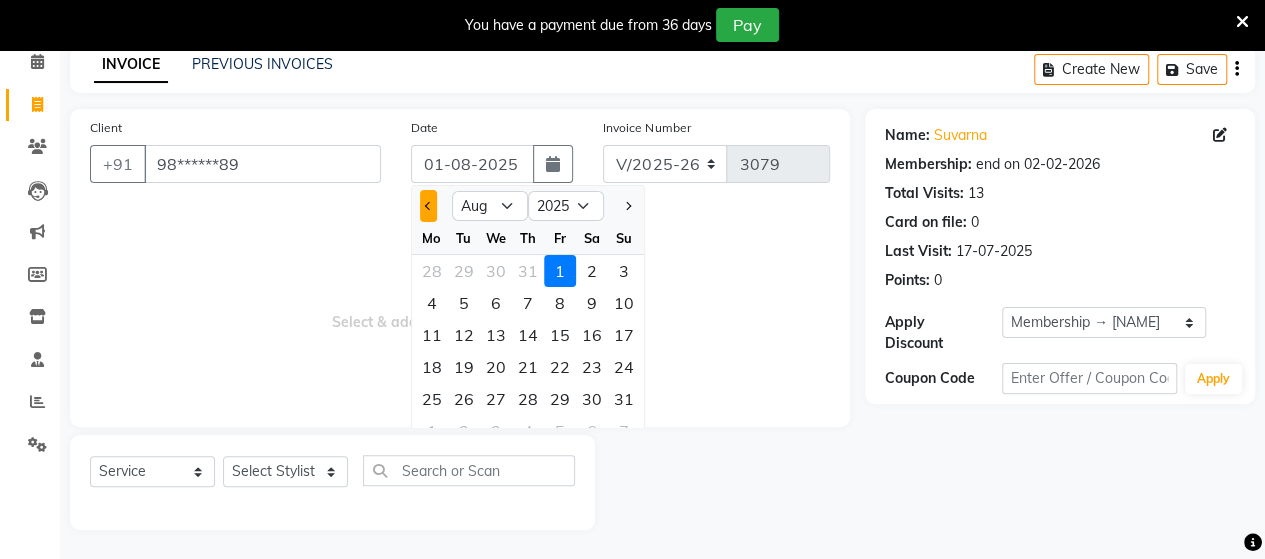 click 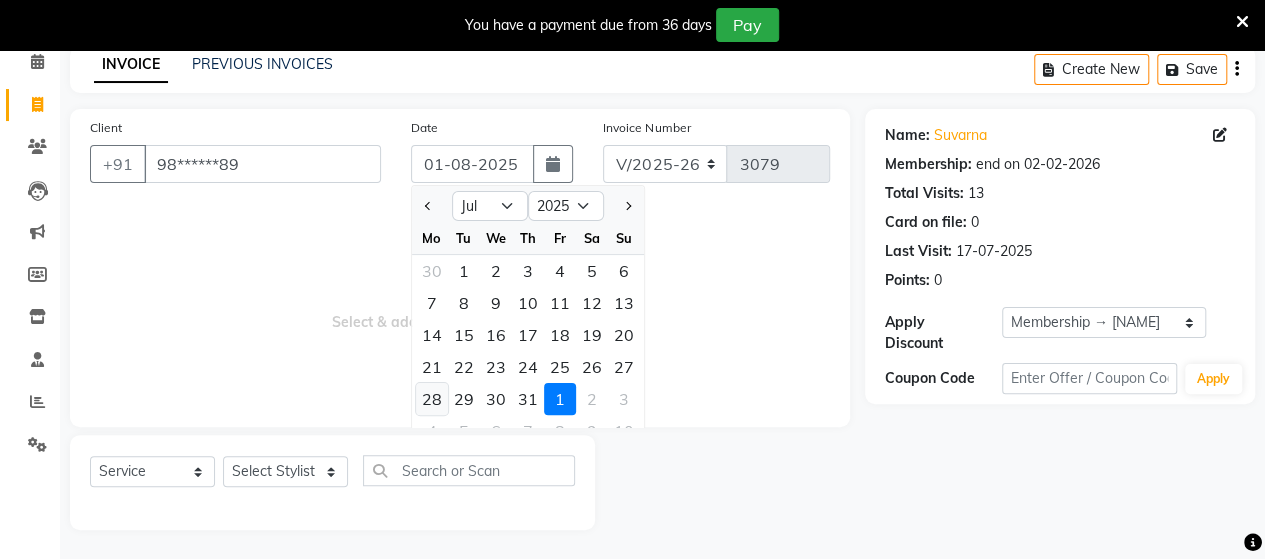 click on "28" 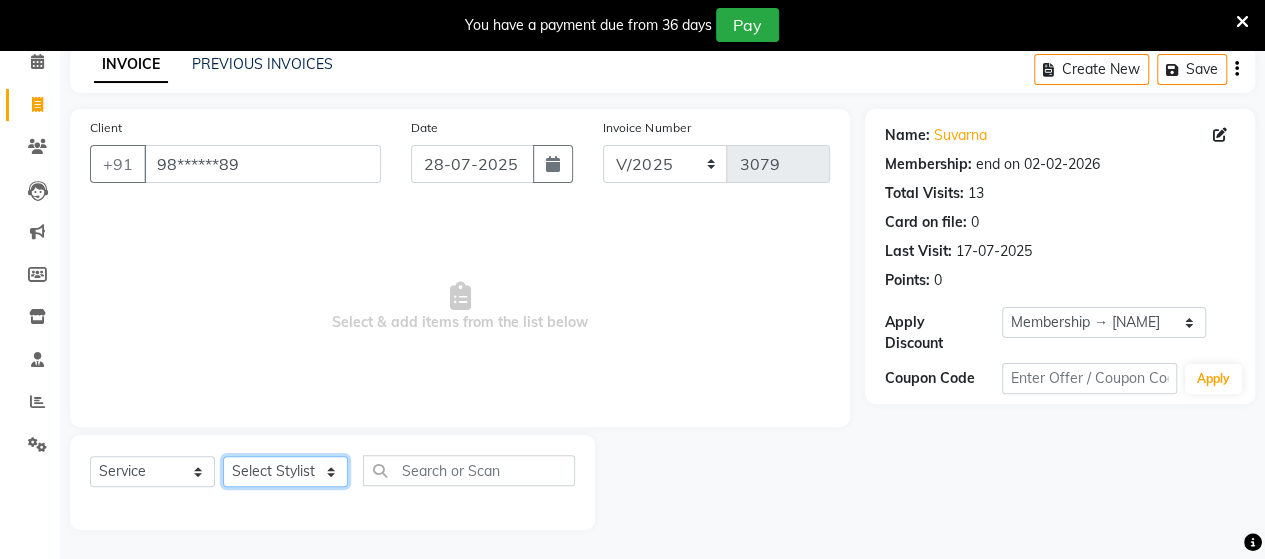 click on "Select Stylist Admin Datta  Jyoti  Krushna  Pratik  RAVI Rohit Rutuja" 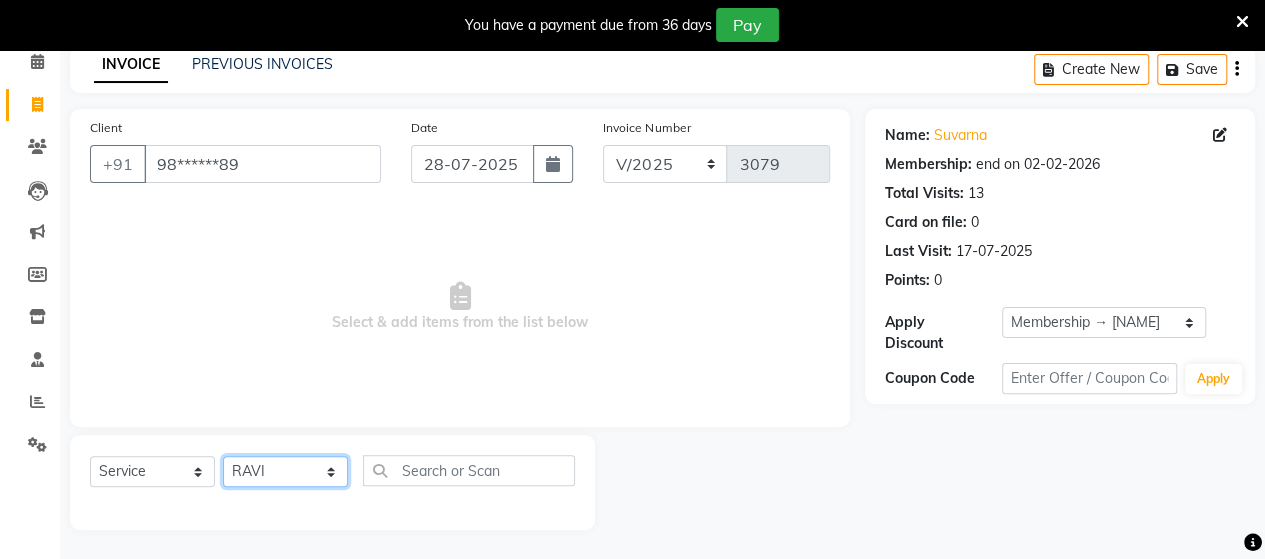 click on "Select Stylist Admin Datta  Jyoti  Krushna  Pratik  RAVI Rohit Rutuja" 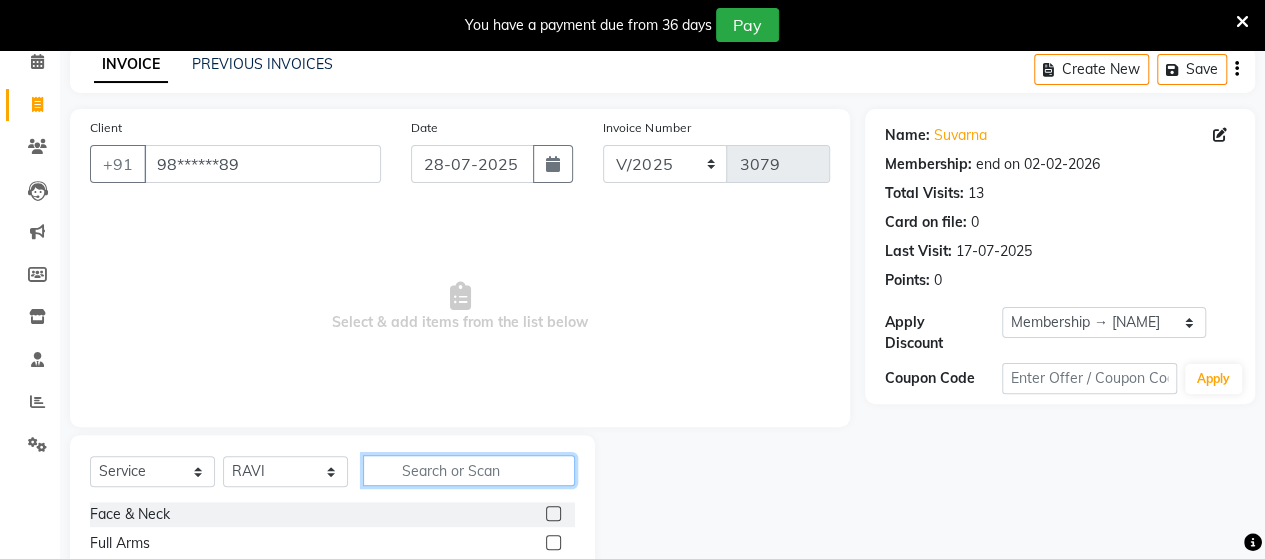 click 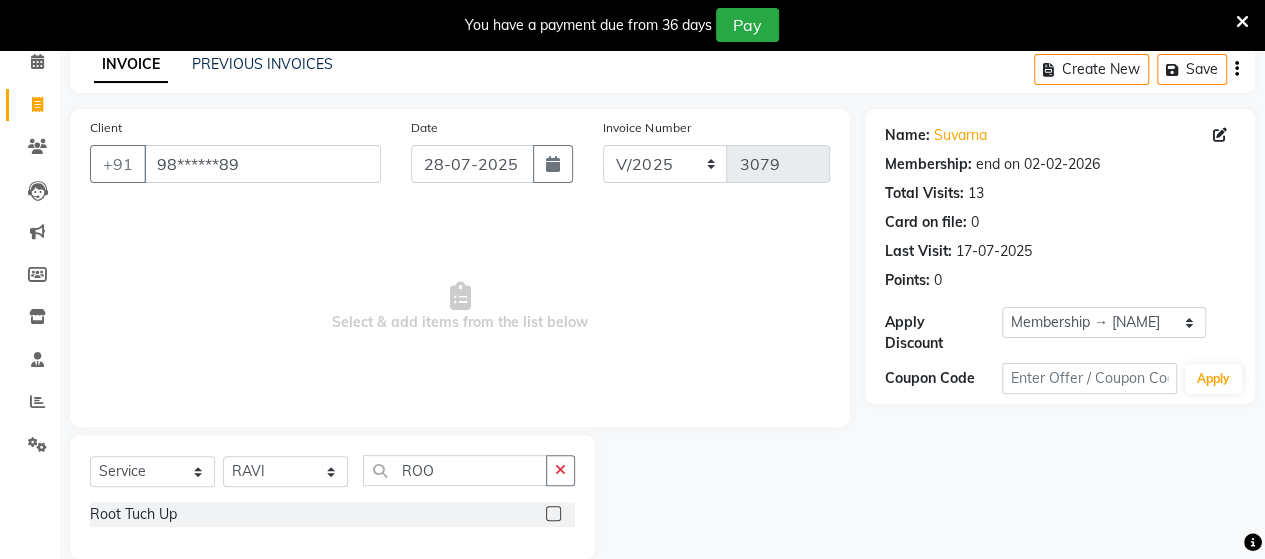 click 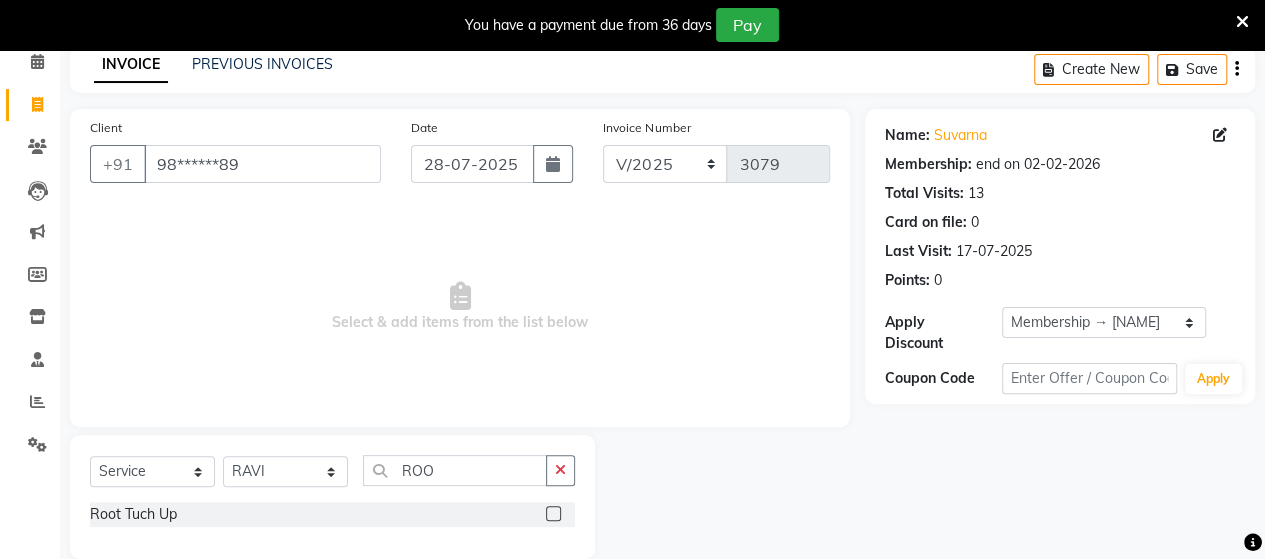 click at bounding box center [552, 514] 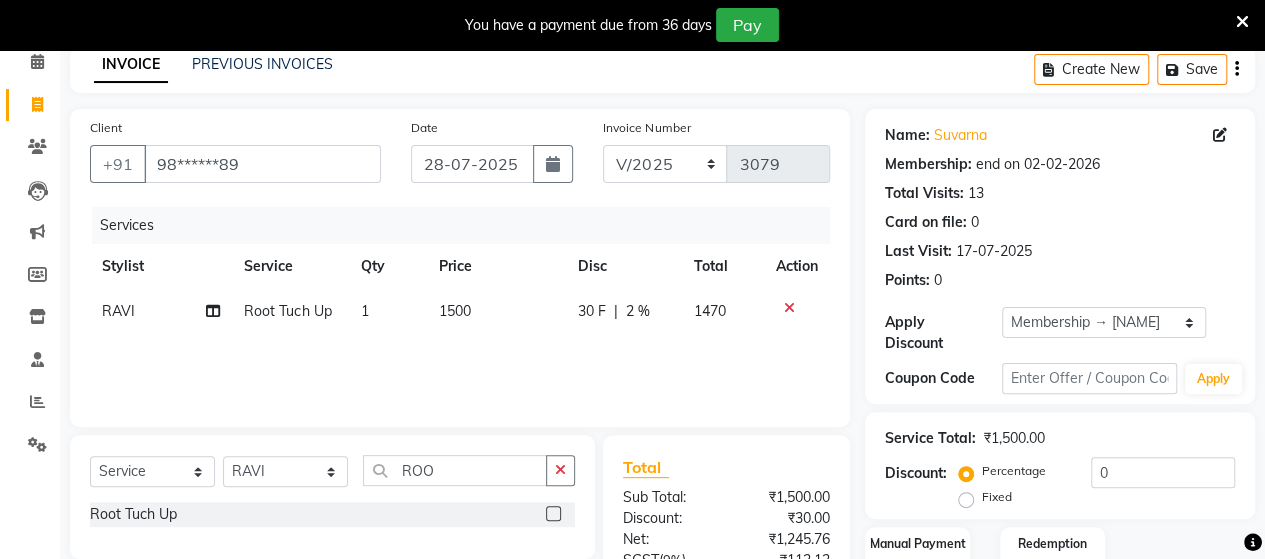 click on "30 F | 2 %" 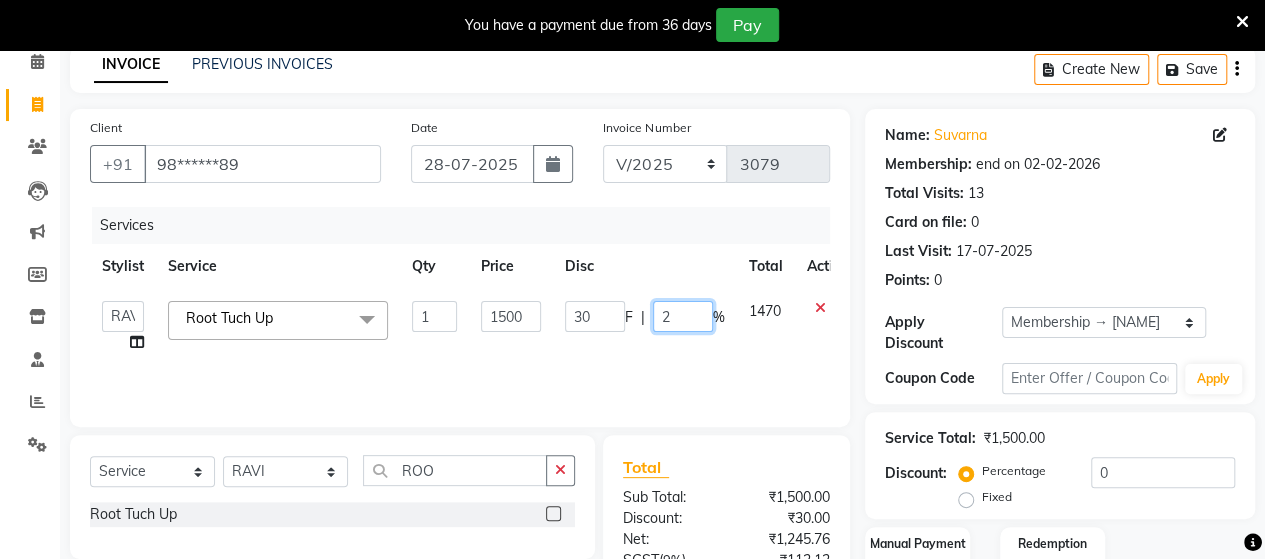 click on "2" 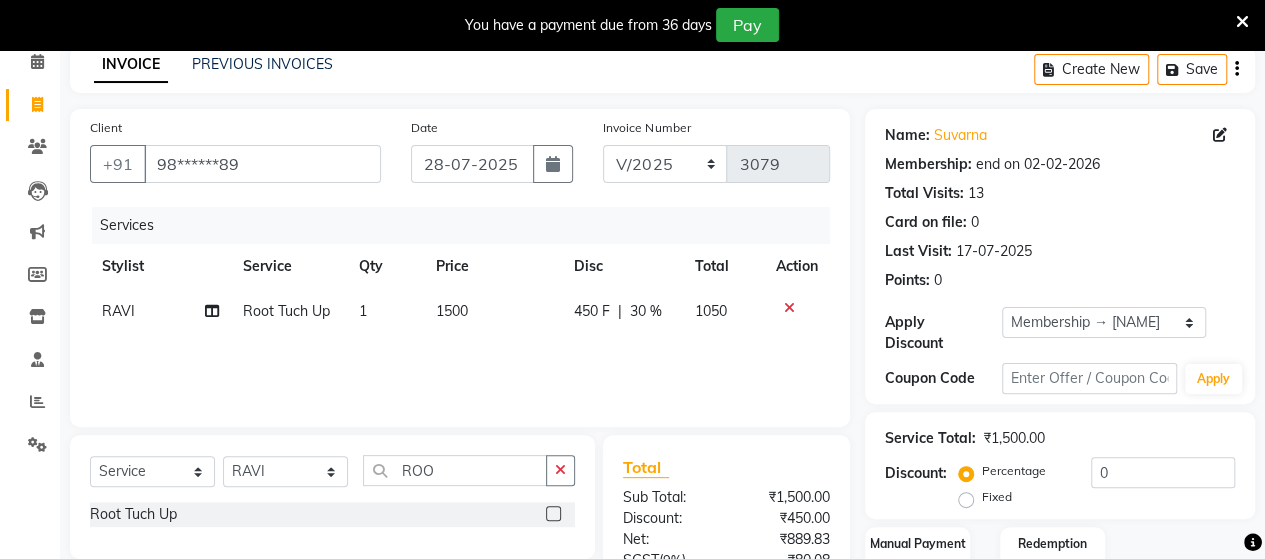 click on "Services Stylist Service Qty Price Disc Total Action RAVI Root Tuch Up 1 1500 450 F | 30 % 1050" 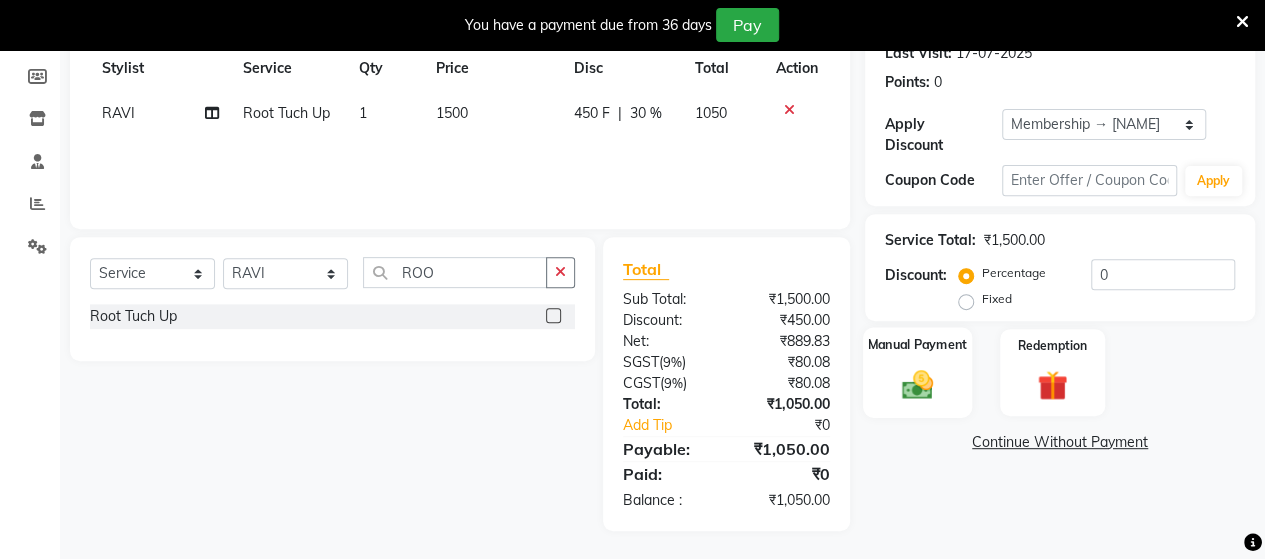 click 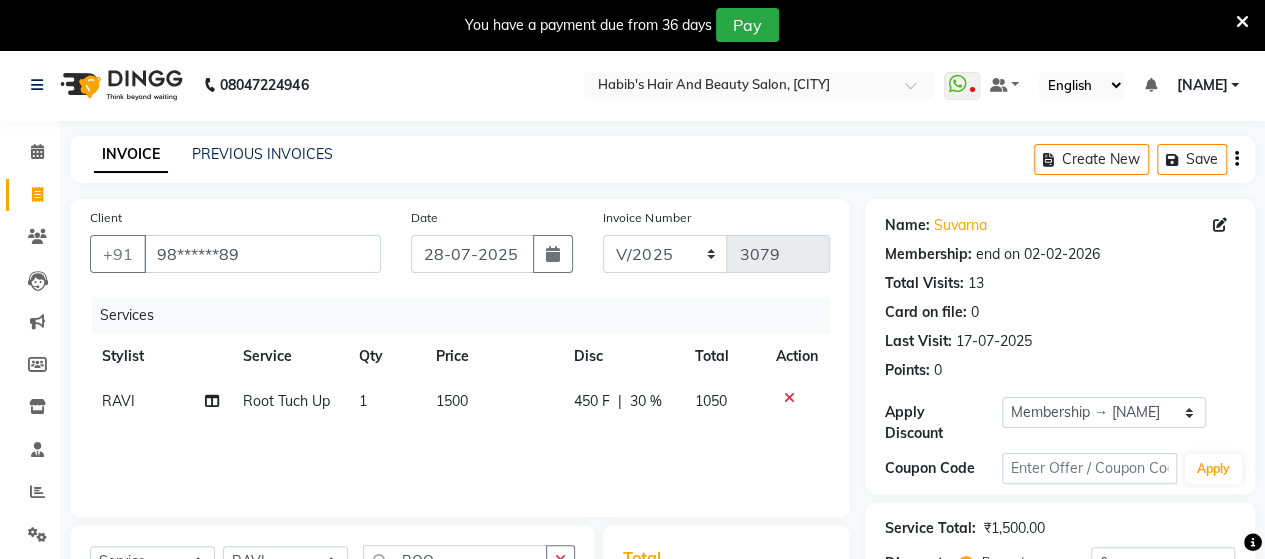 scroll, scrollTop: 343, scrollLeft: 0, axis: vertical 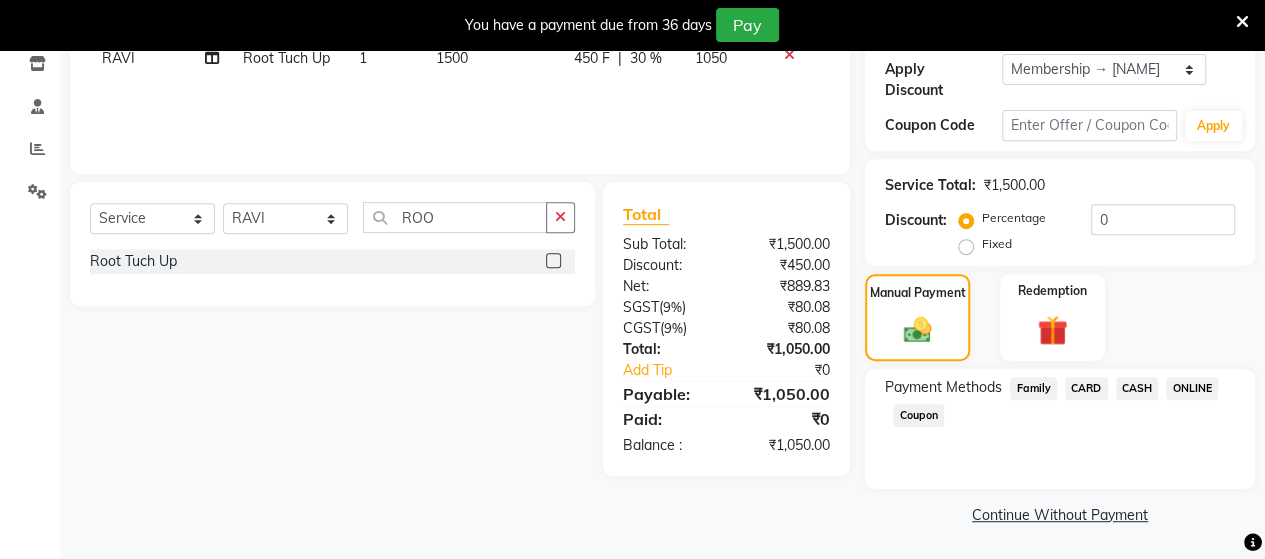 click on "ONLINE" 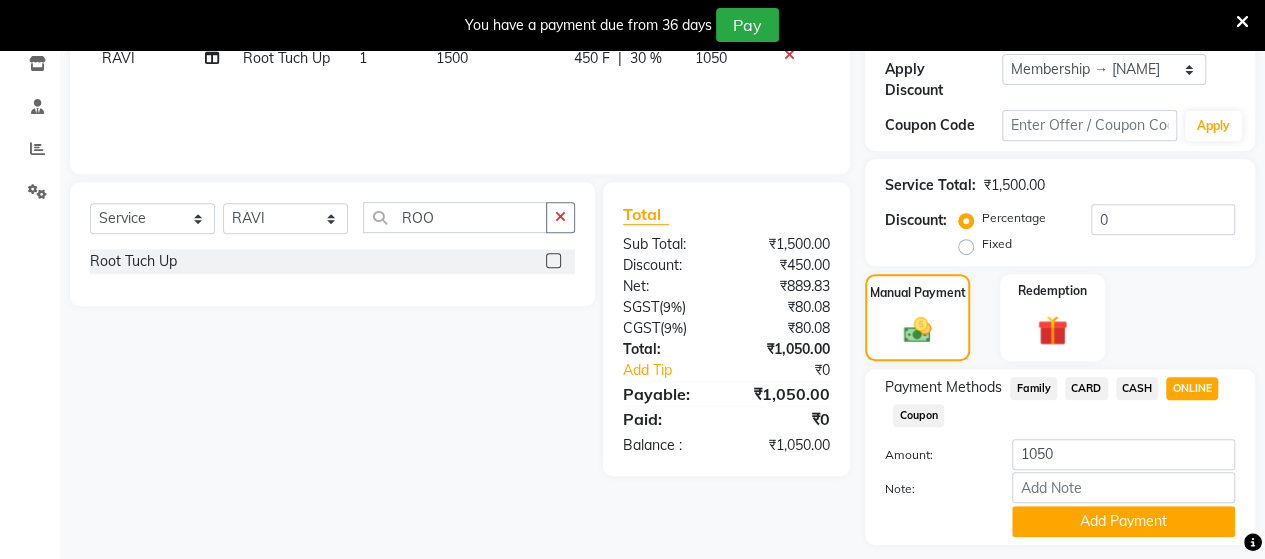 click on "Name: [NAME]  Membership: end on [DATE] Total Visits:  13 Card on file:  0 Last Visit:   [DATE] Points:   0  Apply Discount Select Membership → [NAME] Coupon Code Apply Service Total:  ₹1,500.00  Discount:  Percentage   Fixed  0 Manual Payment Redemption Payment Methods  Family   CARD   CASH   ONLINE   Coupon  Amount: 1050 Note: Add Payment  Continue Without Payment" 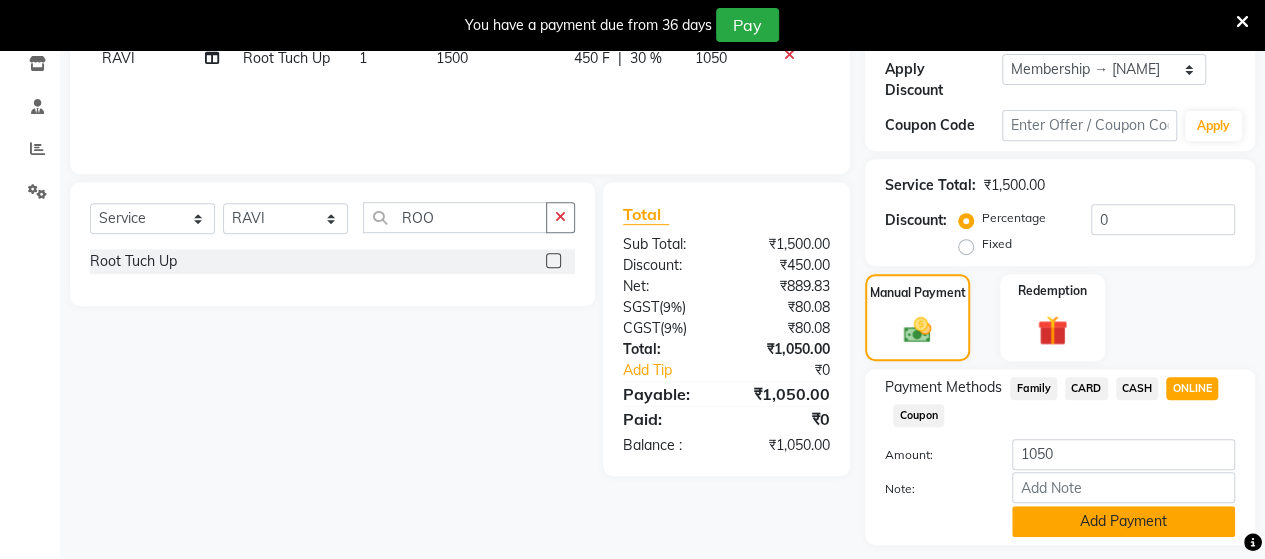 click on "Add Payment" 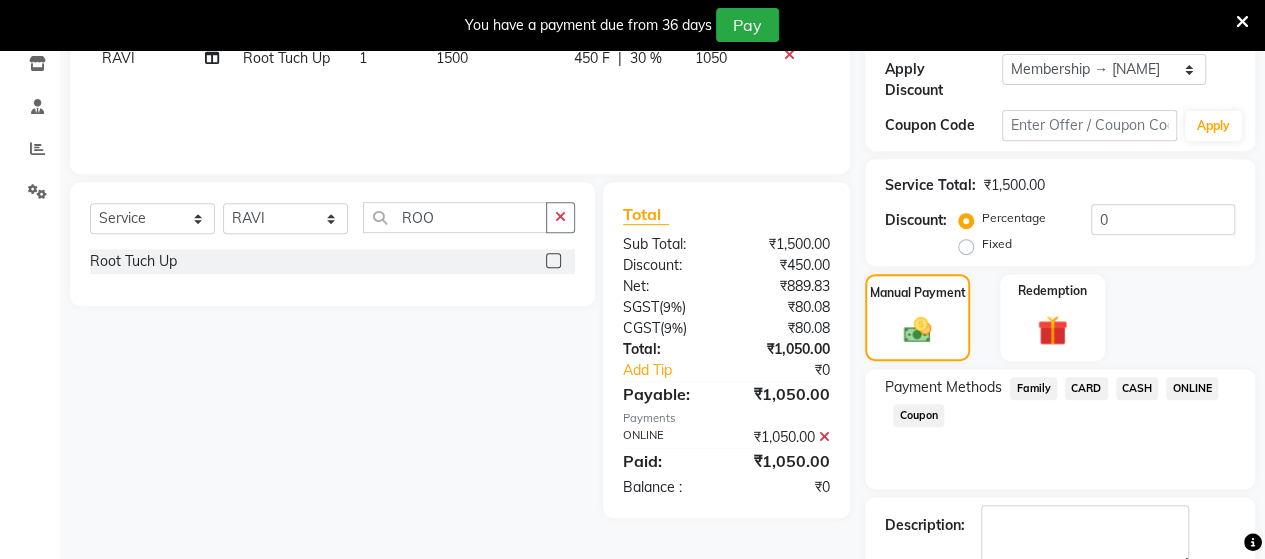 scroll, scrollTop: 454, scrollLeft: 0, axis: vertical 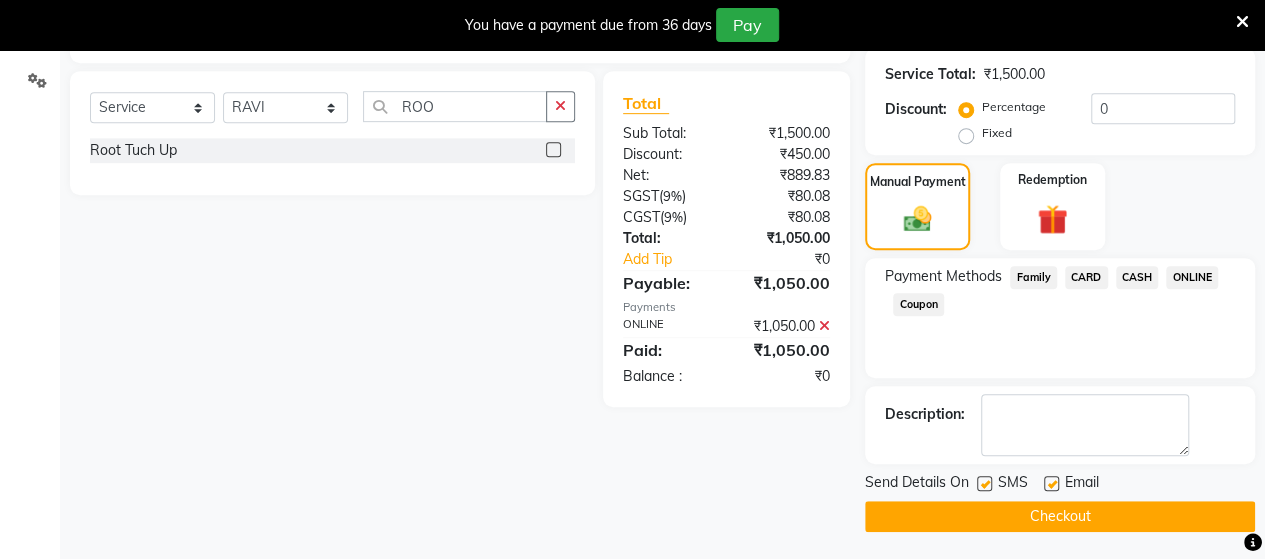 click on "Checkout" 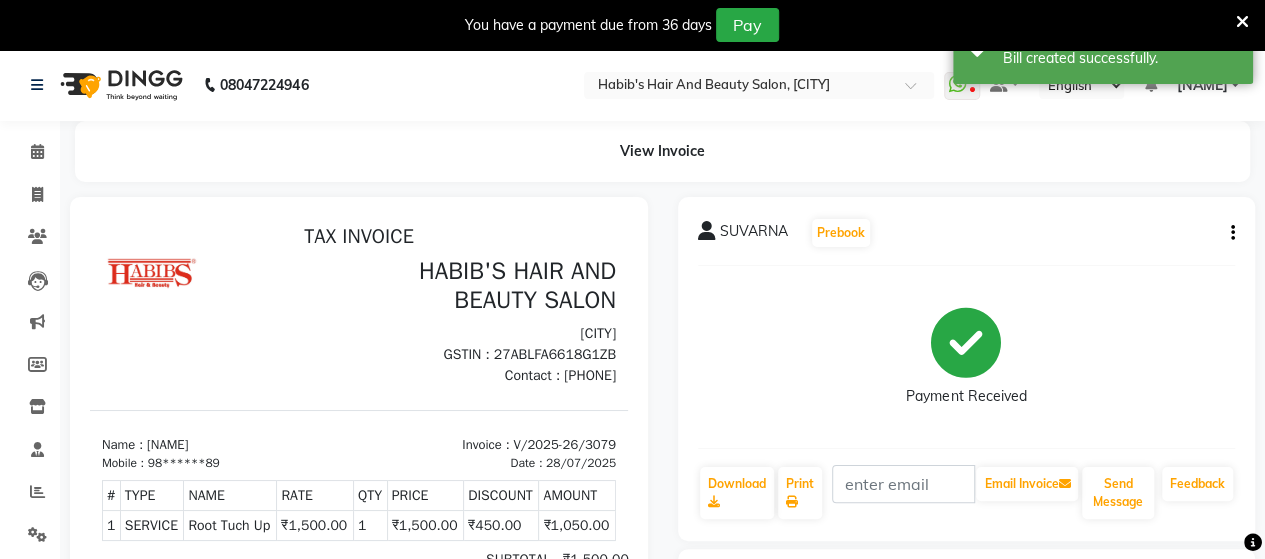 scroll, scrollTop: 0, scrollLeft: 0, axis: both 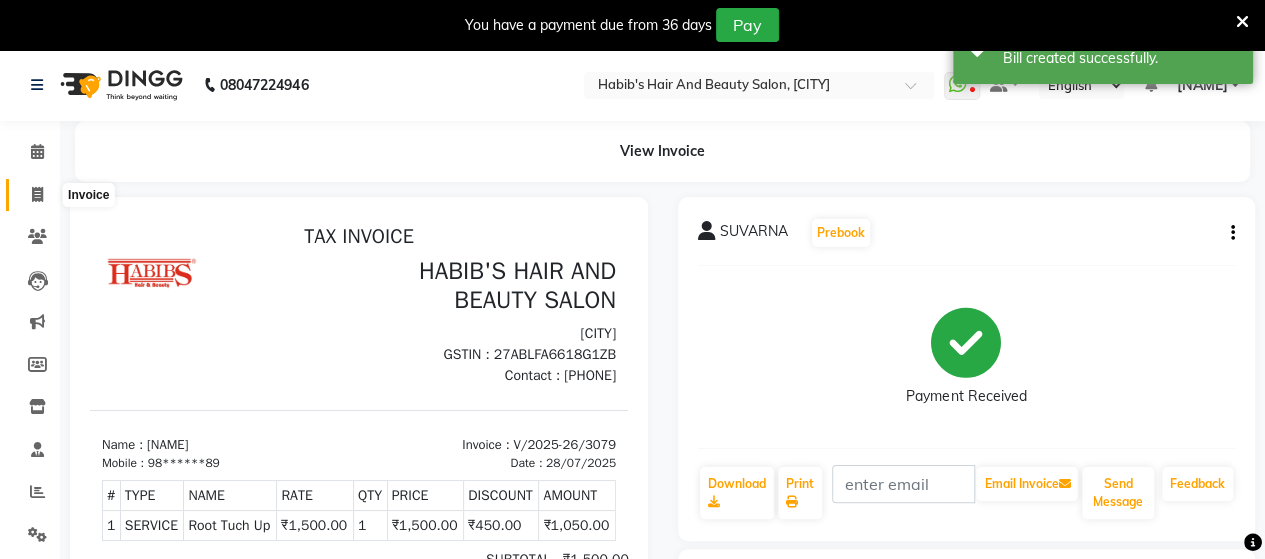 click 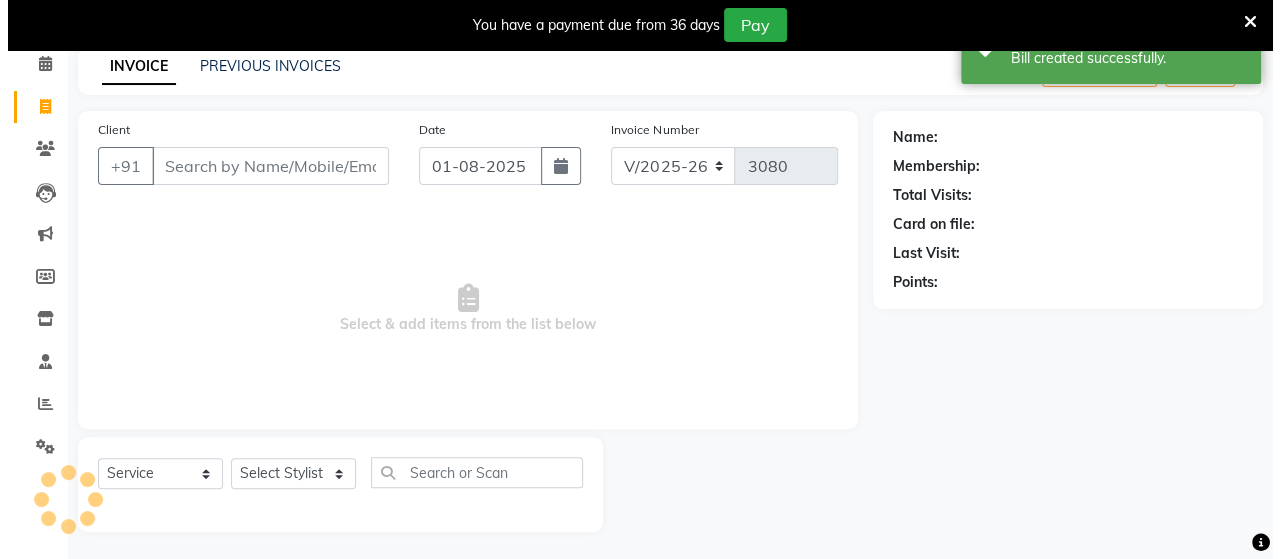 scroll, scrollTop: 90, scrollLeft: 0, axis: vertical 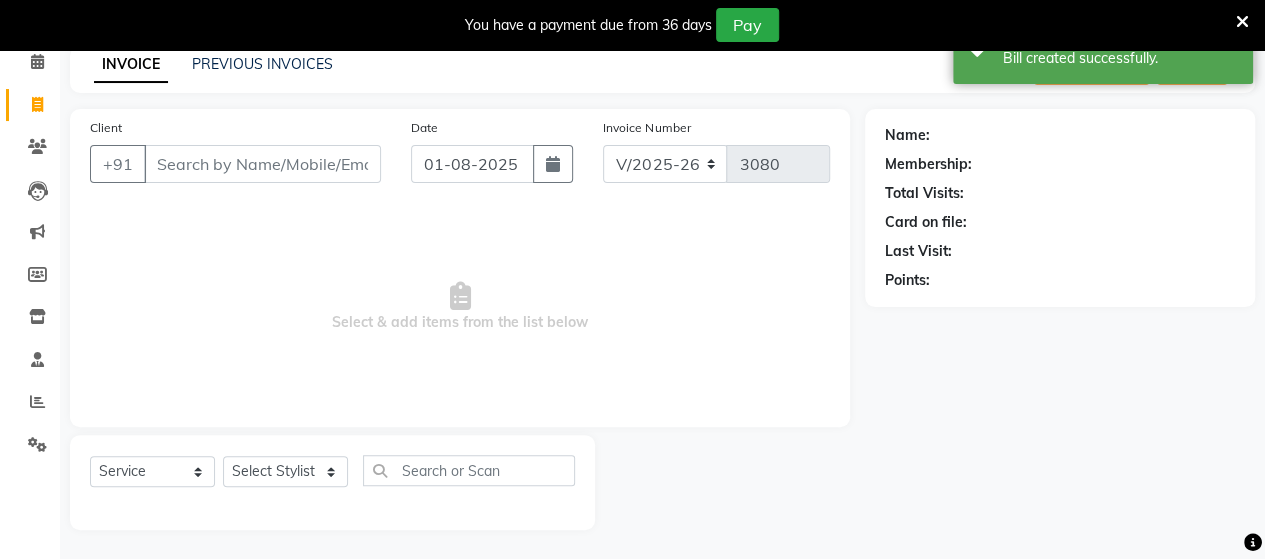 click on "Client" at bounding box center [262, 164] 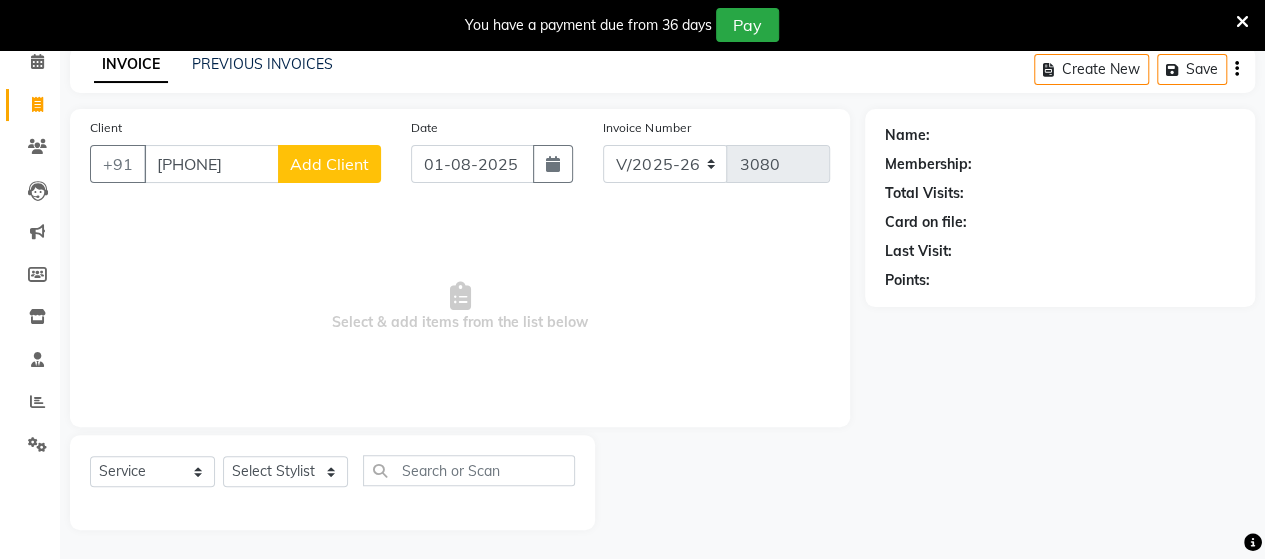 click on "Add Client" 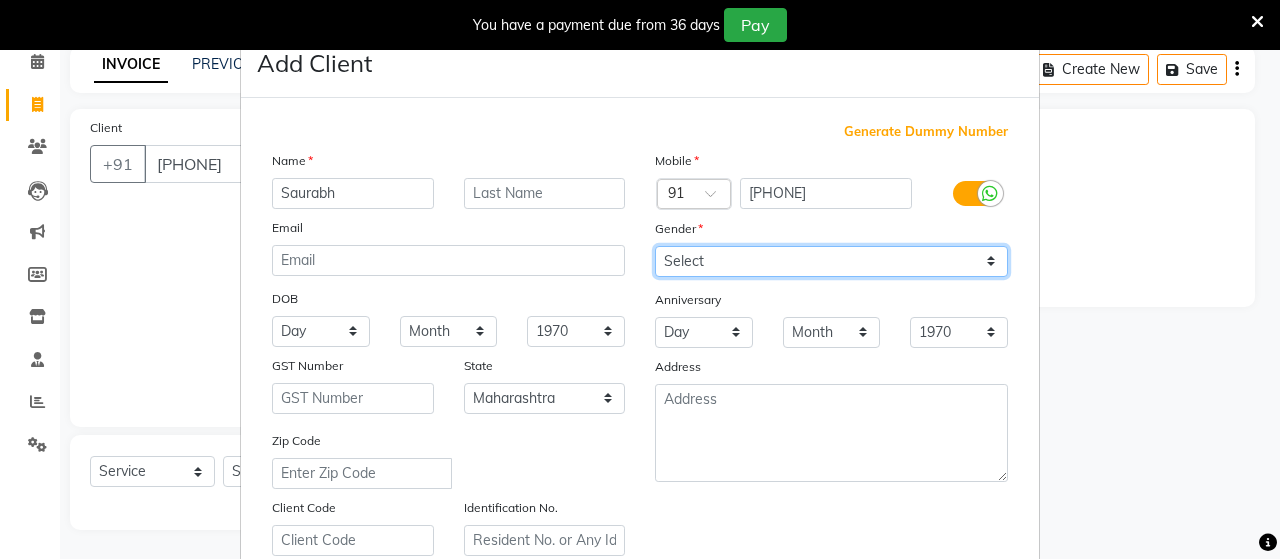 click on "Select Male Female Other Prefer Not To Say" at bounding box center (831, 261) 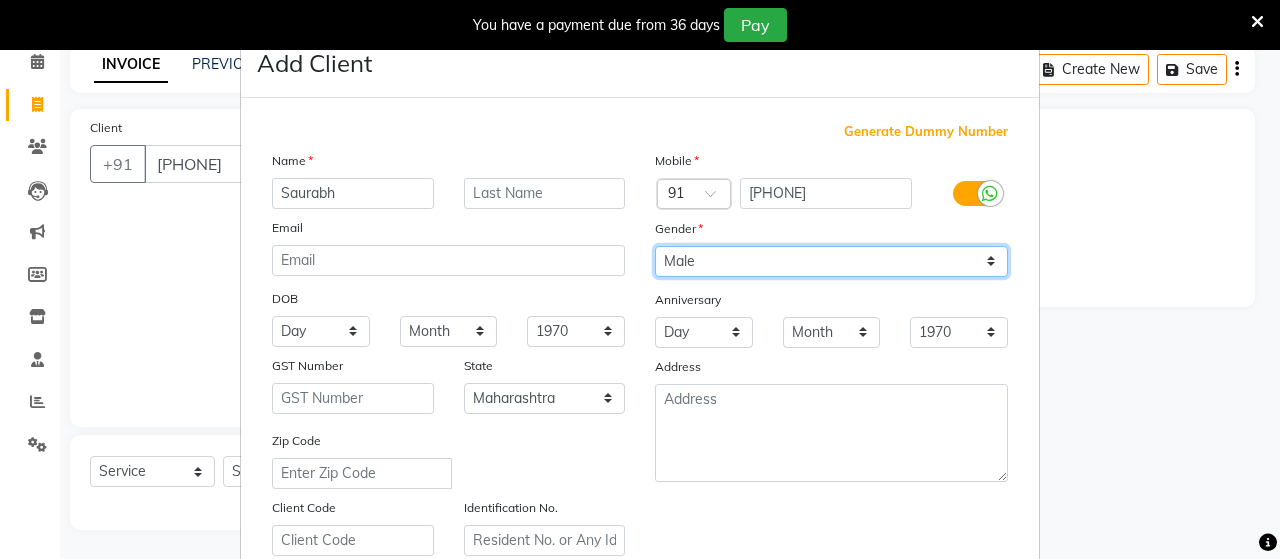 click on "Select Male Female Other Prefer Not To Say" at bounding box center [831, 261] 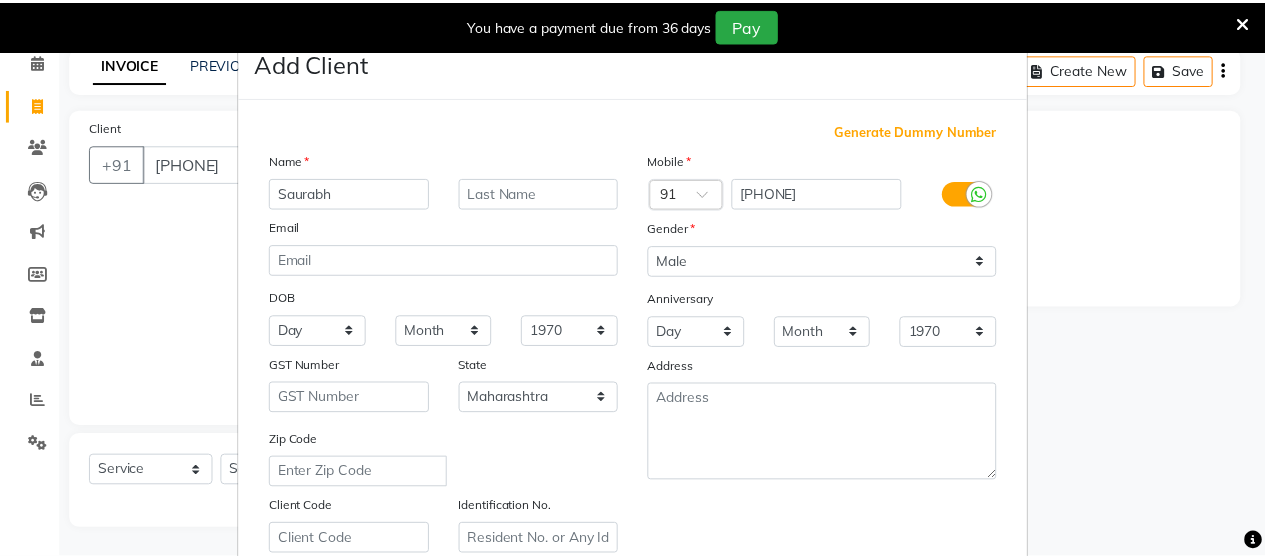scroll, scrollTop: 360, scrollLeft: 0, axis: vertical 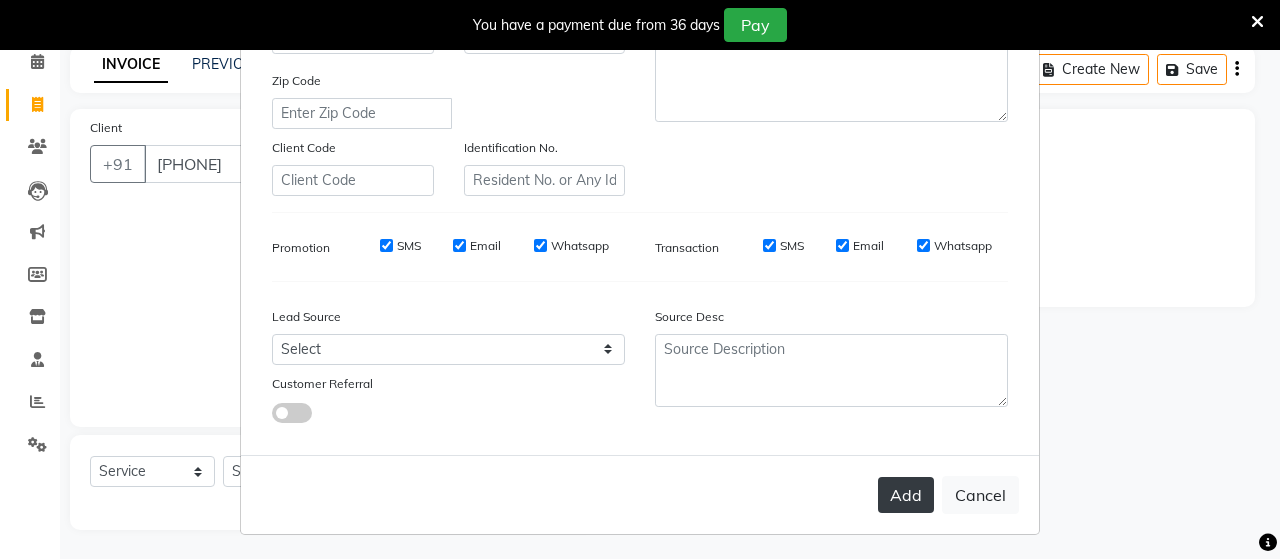 click on "Add" at bounding box center [906, 495] 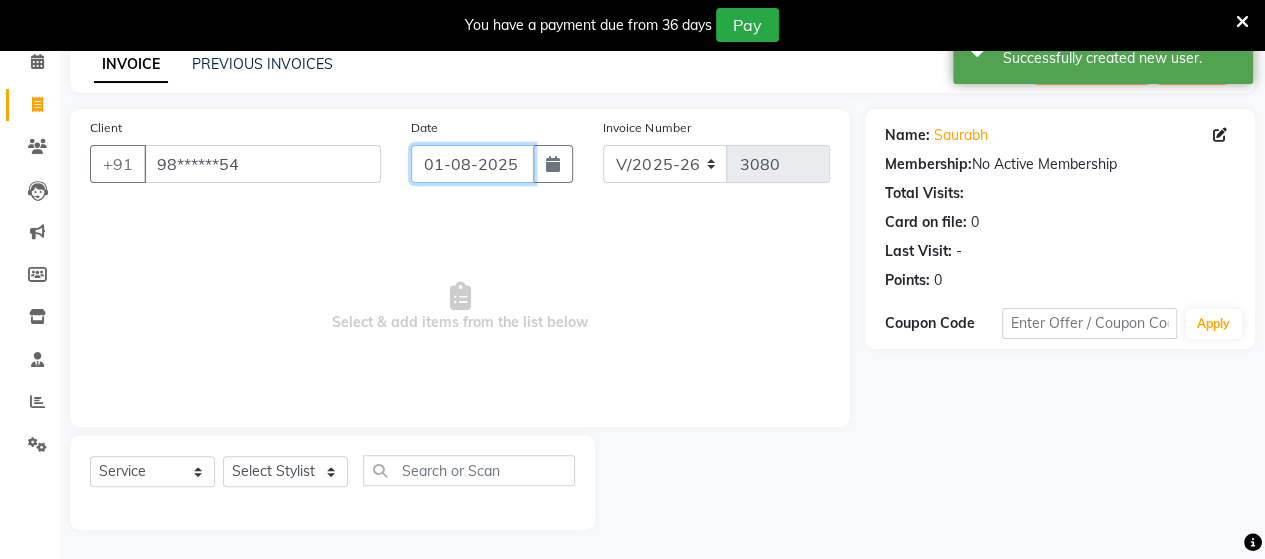 click on "01-08-2025" 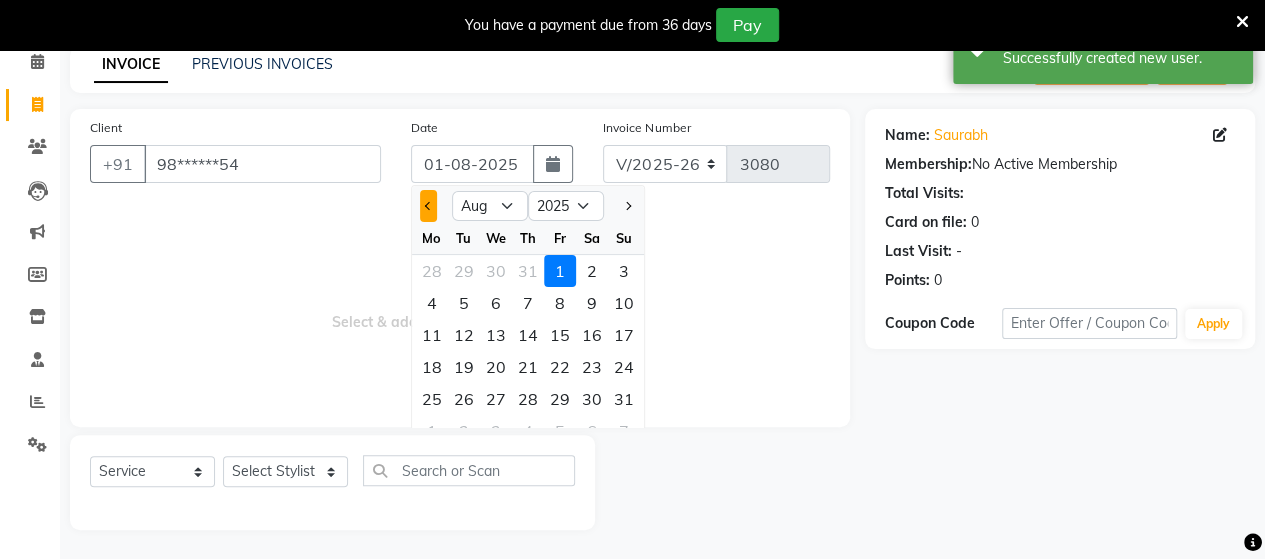 click 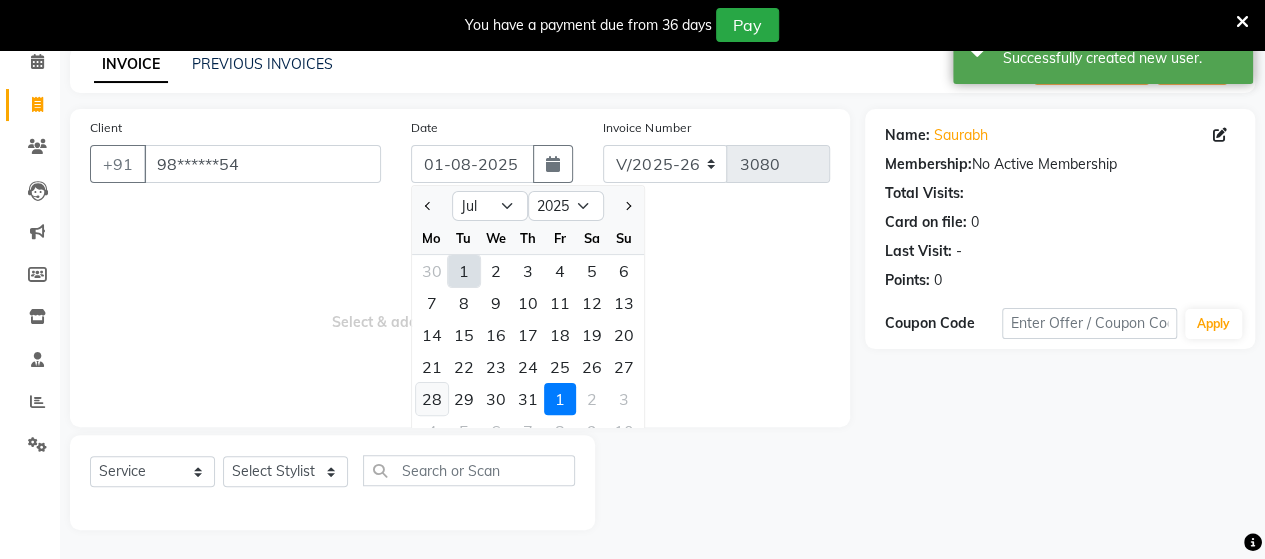 click on "28" 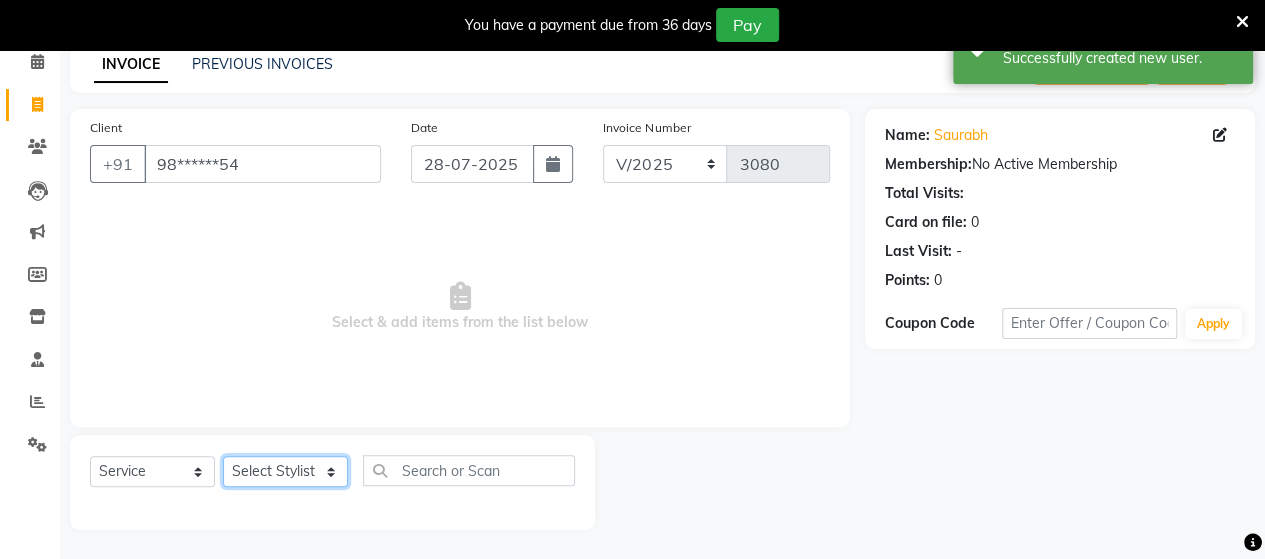 click on "Select Stylist Admin Datta  Jyoti  Krushna  Pratik  RAVI Rohit Rutuja" 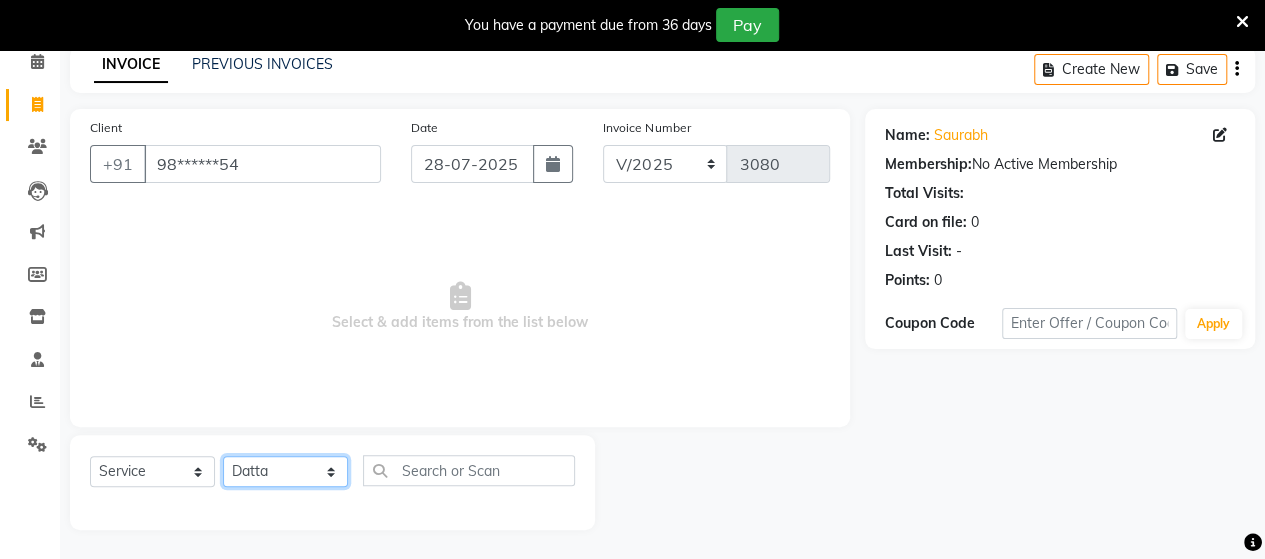 click on "Select Stylist Admin Datta  Jyoti  Krushna  Pratik  RAVI Rohit Rutuja" 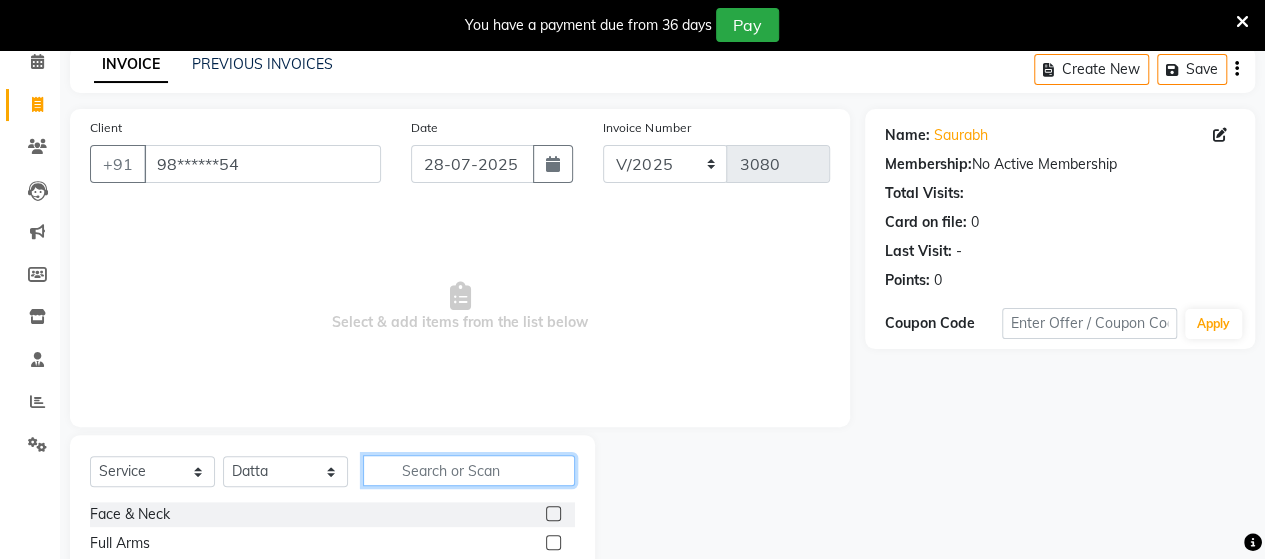 click 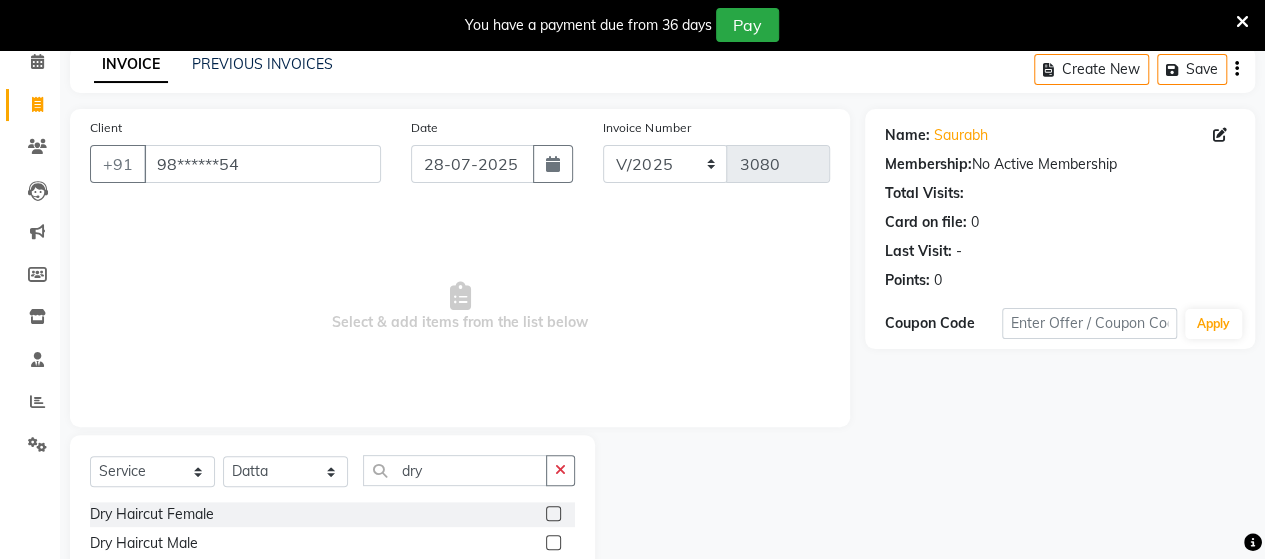 click 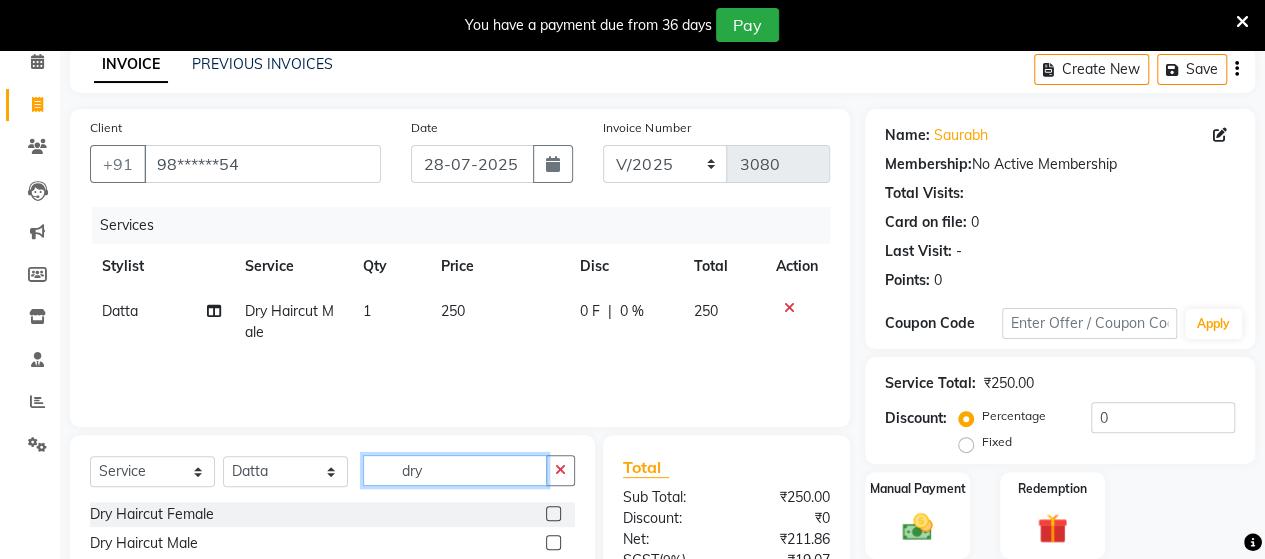 click on "dry" 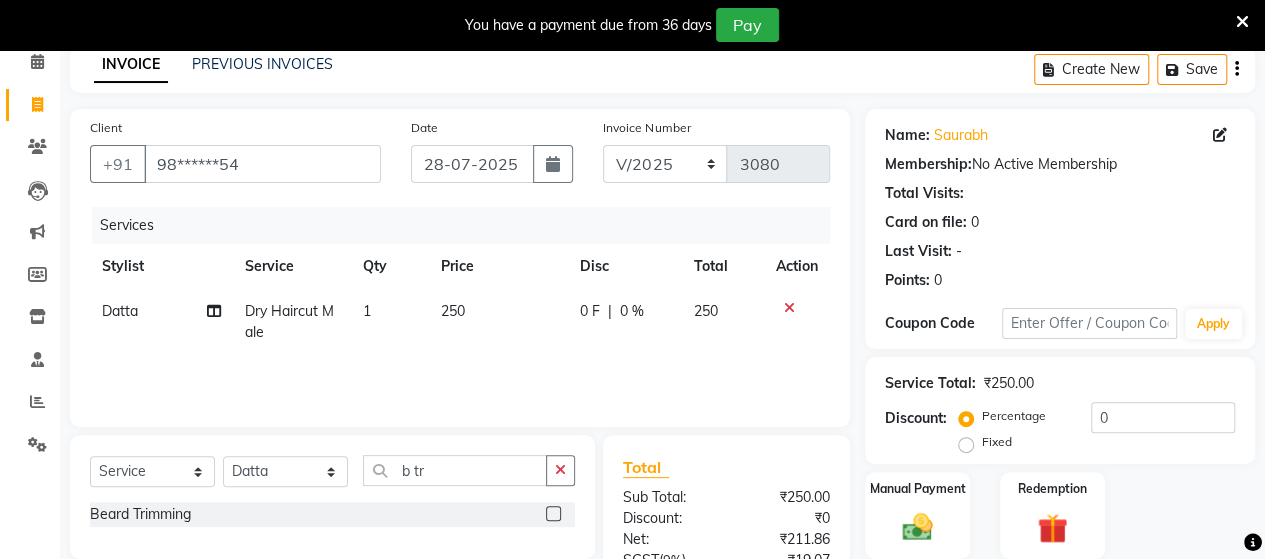 click 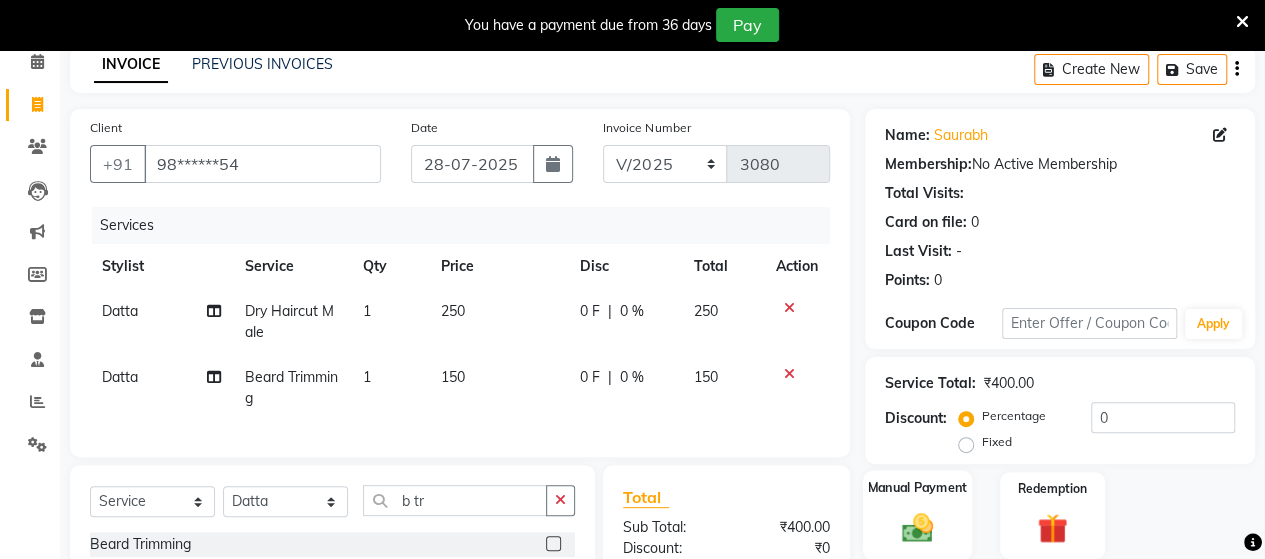 click 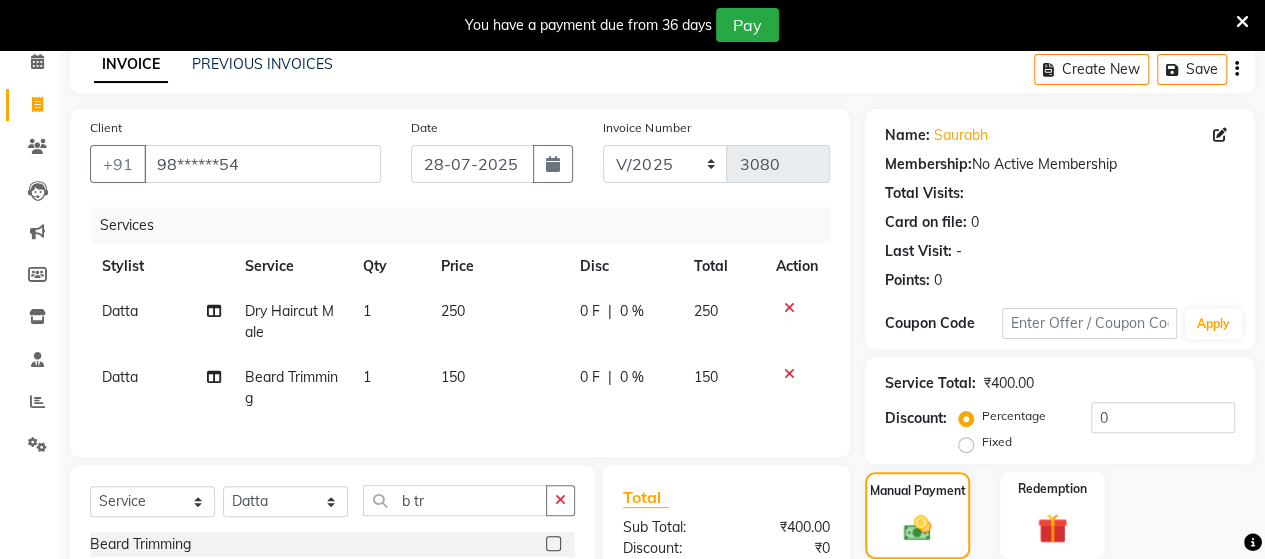 scroll, scrollTop: 334, scrollLeft: 0, axis: vertical 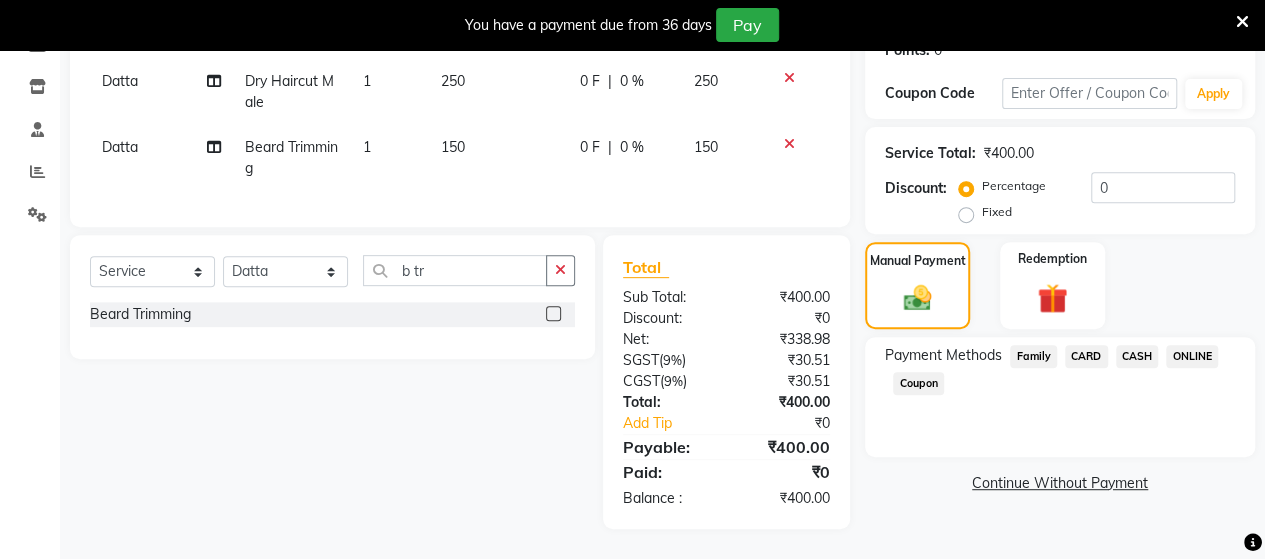 click on "ONLINE" 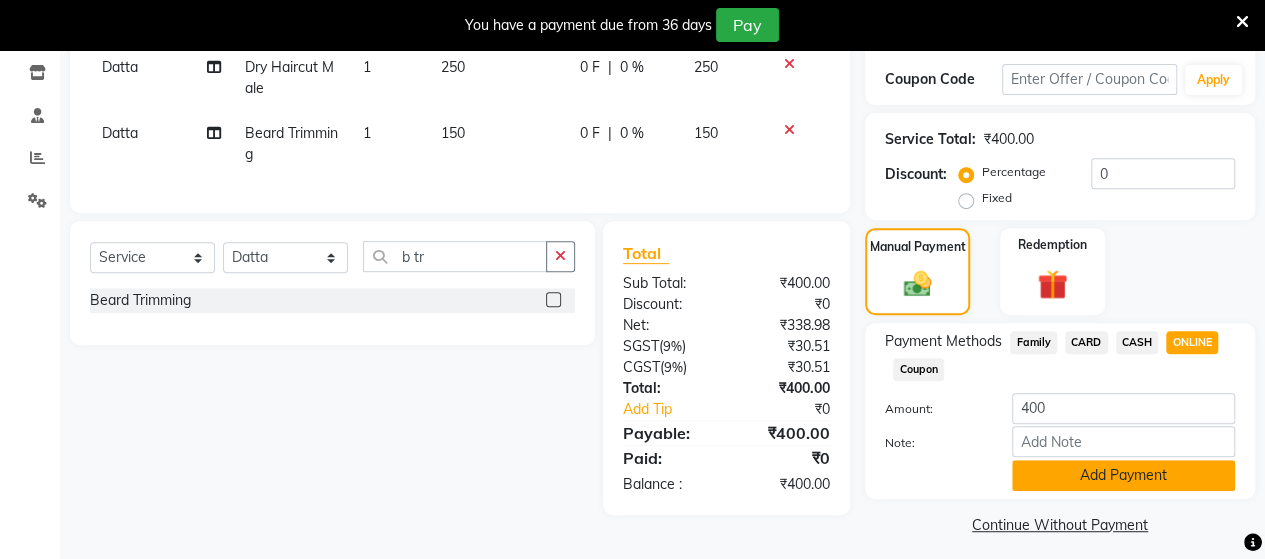 click on "Add Payment" 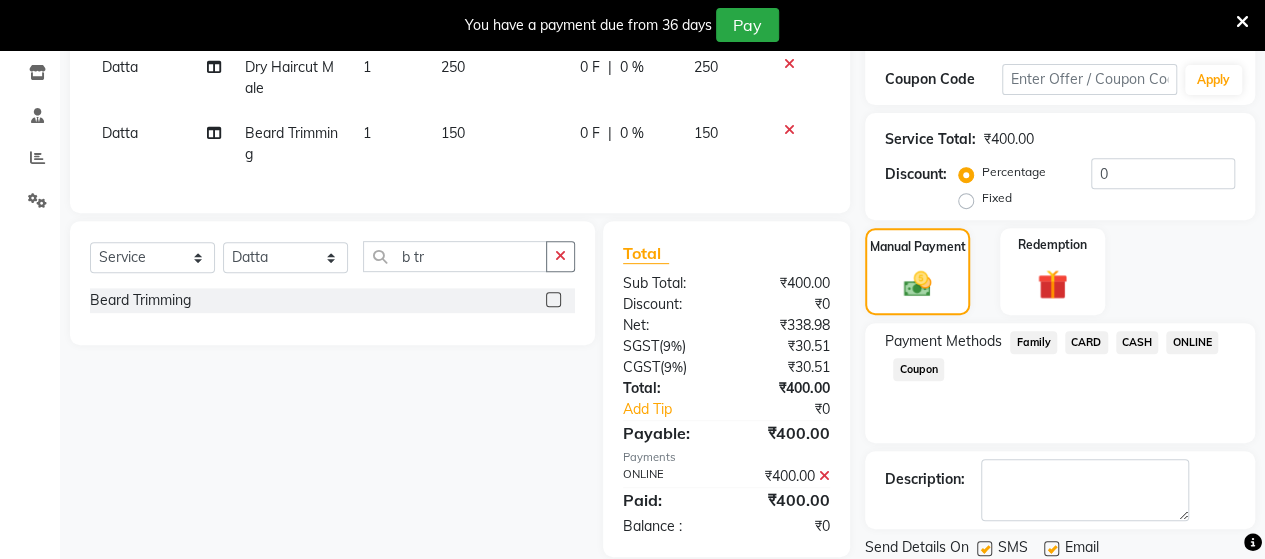 scroll, scrollTop: 400, scrollLeft: 0, axis: vertical 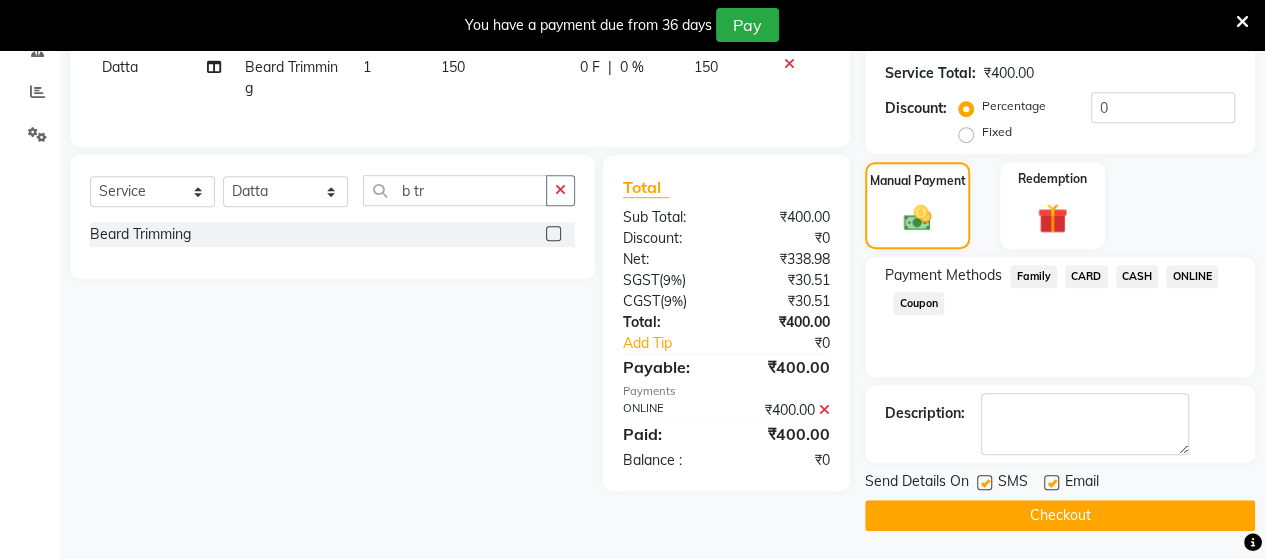 click on "Checkout" 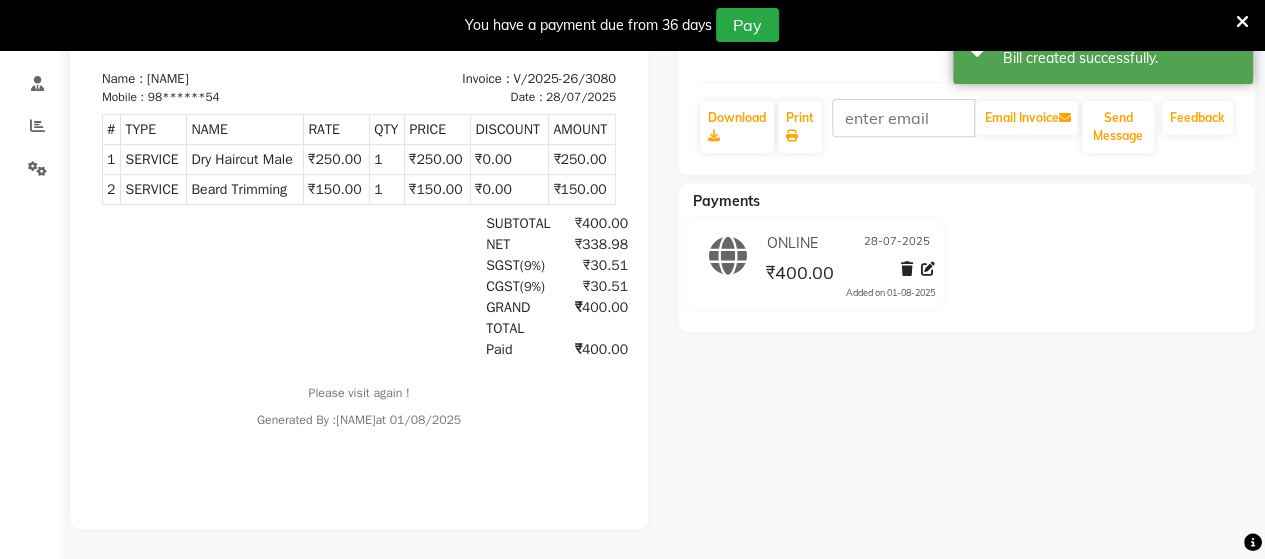 scroll, scrollTop: 0, scrollLeft: 0, axis: both 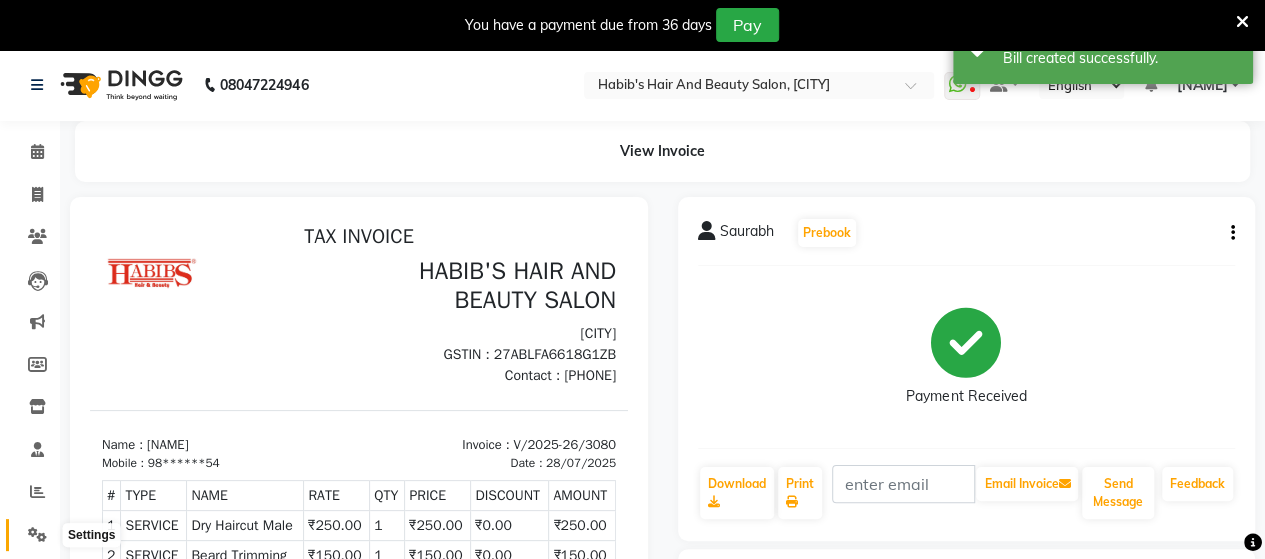 click 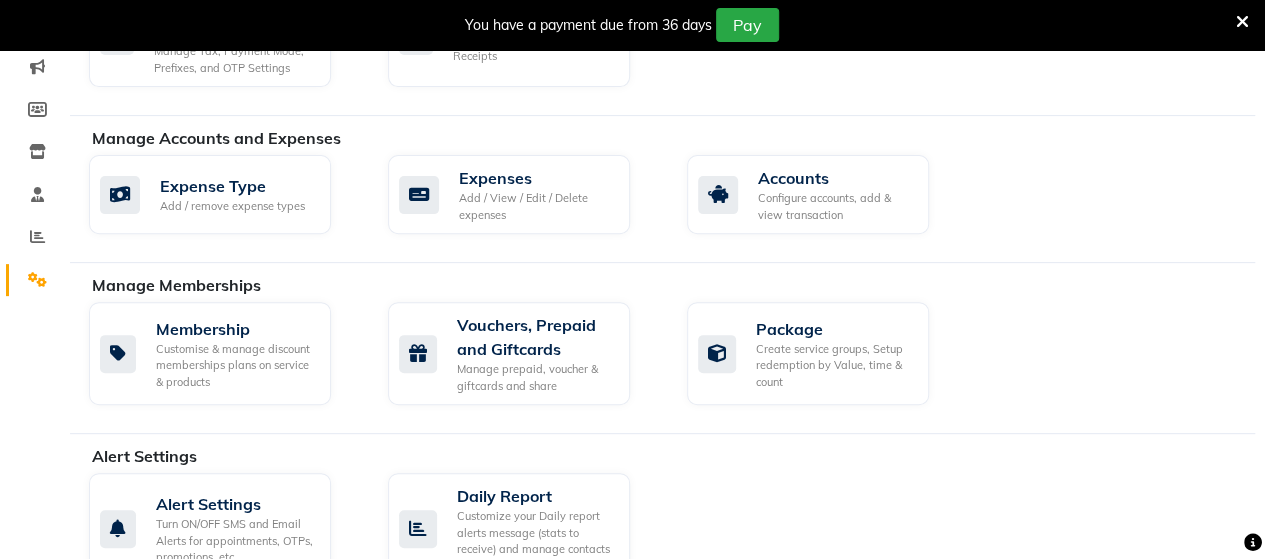 scroll, scrollTop: 276, scrollLeft: 0, axis: vertical 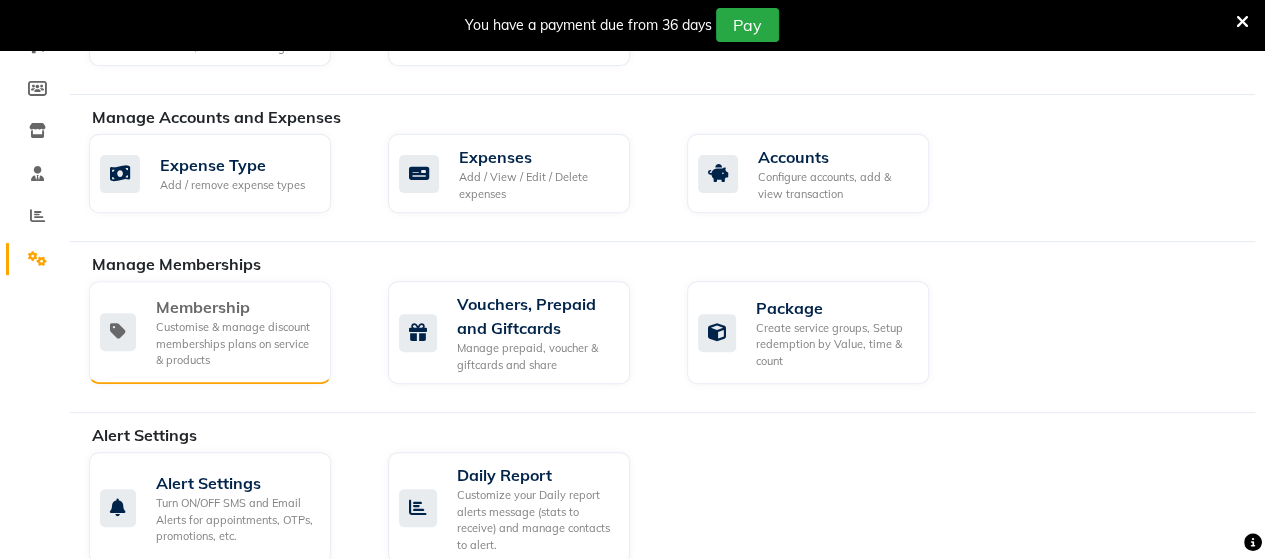 click on "Customise & manage discount memberships plans on service & products" 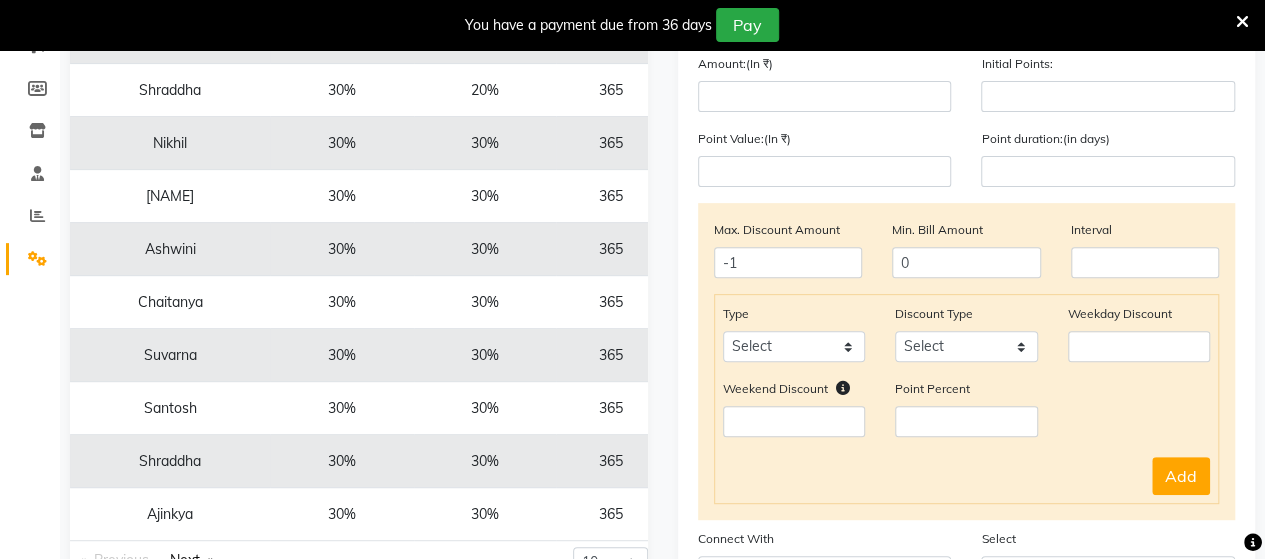 scroll, scrollTop: 0, scrollLeft: 0, axis: both 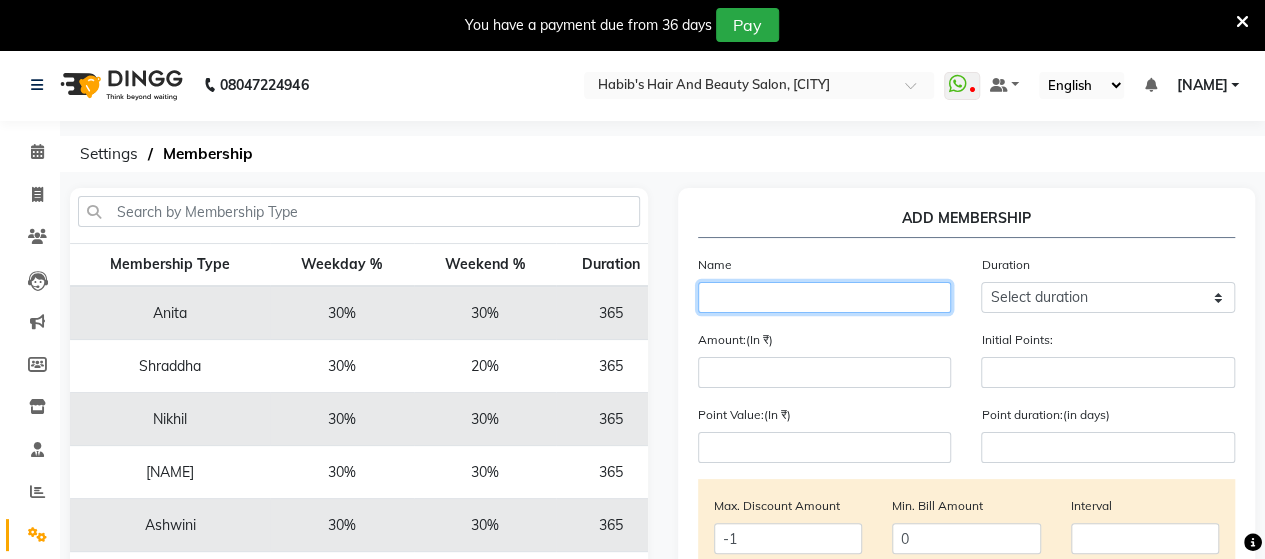 click 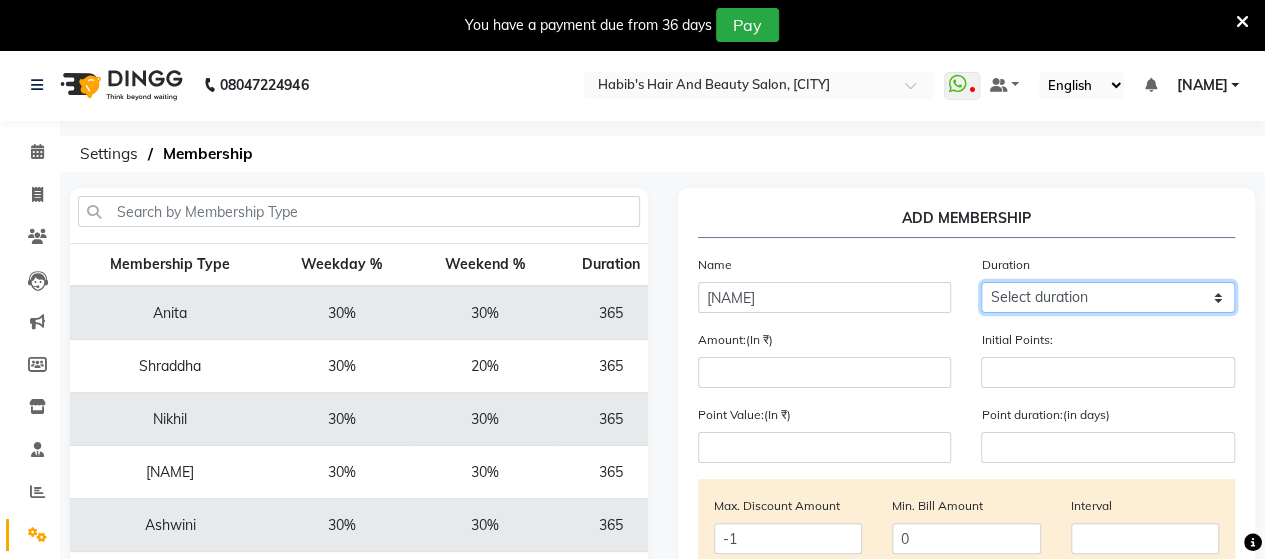 click on "Select duration Week  Half-month  Month  Year  Life Time  4 Months  8 Months  6 Months  15 Months  18 Months  30 Months  90 Days  210 Days  240 Days  270 Days  395 Days  425 Days  1 Day  2 Years  10 Months  3 Years  5 Years" 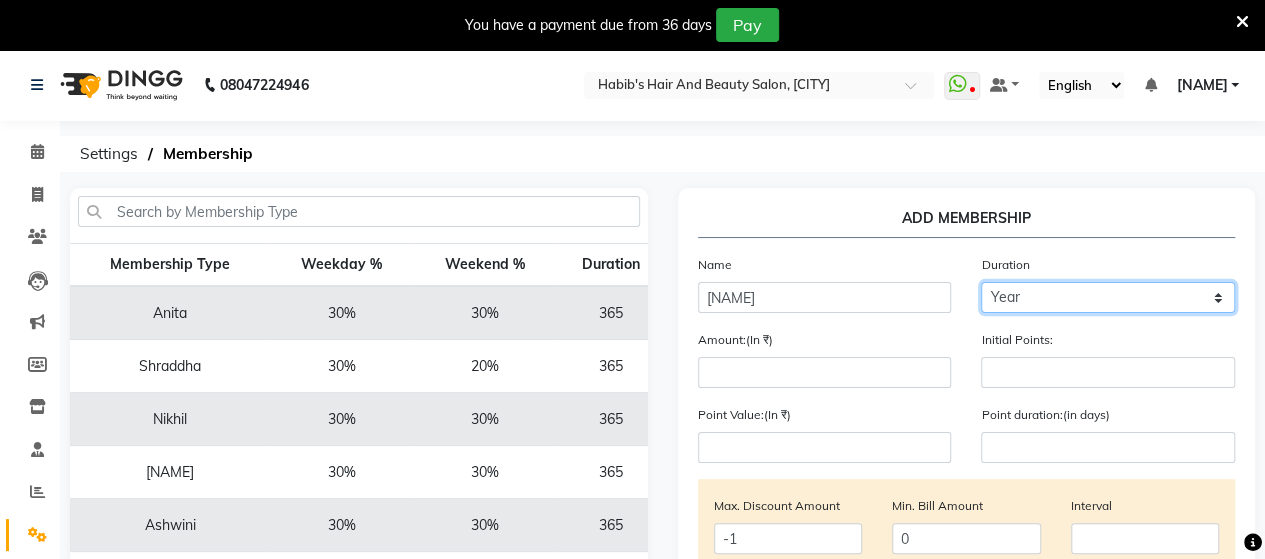click on "Select duration Week  Half-month  Month  Year  Life Time  4 Months  8 Months  6 Months  15 Months  18 Months  30 Months  90 Days  210 Days  240 Days  270 Days  395 Days  425 Days  1 Day  2 Years  10 Months  3 Years  5 Years" 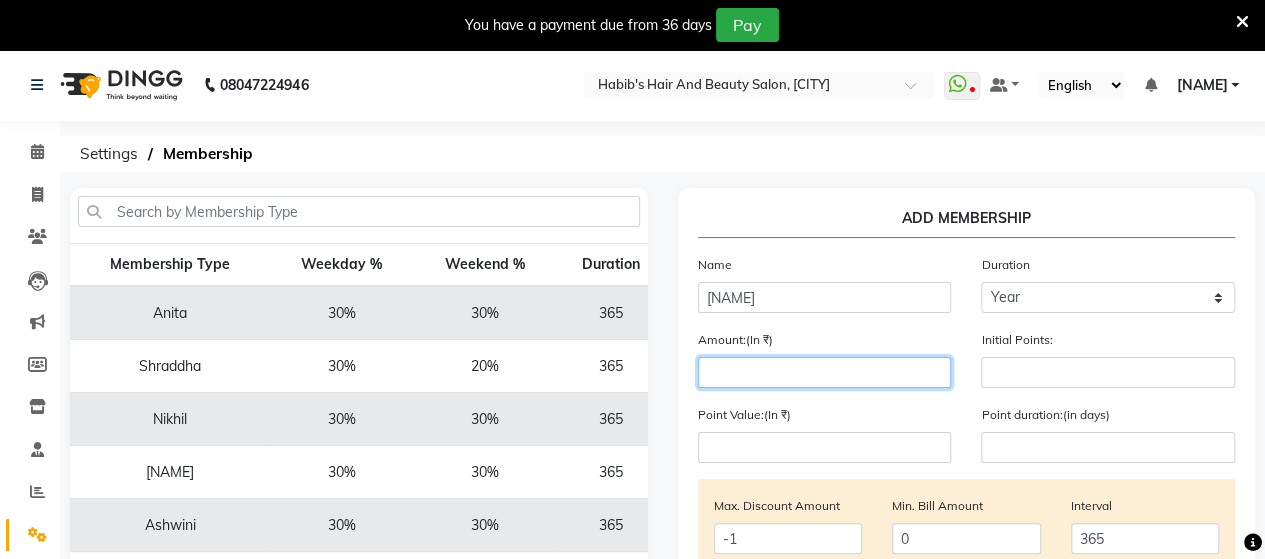 click 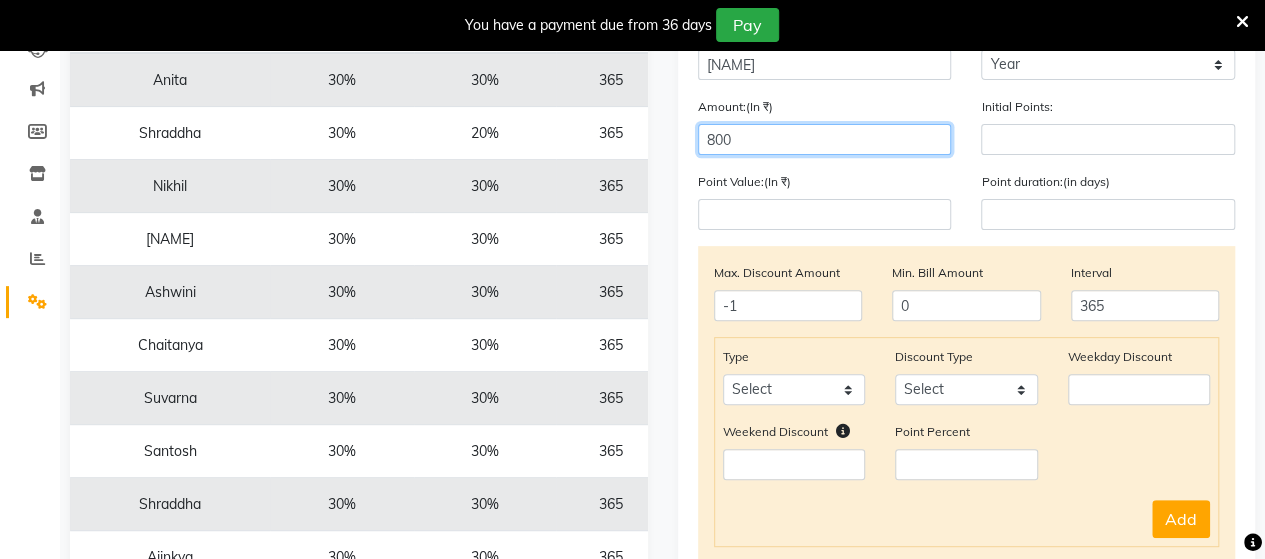 scroll, scrollTop: 176, scrollLeft: 0, axis: vertical 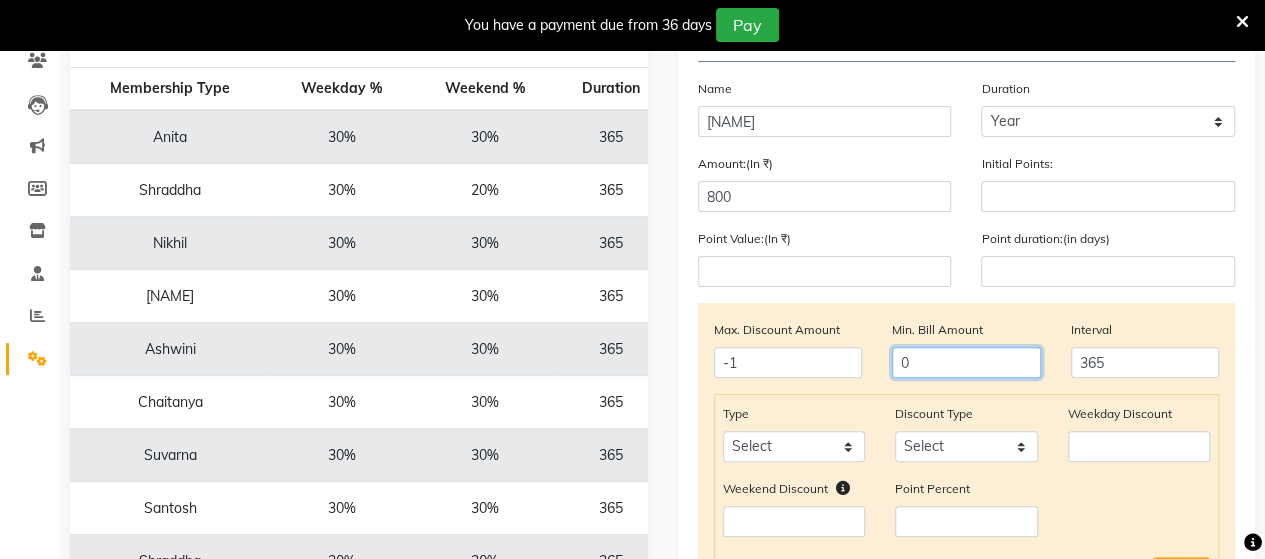 click on "0" 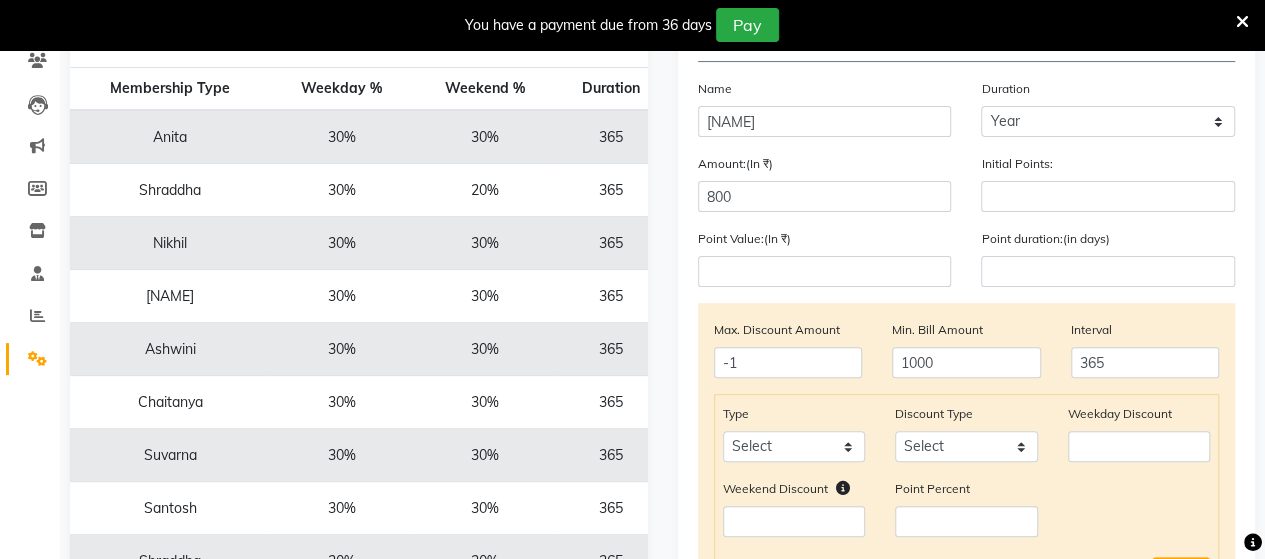 click on "Max. Discount Amount -1 Min. Bill Amount 1000 Interval 365" 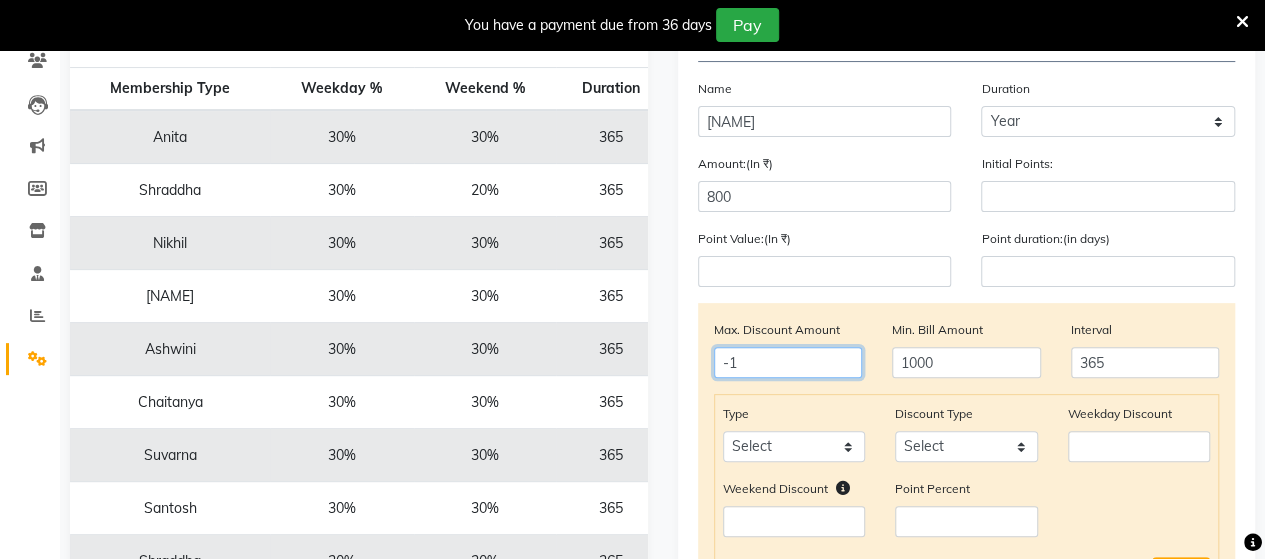 click on "-1" 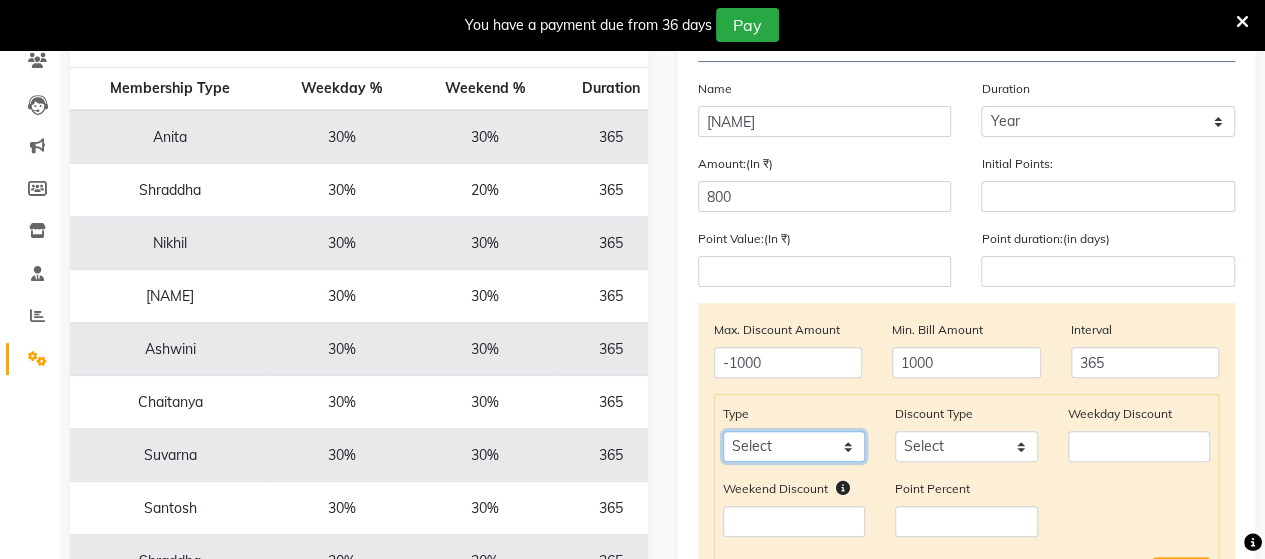 click on "Select Service Product Package Prepaid Voucher" 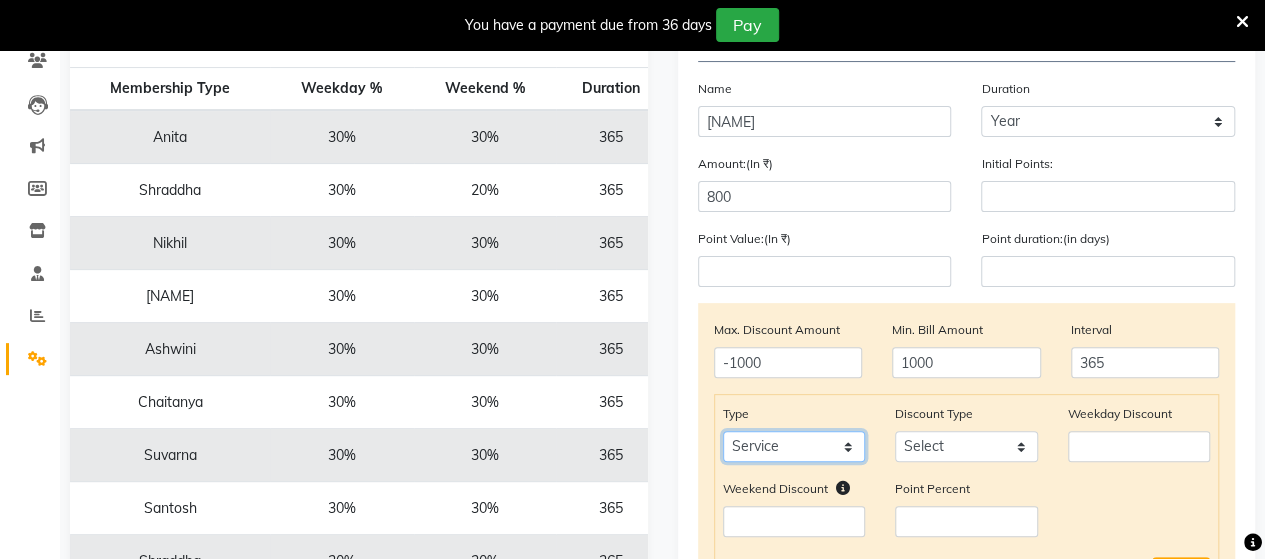click on "Select Service Product Package Prepaid Voucher" 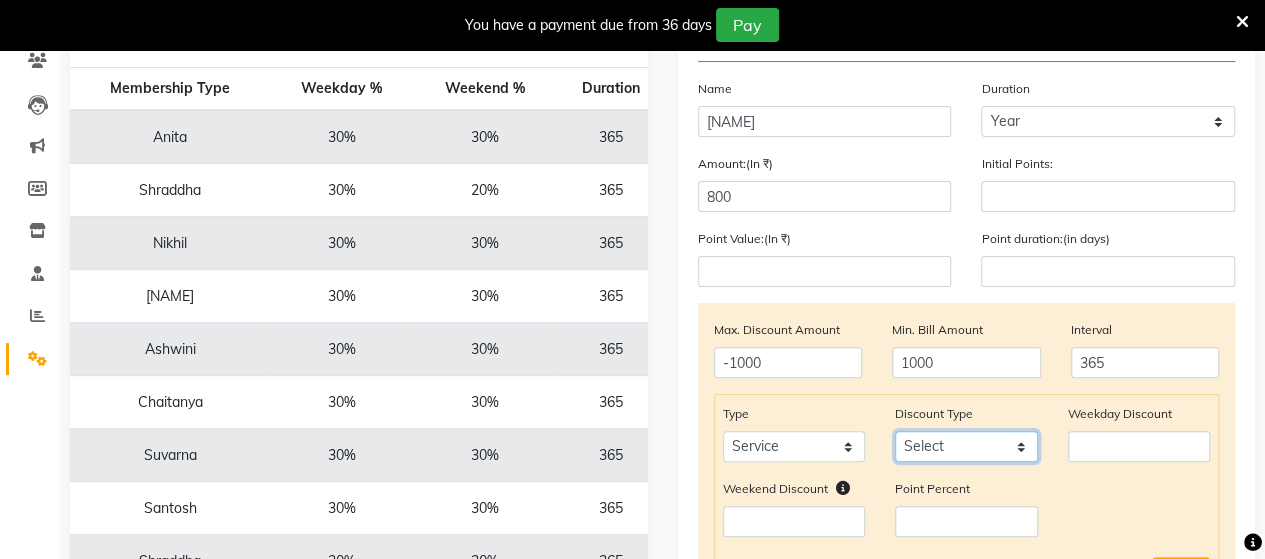 click on "Select Percent Flat" 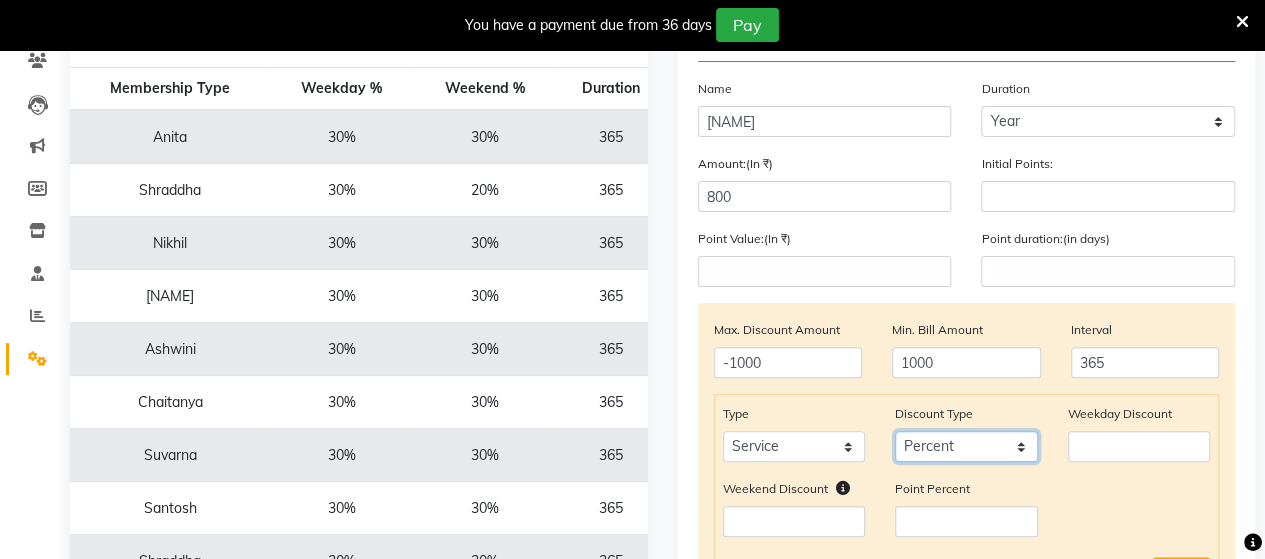 click on "Select Percent Flat" 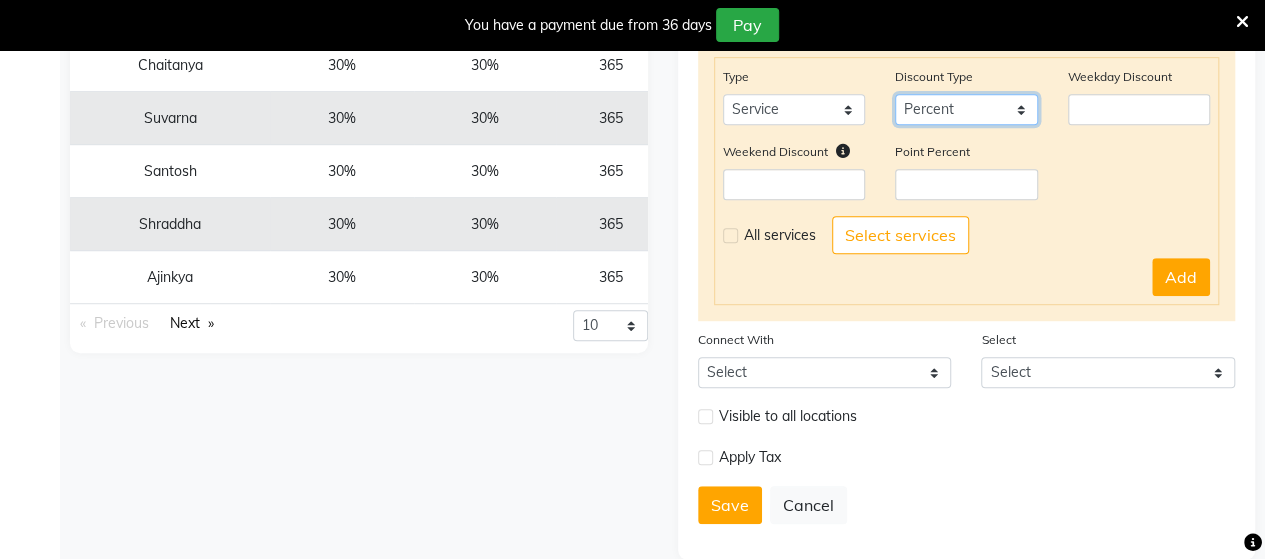 scroll, scrollTop: 514, scrollLeft: 0, axis: vertical 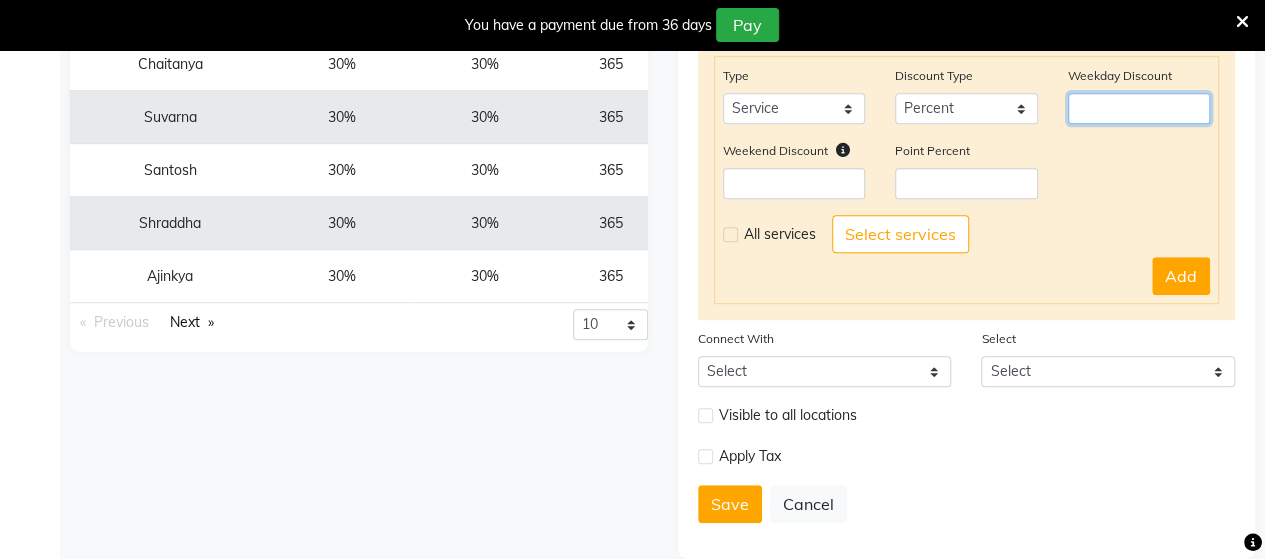 click 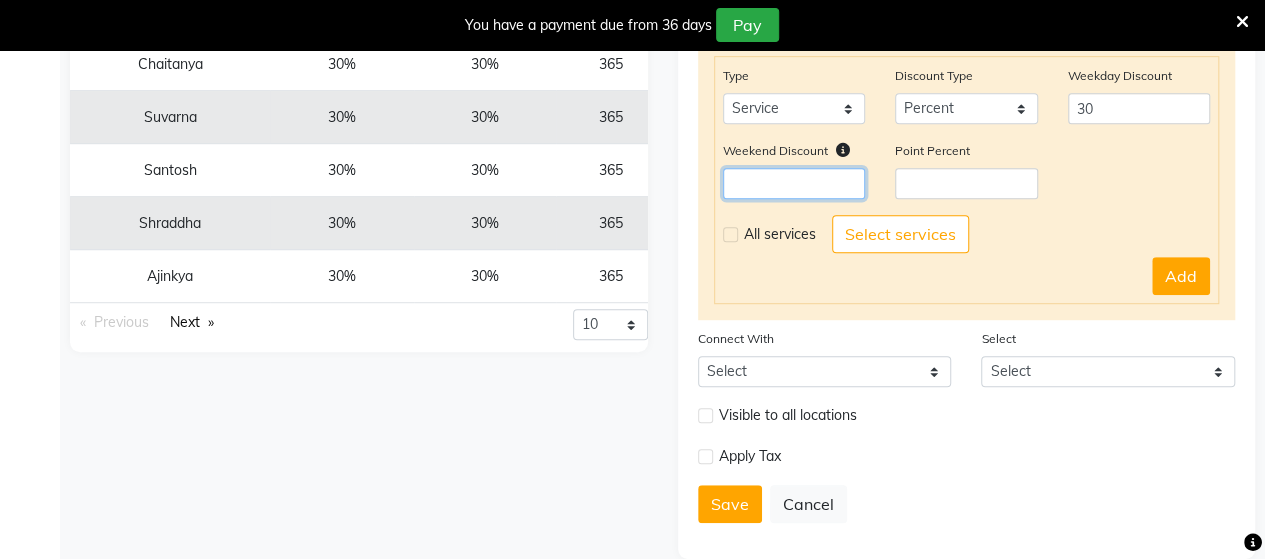 click 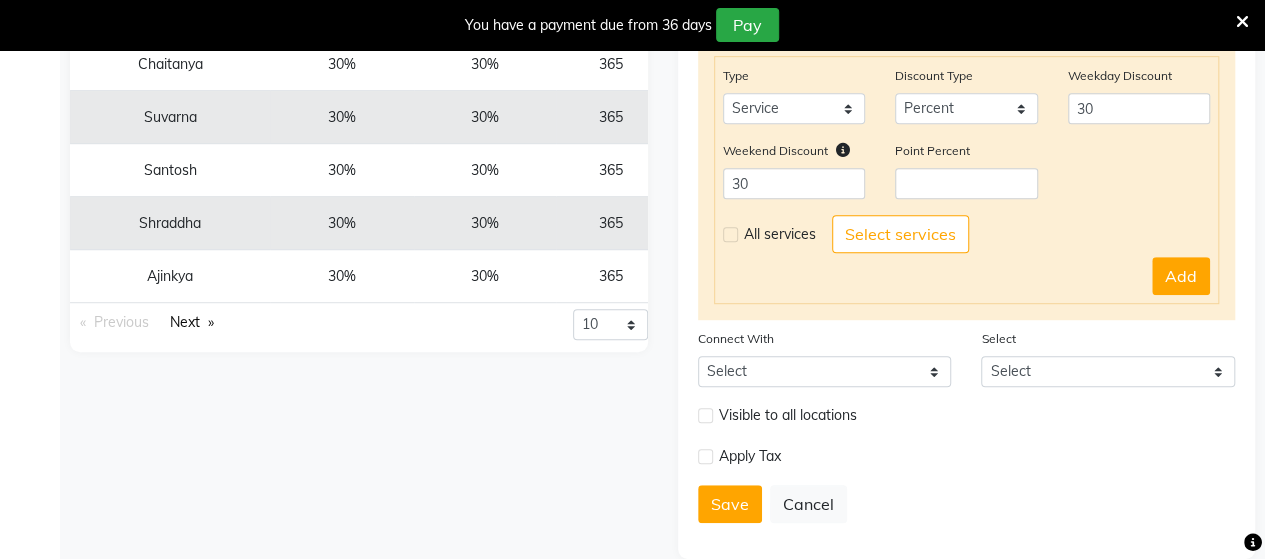 click on "All services" 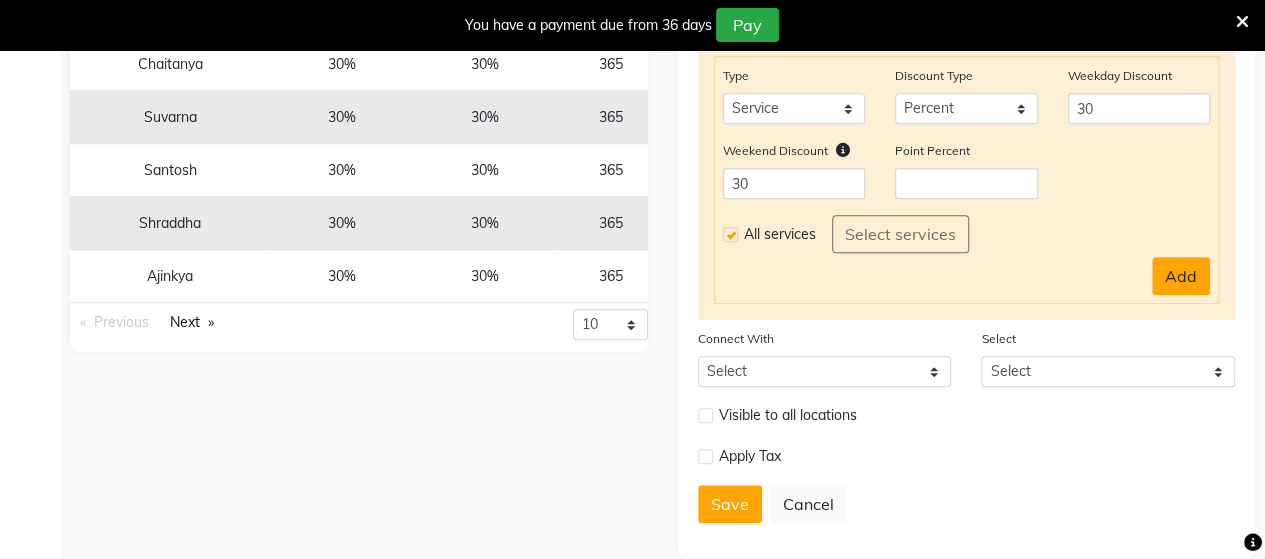 click on "Add" 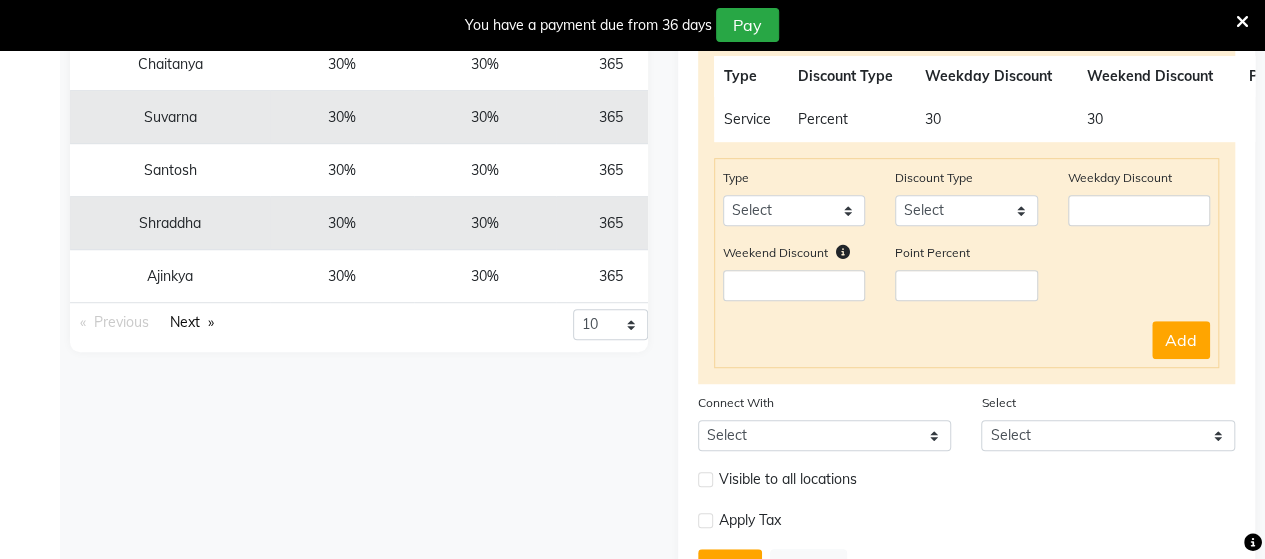scroll, scrollTop: 605, scrollLeft: 0, axis: vertical 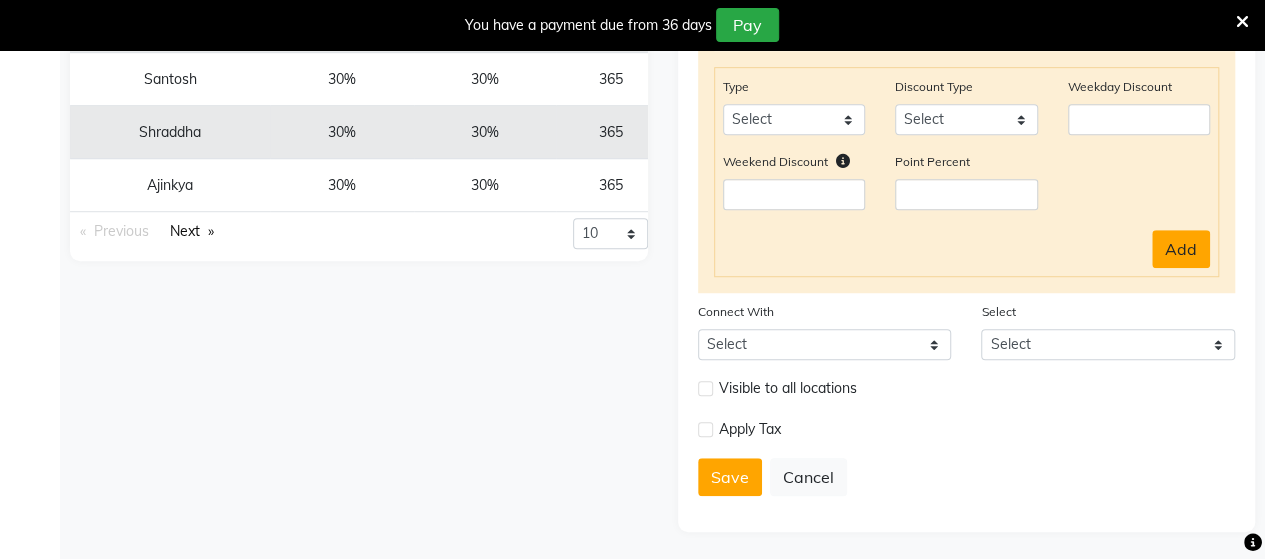 click on "Add" 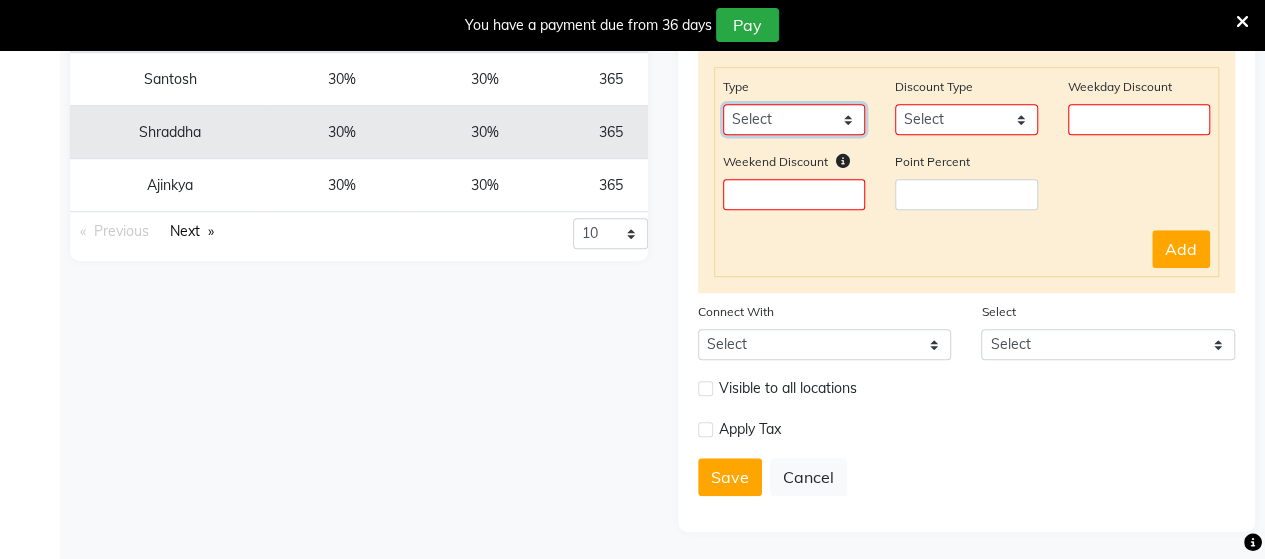 click on "Select Product Package Prepaid Voucher" 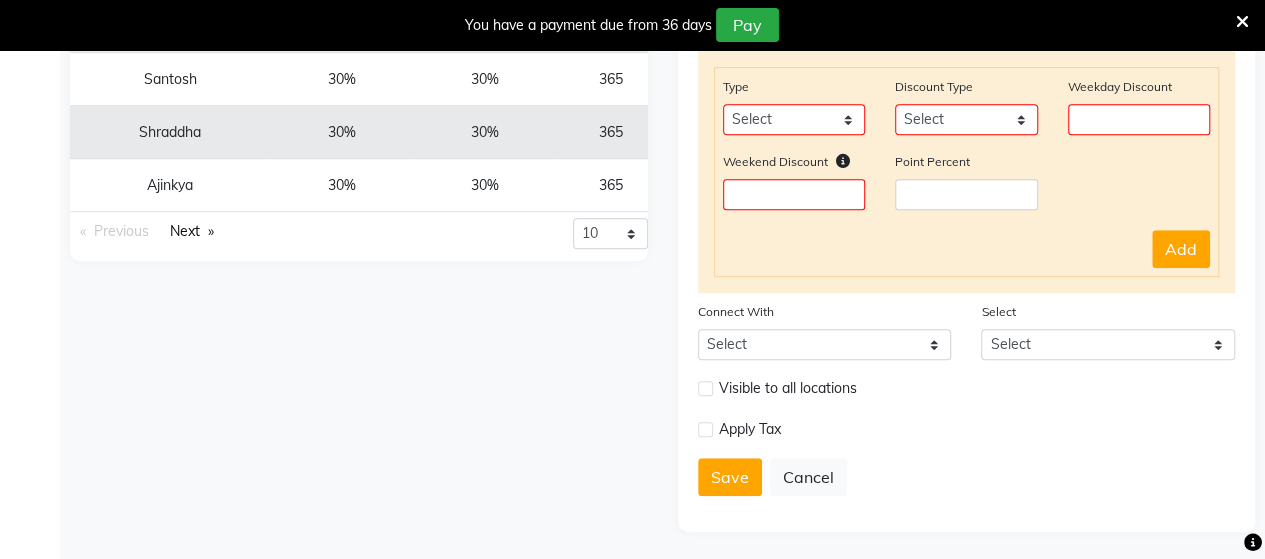 click on "Add" 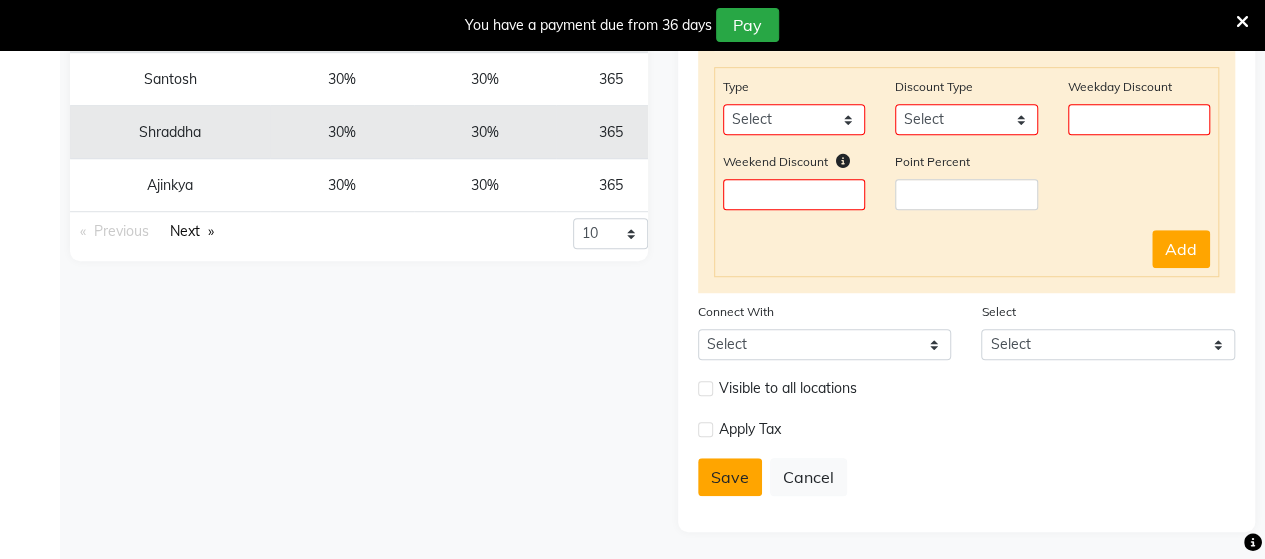 click on "Save" 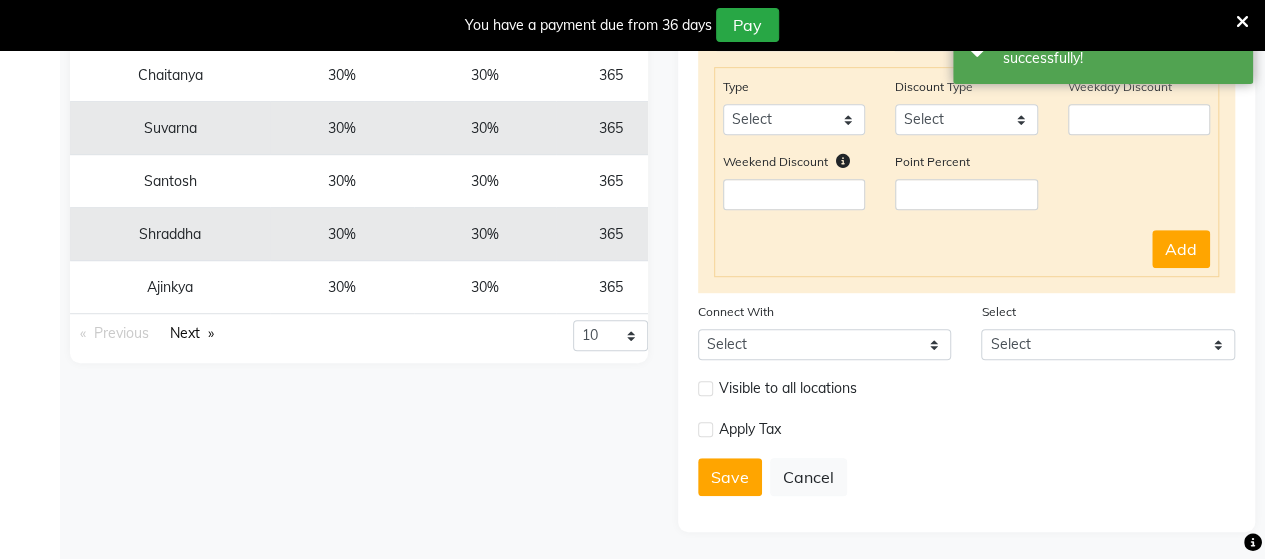 scroll, scrollTop: 37, scrollLeft: 0, axis: vertical 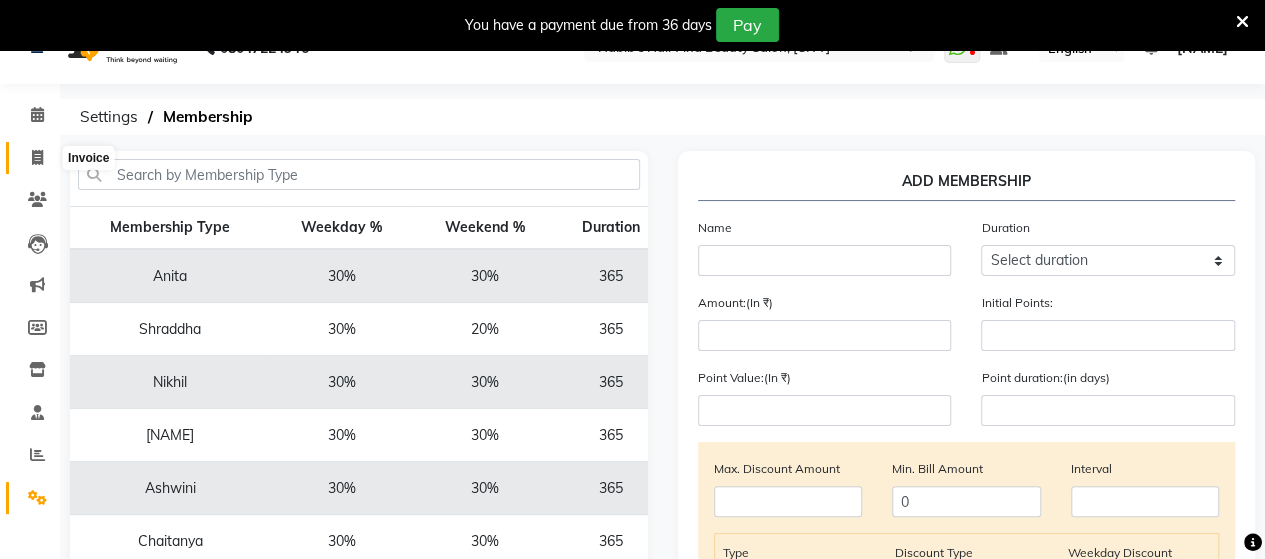 click 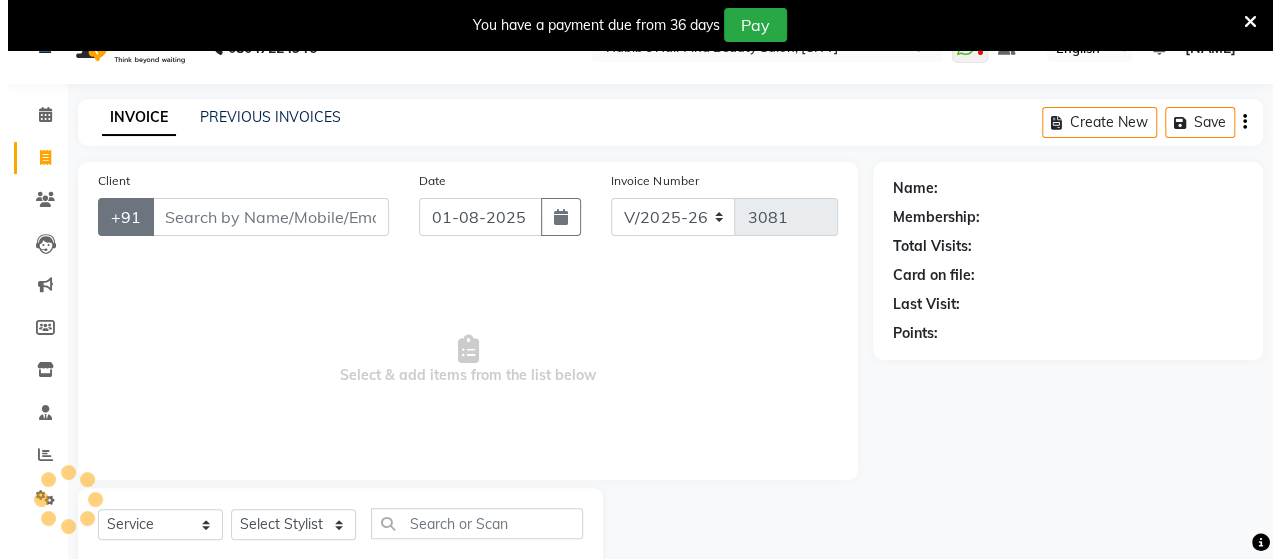 scroll, scrollTop: 90, scrollLeft: 0, axis: vertical 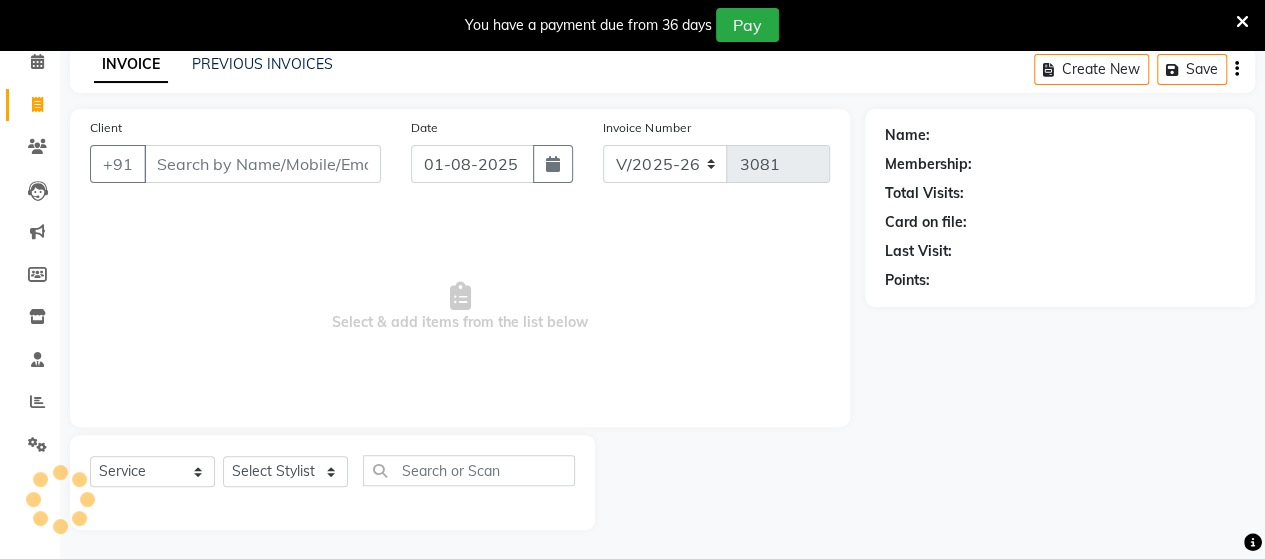 click on "Client" at bounding box center [262, 164] 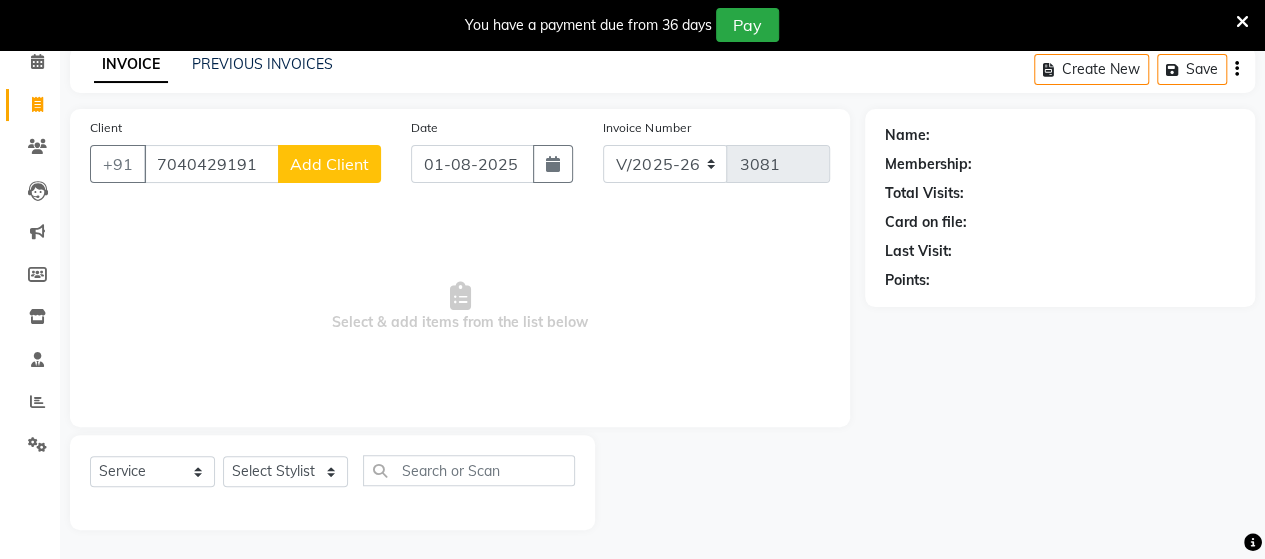 click on "Add Client" 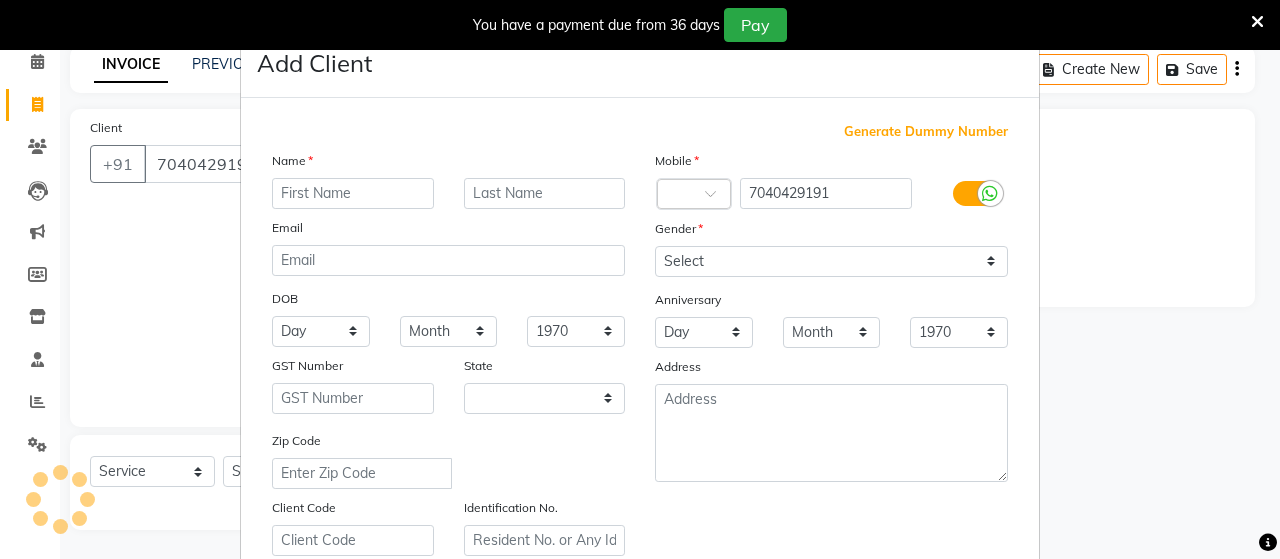 click at bounding box center [353, 193] 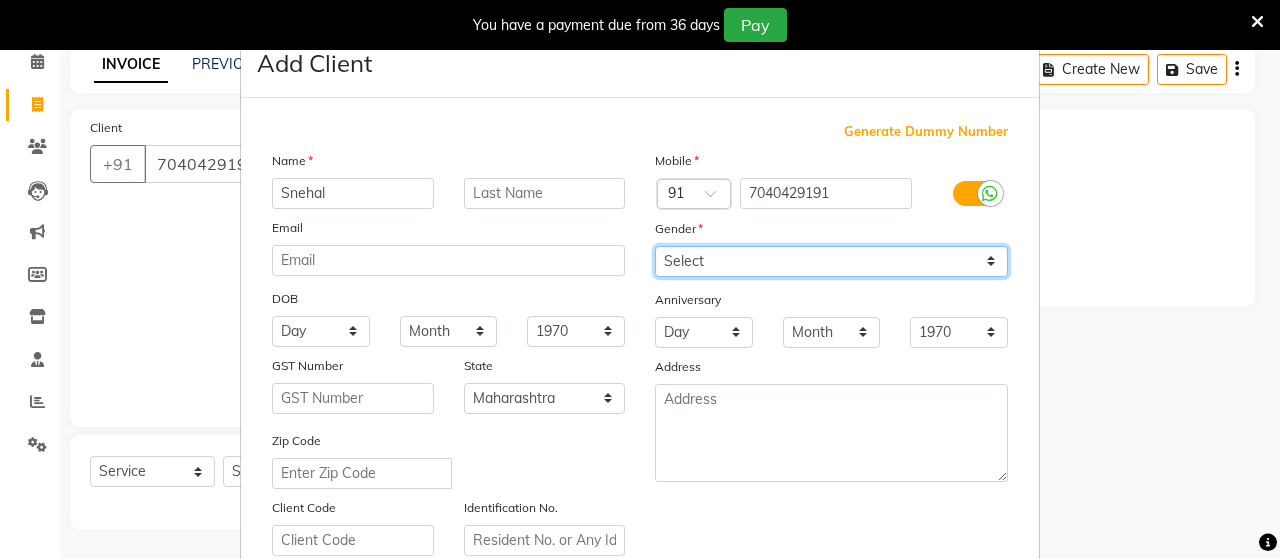 click on "Select Male Female Other Prefer Not To Say" at bounding box center (831, 261) 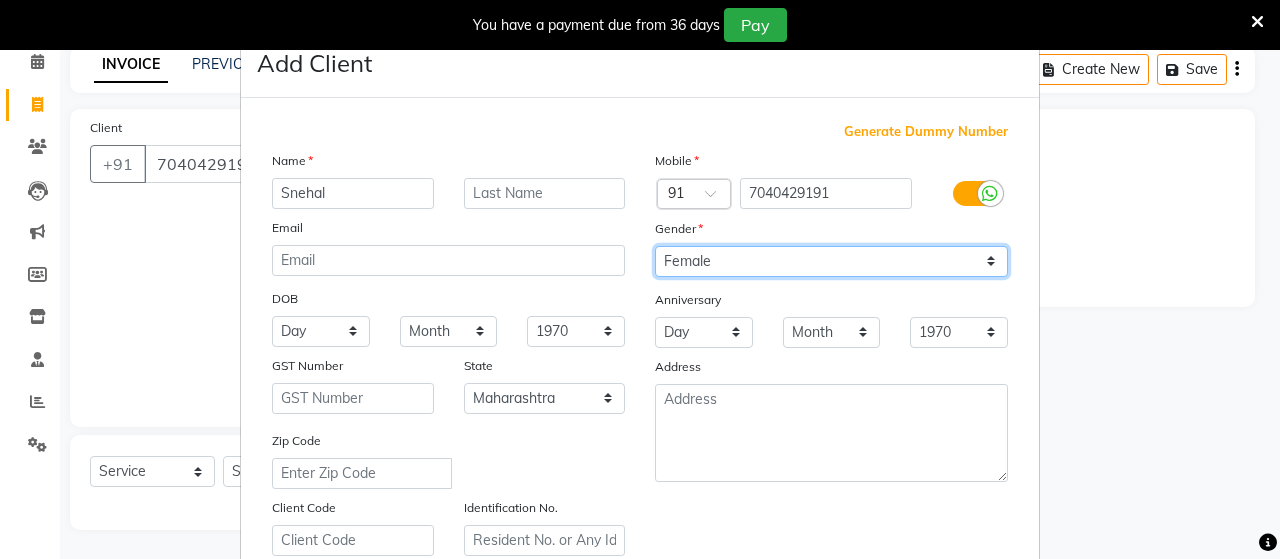 click on "Select Male Female Other Prefer Not To Say" at bounding box center [831, 261] 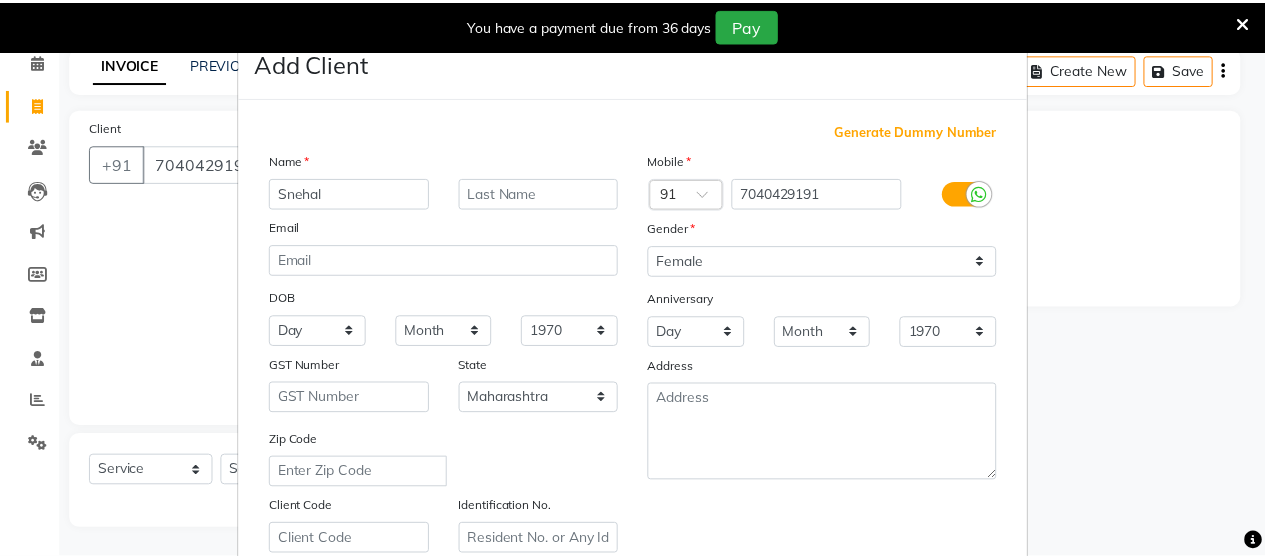 scroll, scrollTop: 360, scrollLeft: 0, axis: vertical 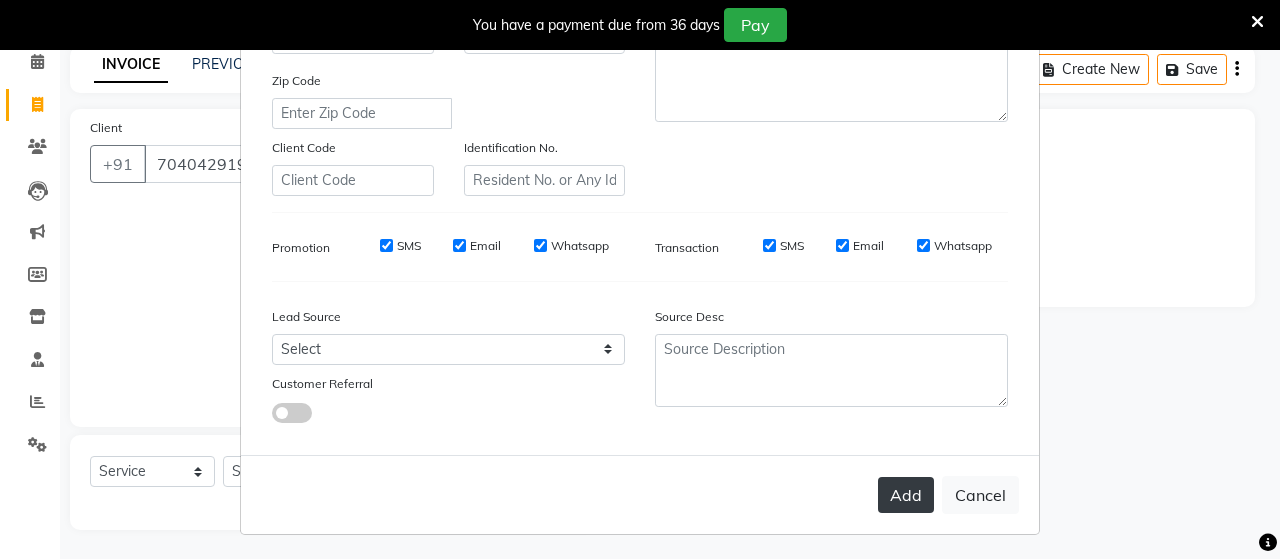click on "Add" at bounding box center (906, 495) 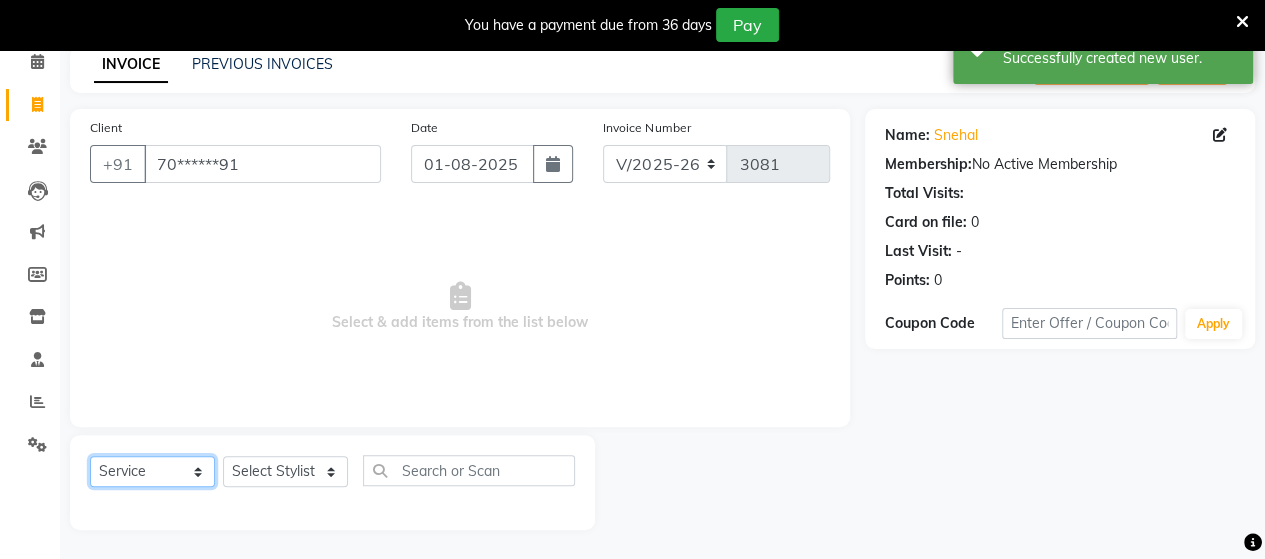 click on "Select  Service  Product  Membership  Package Voucher Prepaid Gift Card" 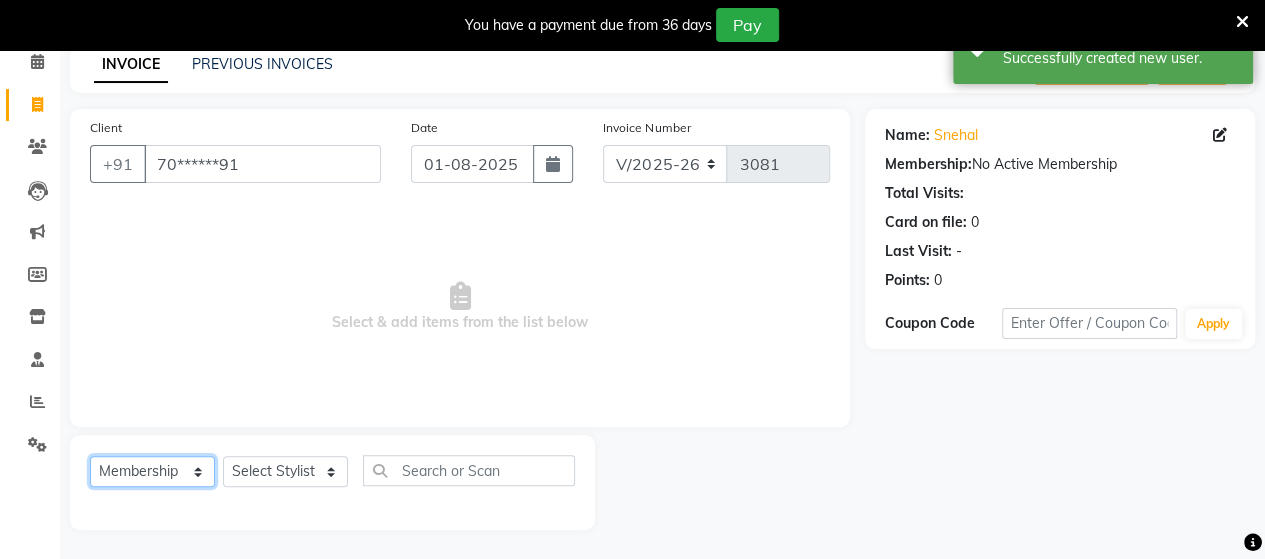 click on "Select  Service  Product  Membership  Package Voucher Prepaid Gift Card" 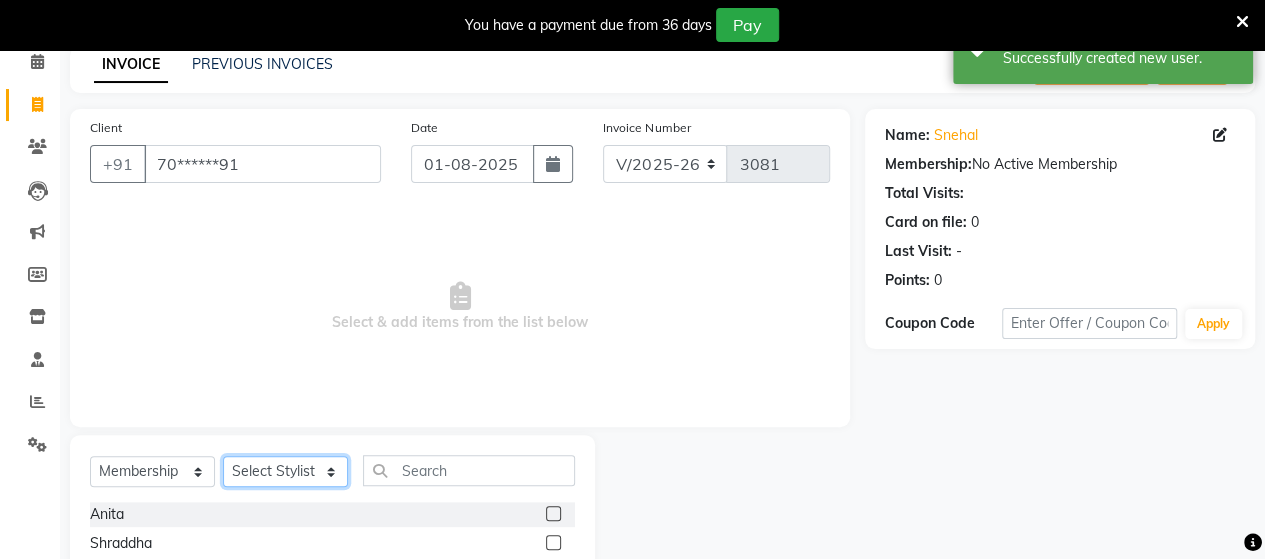 click on "Select Stylist Admin Datta  Jyoti  Krushna  Pratik  RAVI Rohit Rutuja" 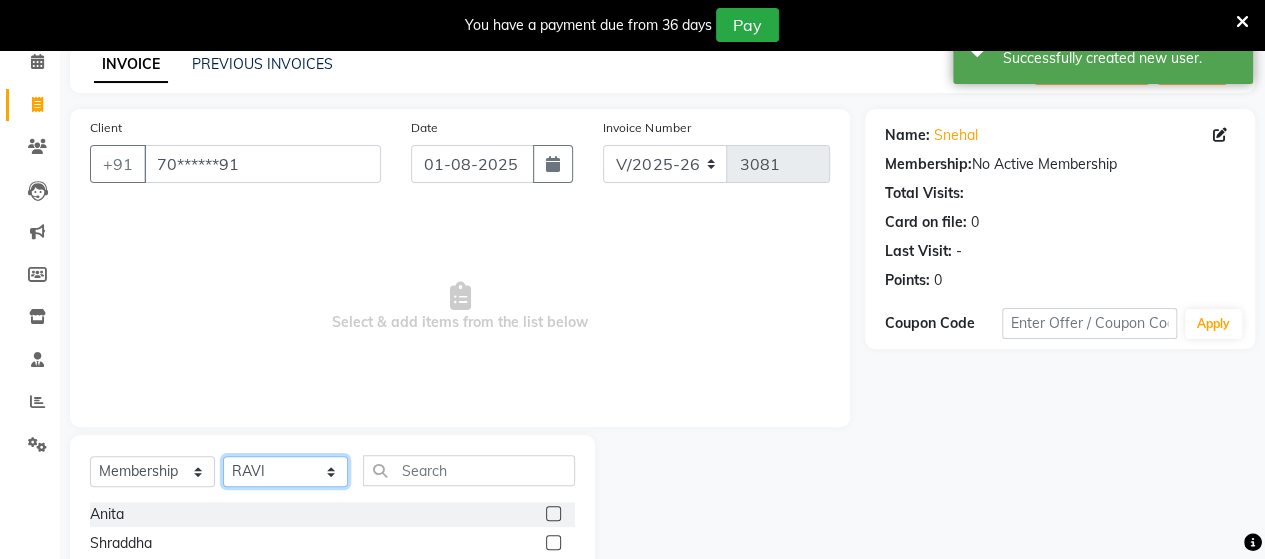 click on "Select Stylist Admin Datta  Jyoti  Krushna  Pratik  RAVI Rohit Rutuja" 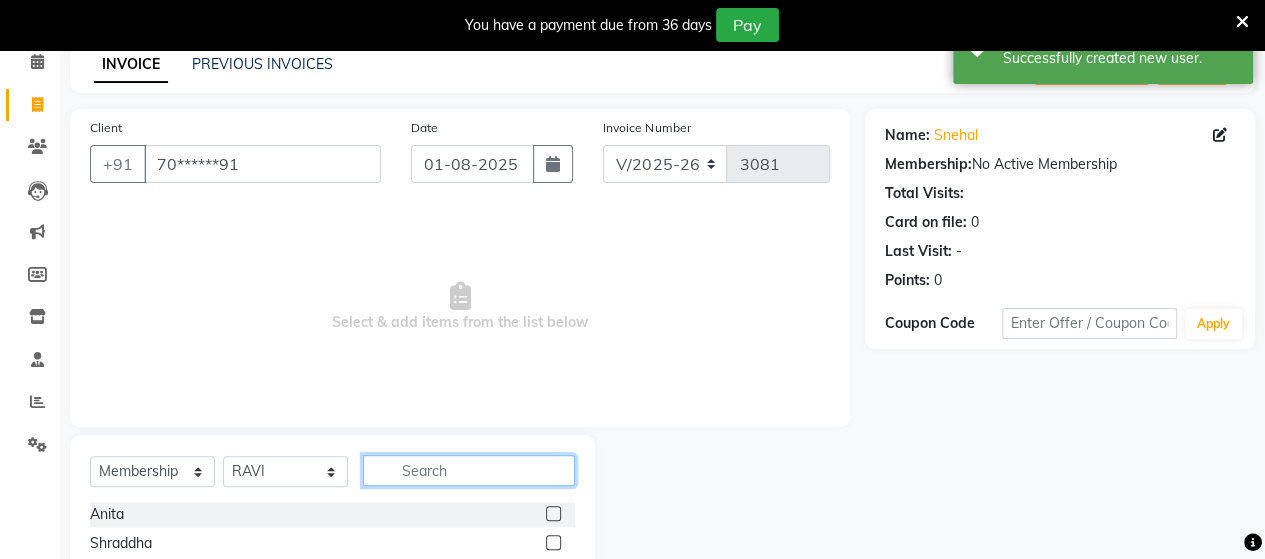 click 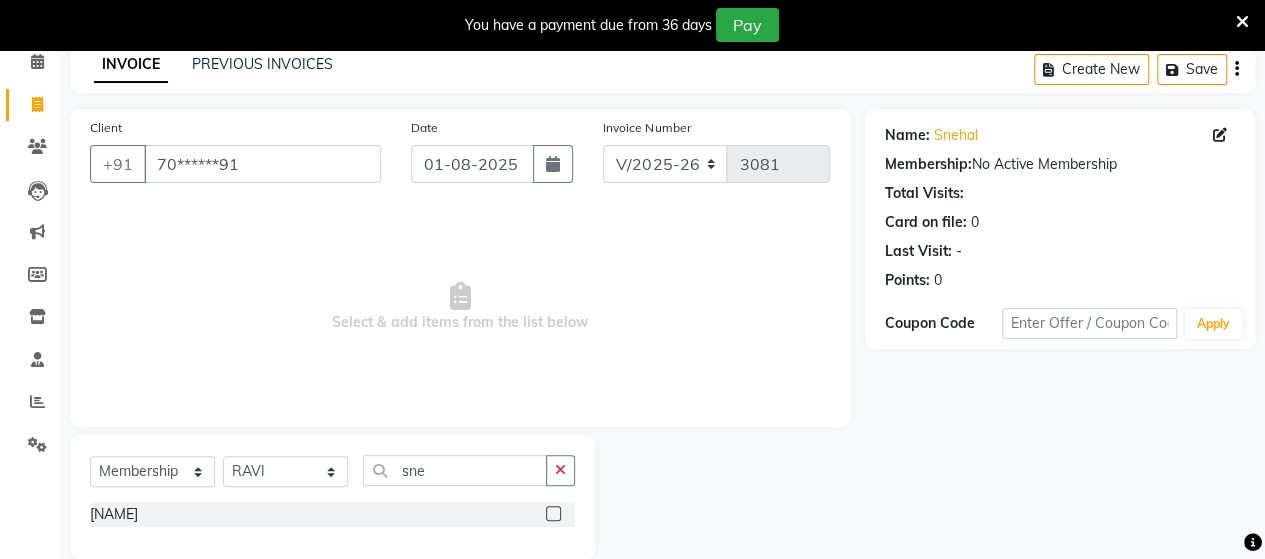 click 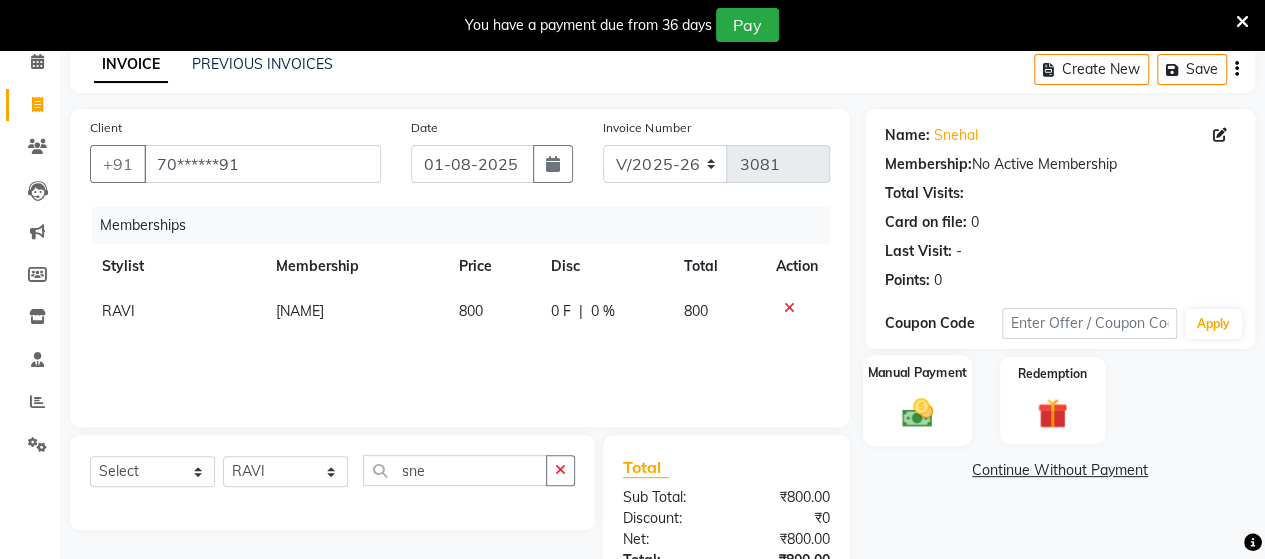 click 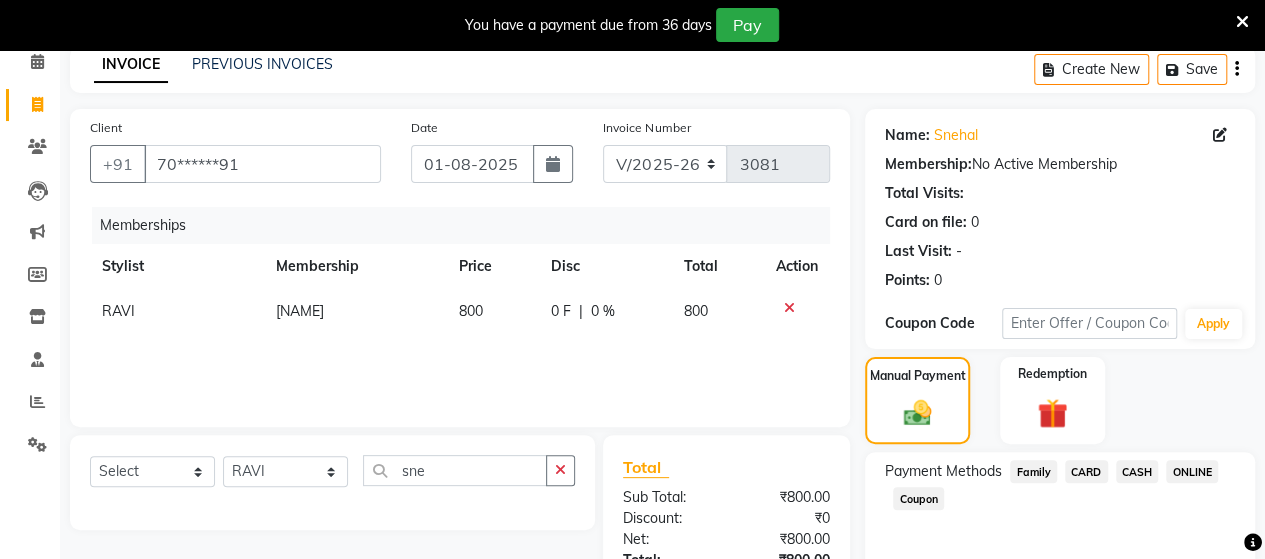 click on "ONLINE" 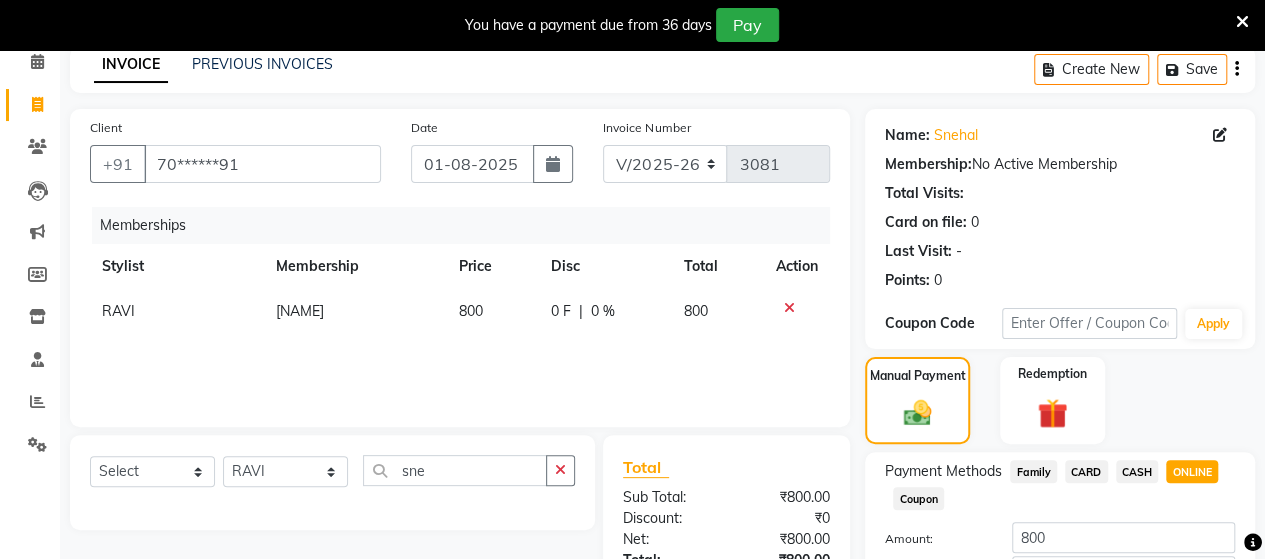 scroll, scrollTop: 229, scrollLeft: 0, axis: vertical 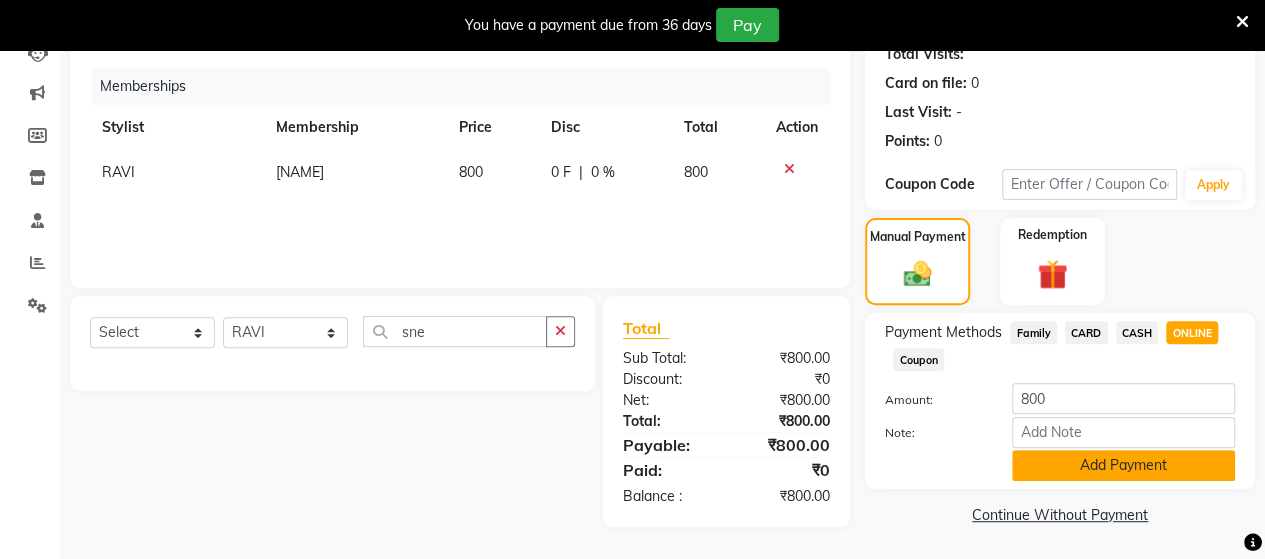 click on "Add Payment" 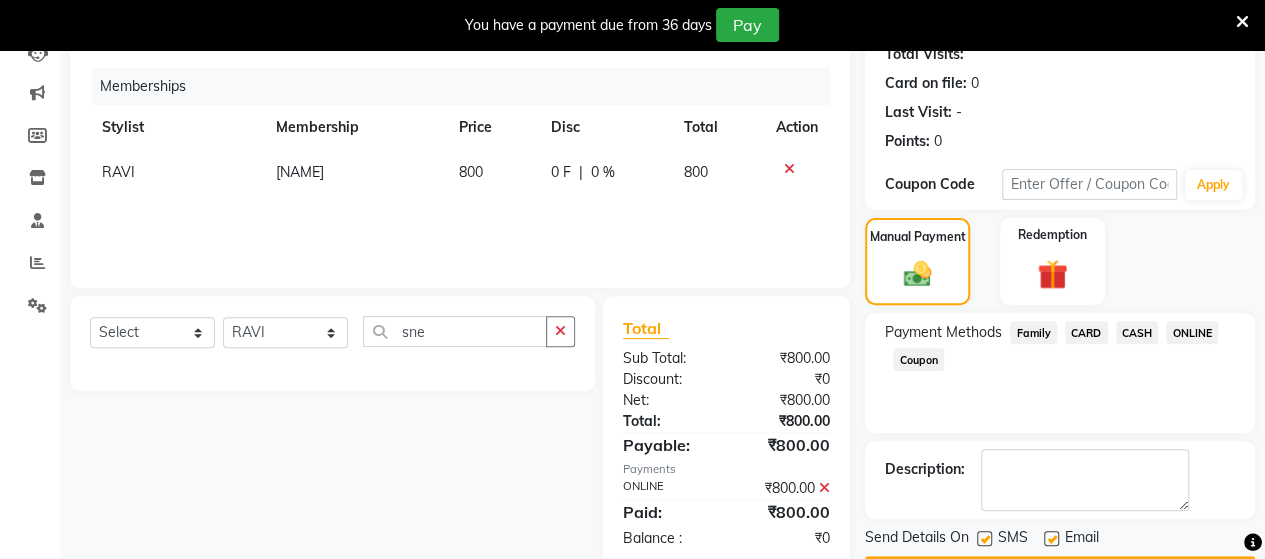 scroll, scrollTop: 284, scrollLeft: 0, axis: vertical 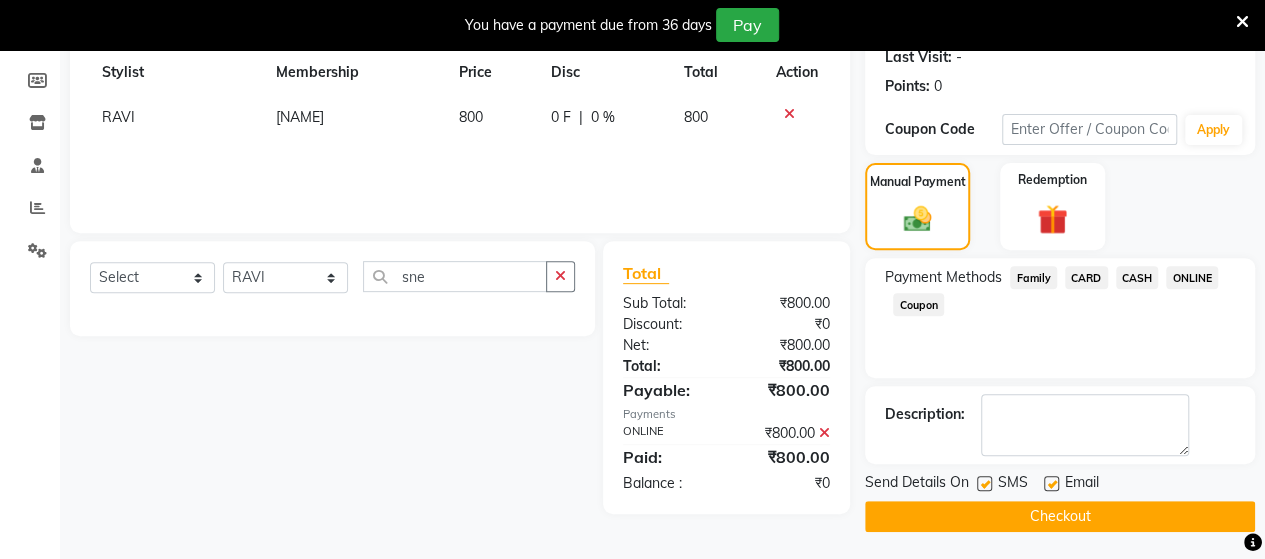click on "Checkout" 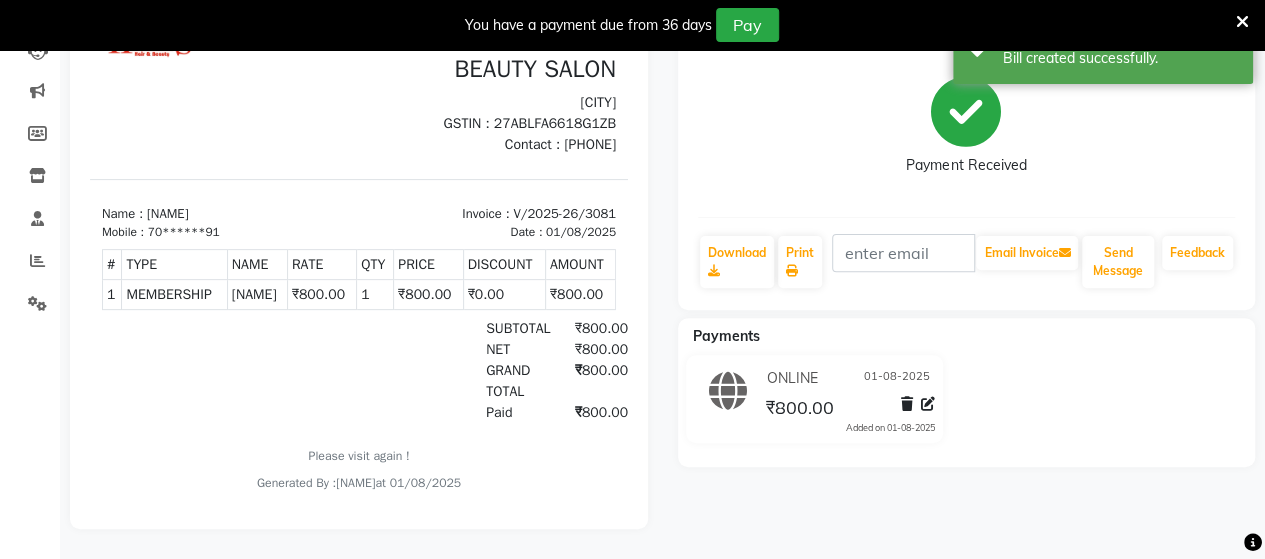 scroll, scrollTop: 0, scrollLeft: 0, axis: both 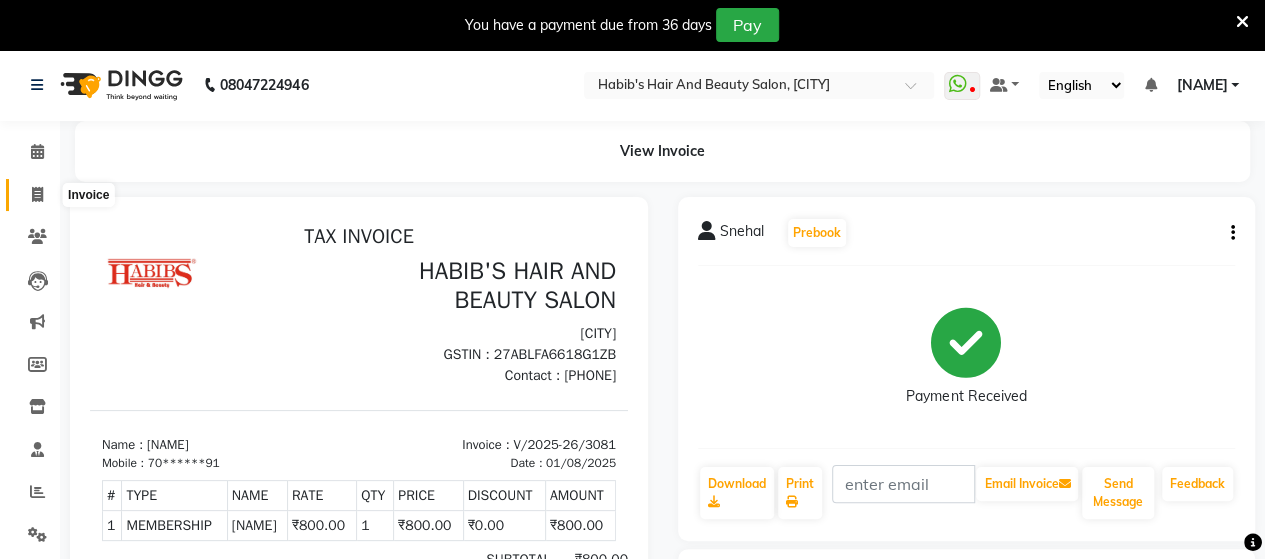 click 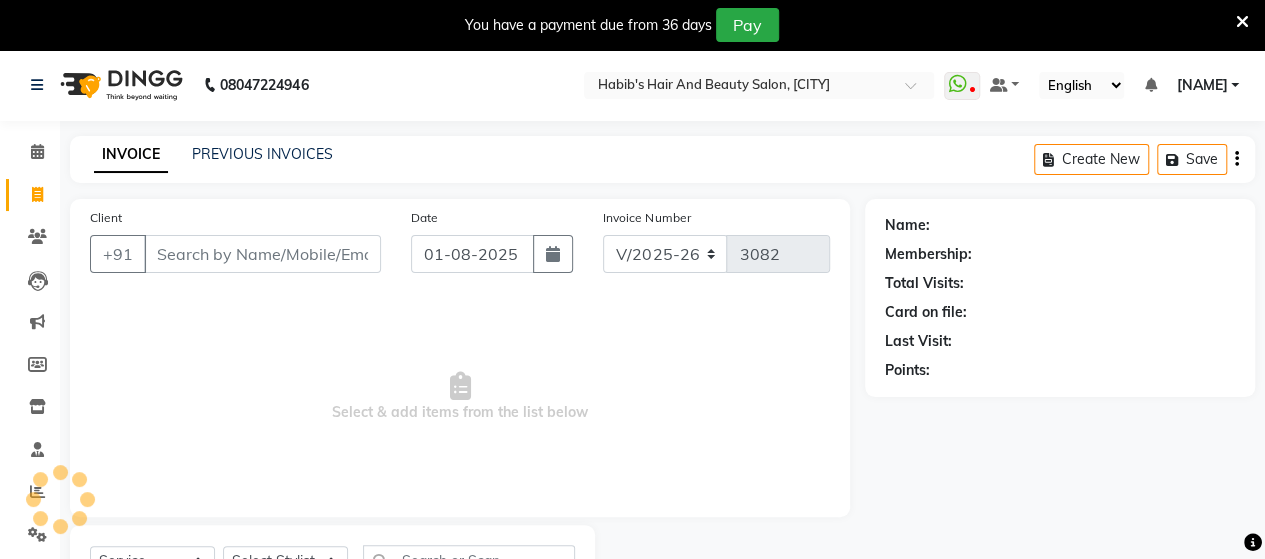 scroll, scrollTop: 90, scrollLeft: 0, axis: vertical 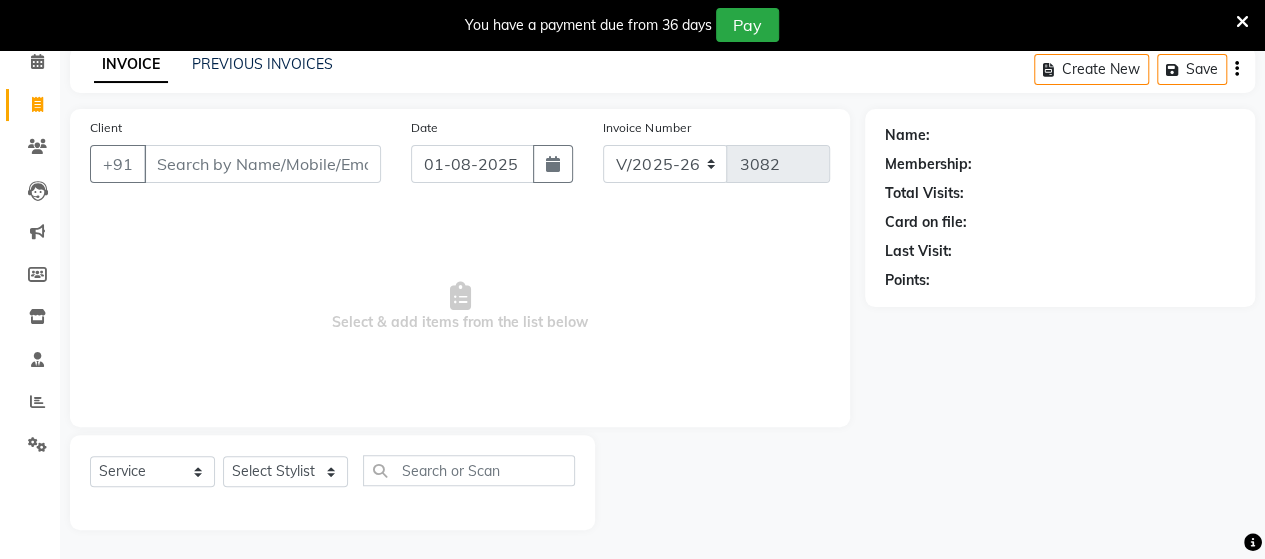 click on "Client" at bounding box center (262, 164) 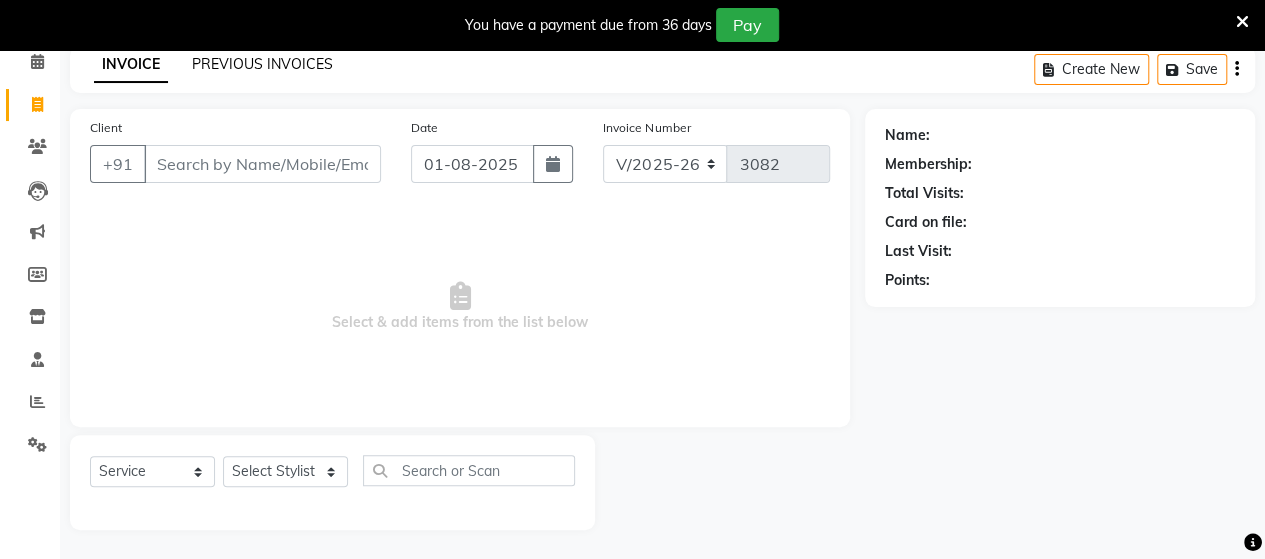 click on "PREVIOUS INVOICES" 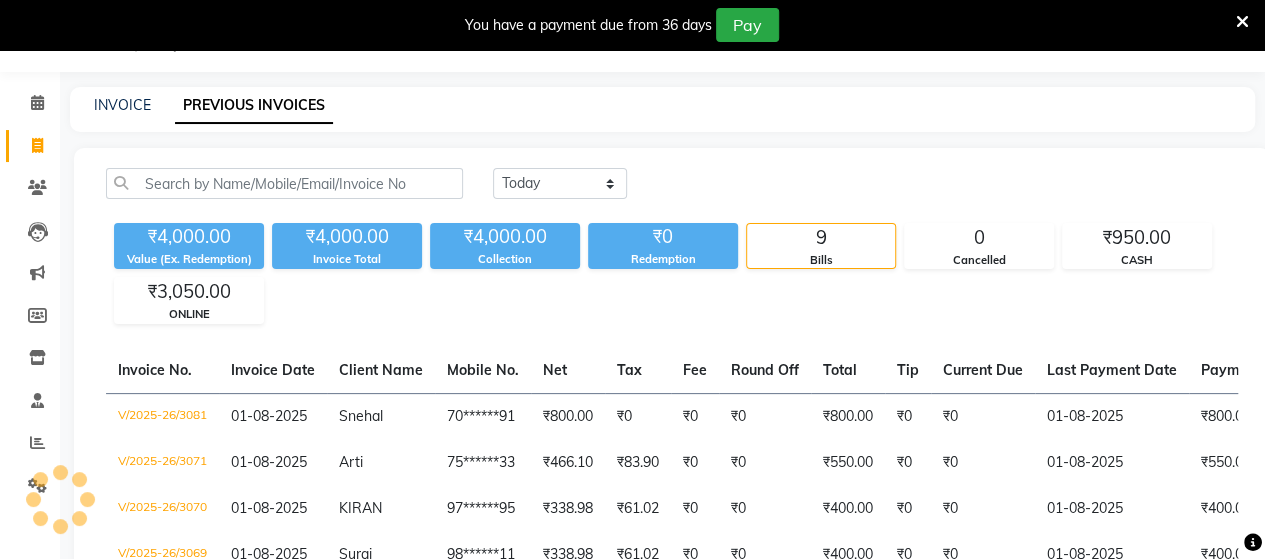 scroll, scrollTop: 90, scrollLeft: 0, axis: vertical 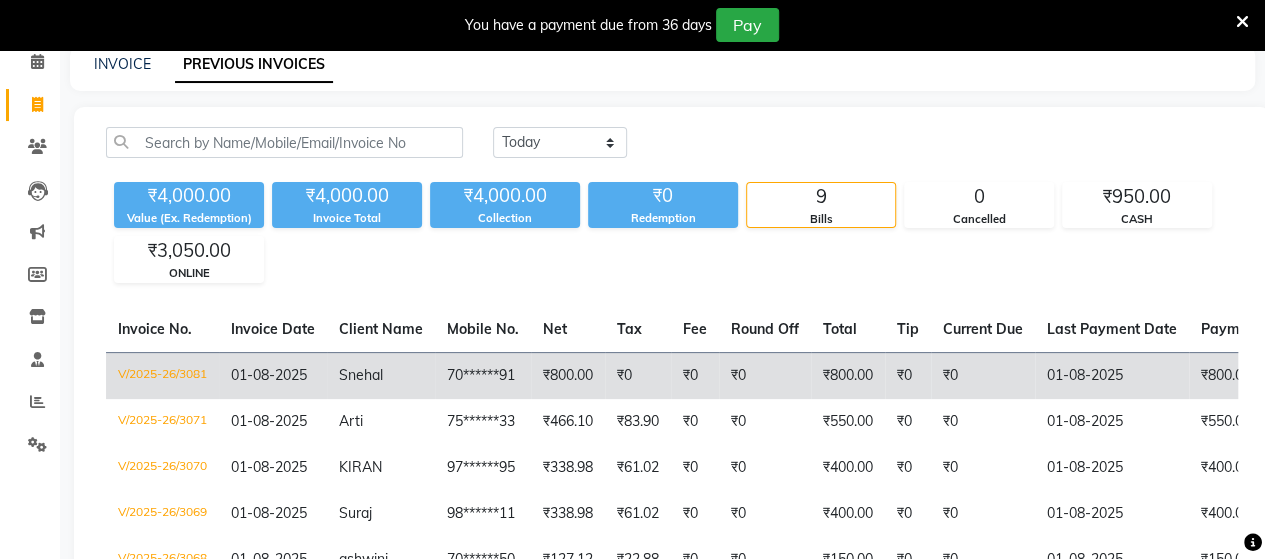 click on "₹0" 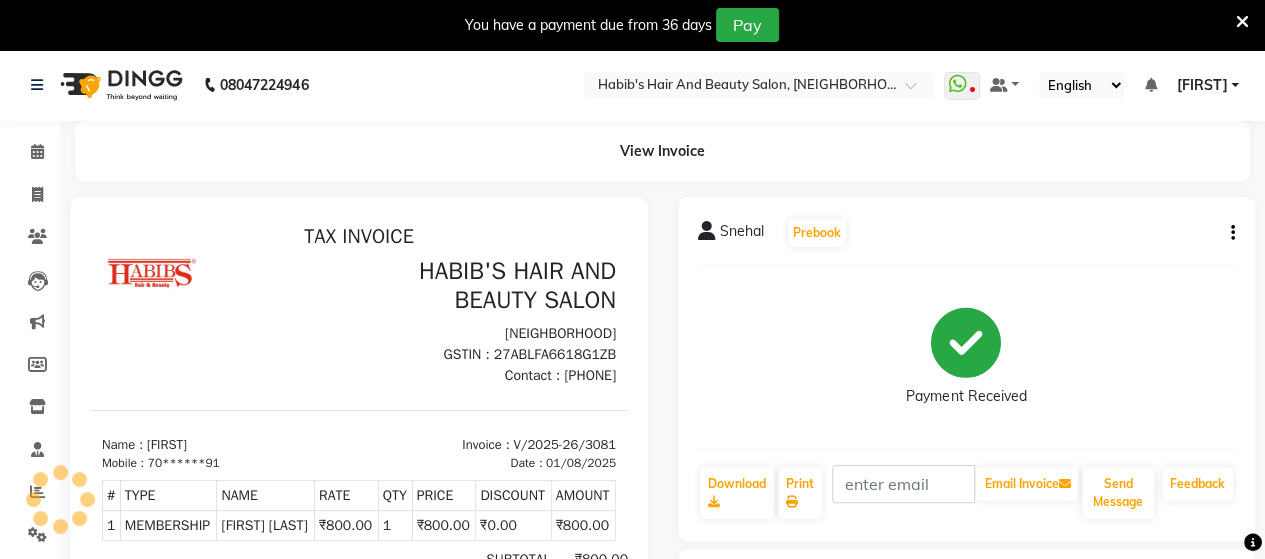 scroll, scrollTop: 0, scrollLeft: 0, axis: both 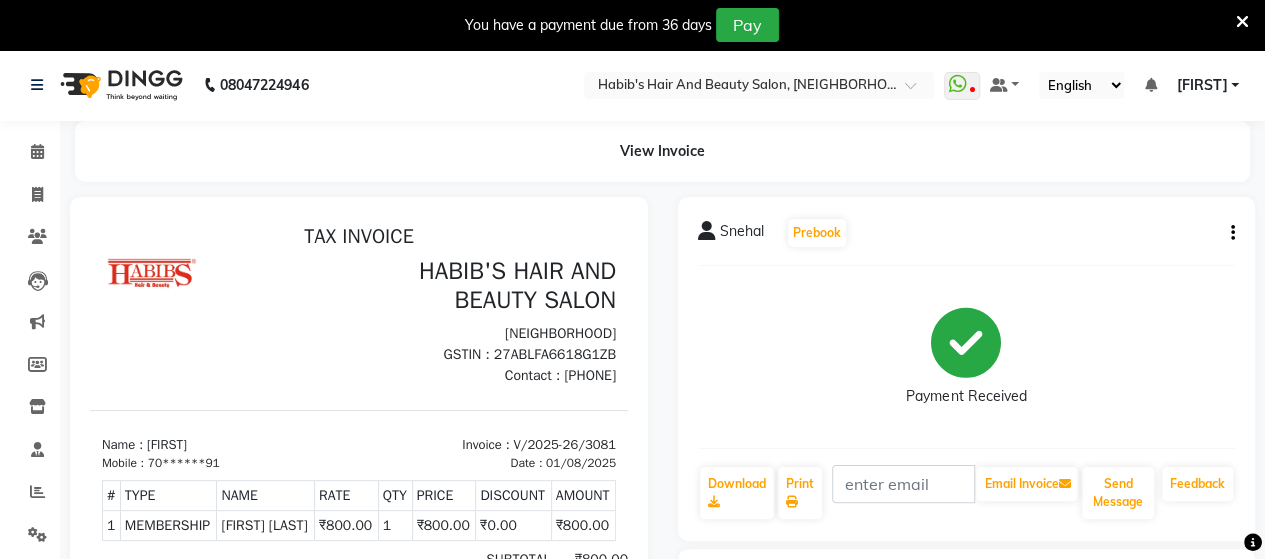 click 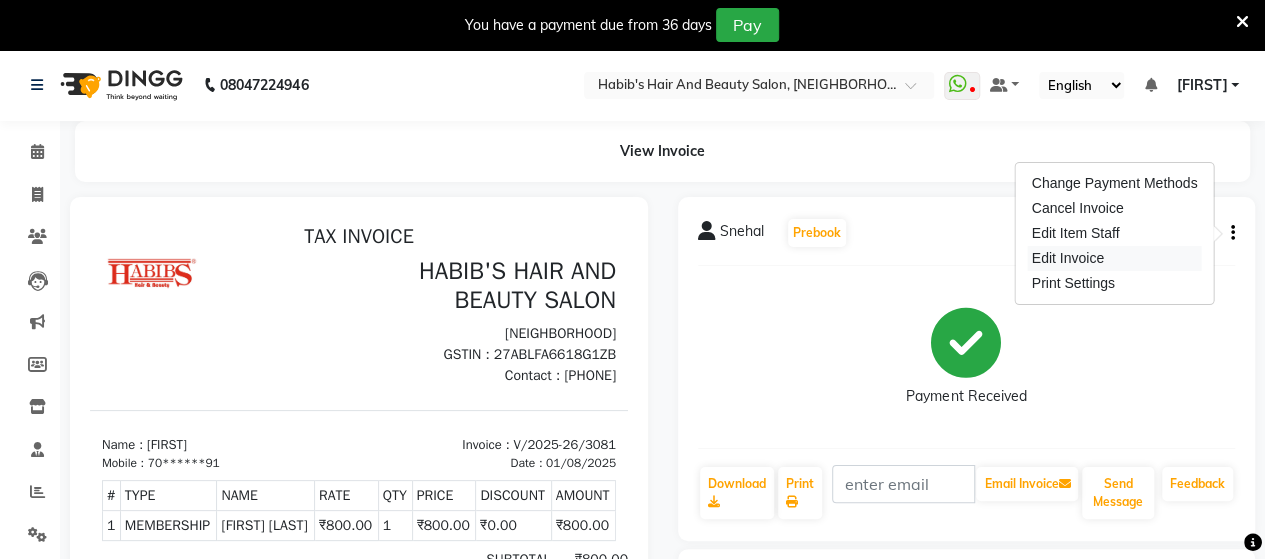 click on "Edit Invoice" at bounding box center (1115, 258) 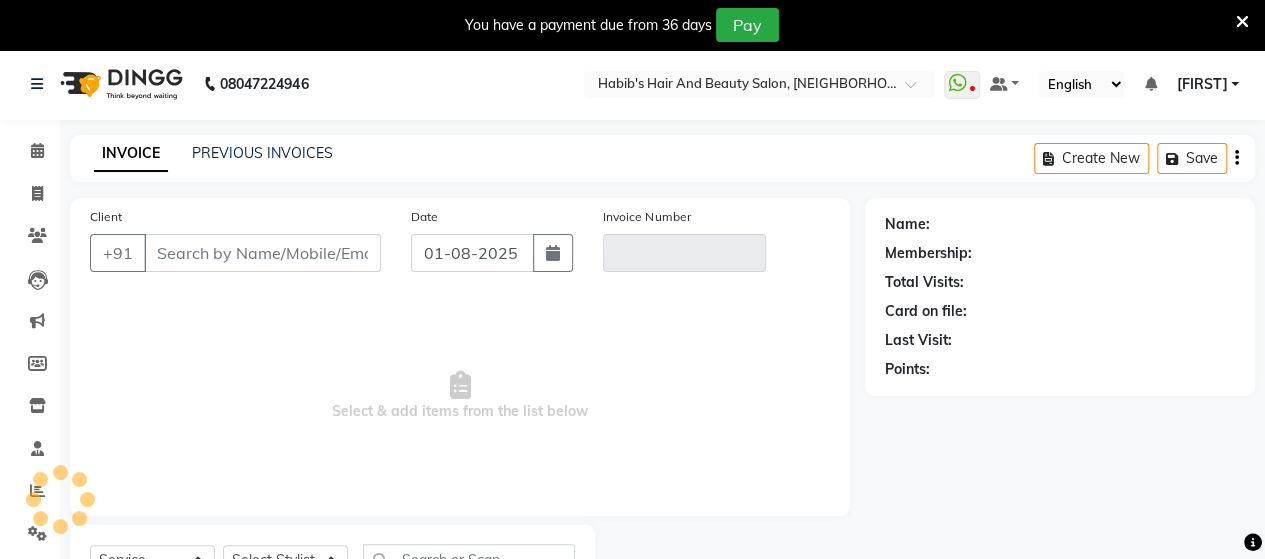 scroll, scrollTop: 90, scrollLeft: 0, axis: vertical 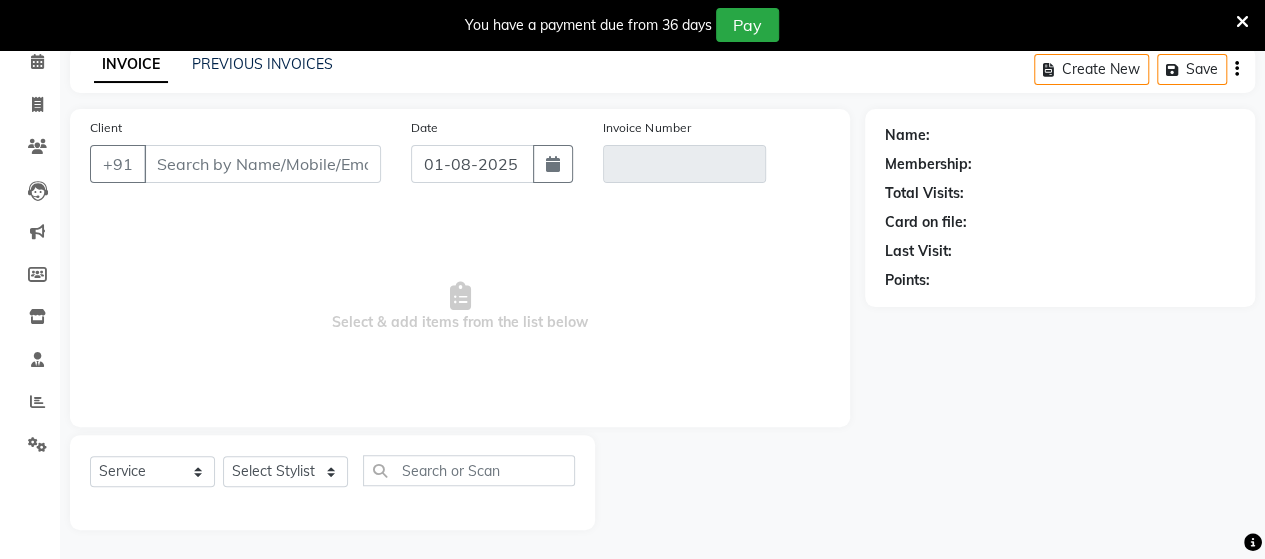 type on "70******91" 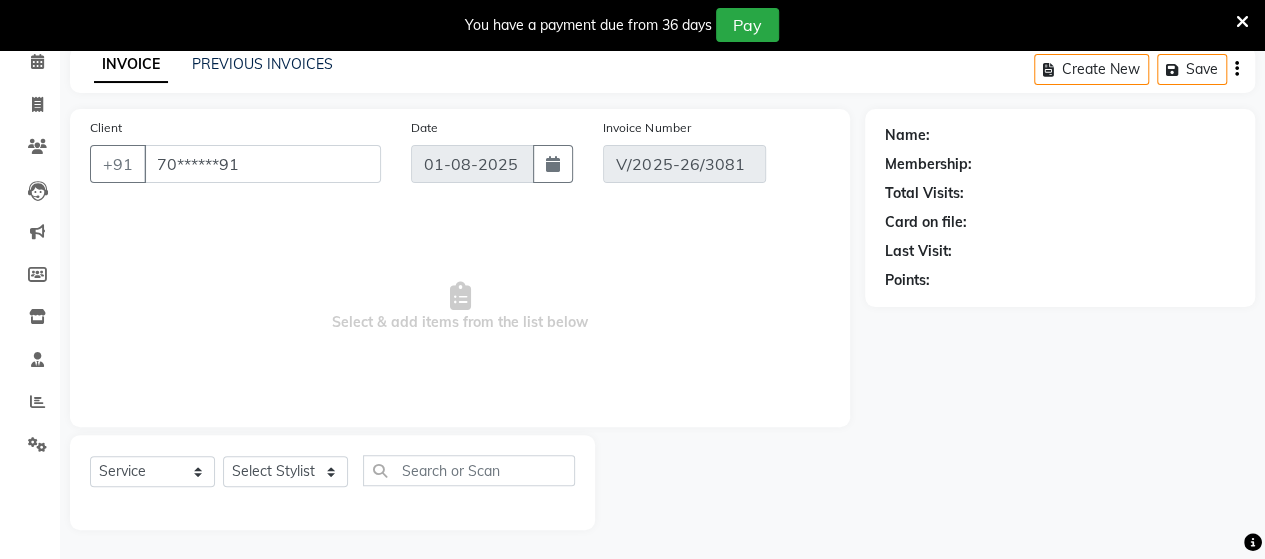 select on "select" 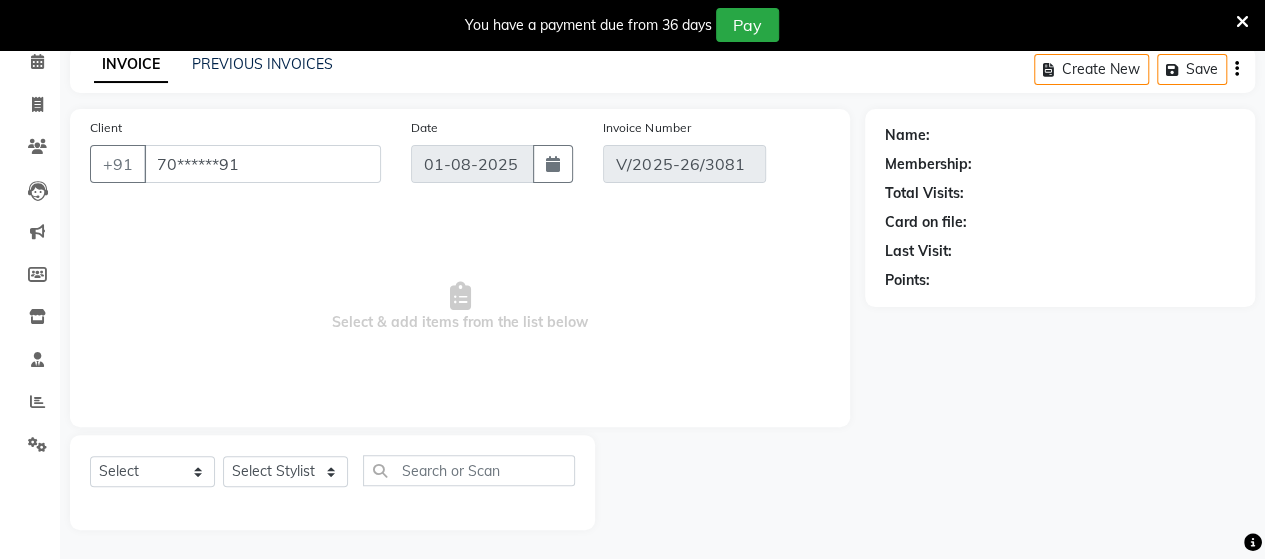 select on "1: Object" 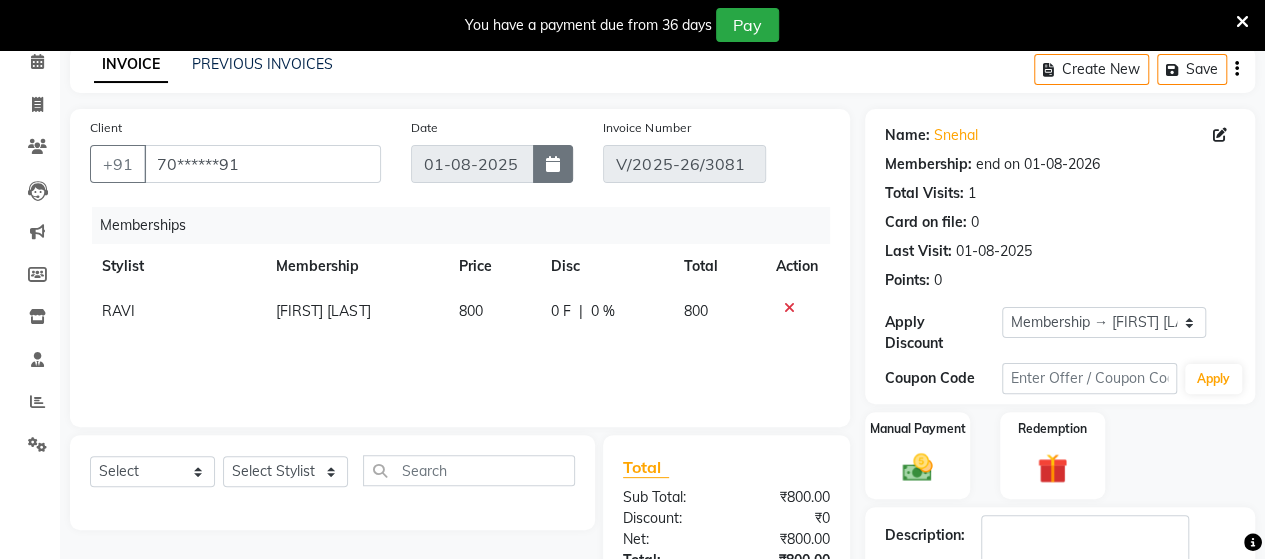 click 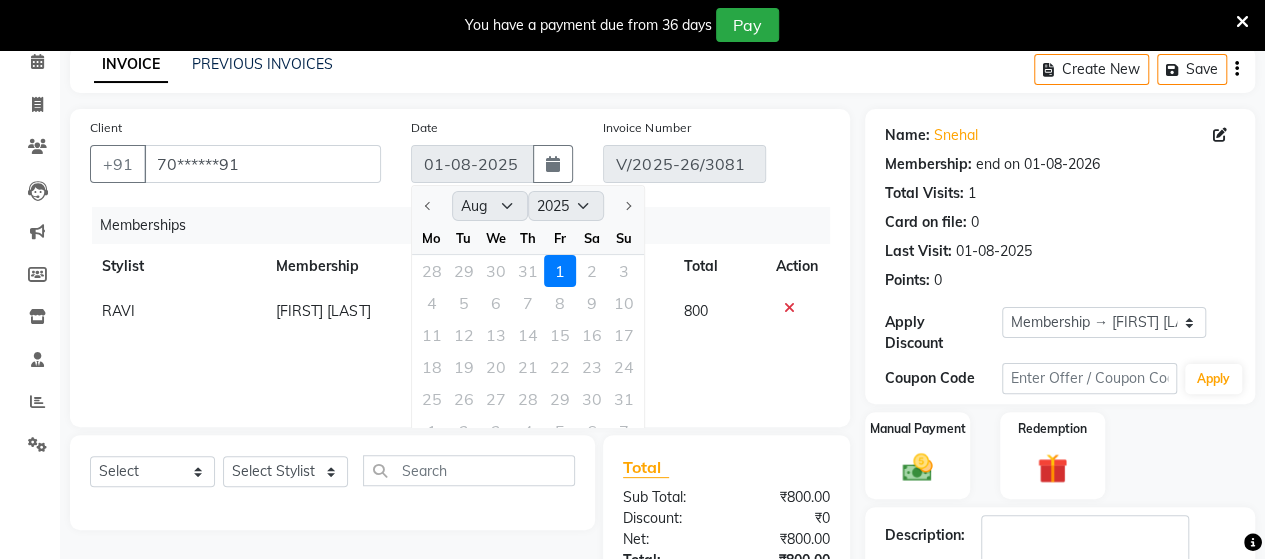 click 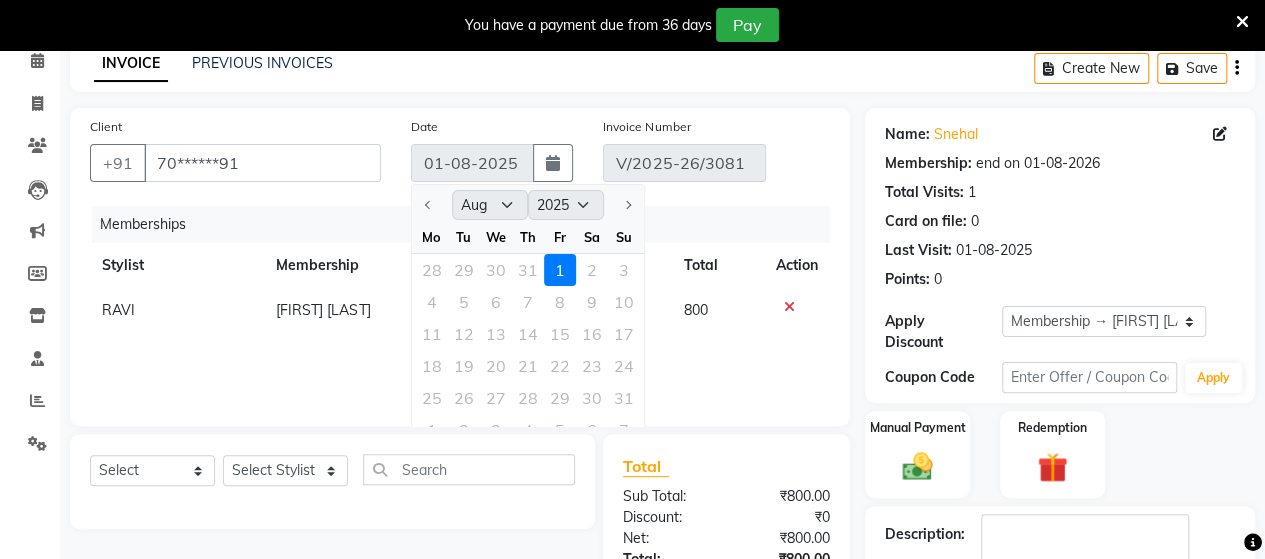 scroll, scrollTop: 71, scrollLeft: 0, axis: vertical 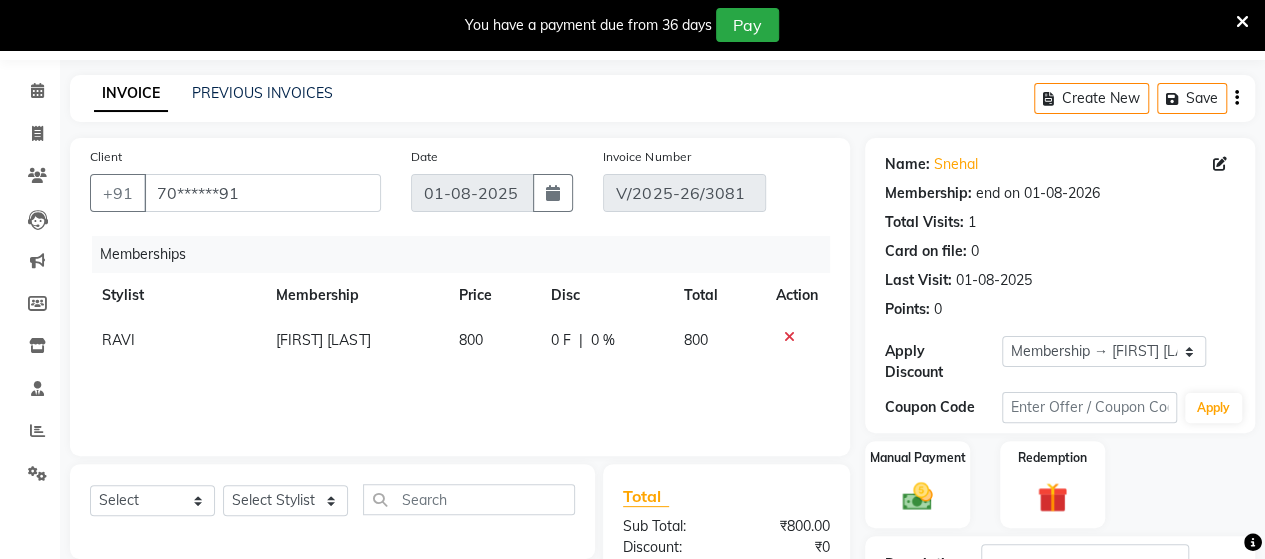 click on "Create New   Save" 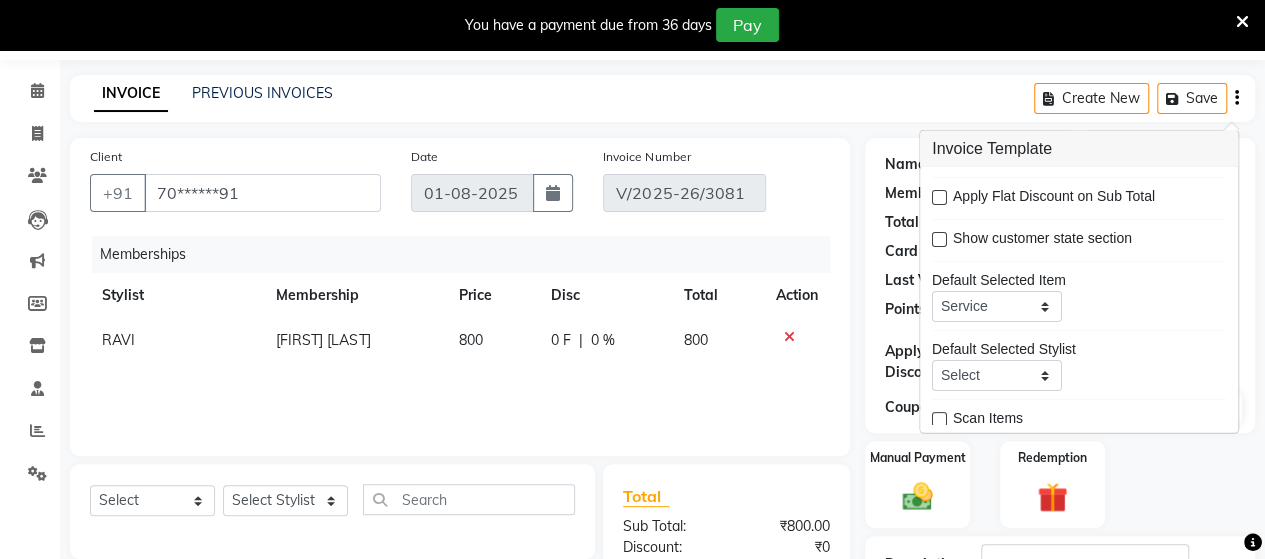 scroll, scrollTop: 96, scrollLeft: 0, axis: vertical 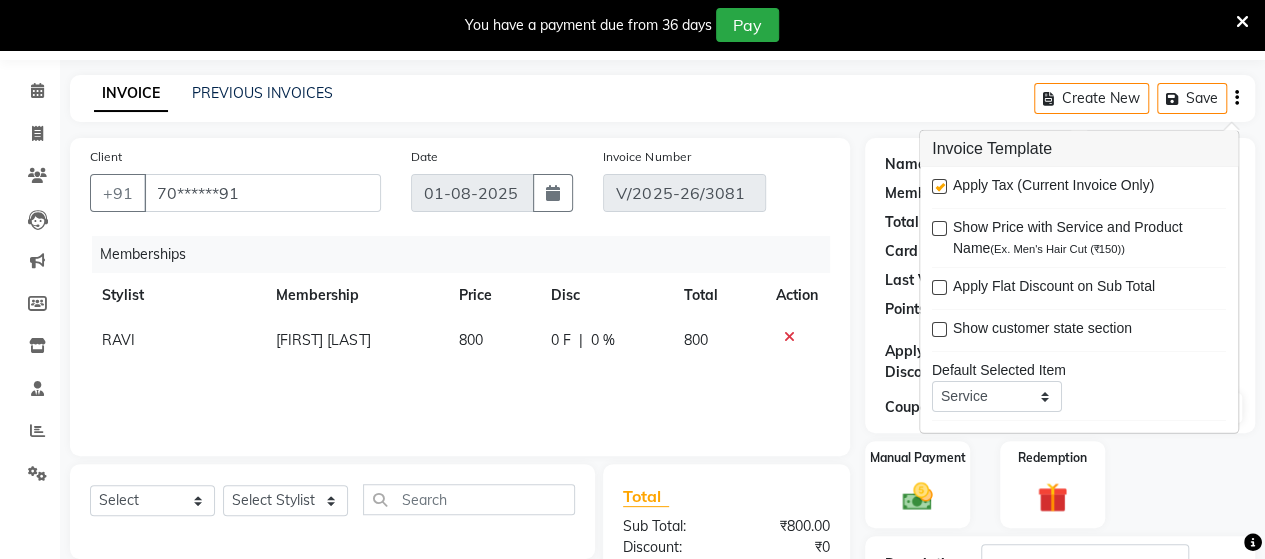 click on "Memberships Stylist Membership Price Disc Total Action RAVI snehal katkar 800 0 F | 0 % 800" 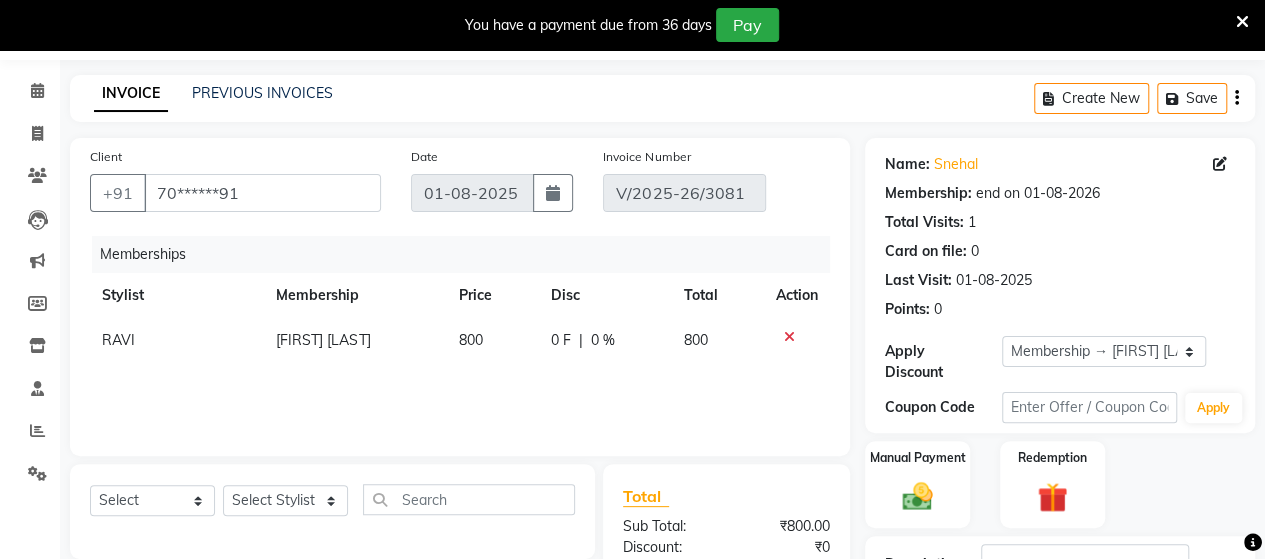 click 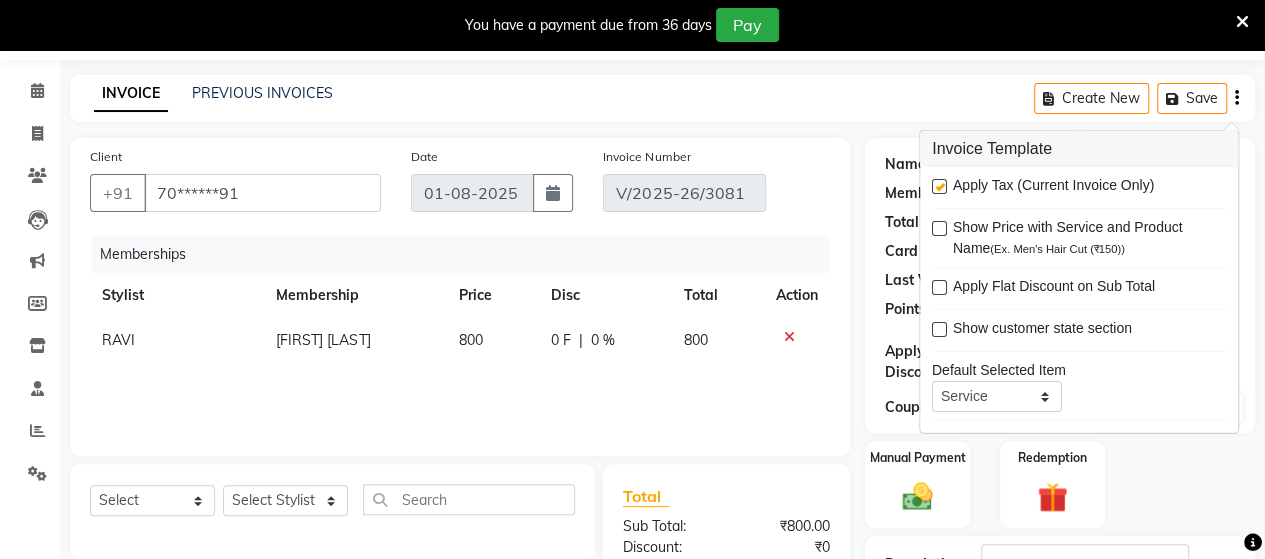 click on "Memberships Stylist Membership Price Disc Total Action RAVI snehal katkar 800 0 F | 0 % 800" 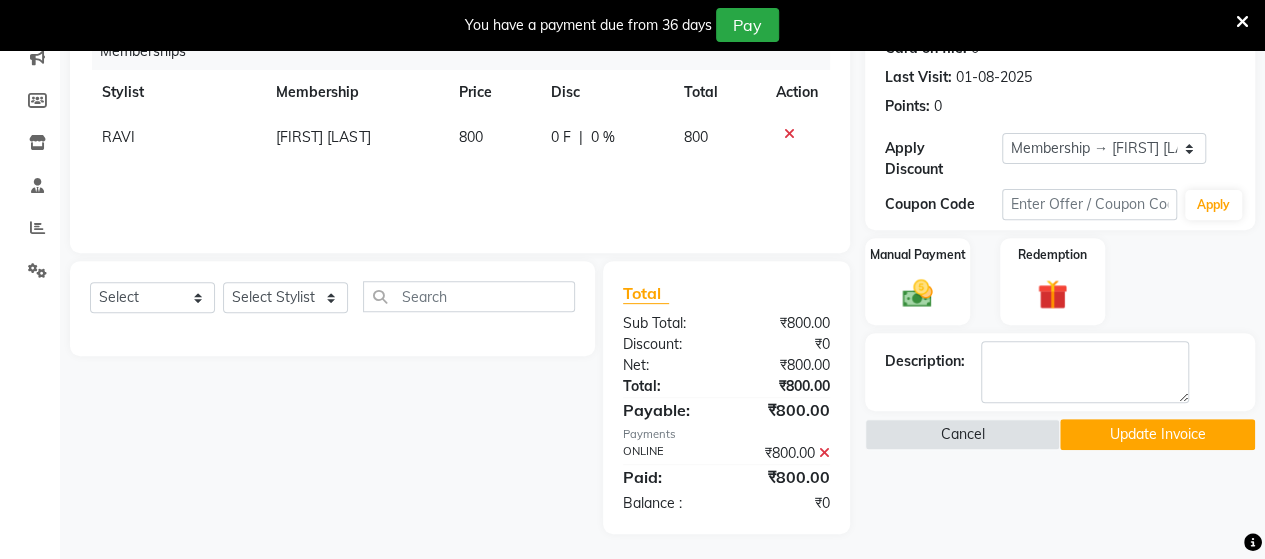 scroll, scrollTop: 267, scrollLeft: 0, axis: vertical 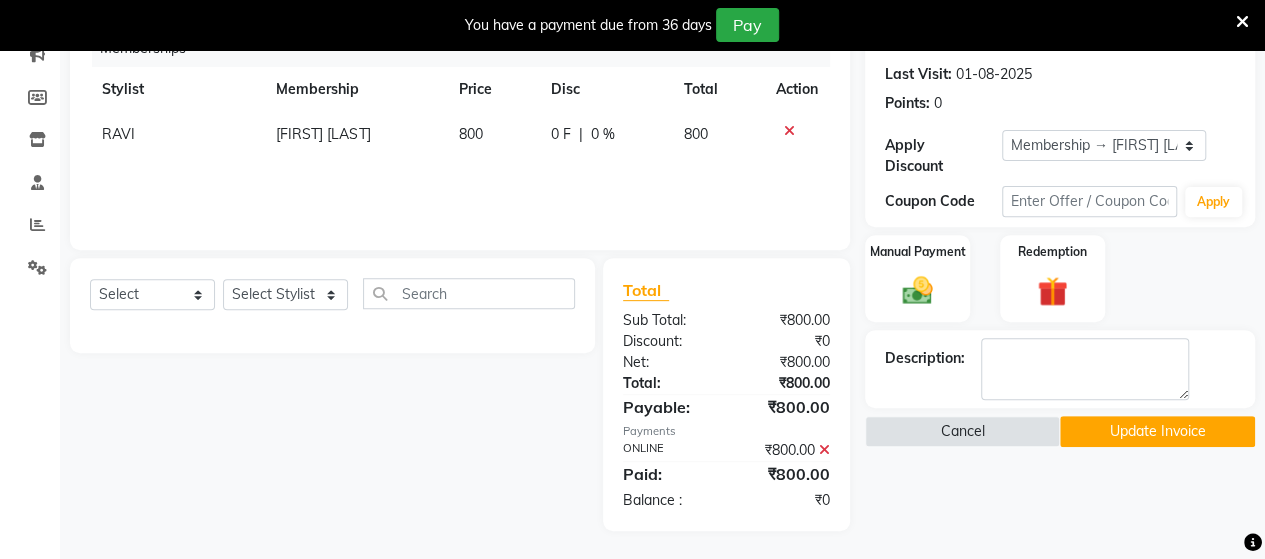 click on "Update Invoice" 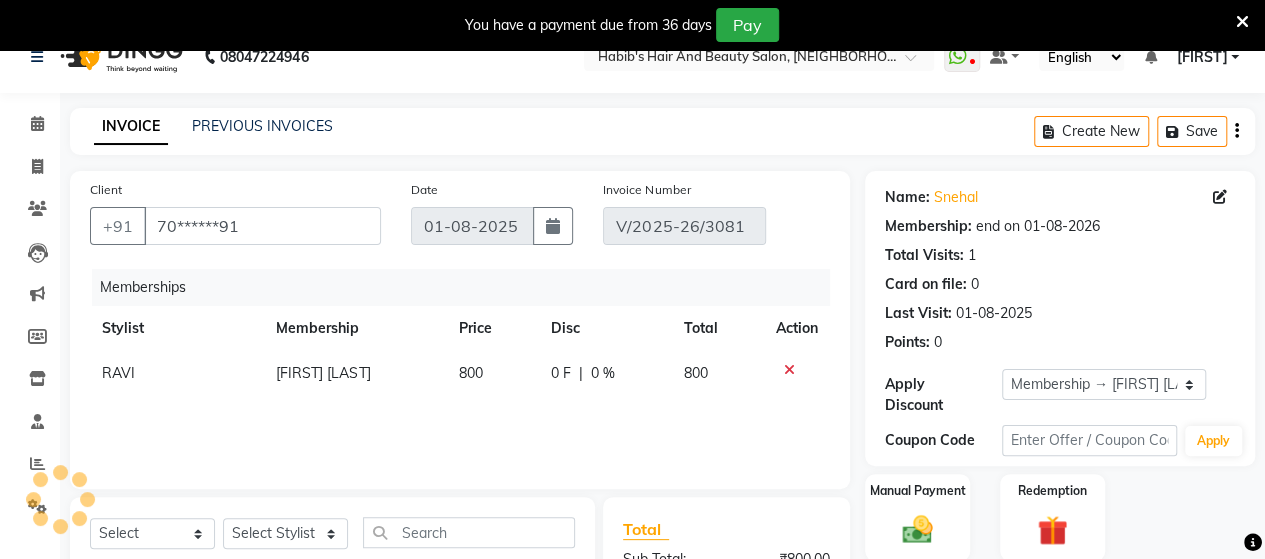 scroll, scrollTop: 0, scrollLeft: 0, axis: both 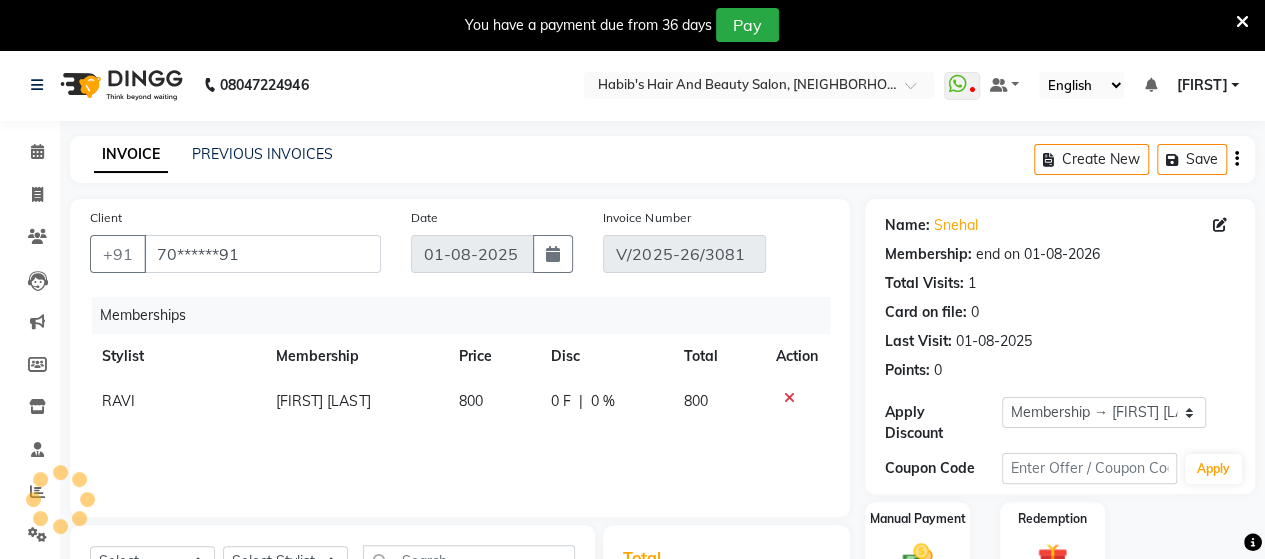 click on "Create New   Save" 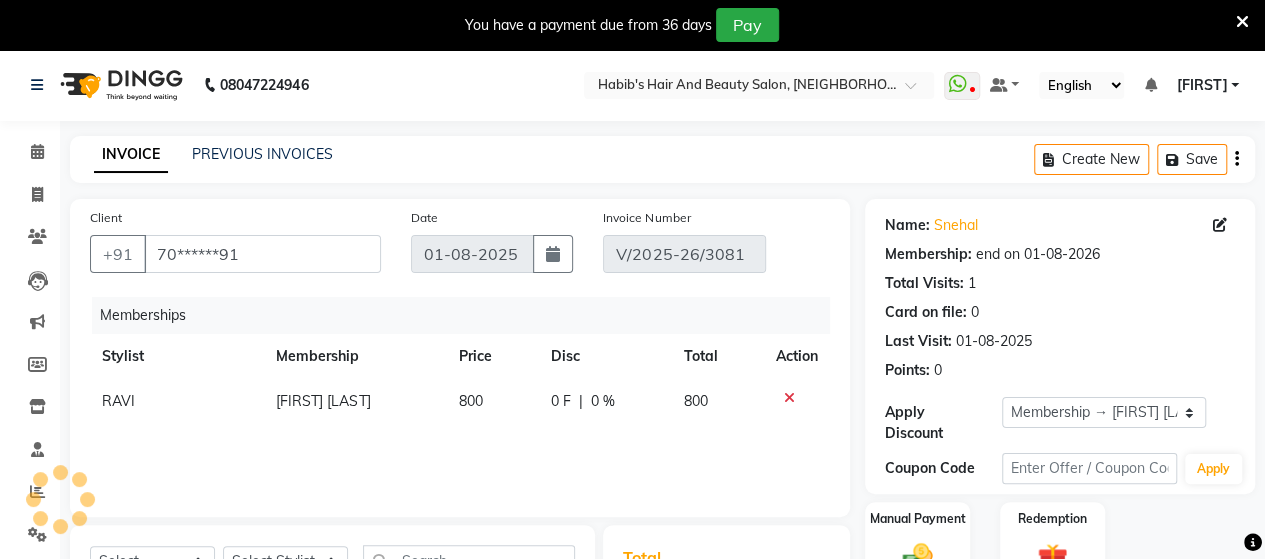 click 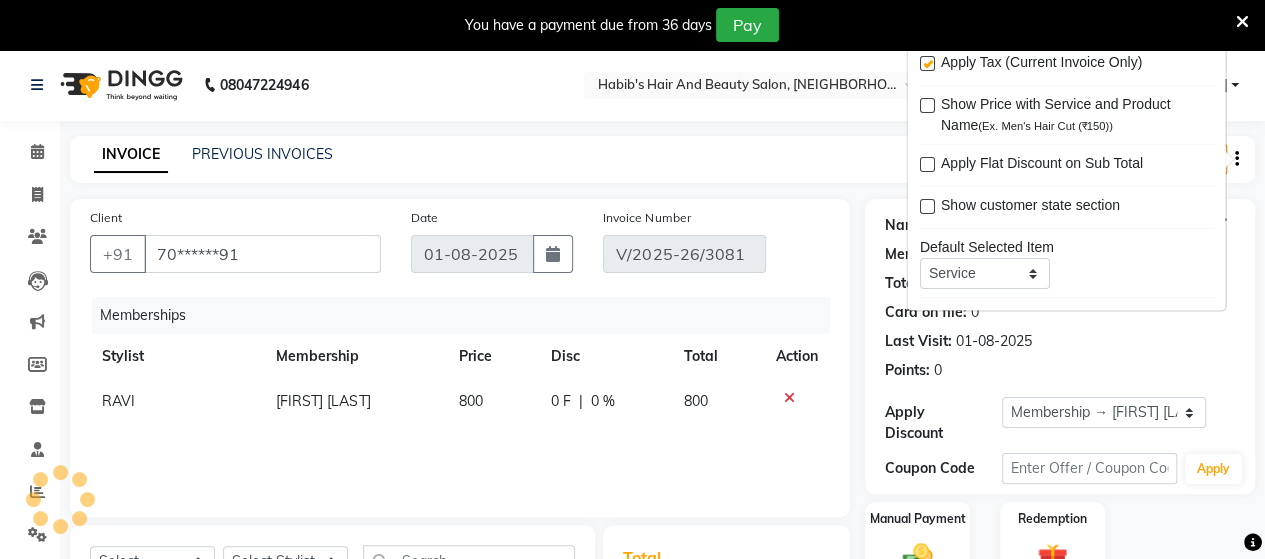 click on "INVOICE PREVIOUS INVOICES Create New   Save  Client +91 70******91 Date 01-08-2025 Invoice Number V/2025-26/3081 Memberships Stylist Membership Price Disc Total Action RAVI snehal katkar 800 0 F | 0 % 800 Select  Service  Product  Package Voucher Prepaid Gift Card  Select Stylist Admin Datta  Jyoti  Krushna  Pratik  RAVI Rohit Rutuja  Total Sub Total: ₹800.00 Discount: ₹0 Net: ₹800.00 Total: ₹800.00 Payable: ₹800.00 Payments ONLINE ₹800.00  Paid: ₹800.00 Balance   : ₹0 Name: Snehal  Membership: end on 01-08-2026 Total Visits:  1 Card on file:  0 Last Visit:   01-08-2025 Points:   0  Apply Discount Select Membership → snehal katkar Coupon Code Apply Manual Payment Redemption Description:                   Cancel   Update Invoice" 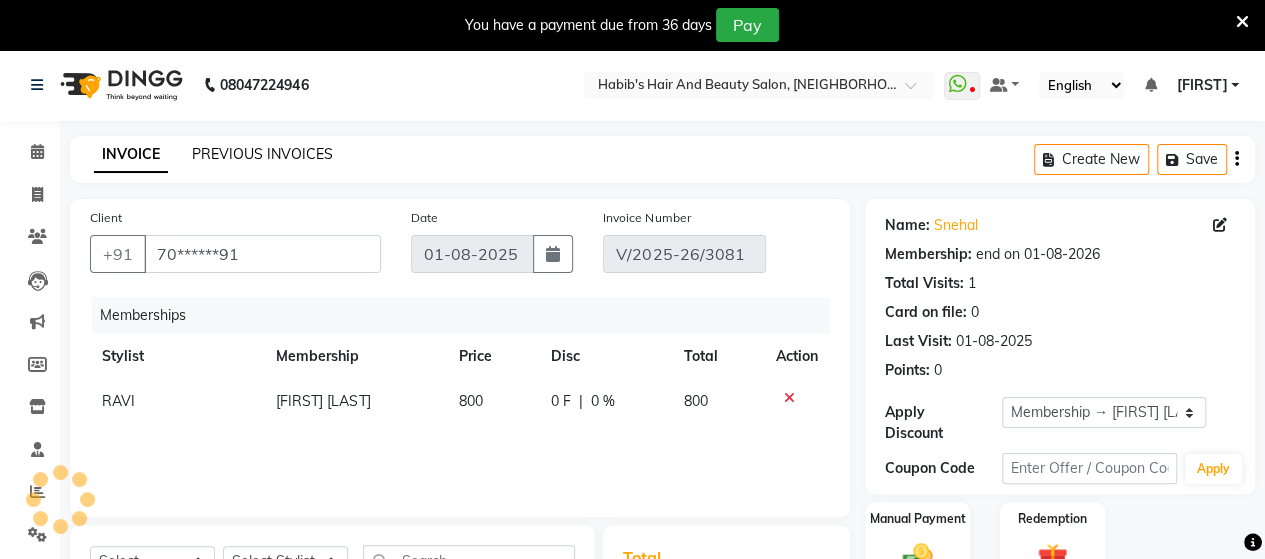 click on "PREVIOUS INVOICES" 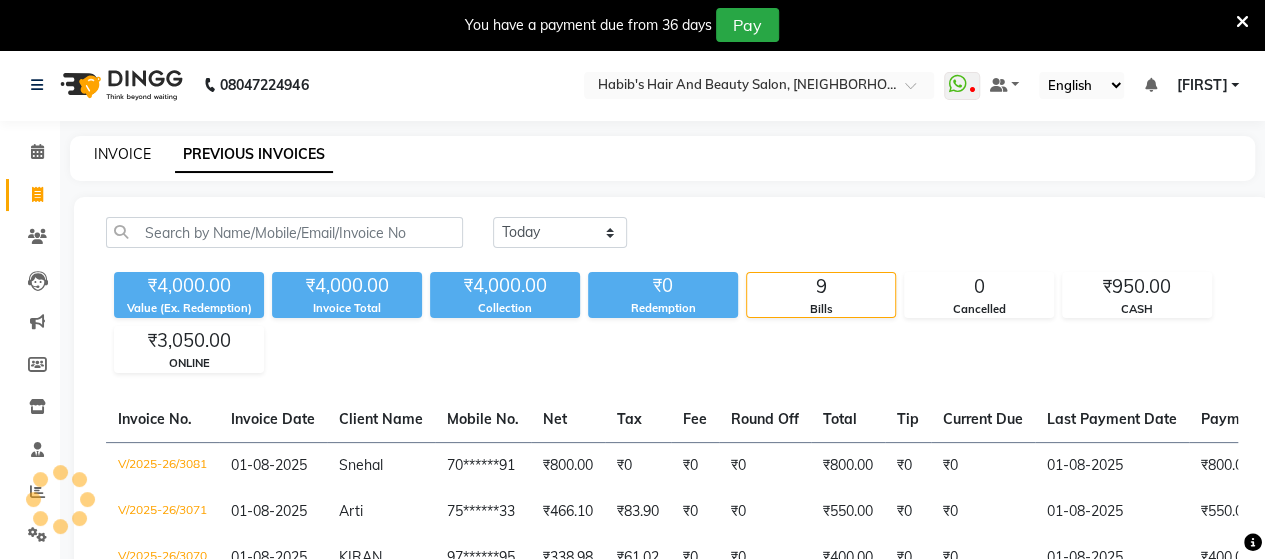 click on "INVOICE" 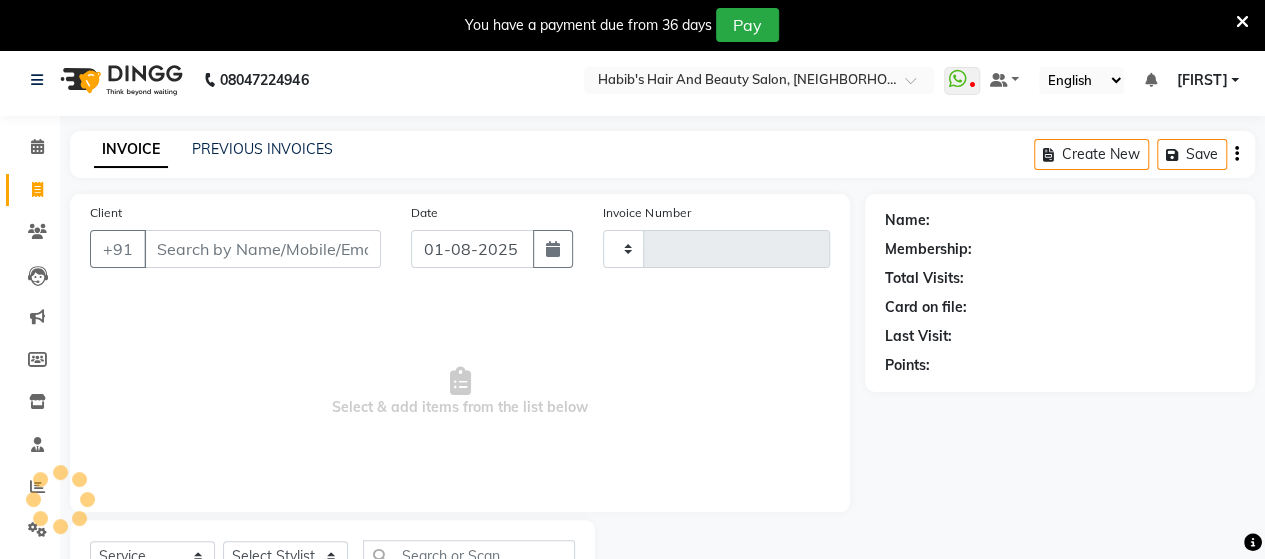 type on "3082" 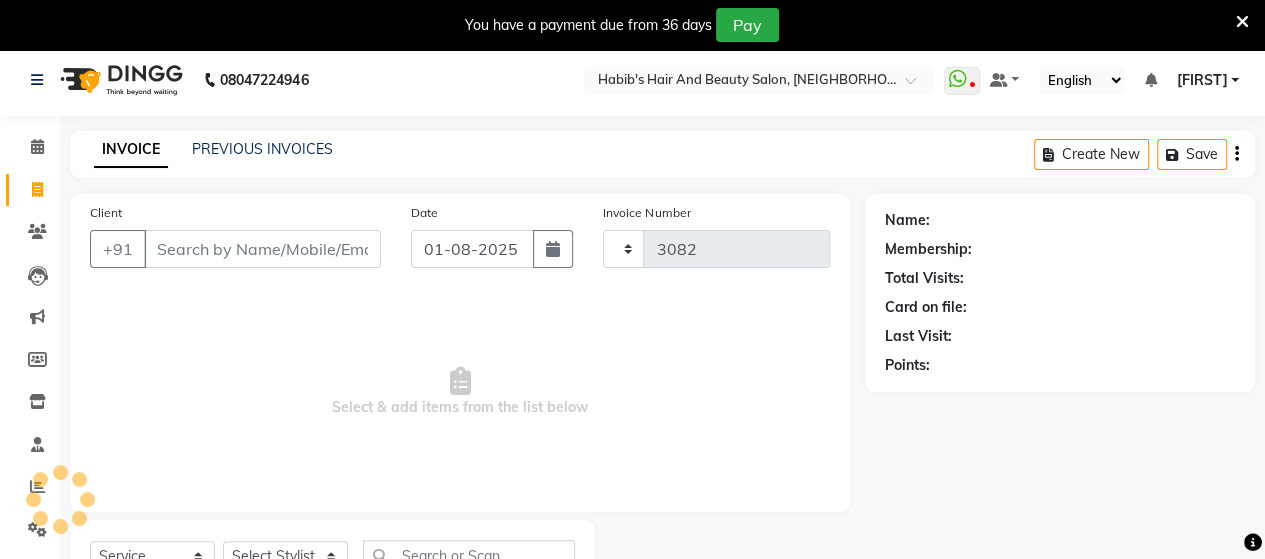 select on "6429" 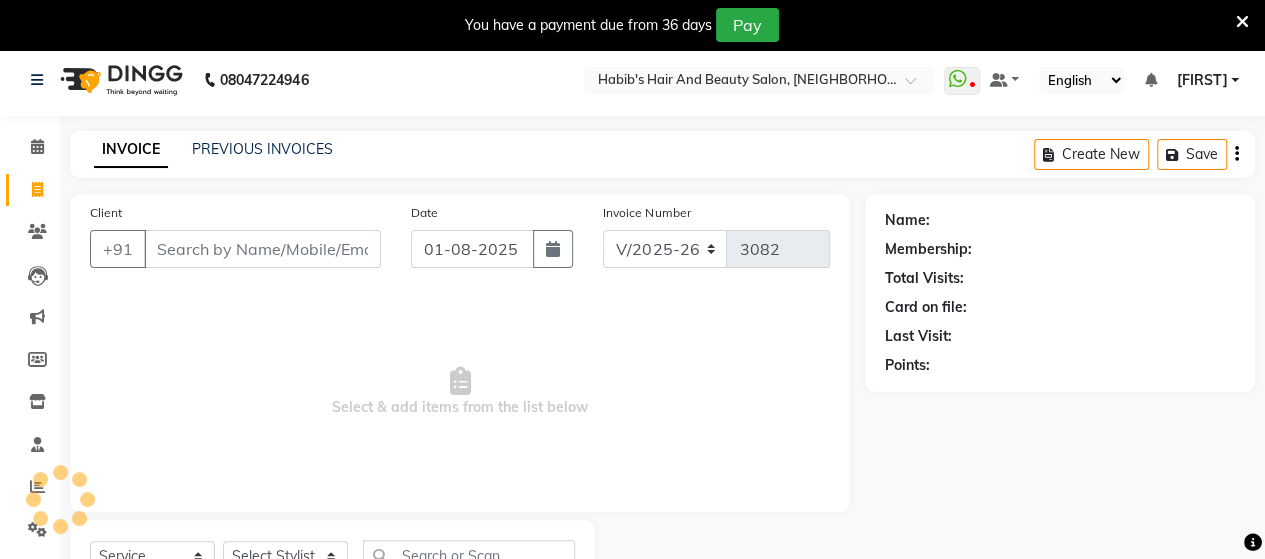 scroll, scrollTop: 90, scrollLeft: 0, axis: vertical 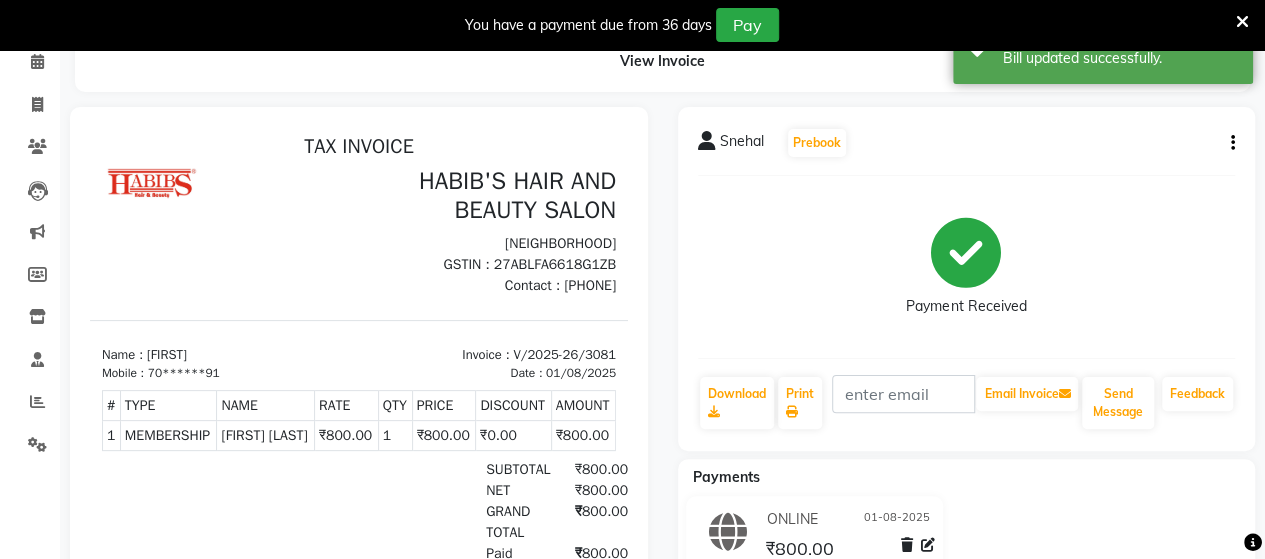 click 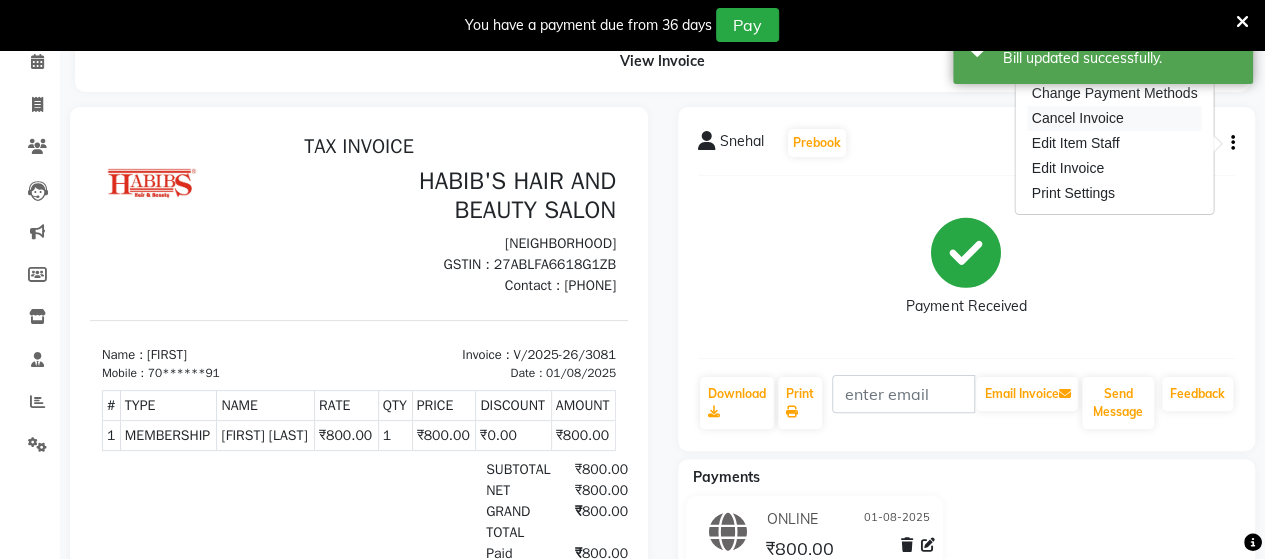 click on "Cancel Invoice" at bounding box center [1115, 118] 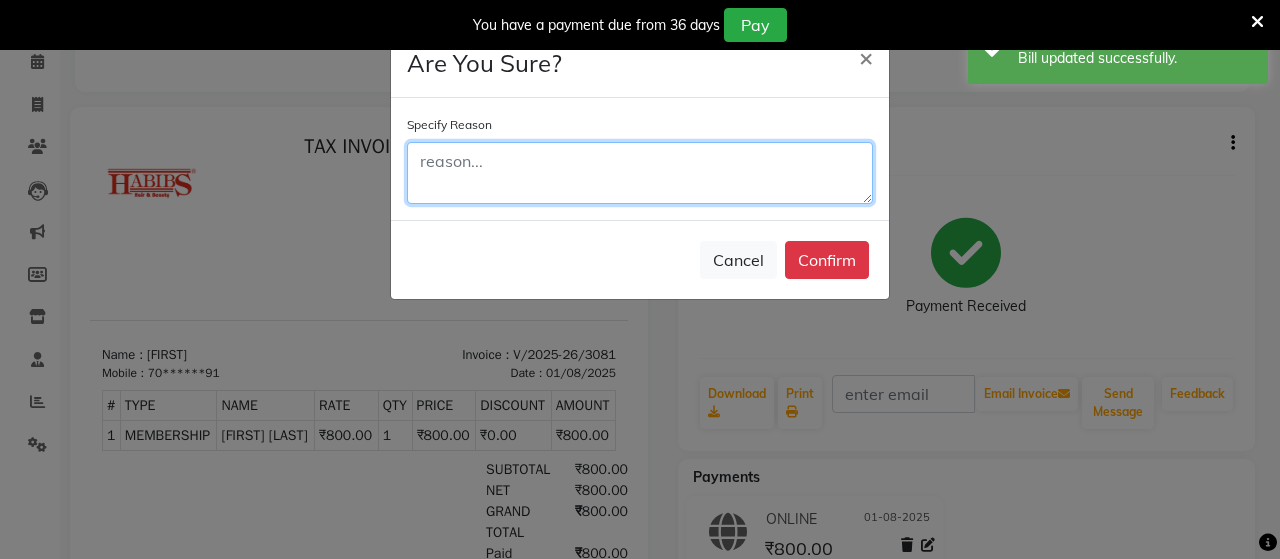 click 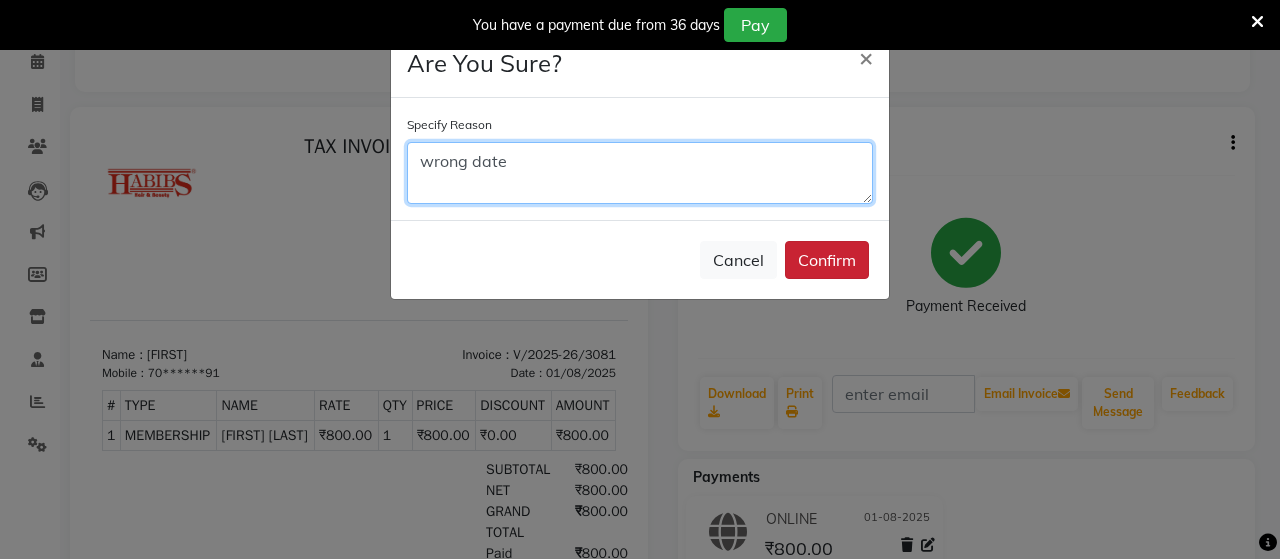 type on "wrong date" 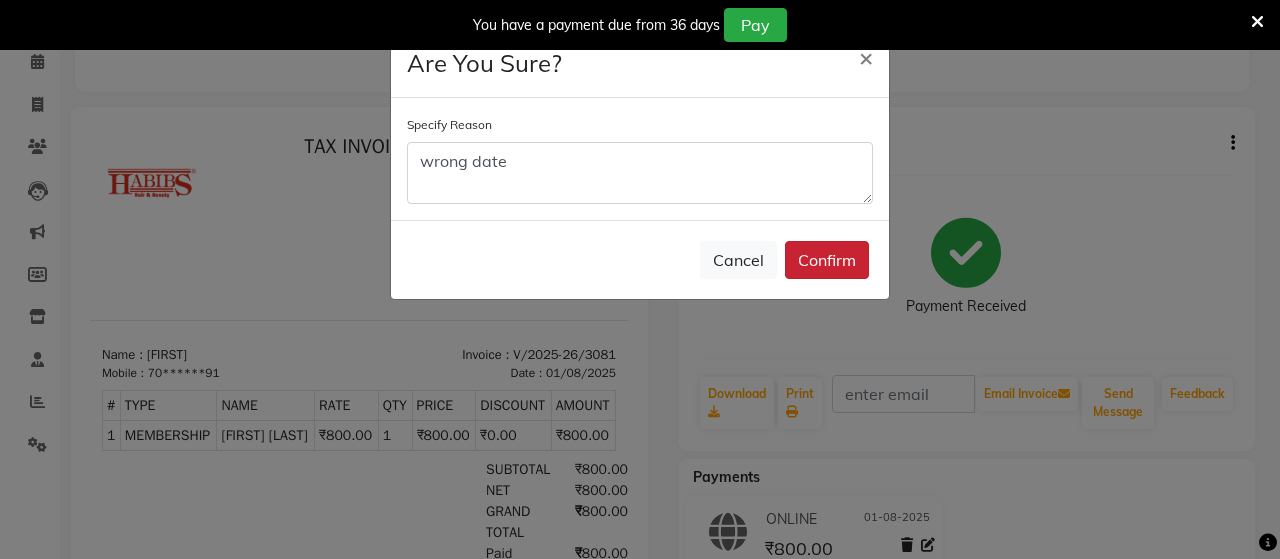 click on "Confirm" 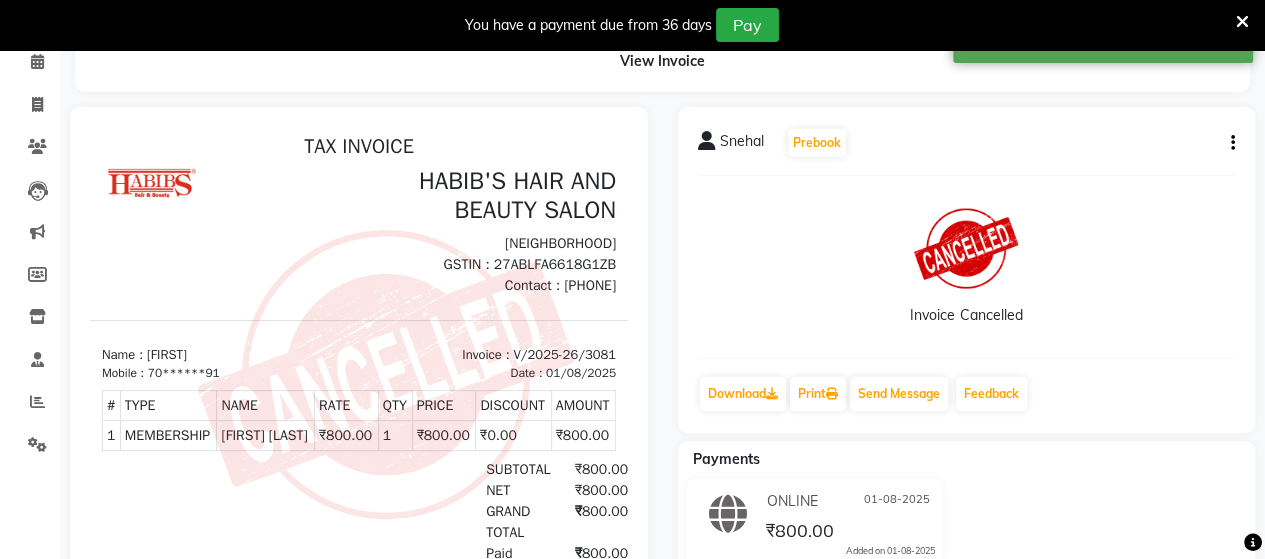 scroll, scrollTop: 0, scrollLeft: 0, axis: both 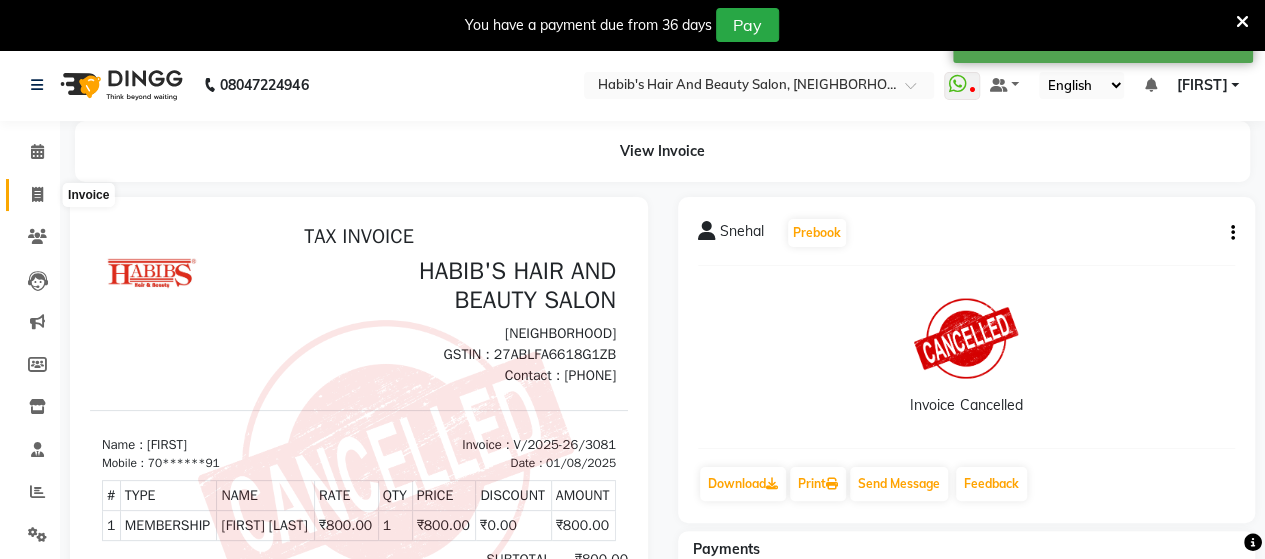 click 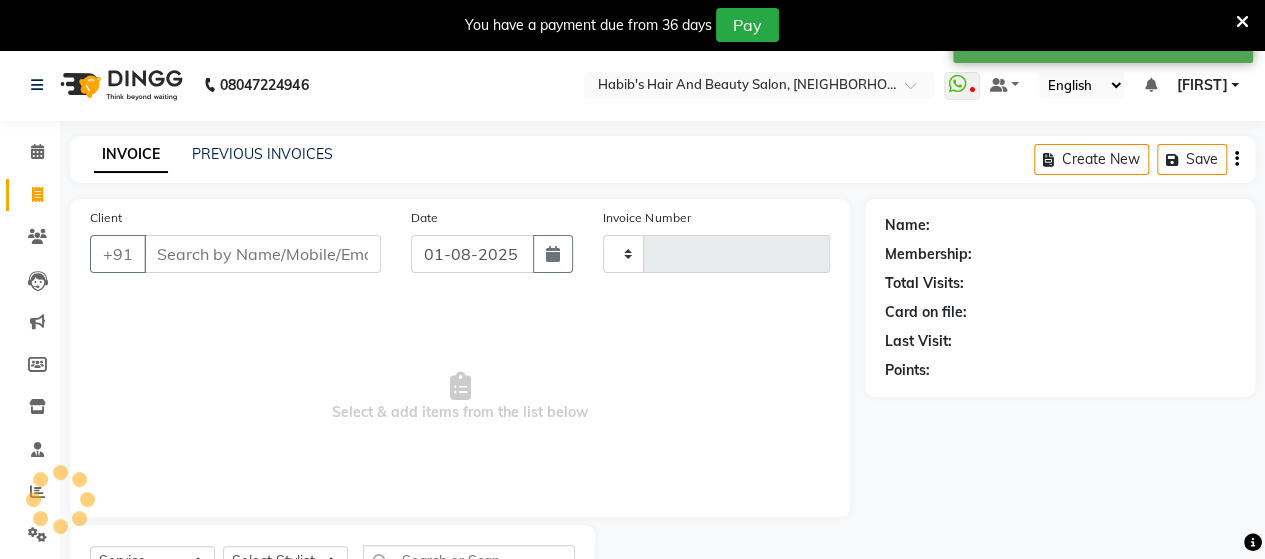 scroll, scrollTop: 90, scrollLeft: 0, axis: vertical 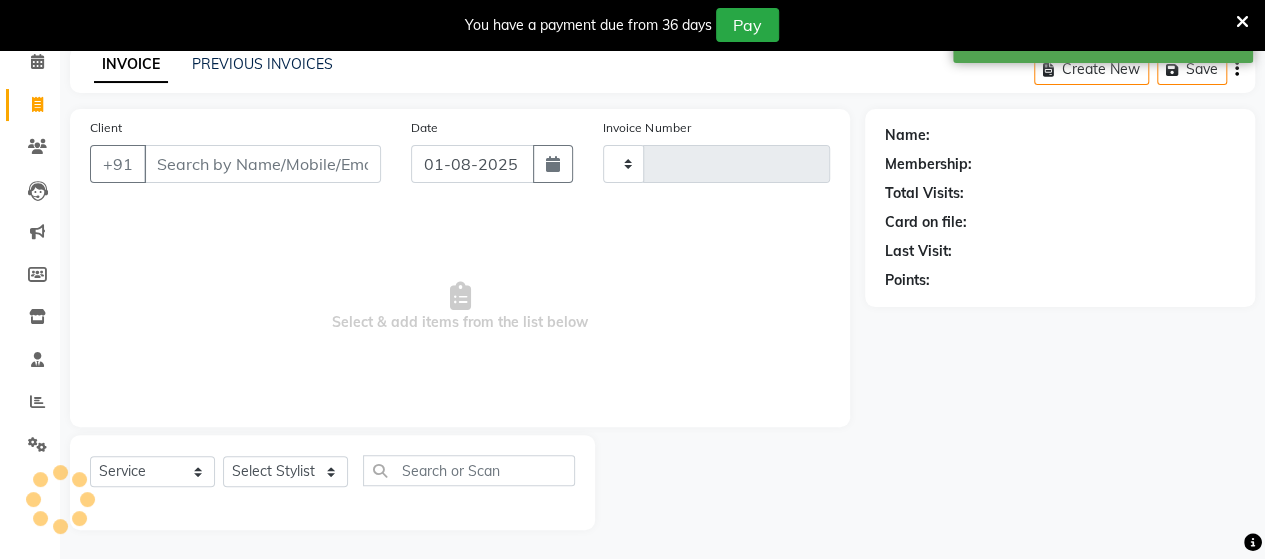 type on "3082" 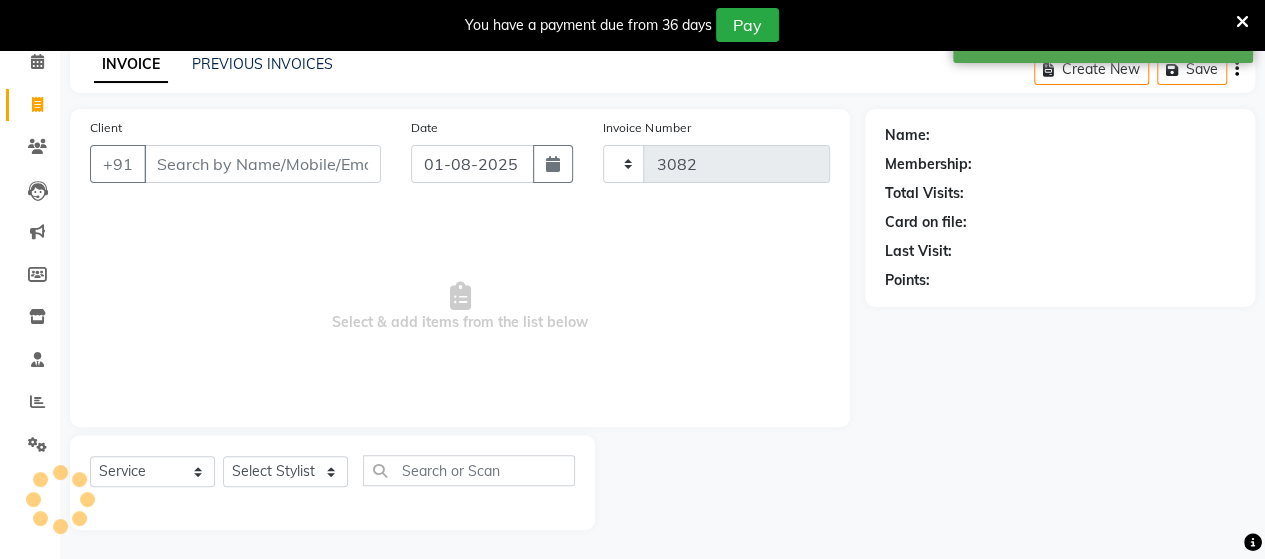 select on "6429" 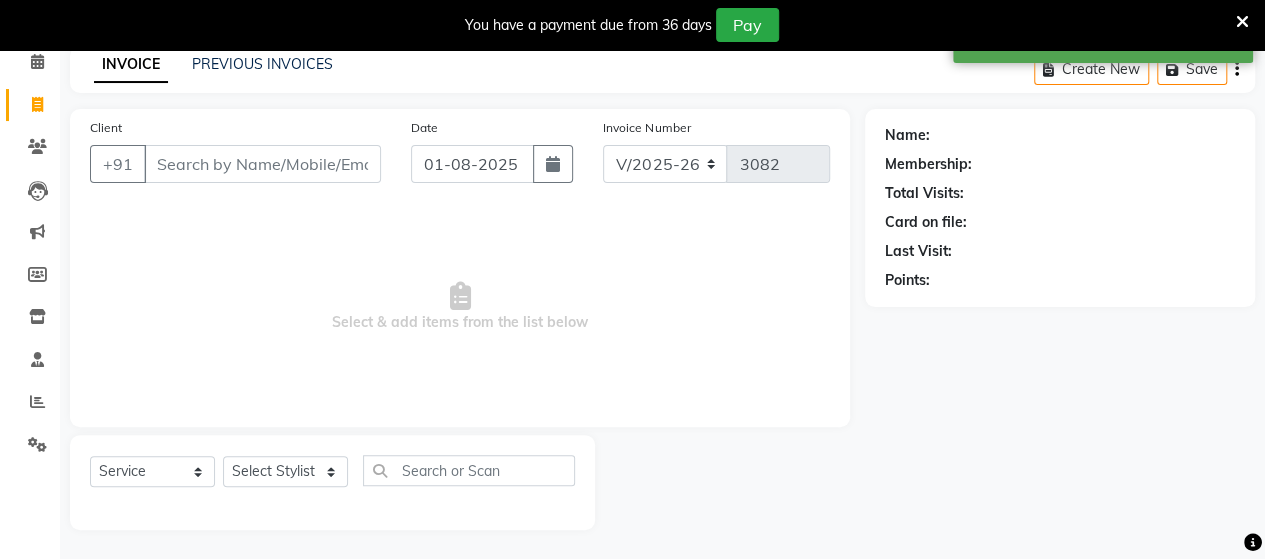 click on "Client" at bounding box center [262, 164] 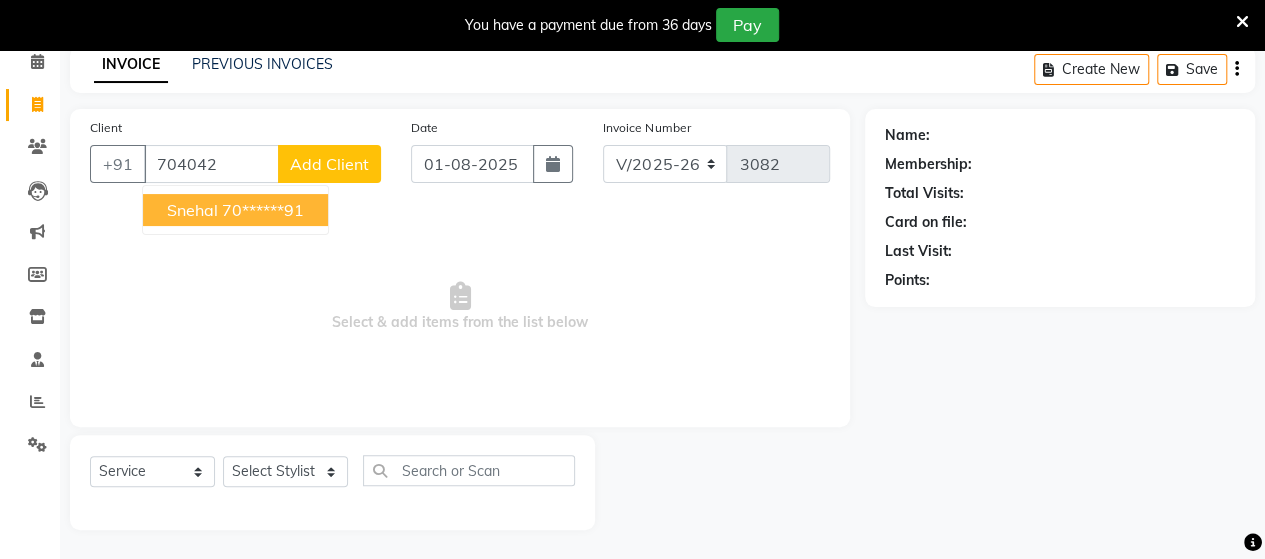 click on "70******91" at bounding box center [263, 210] 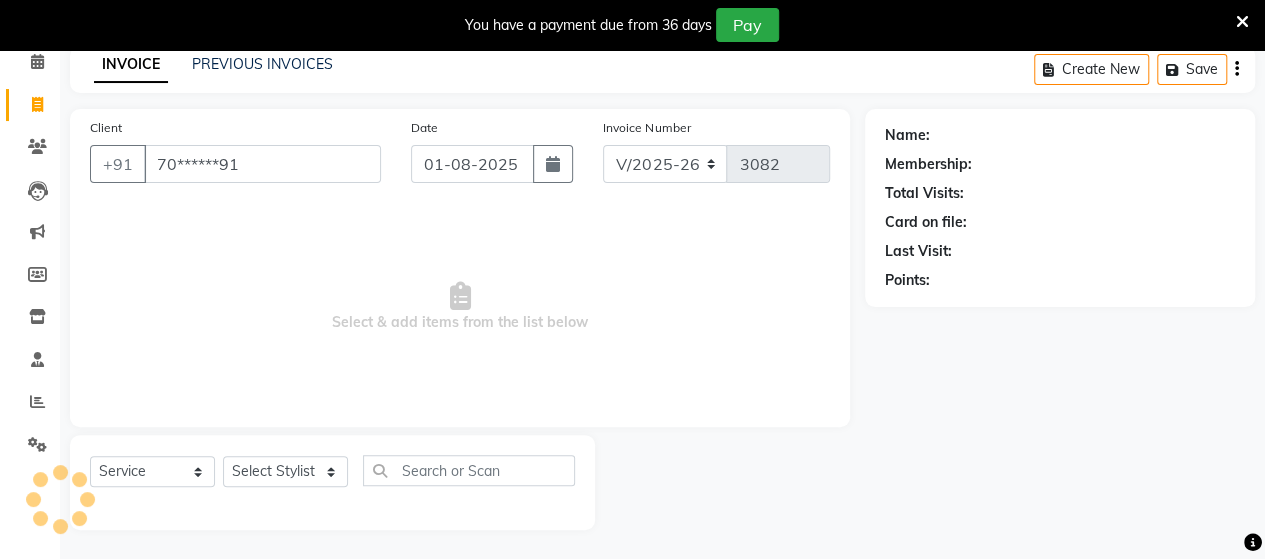 type on "70******91" 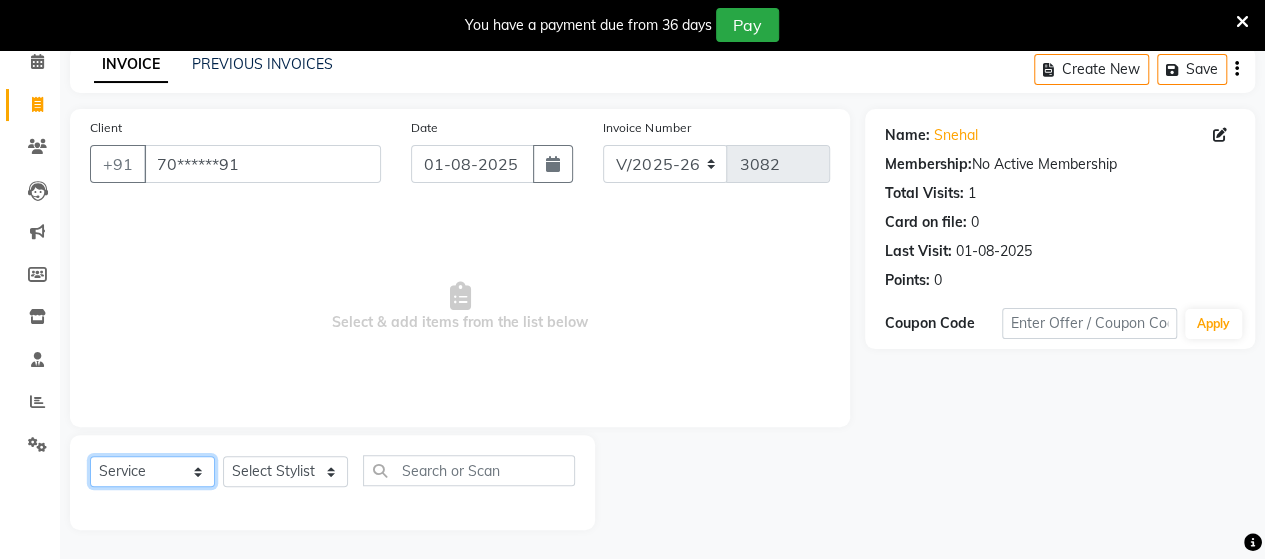 click on "Select  Service  Product  Membership  Package Voucher Prepaid Gift Card" 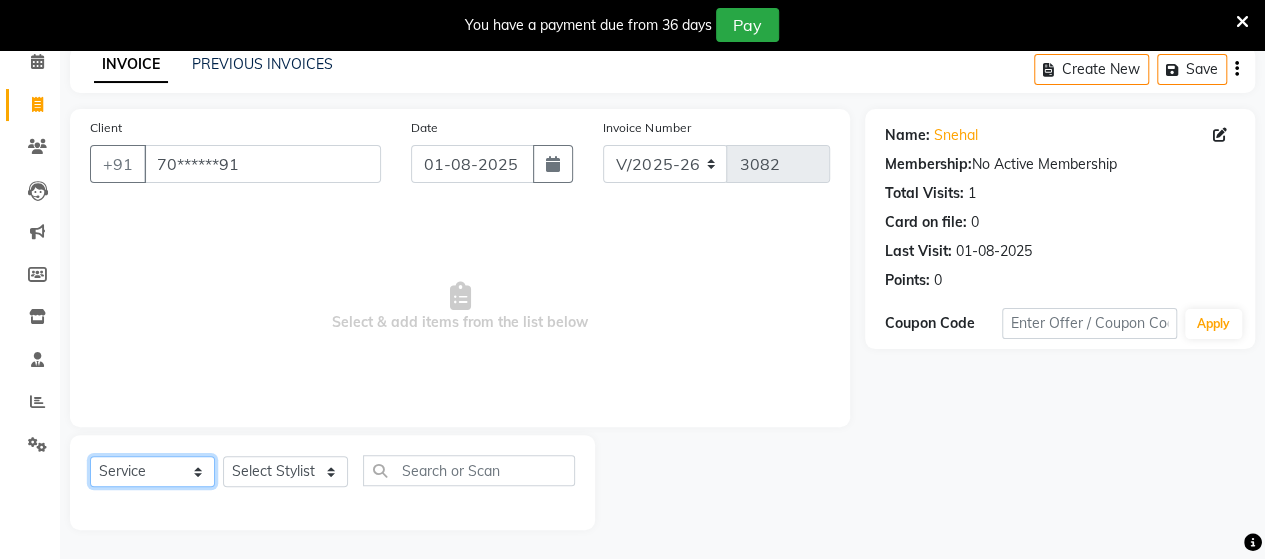 select on "membership" 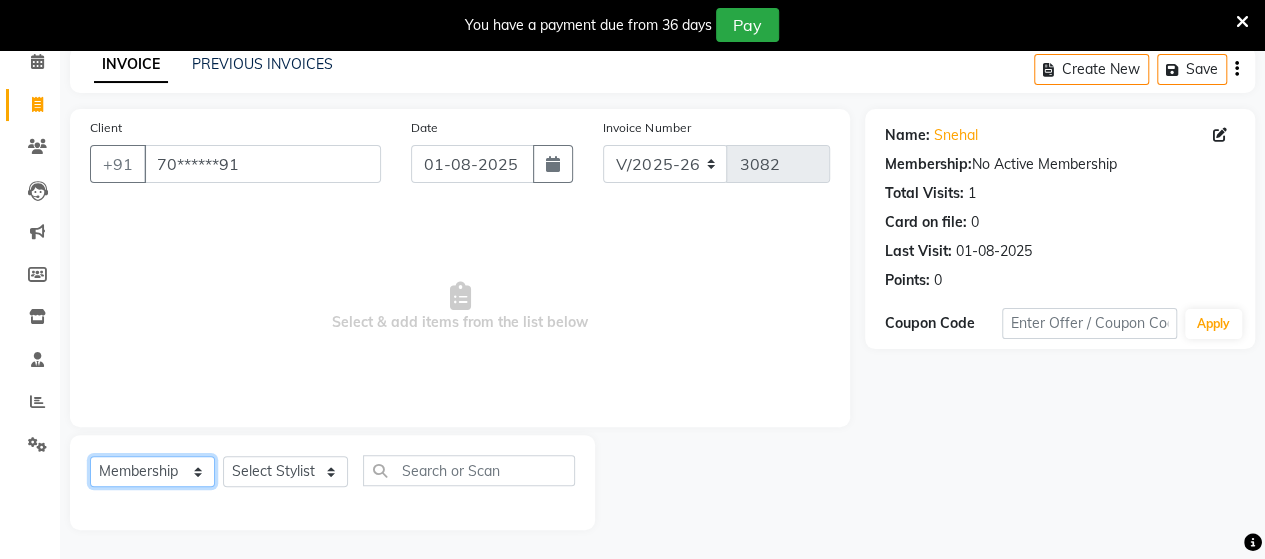 click on "Select  Service  Product  Membership  Package Voucher Prepaid Gift Card" 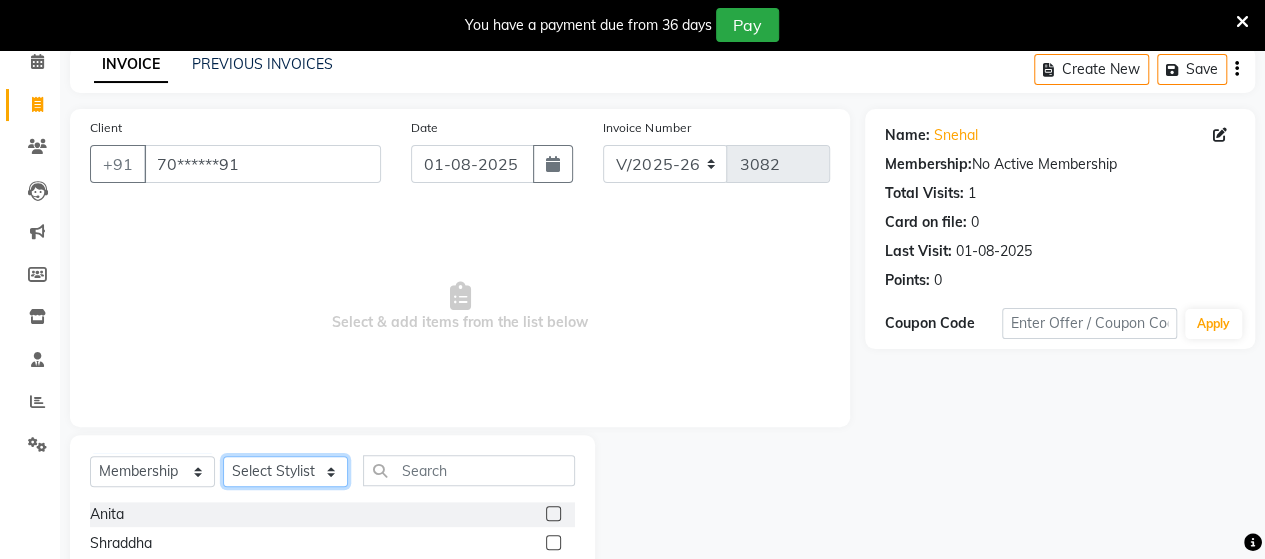 click on "Select Stylist Admin Datta  Jyoti  Krushna  Pratik  RAVI Rohit Rutuja" 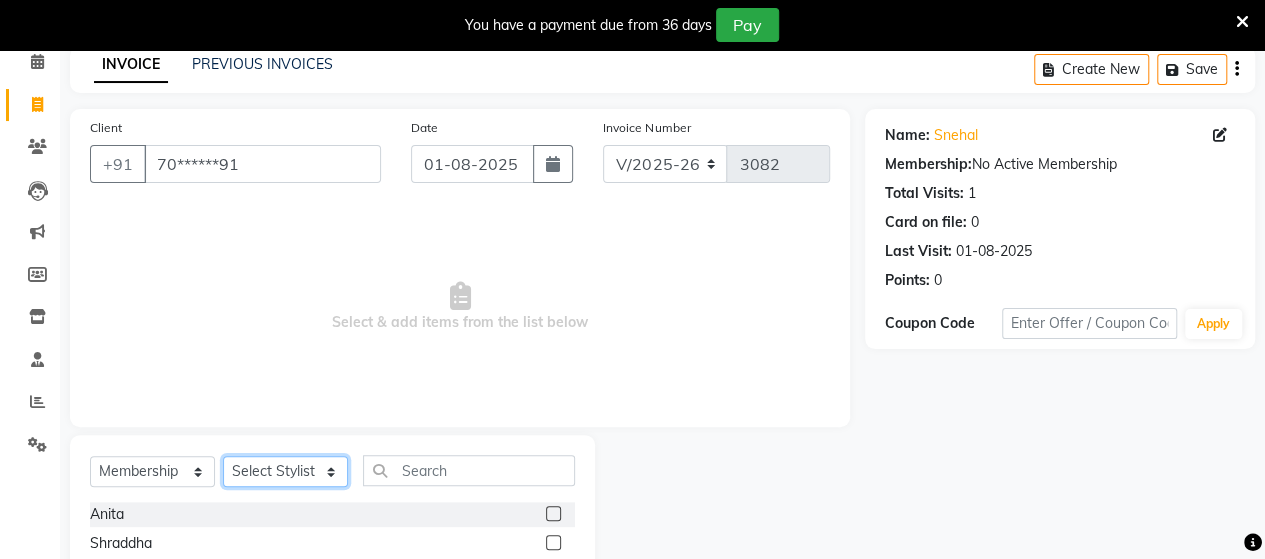 select on "58673" 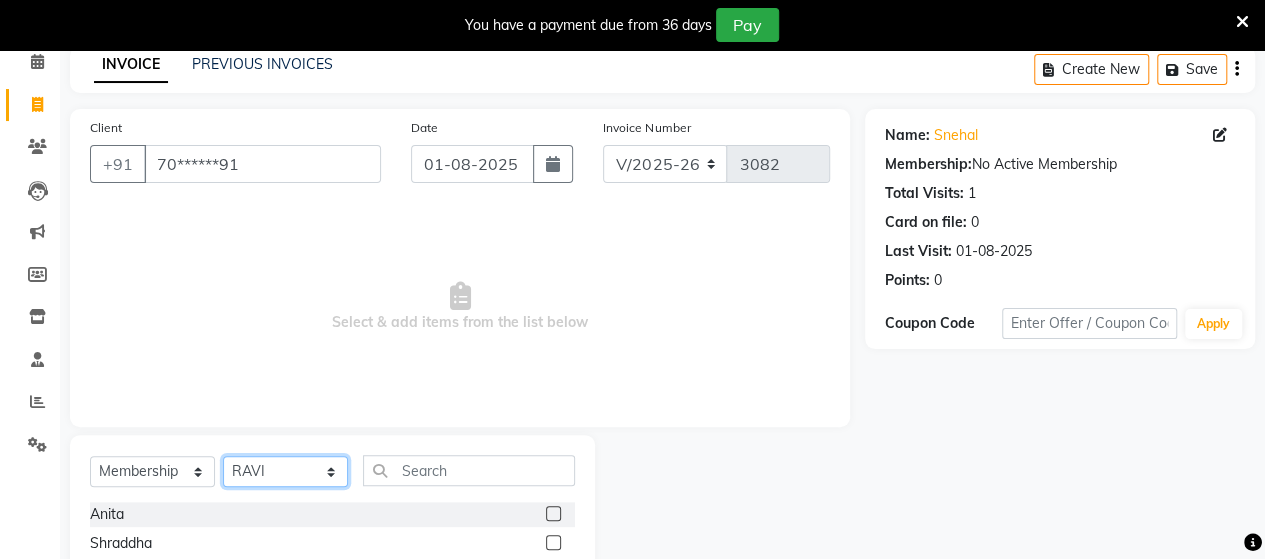 click on "Select Stylist Admin Datta  Jyoti  Krushna  Pratik  RAVI Rohit Rutuja" 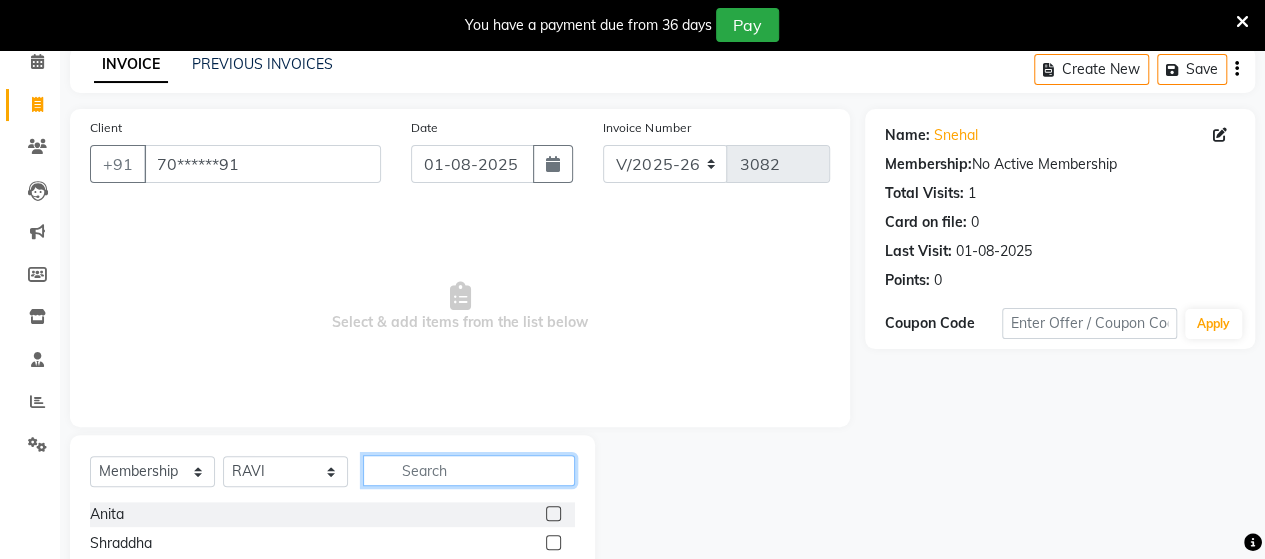 click 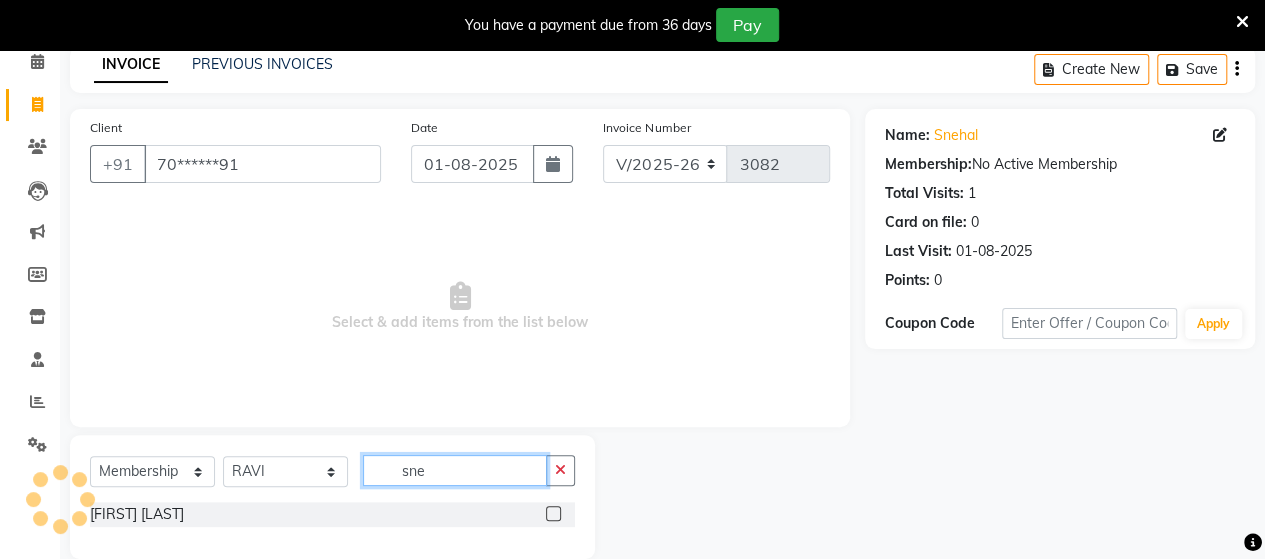 type on "sne" 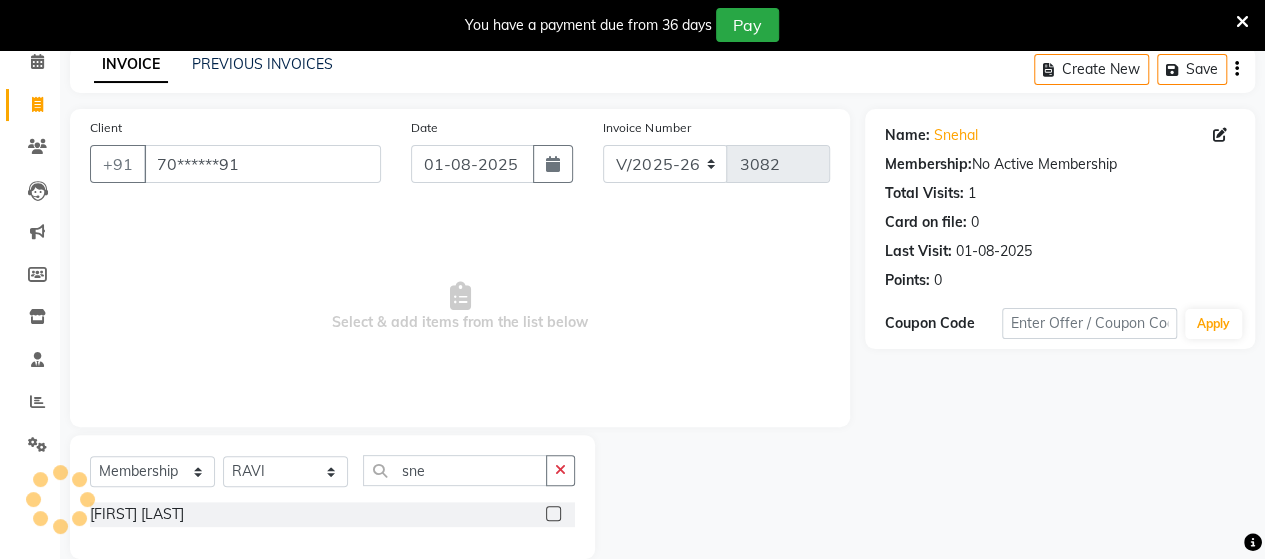 click 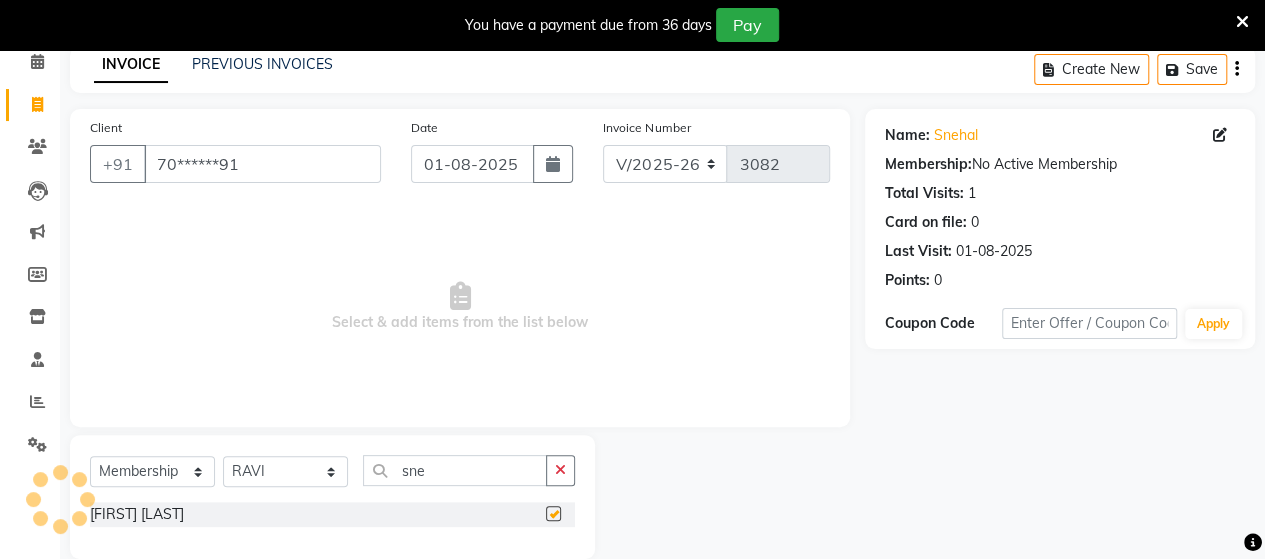 select on "select" 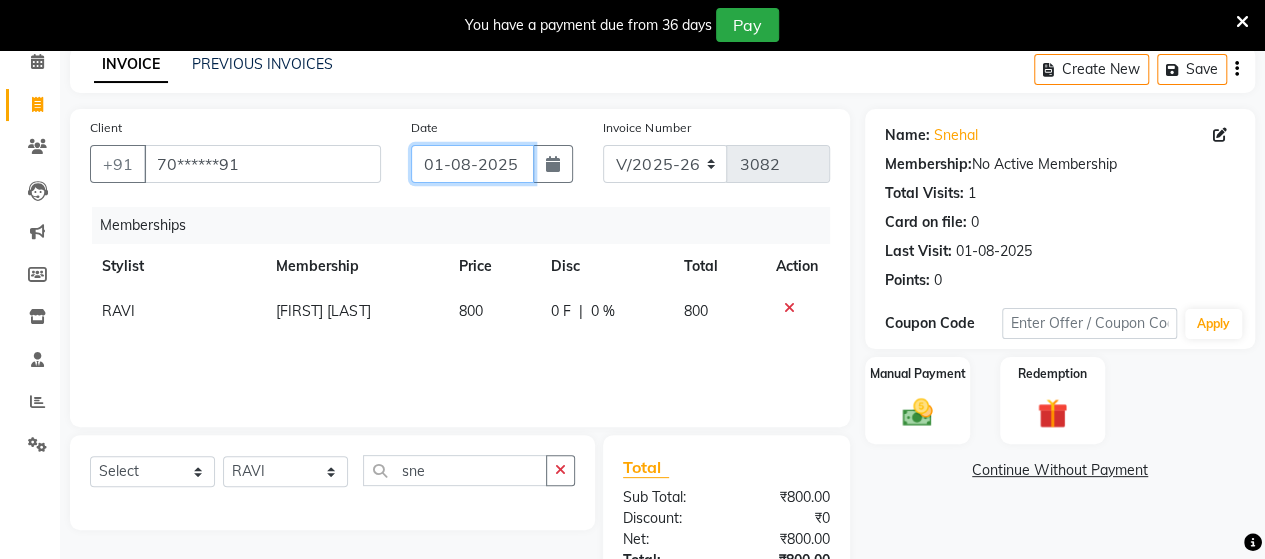 click on "01-08-2025" 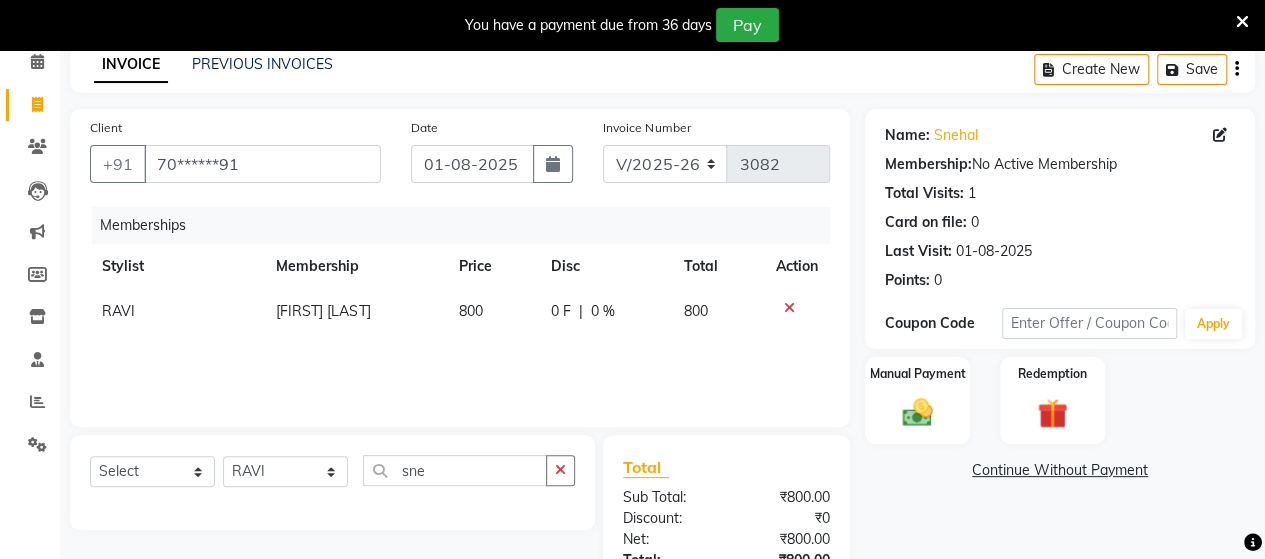 select on "8" 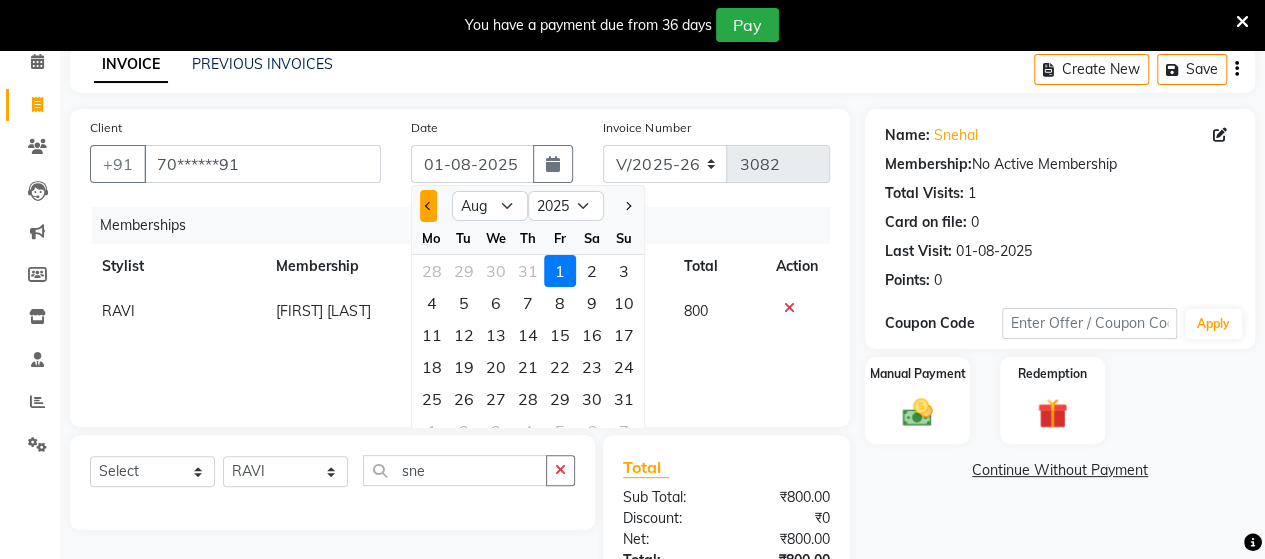 click 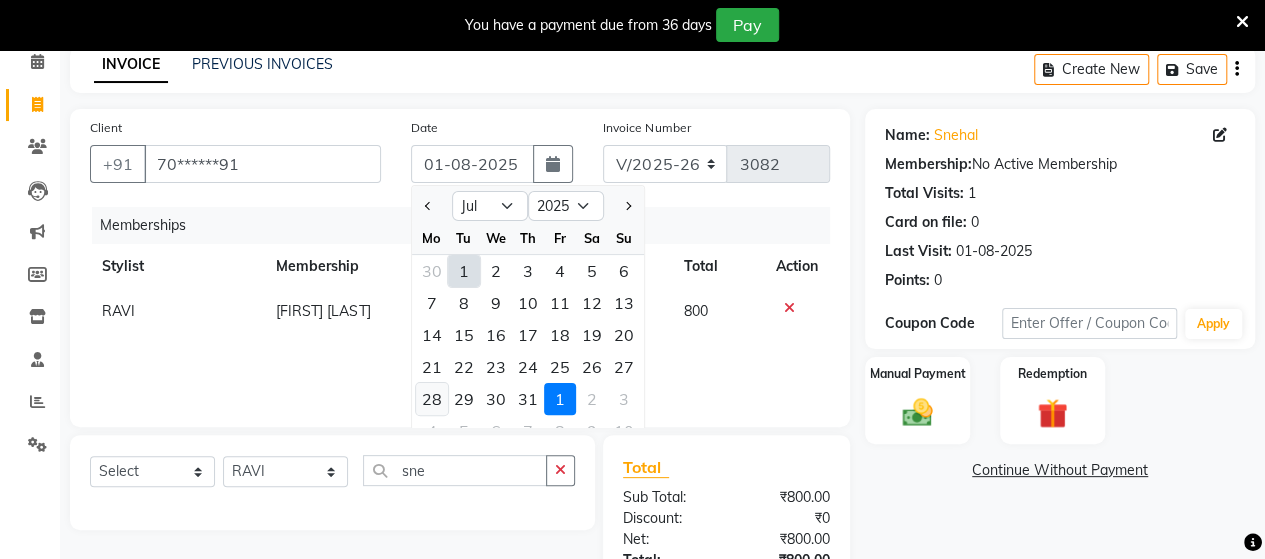 click on "28" 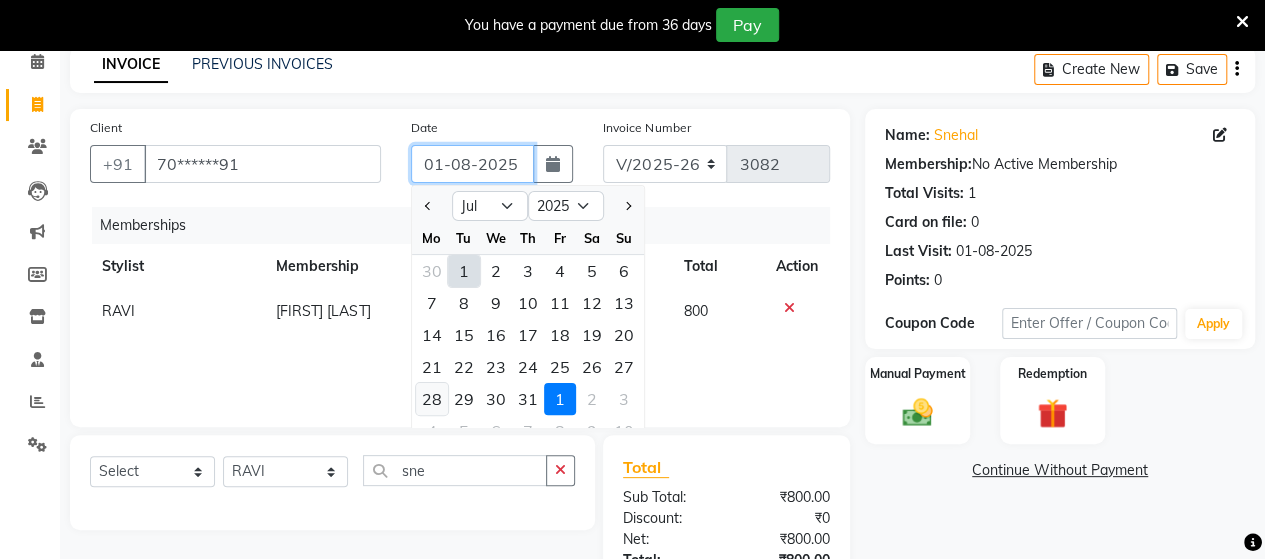 type on "28-07-2025" 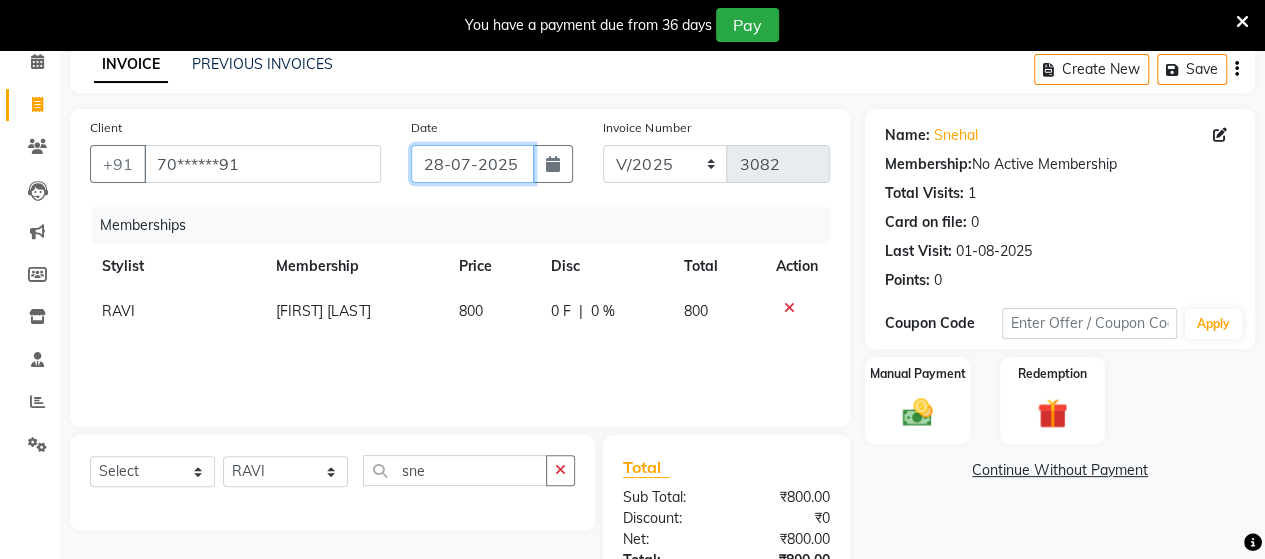 scroll, scrollTop: 225, scrollLeft: 0, axis: vertical 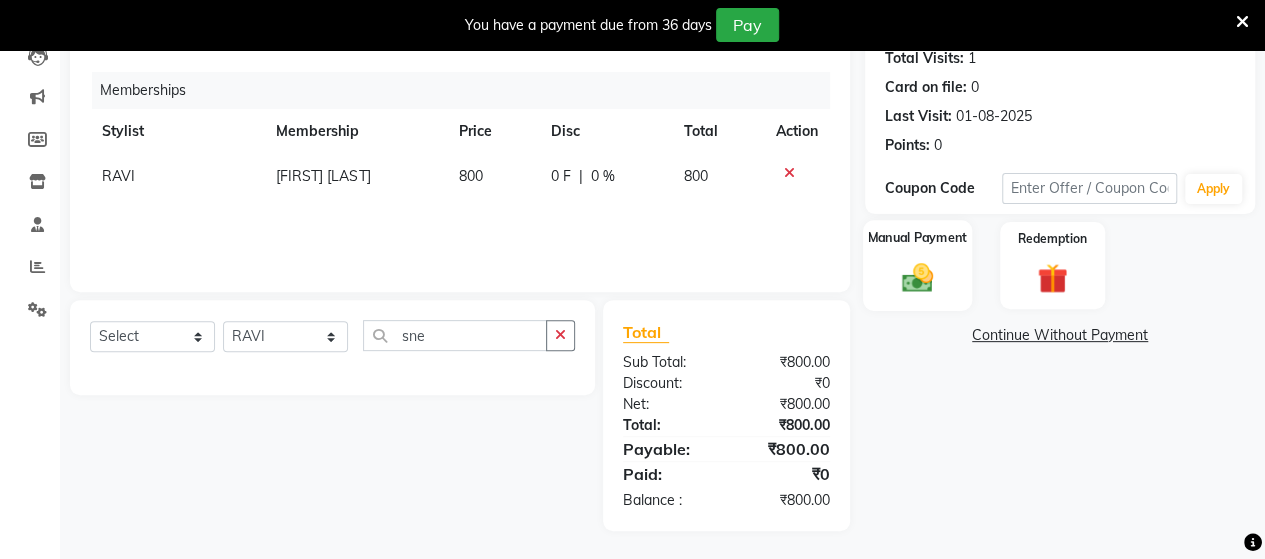 click 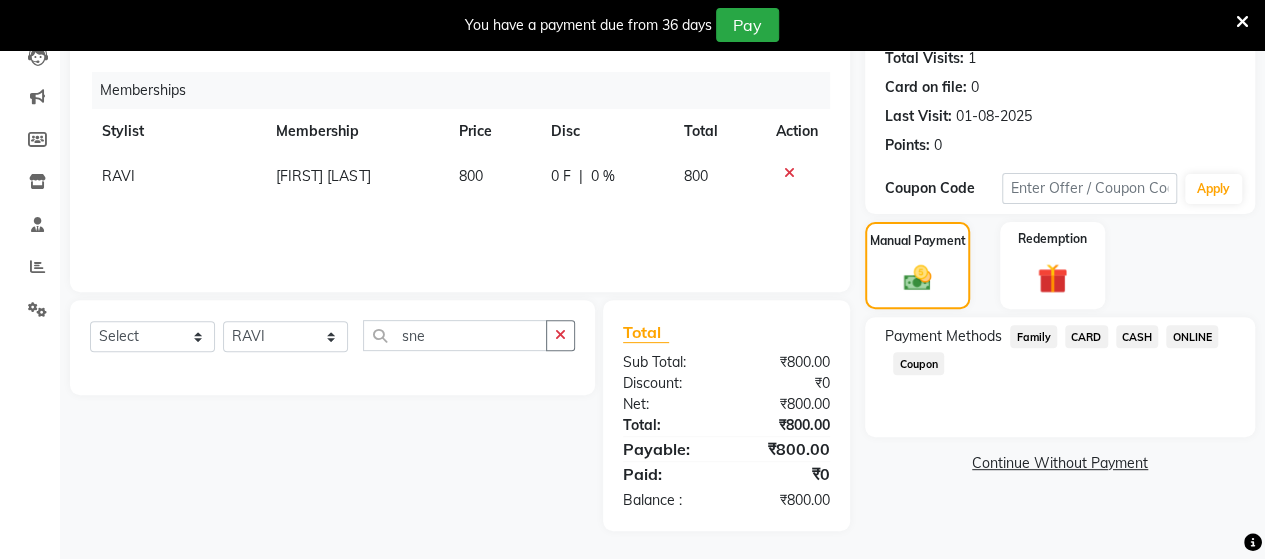 click on "ONLINE" 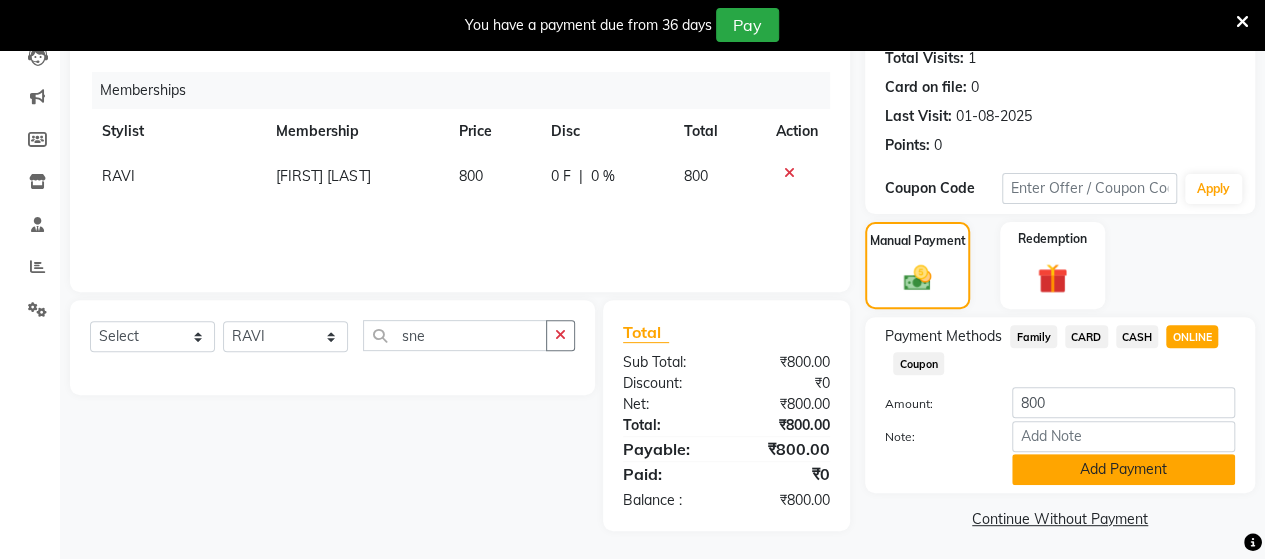 click on "Add Payment" 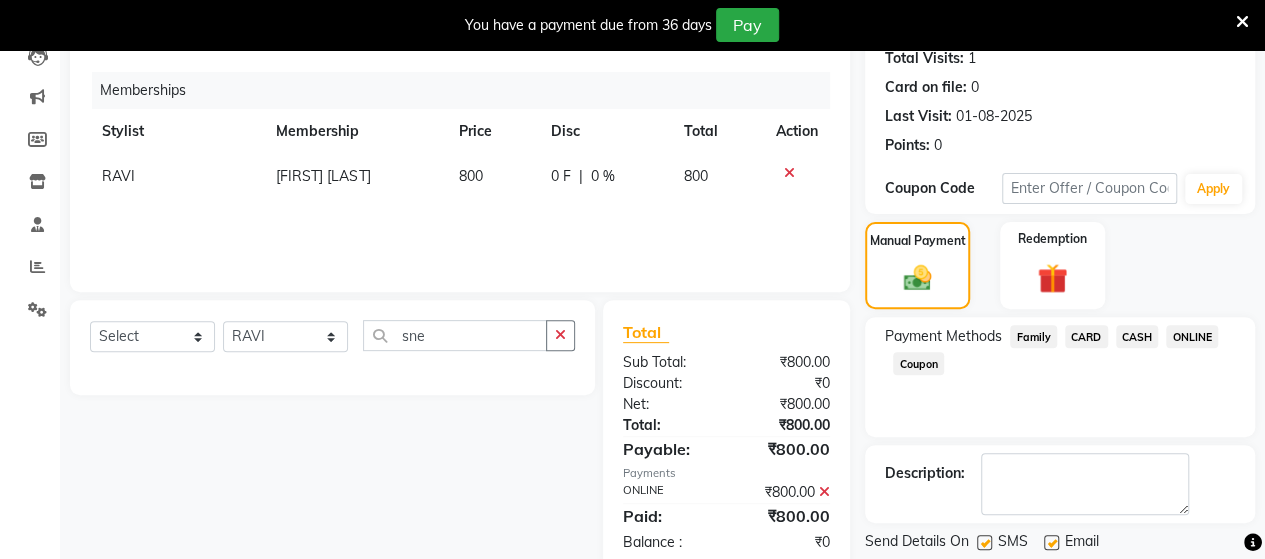 scroll, scrollTop: 284, scrollLeft: 0, axis: vertical 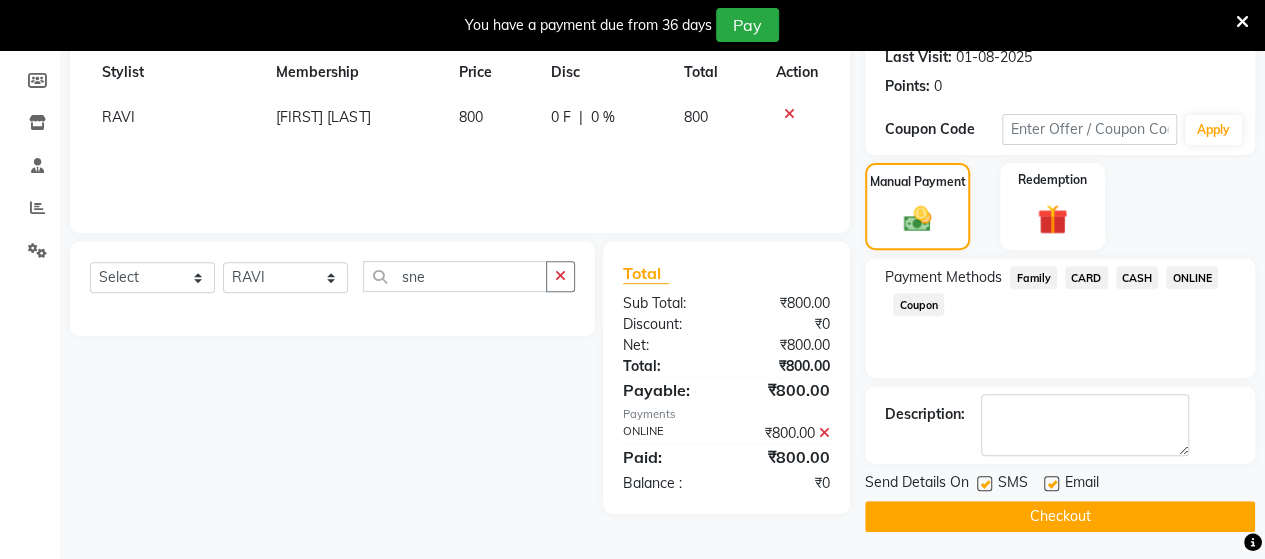 click on "Checkout" 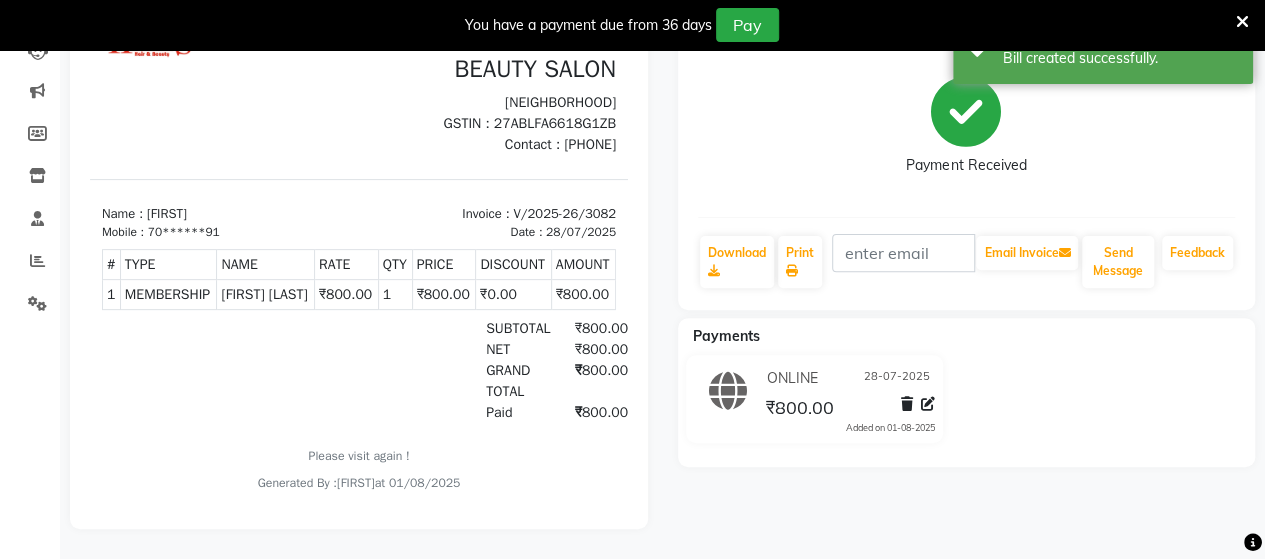 scroll, scrollTop: 0, scrollLeft: 0, axis: both 